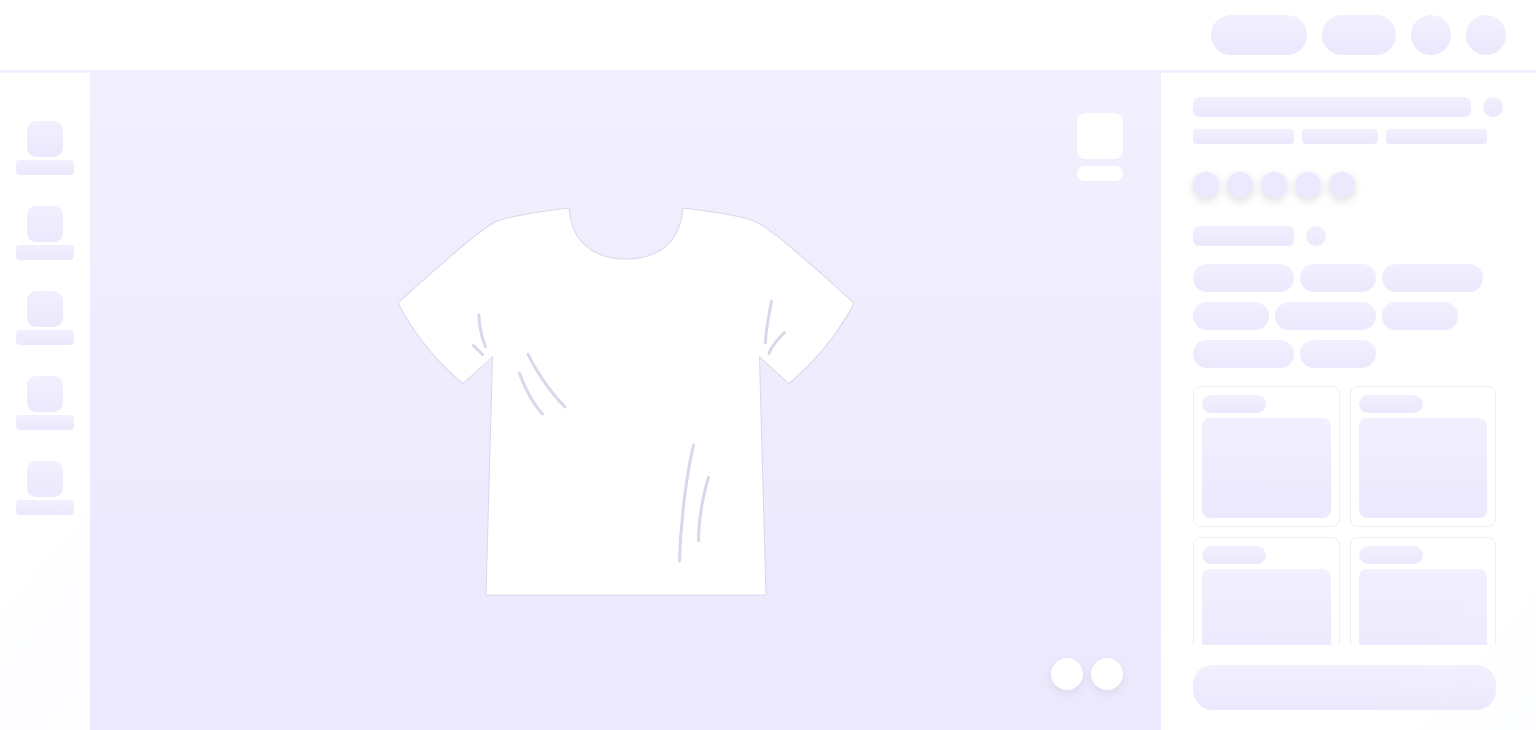 scroll, scrollTop: 0, scrollLeft: 0, axis: both 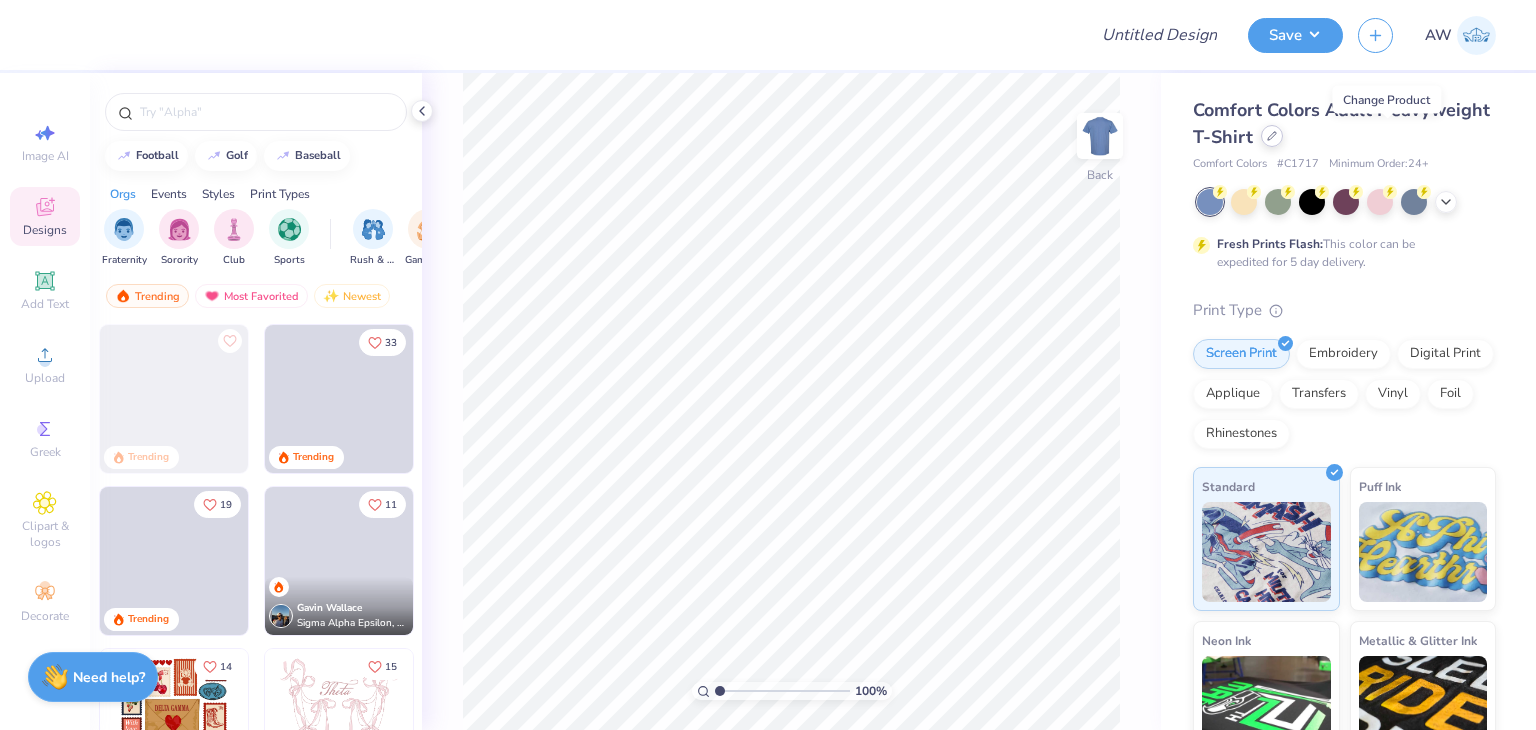 click 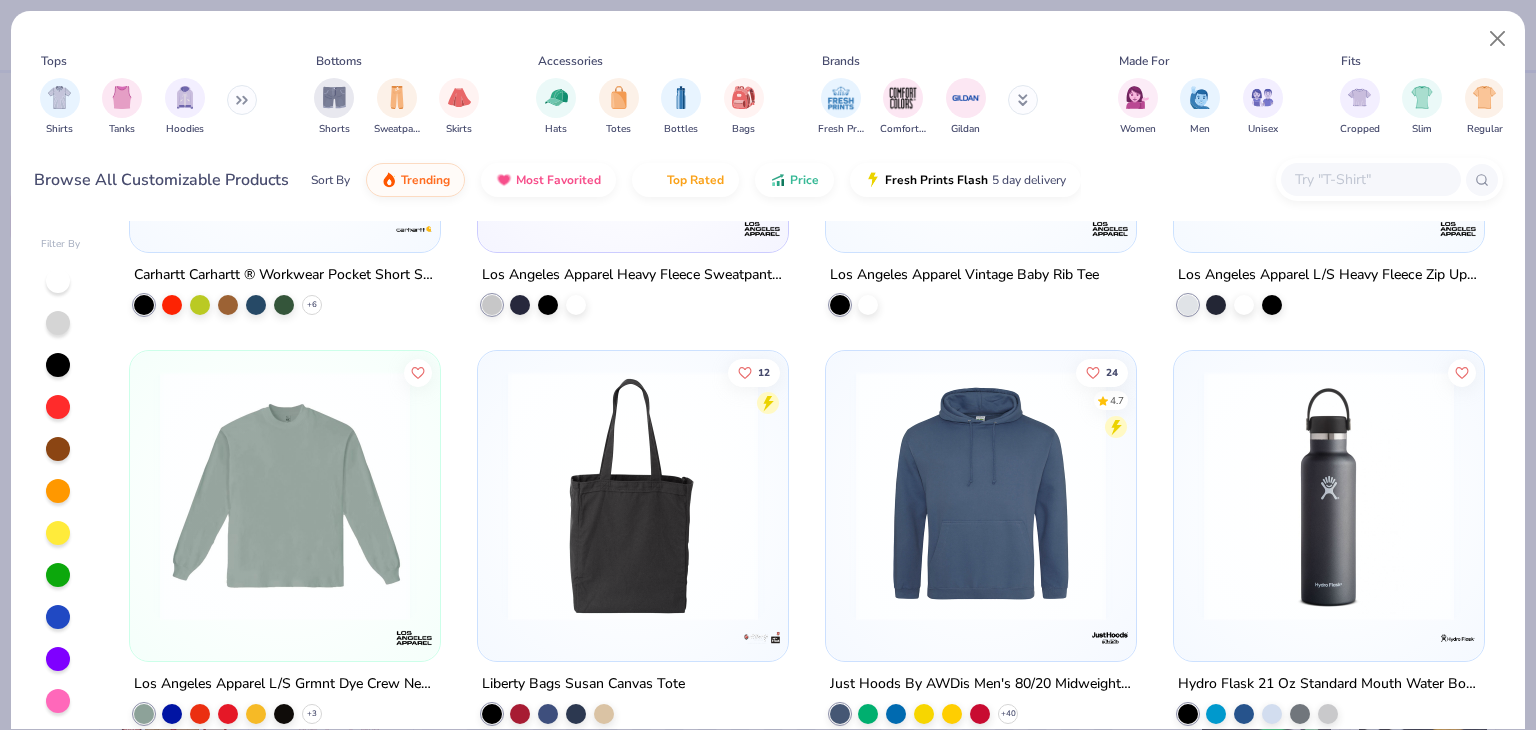 scroll, scrollTop: 18407, scrollLeft: 0, axis: vertical 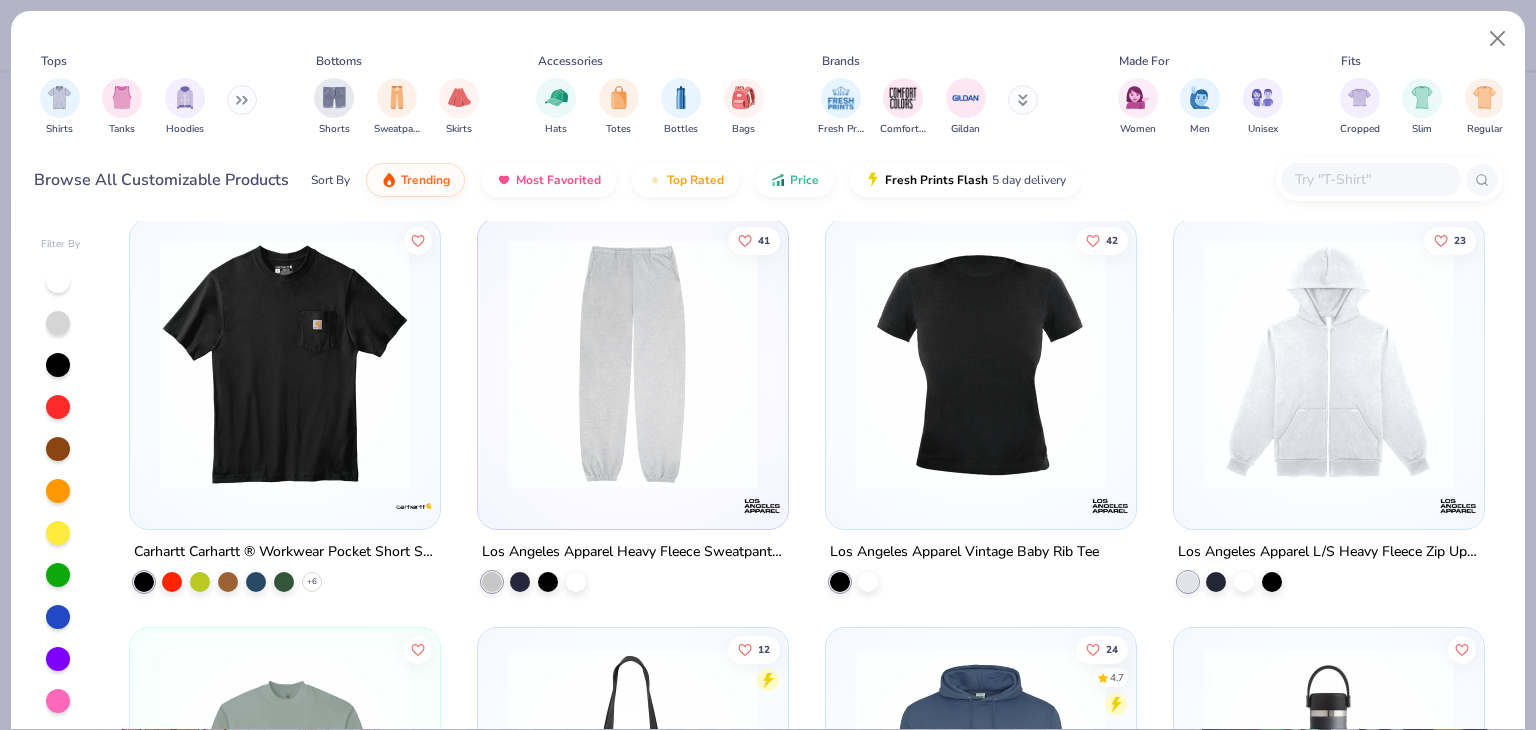 click at bounding box center (1329, 364) 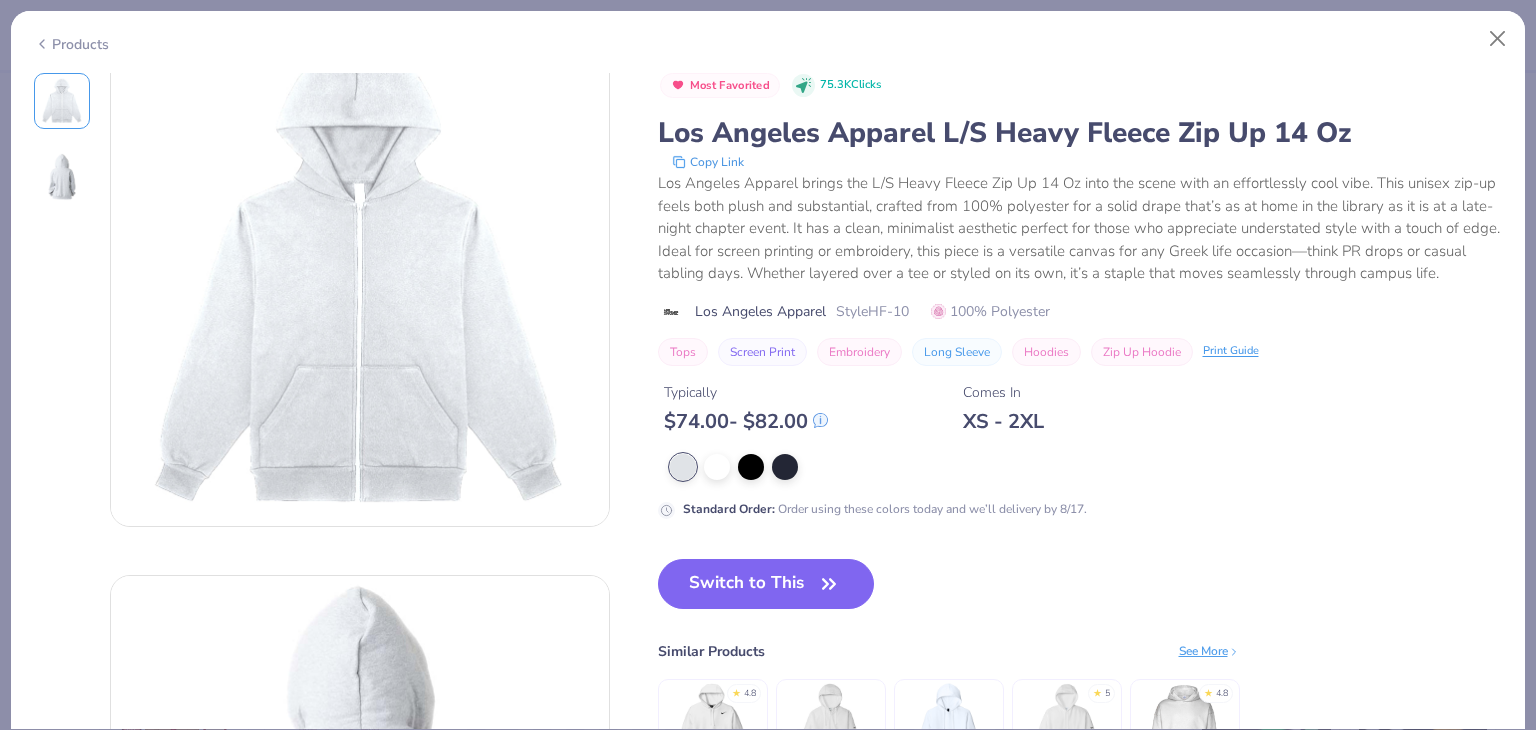 scroll, scrollTop: 0, scrollLeft: 0, axis: both 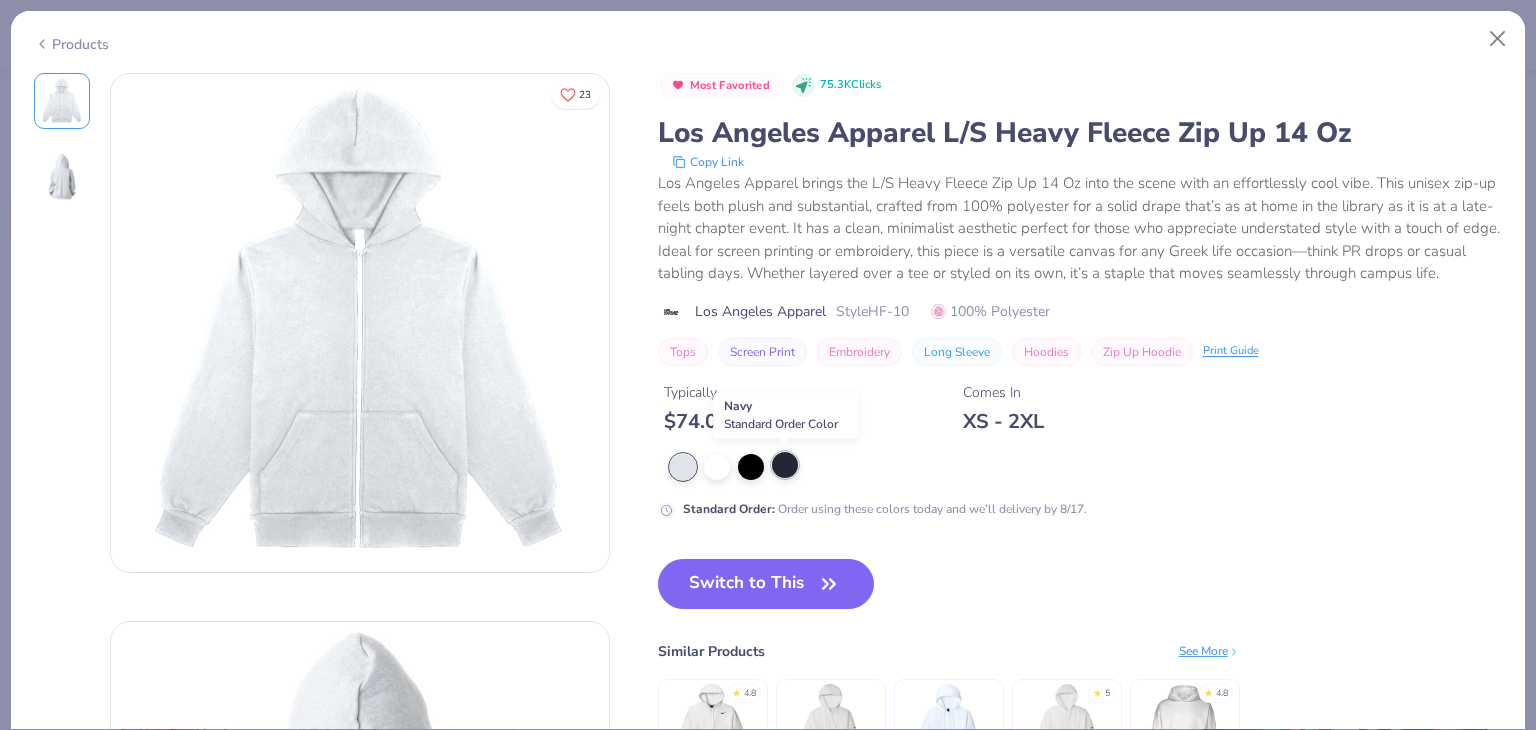 click at bounding box center (785, 465) 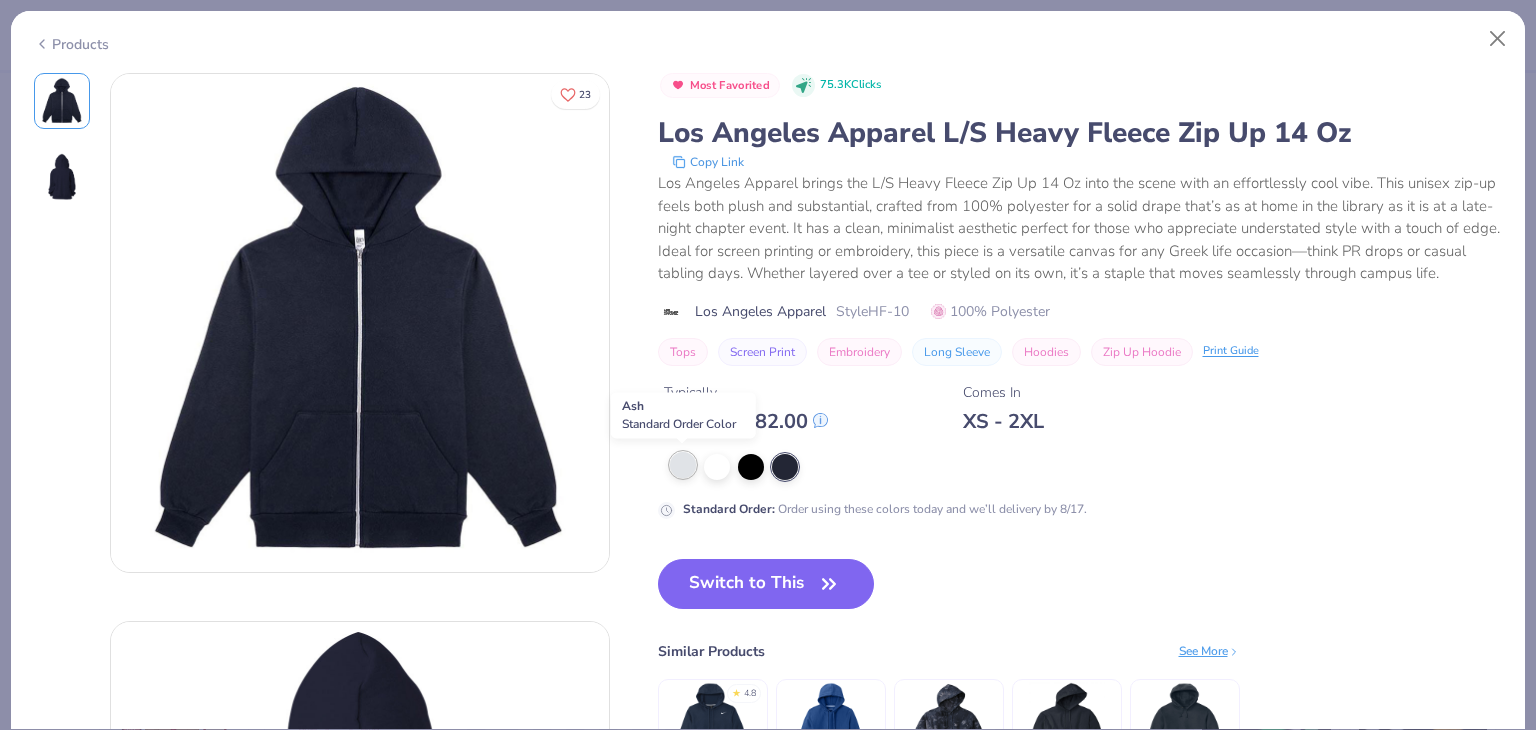 click at bounding box center [683, 465] 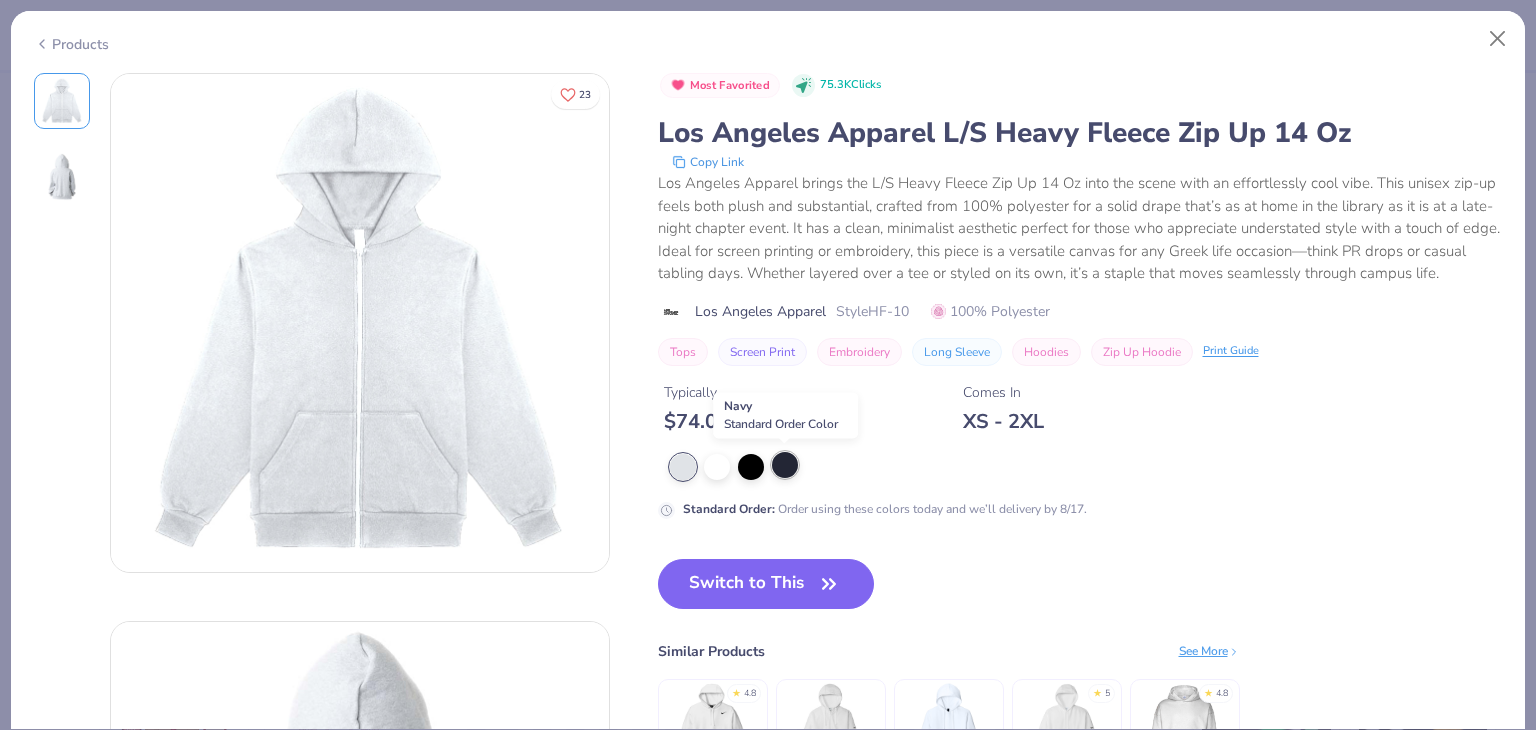 click at bounding box center (785, 465) 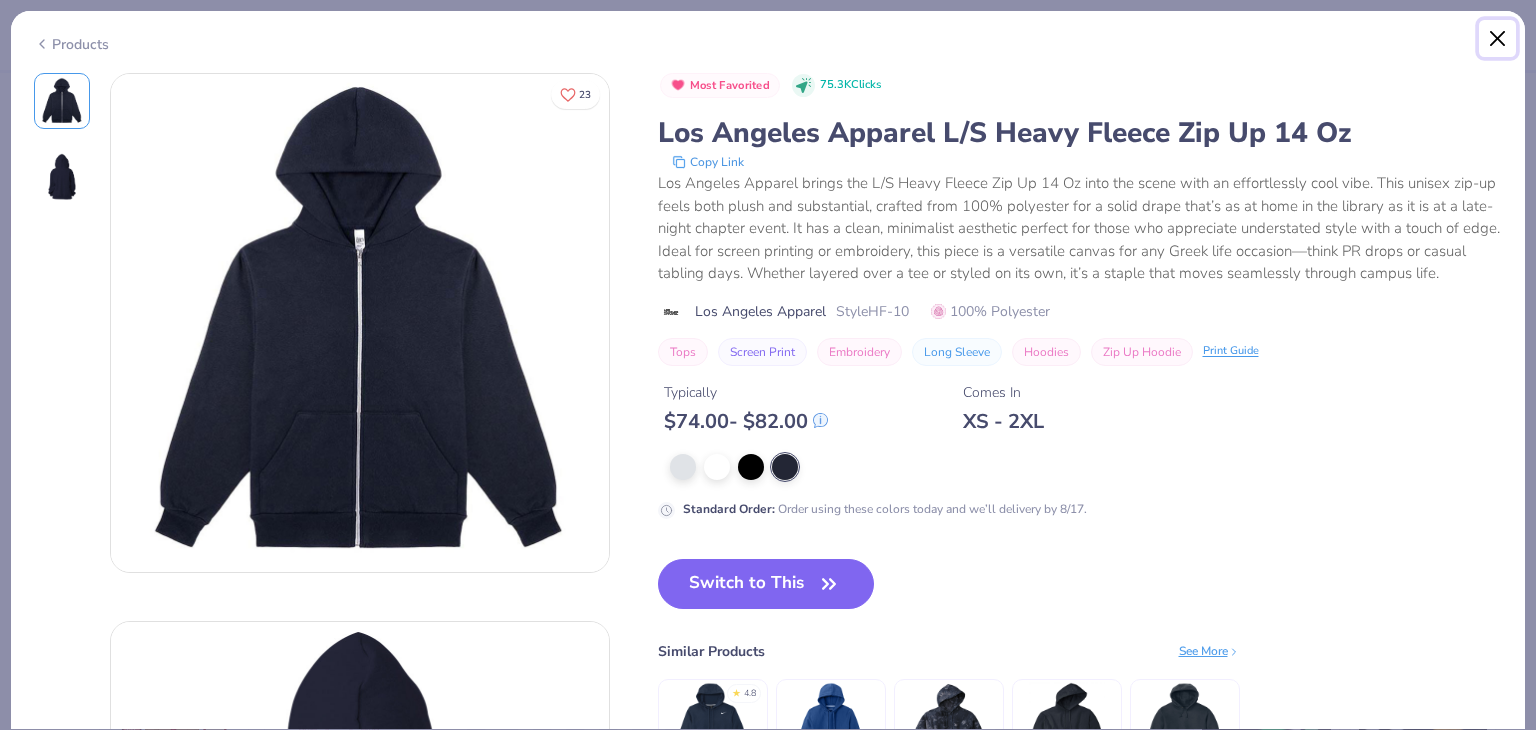 click at bounding box center [1498, 39] 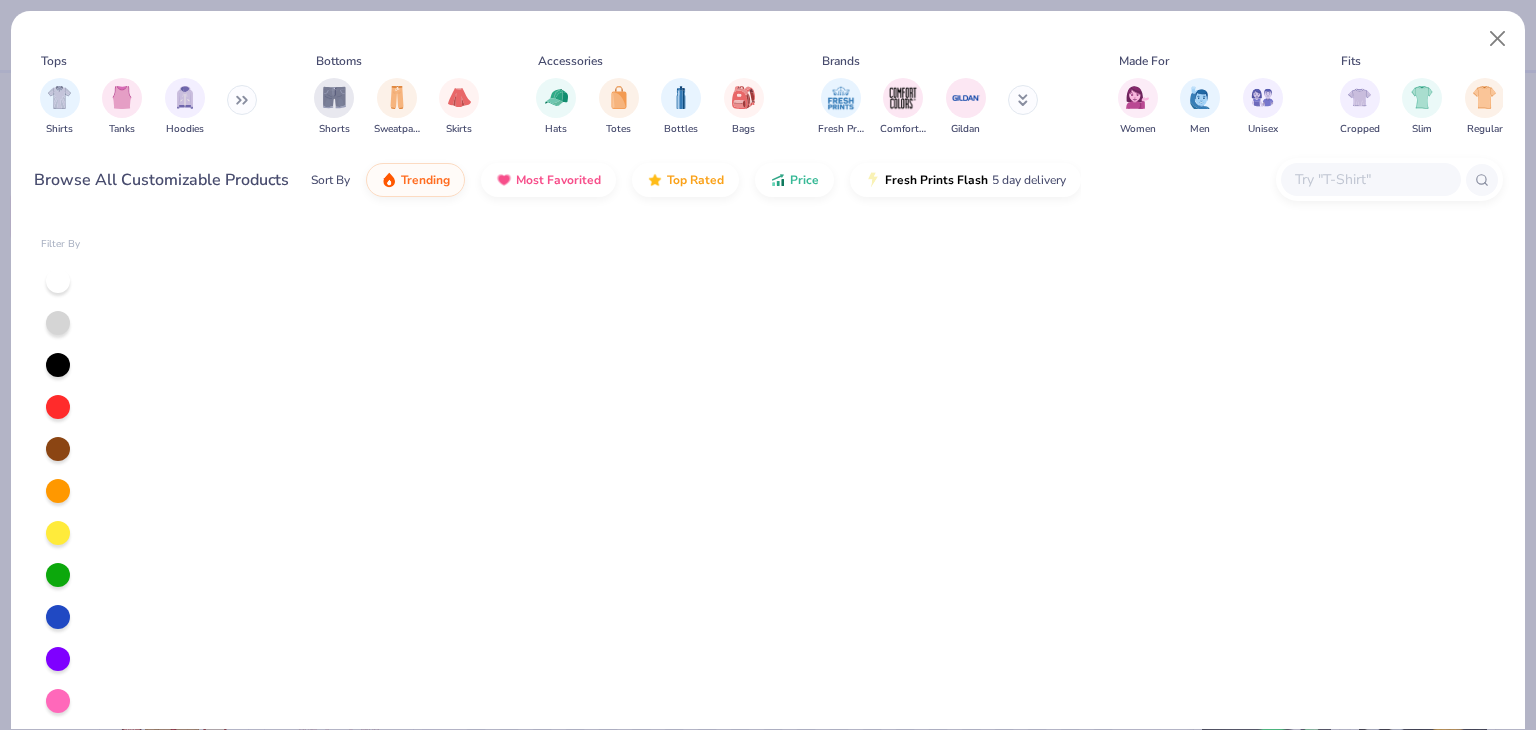 scroll, scrollTop: 0, scrollLeft: 0, axis: both 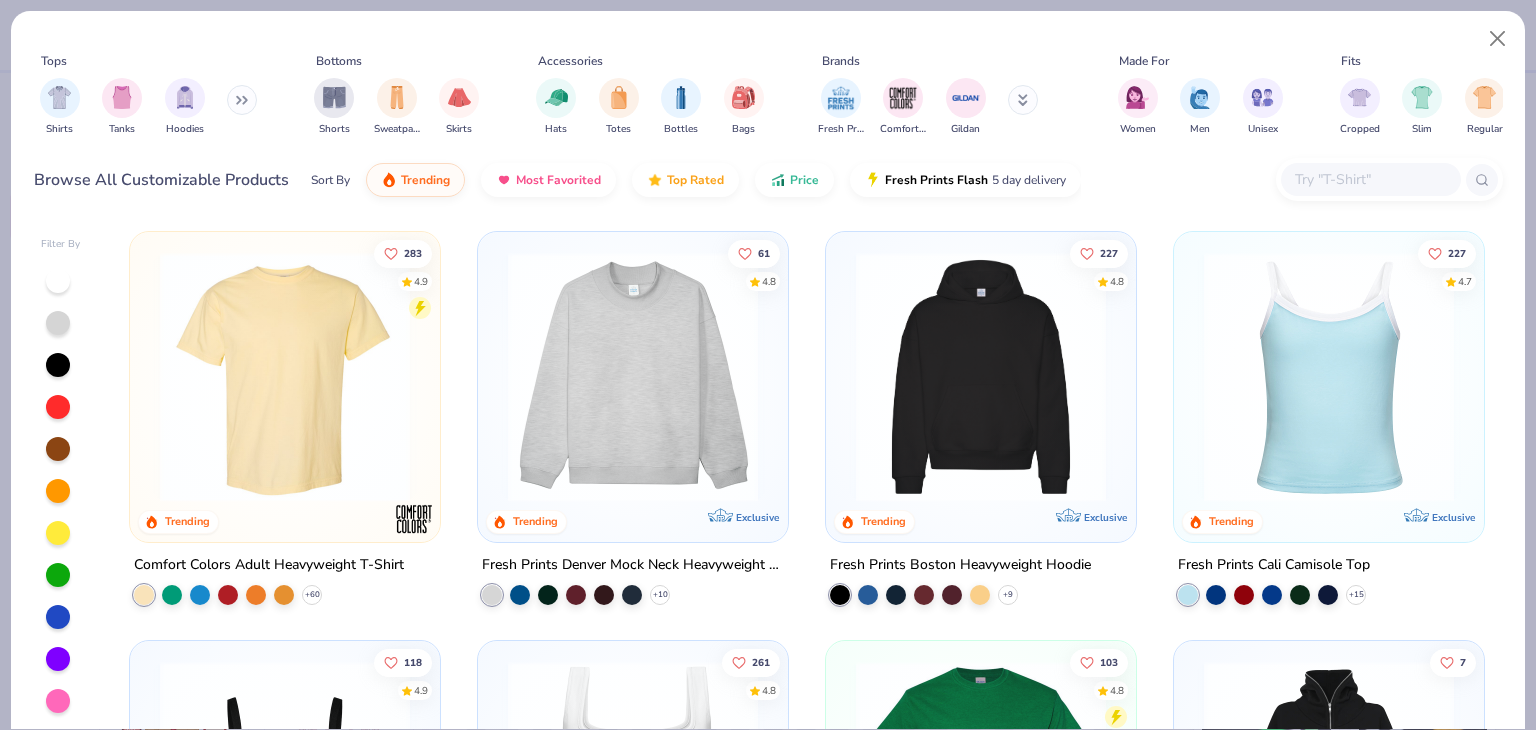 click at bounding box center [981, 377] 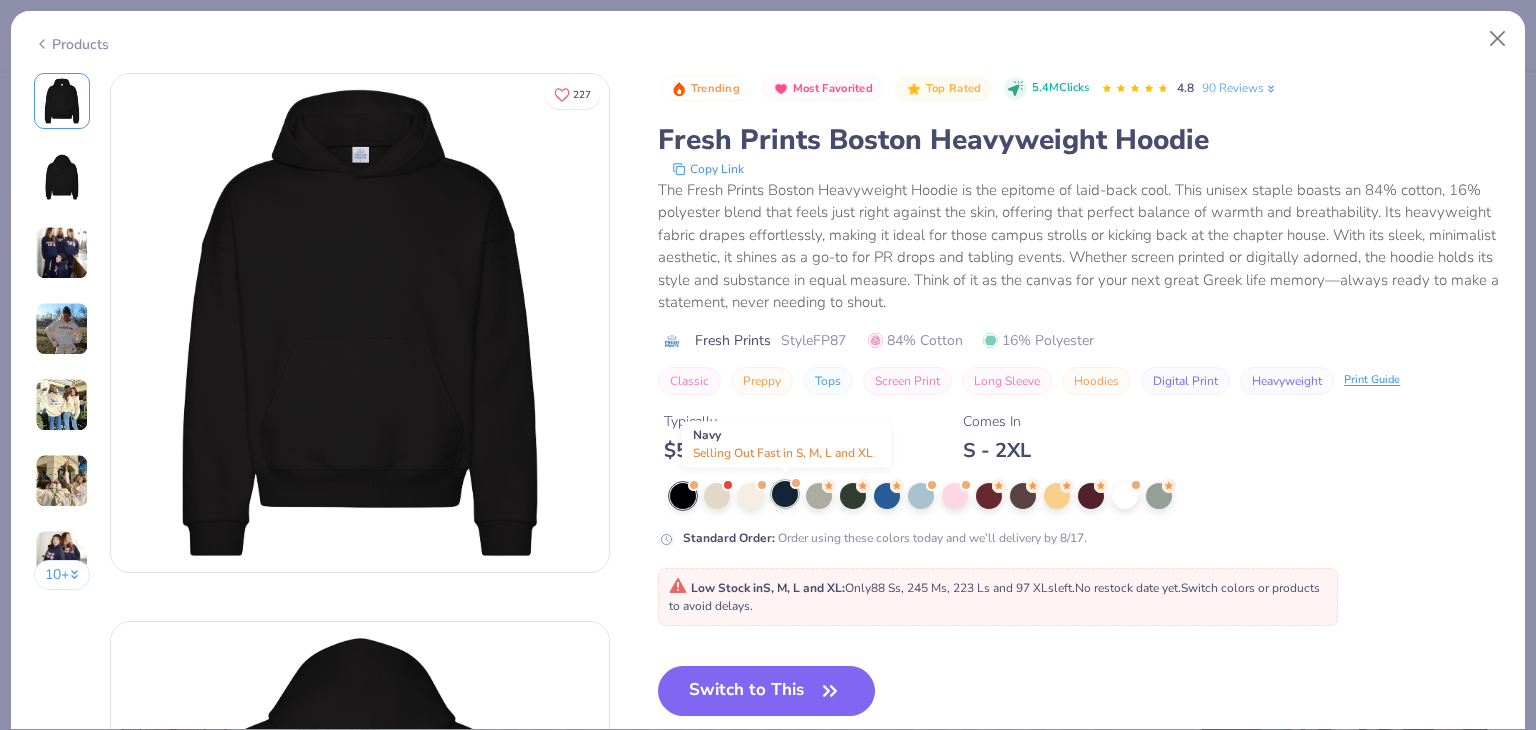 click at bounding box center (785, 494) 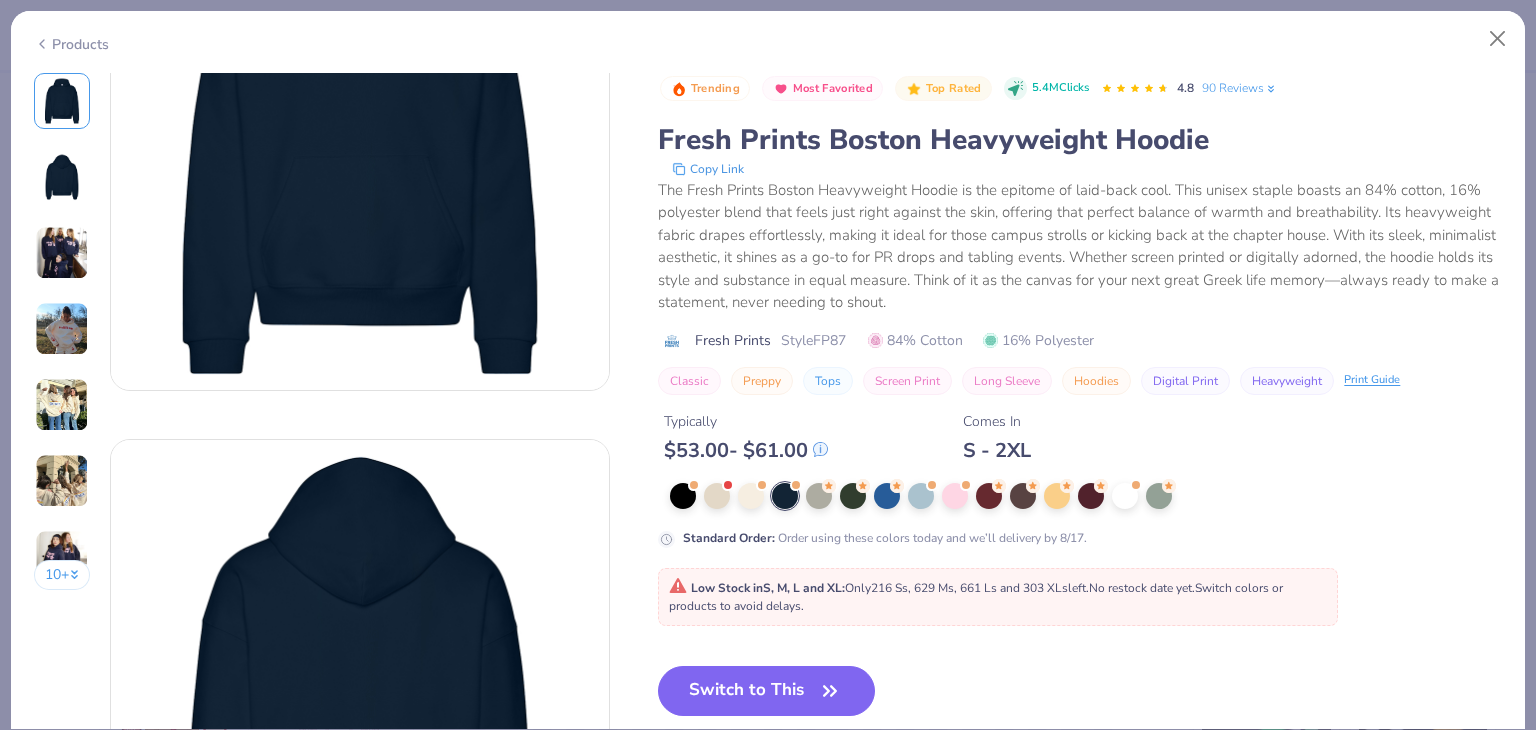 scroll, scrollTop: 180, scrollLeft: 0, axis: vertical 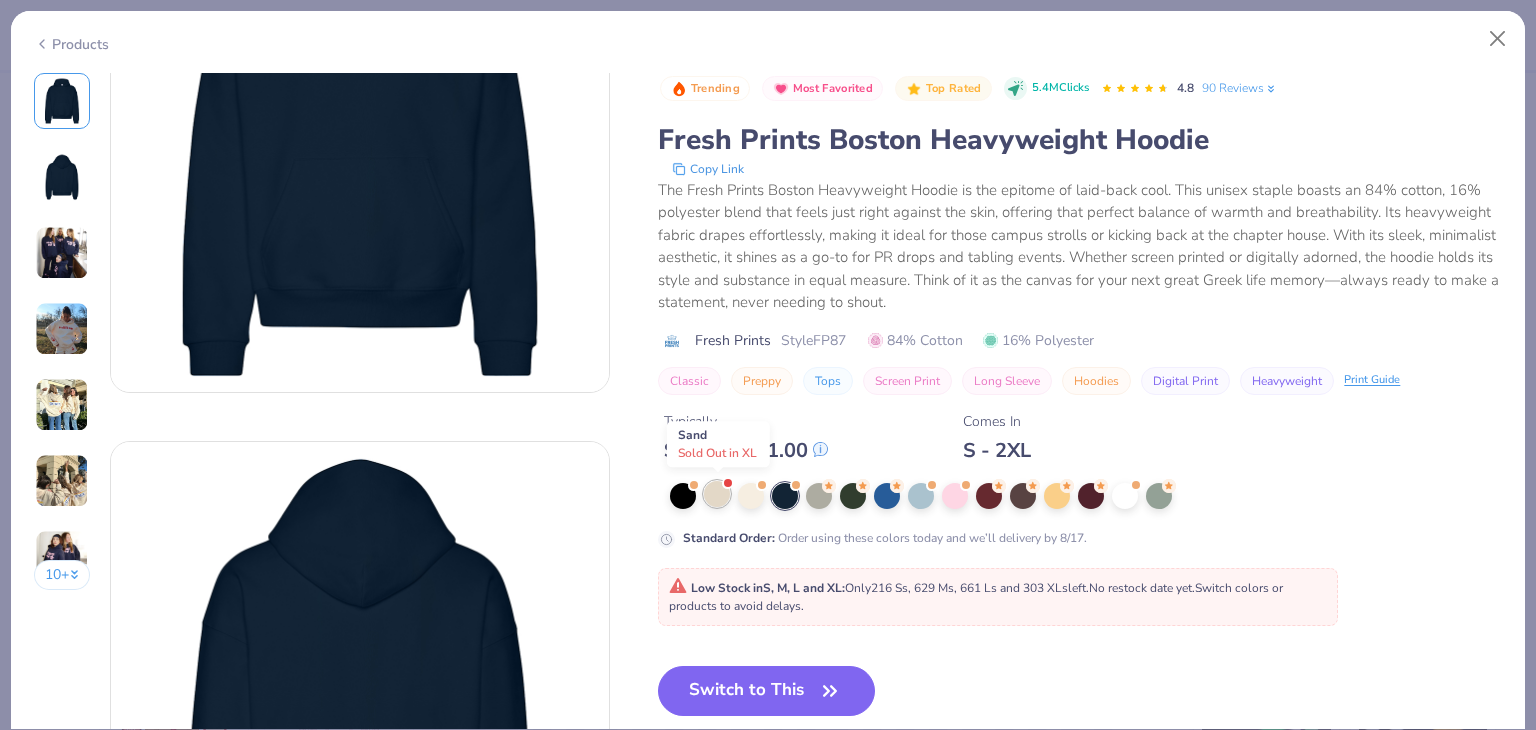 click at bounding box center [717, 494] 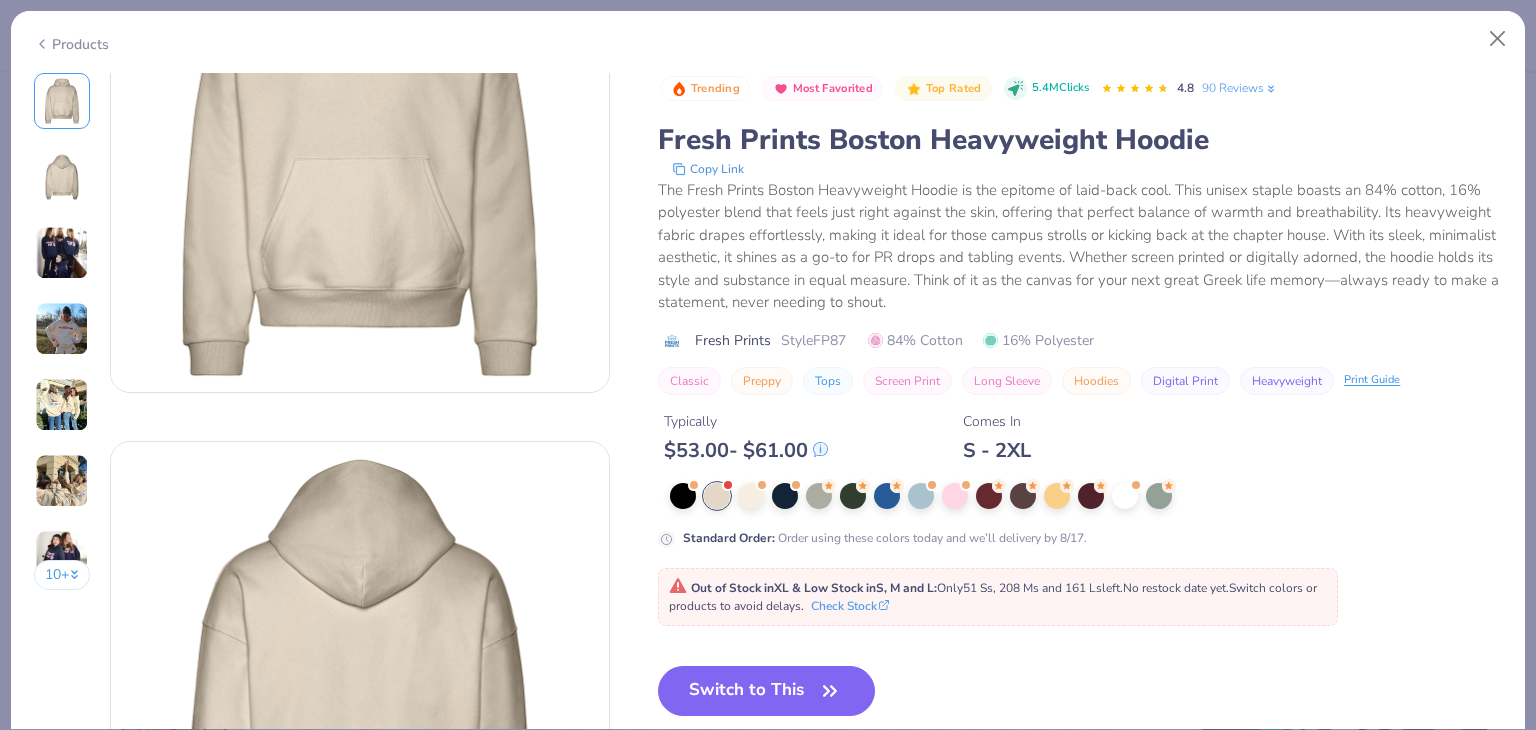 scroll, scrollTop: 0, scrollLeft: 0, axis: both 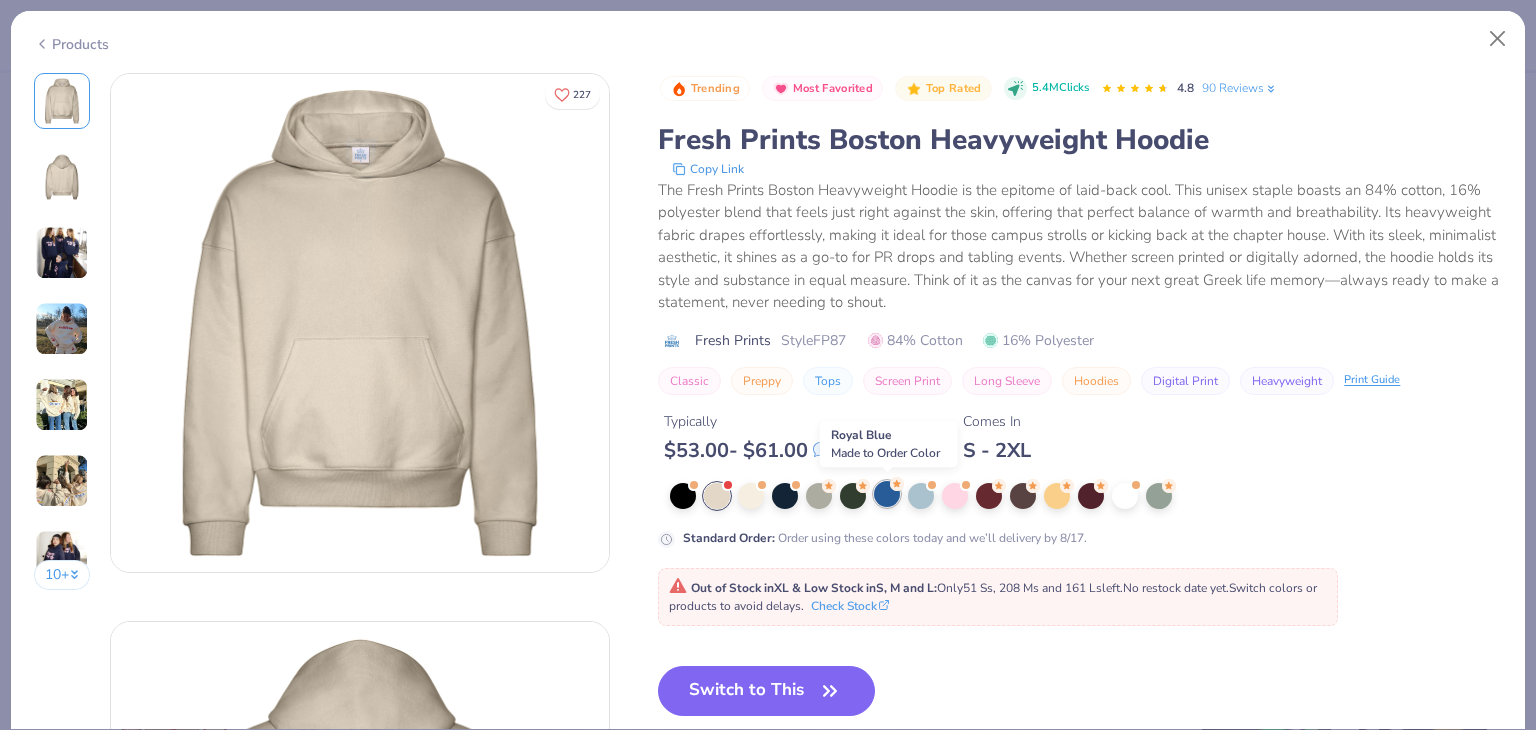 click at bounding box center (887, 494) 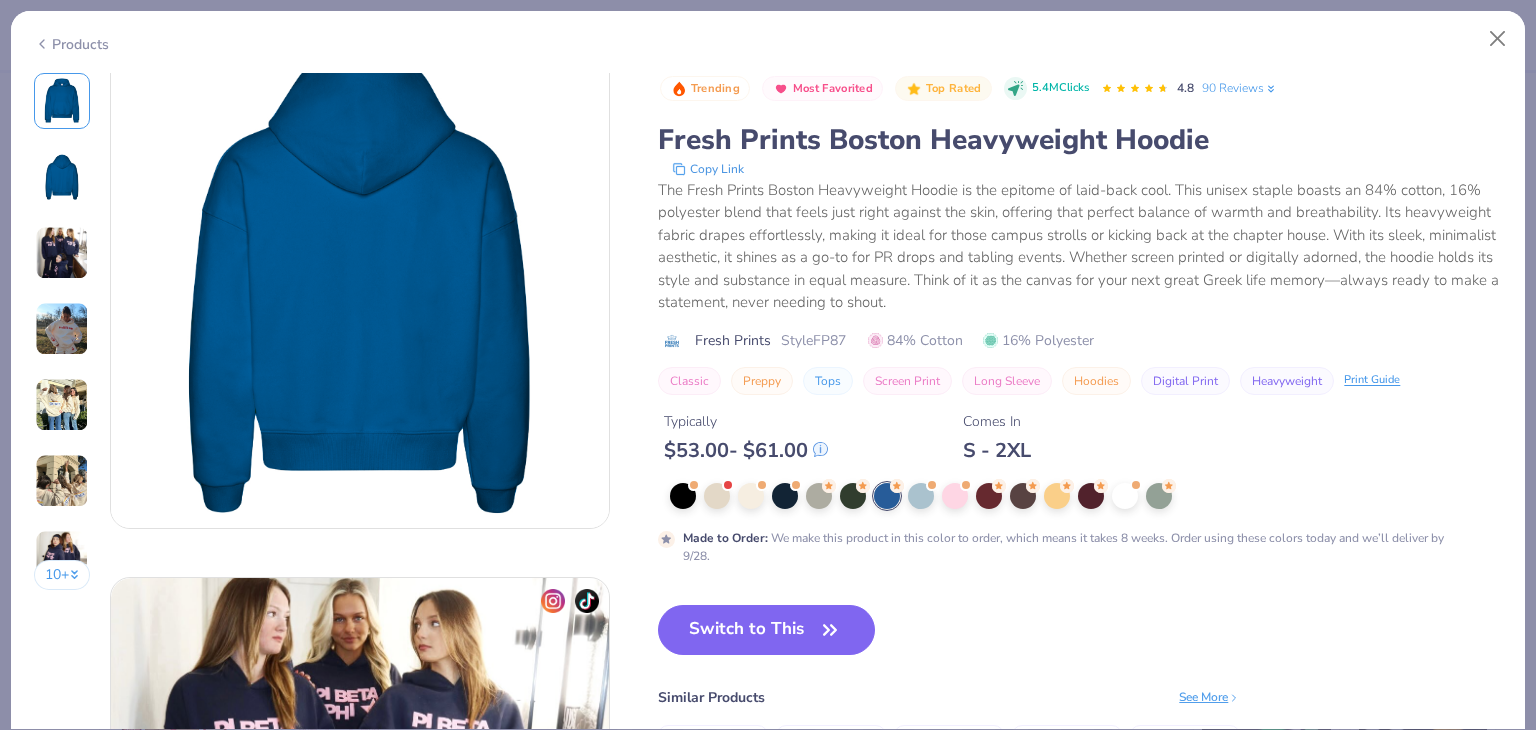 scroll, scrollTop: 0, scrollLeft: 0, axis: both 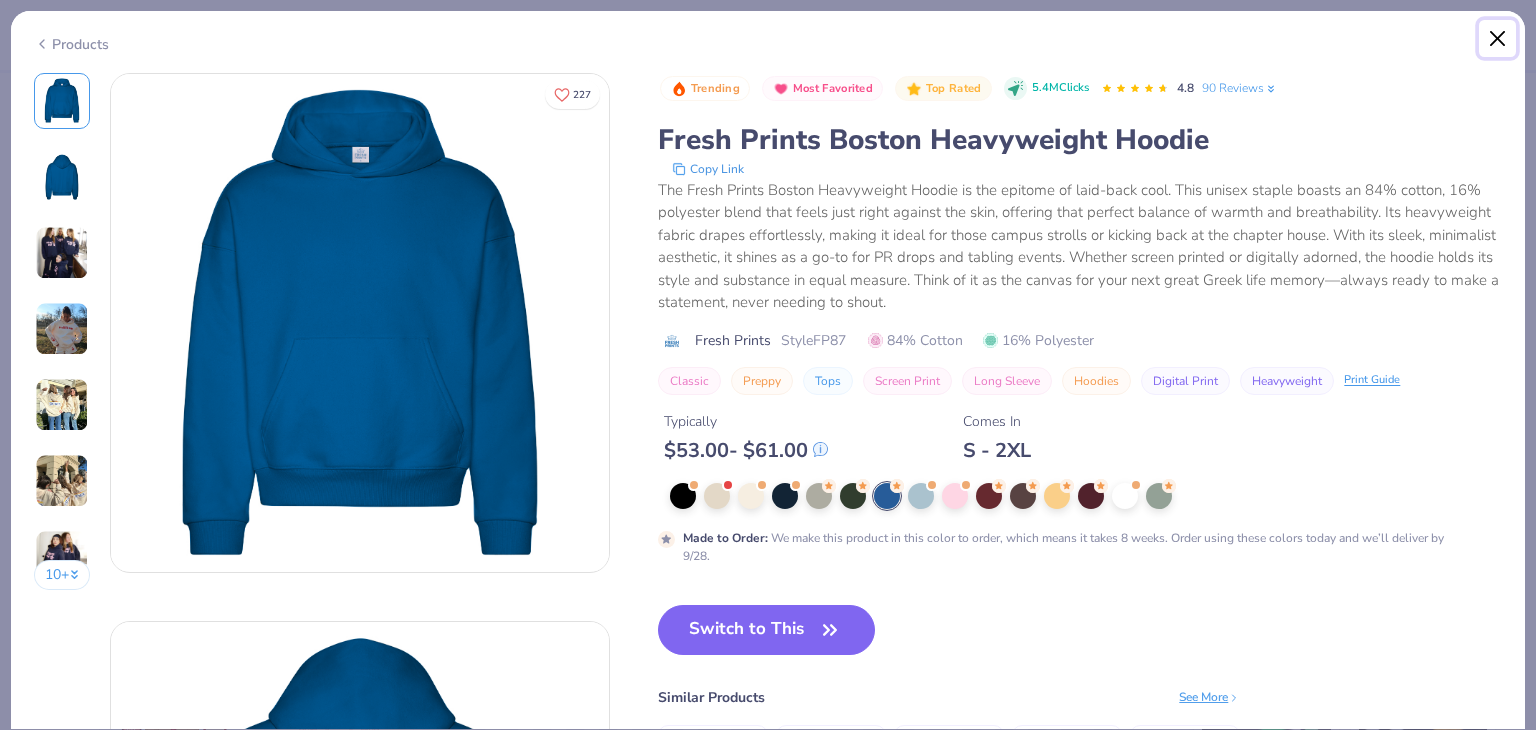 click at bounding box center [1498, 39] 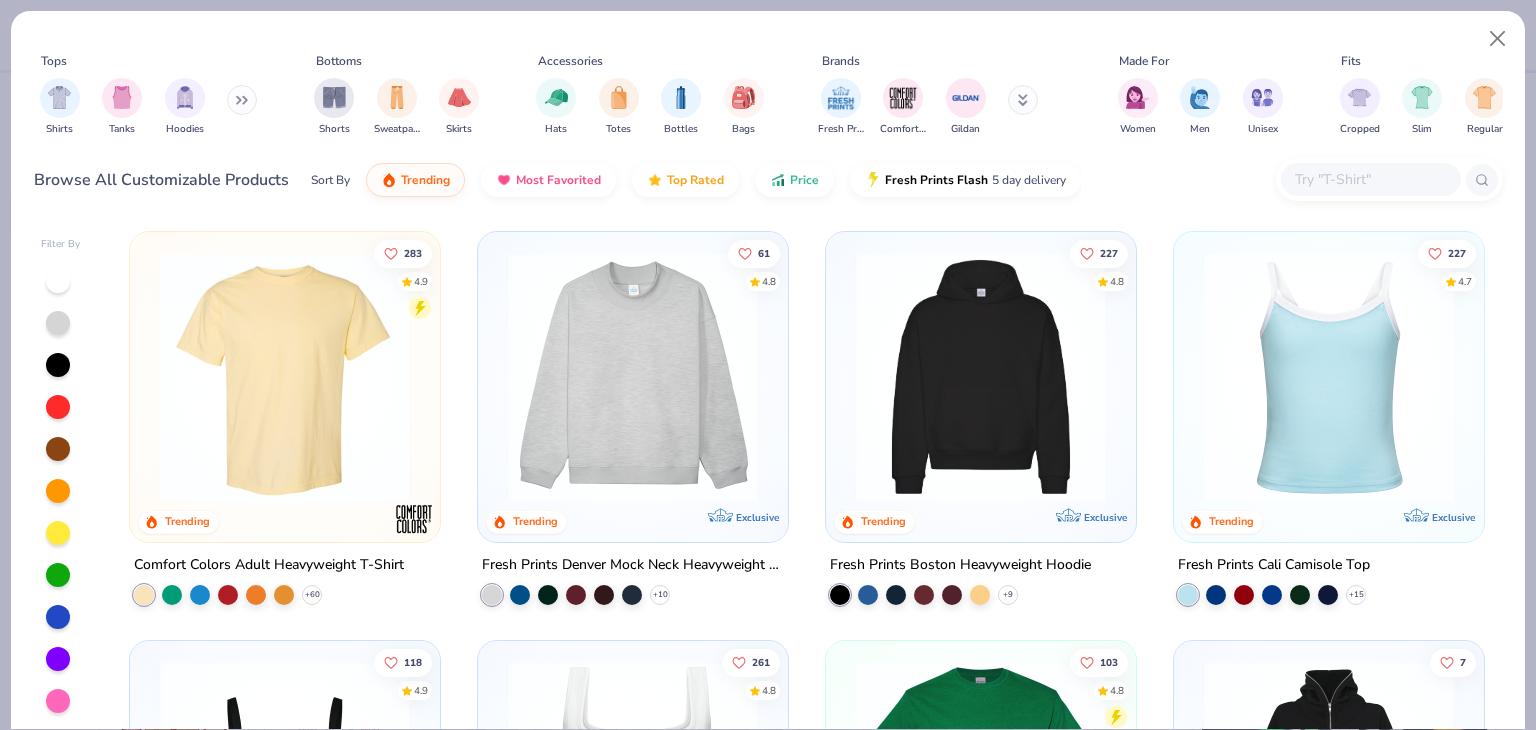 scroll, scrollTop: 112, scrollLeft: 0, axis: vertical 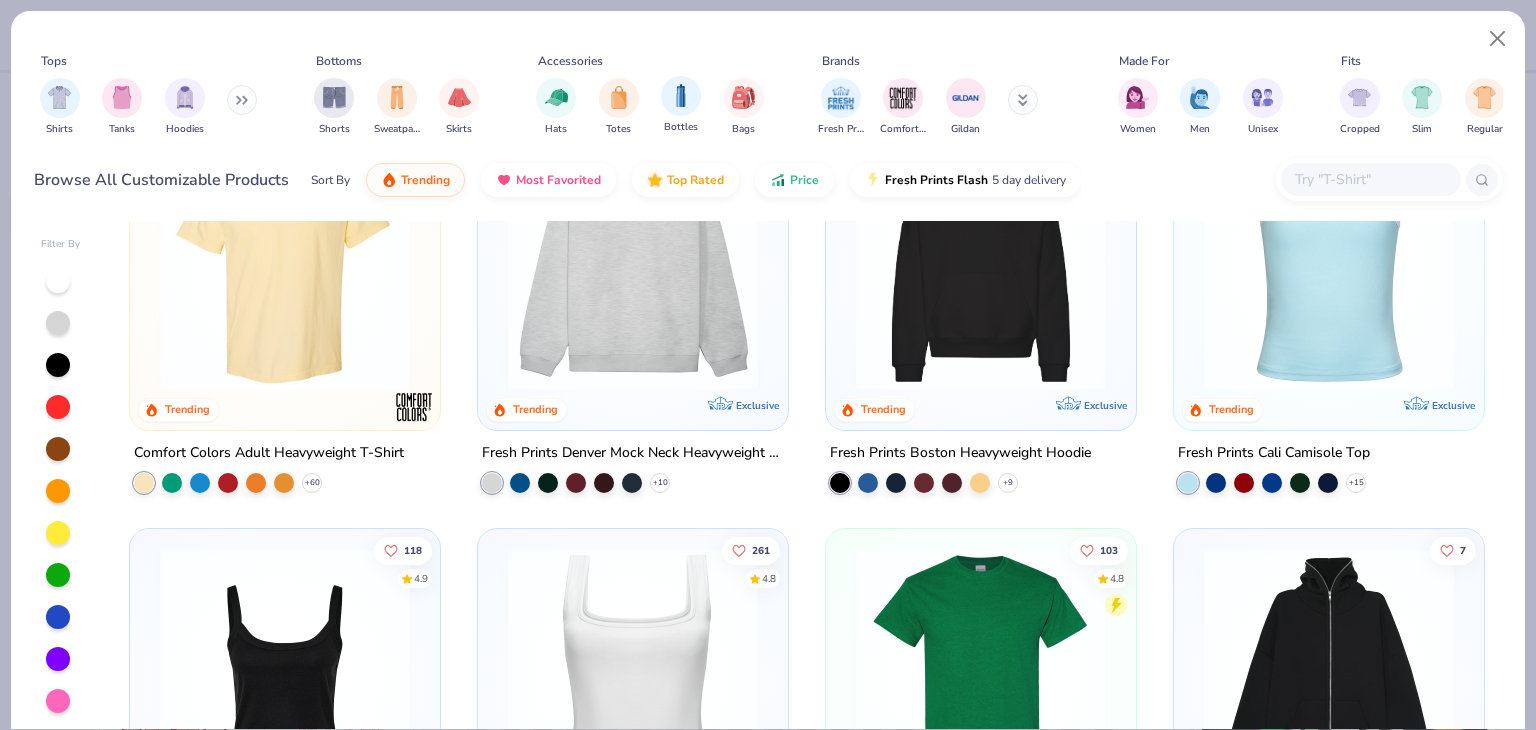 click on "Bottles" at bounding box center (681, 105) 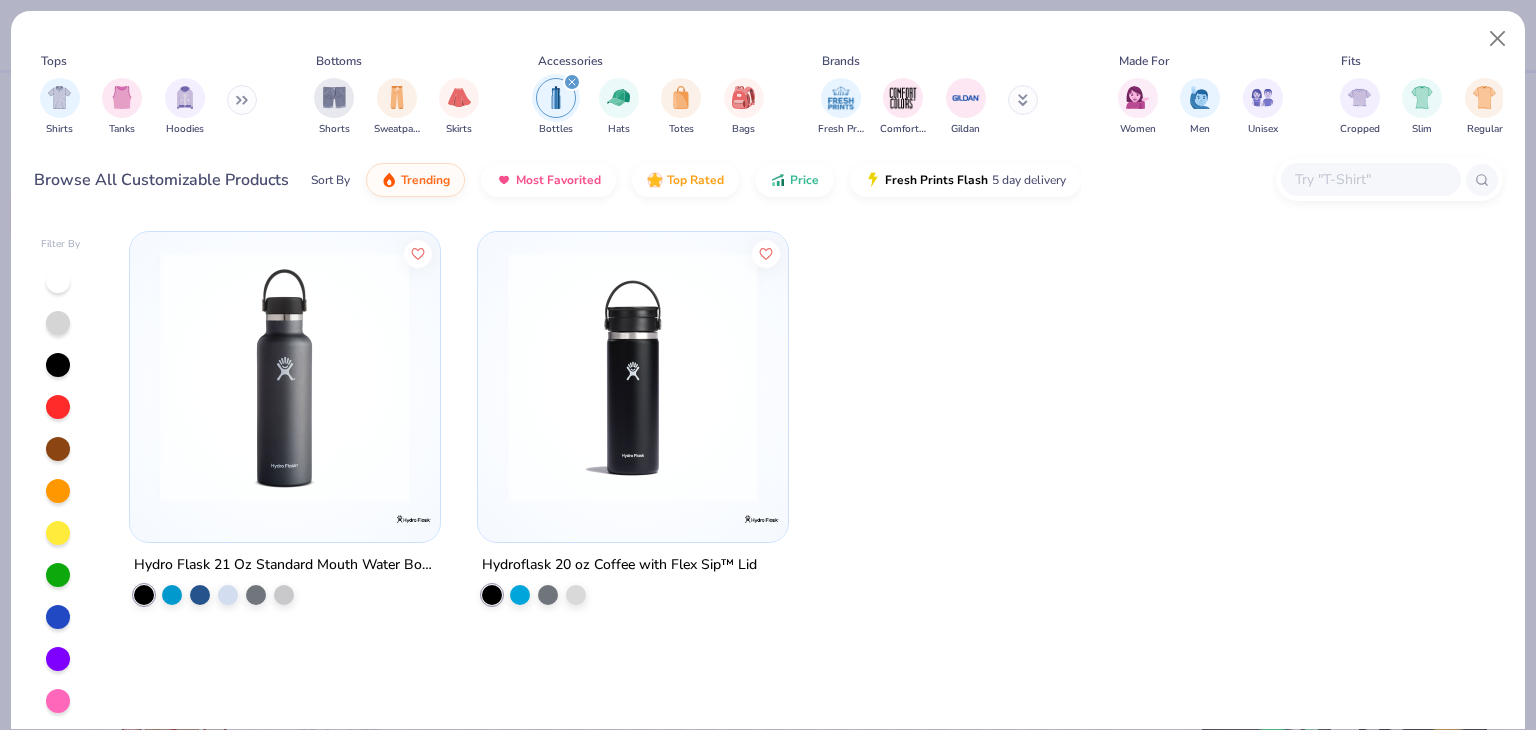 click at bounding box center (572, 82) 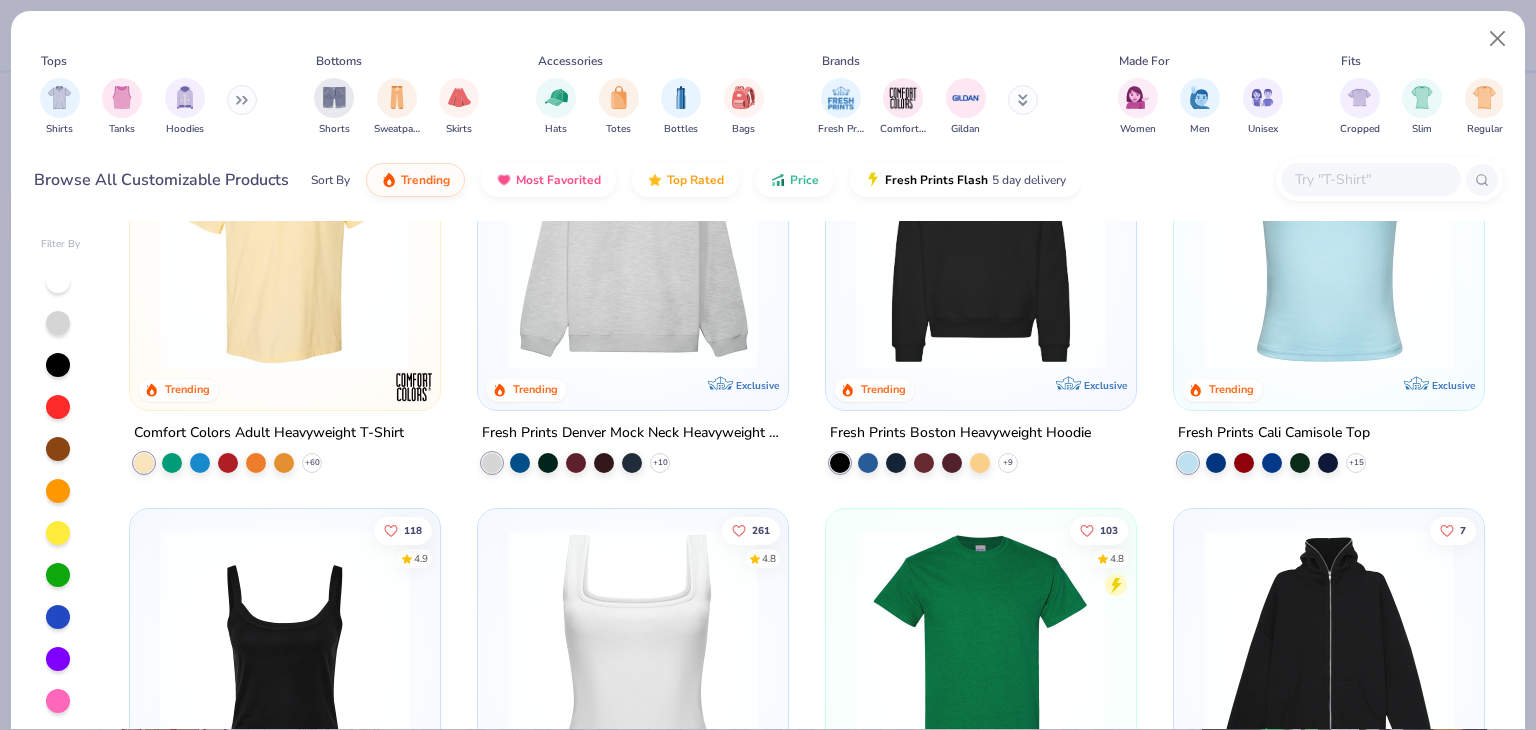 scroll, scrollTop: 0, scrollLeft: 0, axis: both 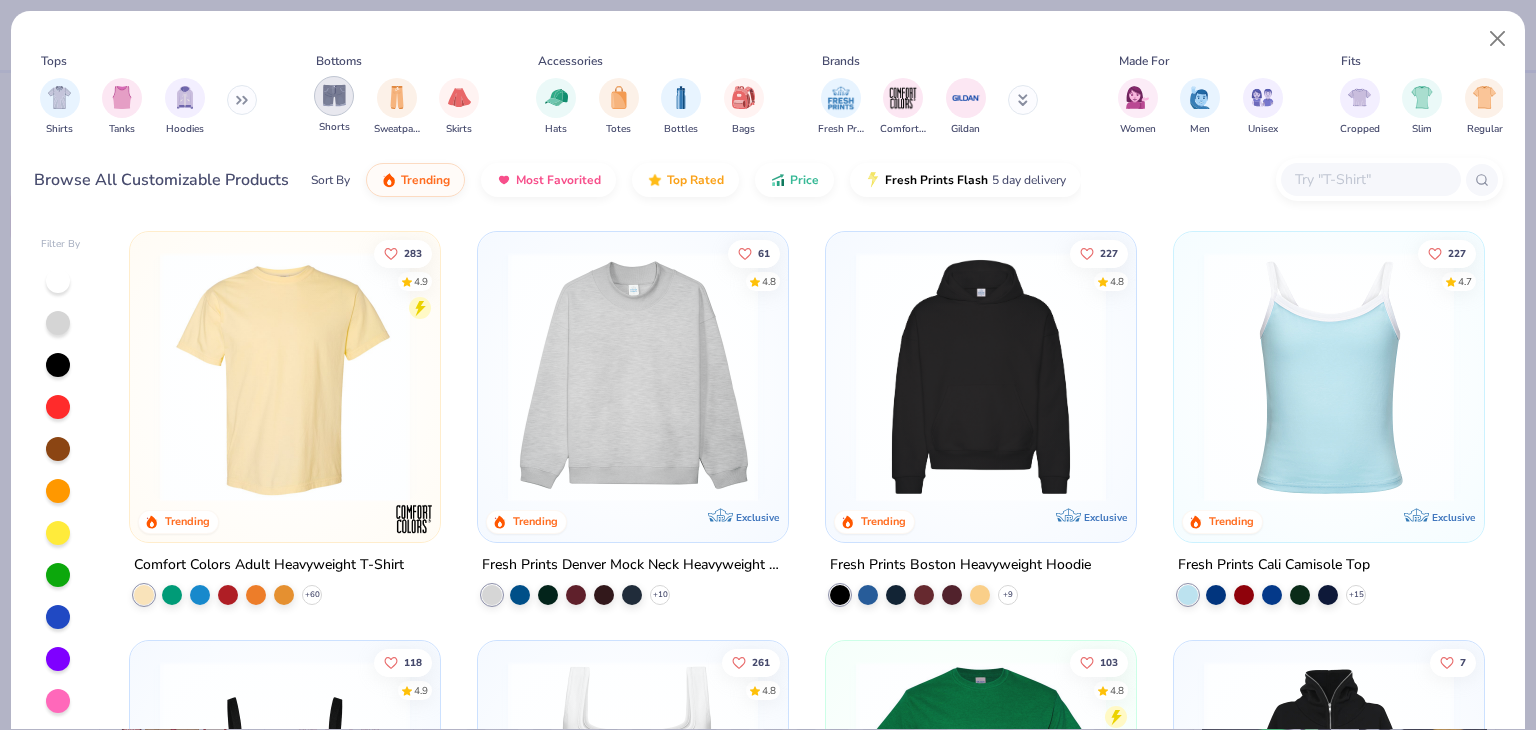 click at bounding box center (334, 95) 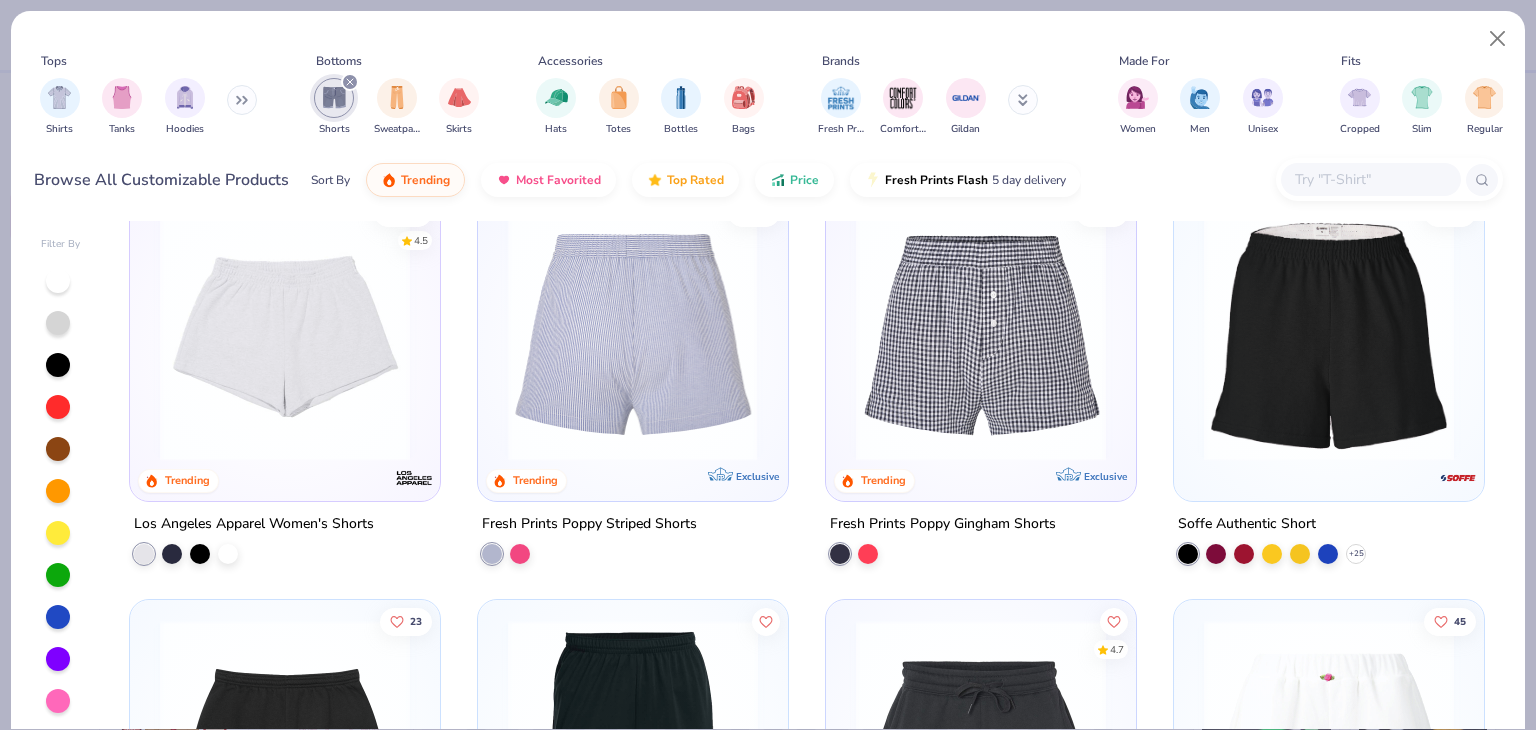 scroll, scrollTop: 799, scrollLeft: 0, axis: vertical 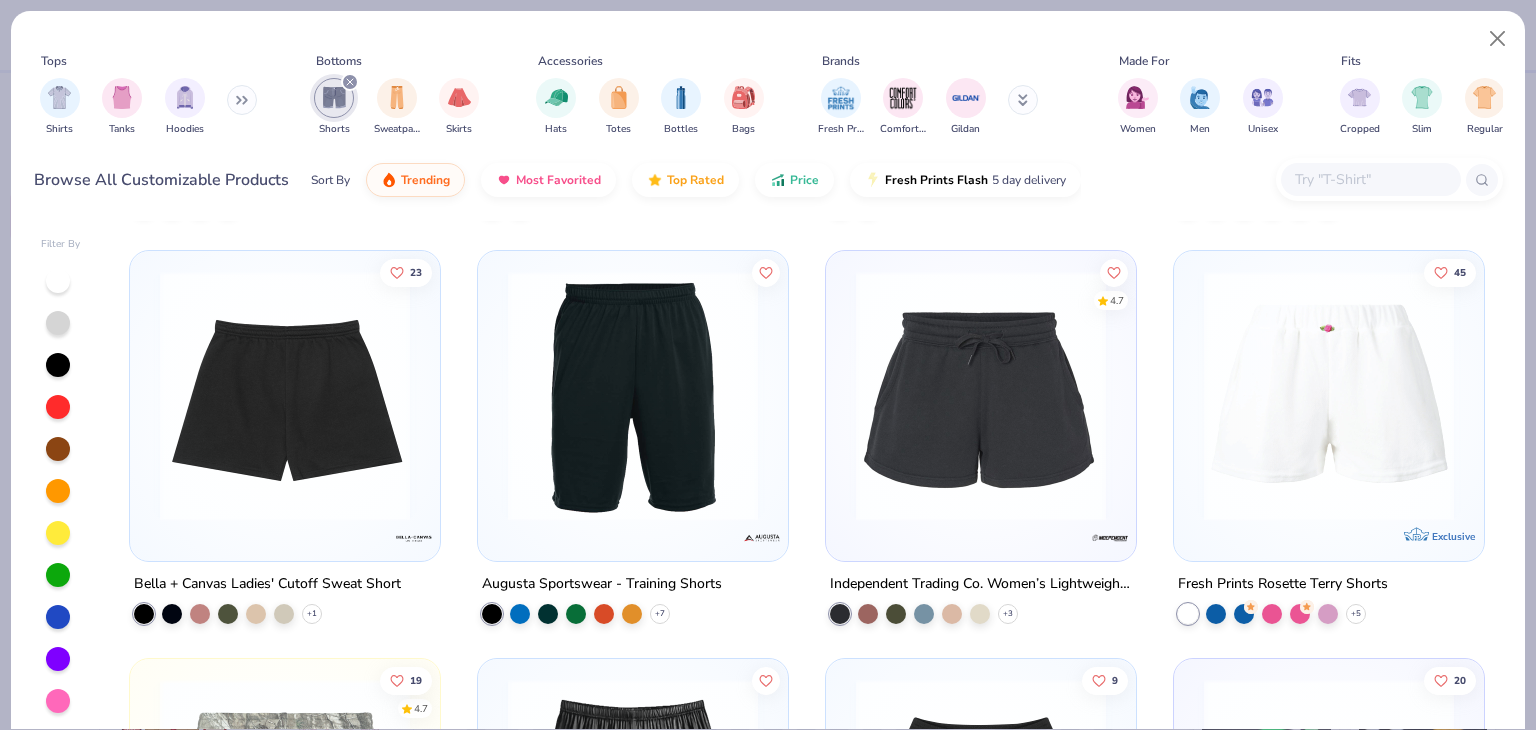 click at bounding box center [285, 395] 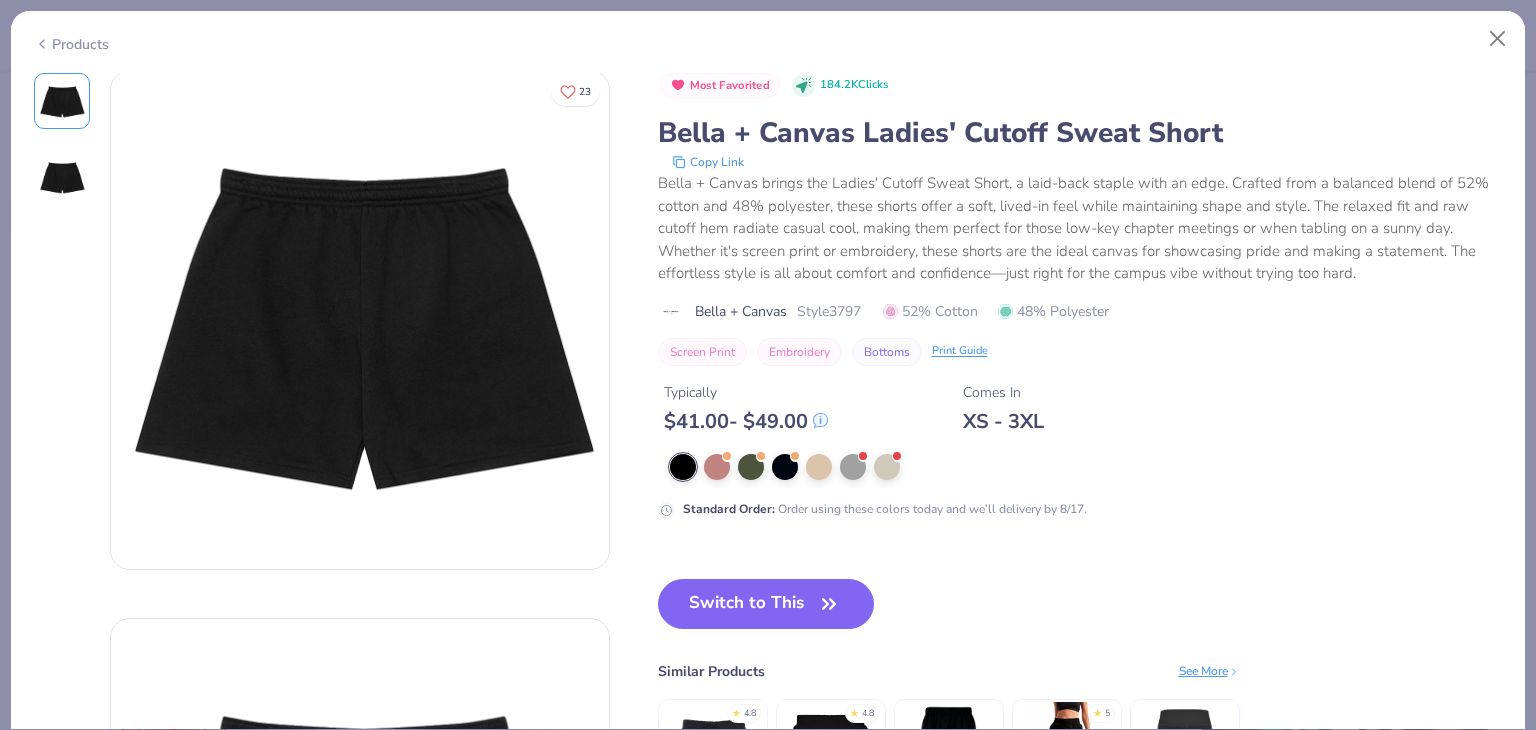 scroll, scrollTop: 0, scrollLeft: 0, axis: both 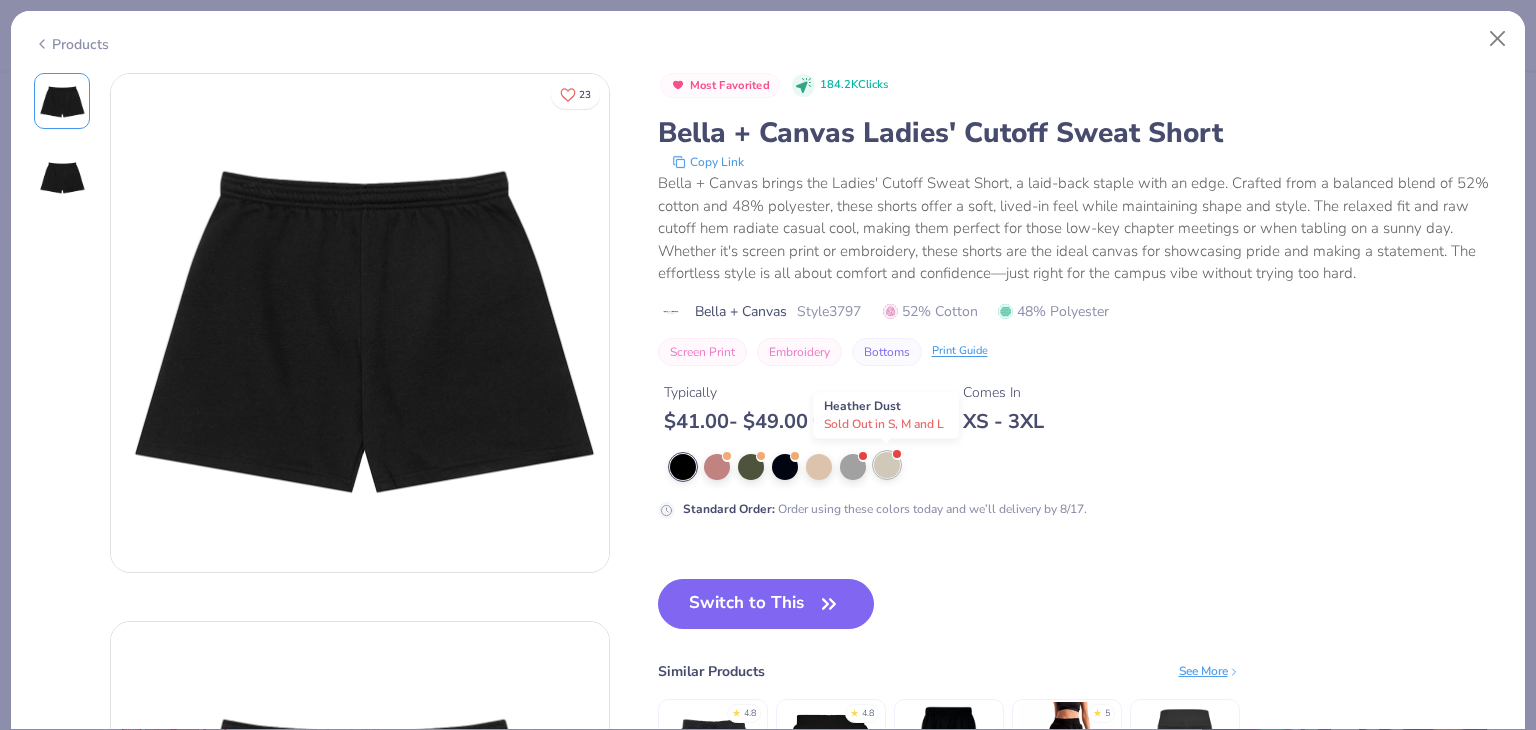 click at bounding box center (887, 465) 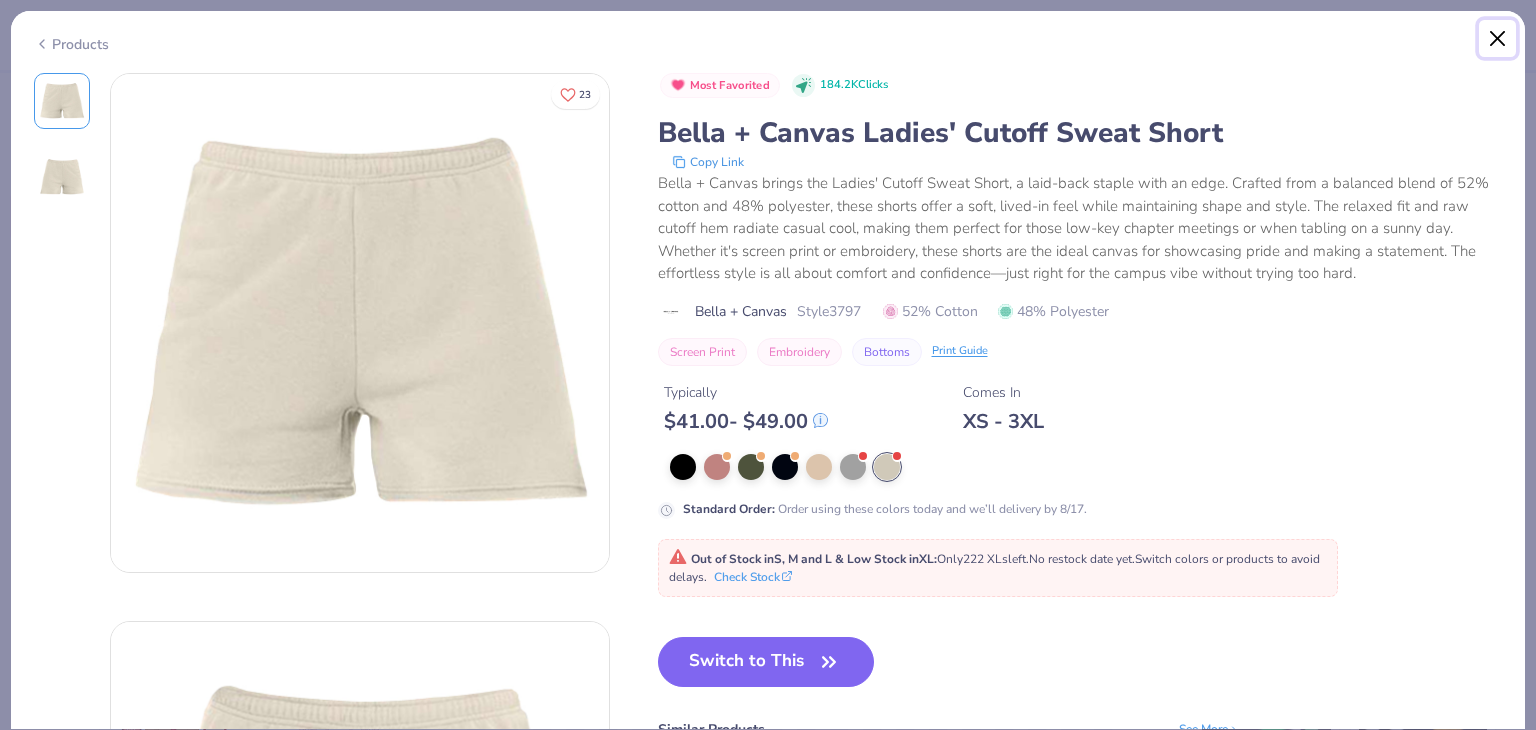click at bounding box center [1498, 39] 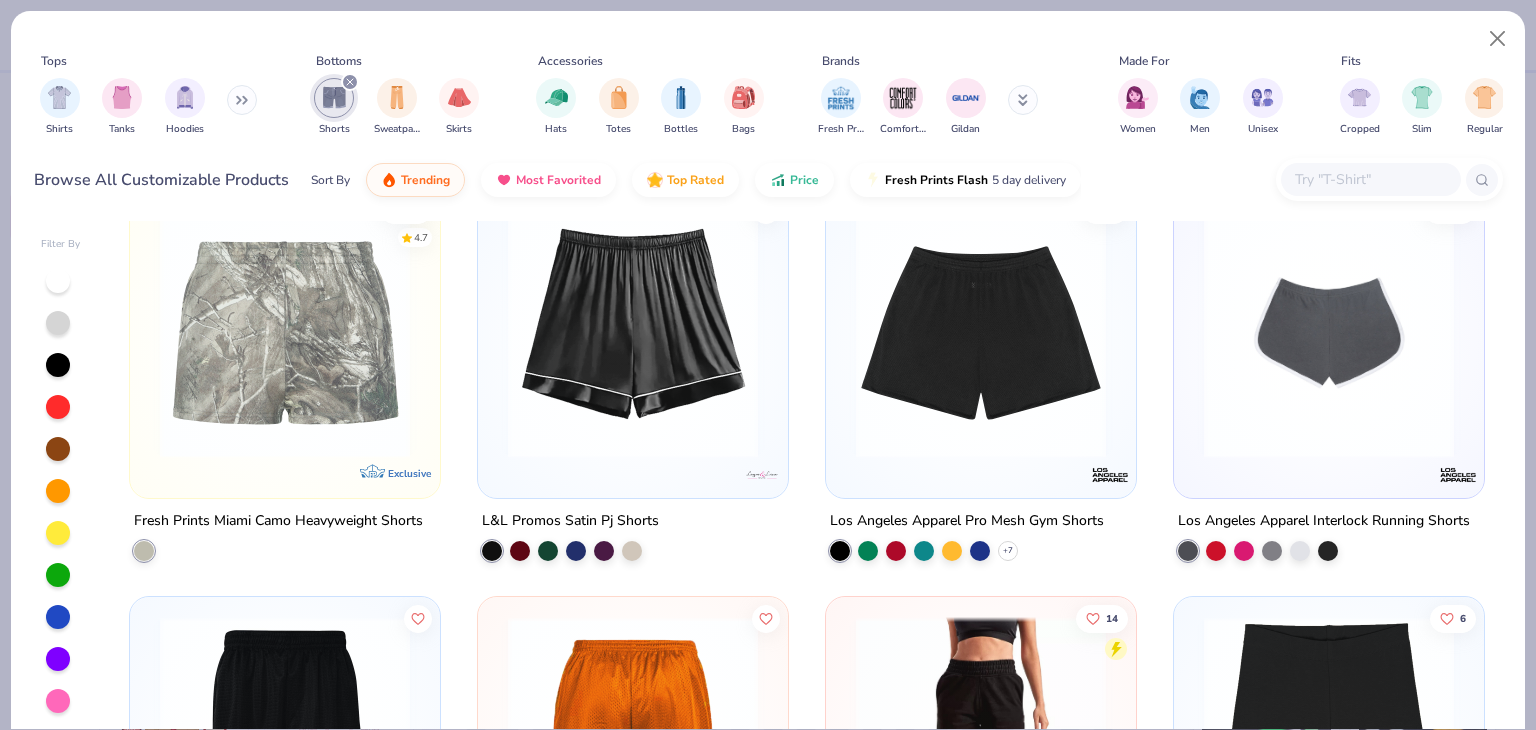 scroll, scrollTop: 1267, scrollLeft: 0, axis: vertical 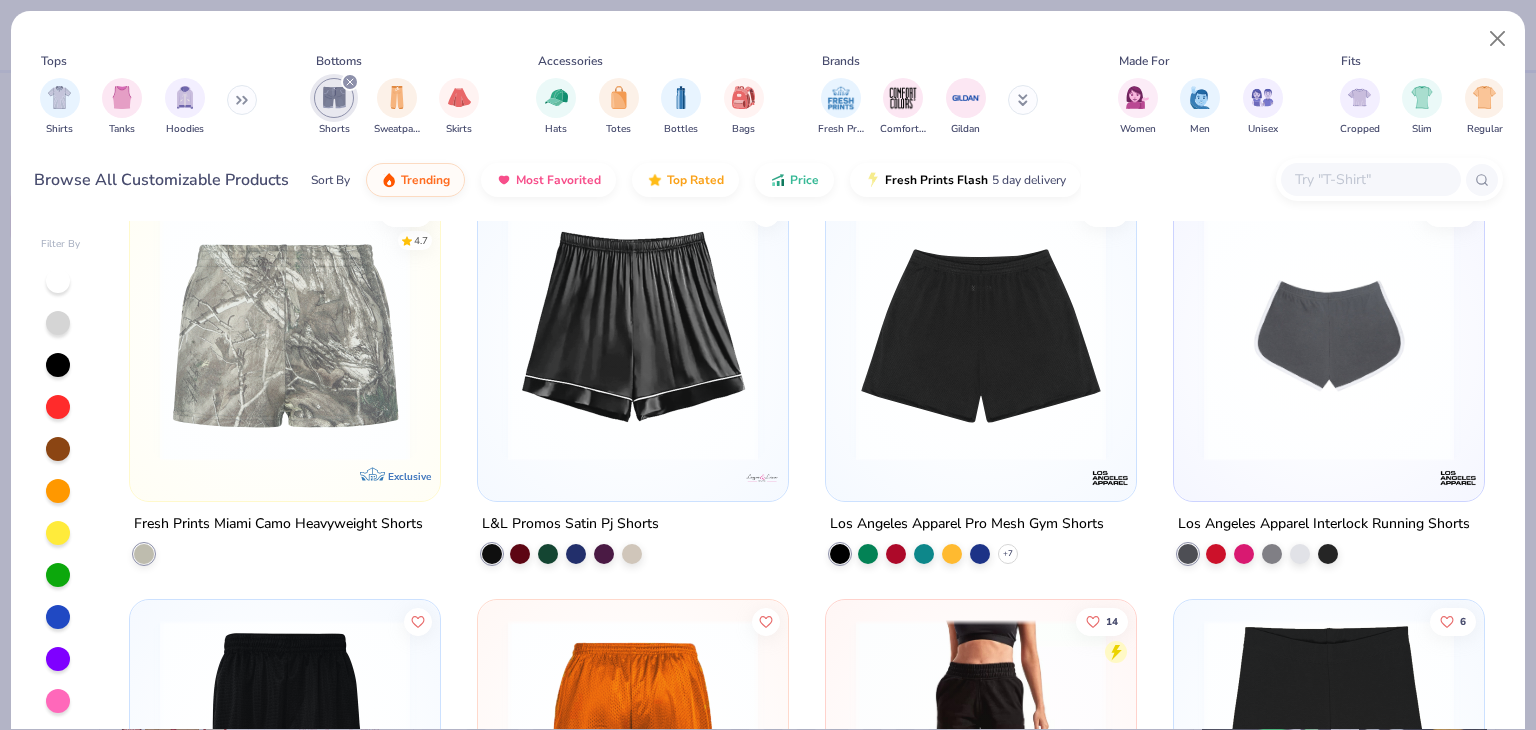 click at bounding box center (1329, 336) 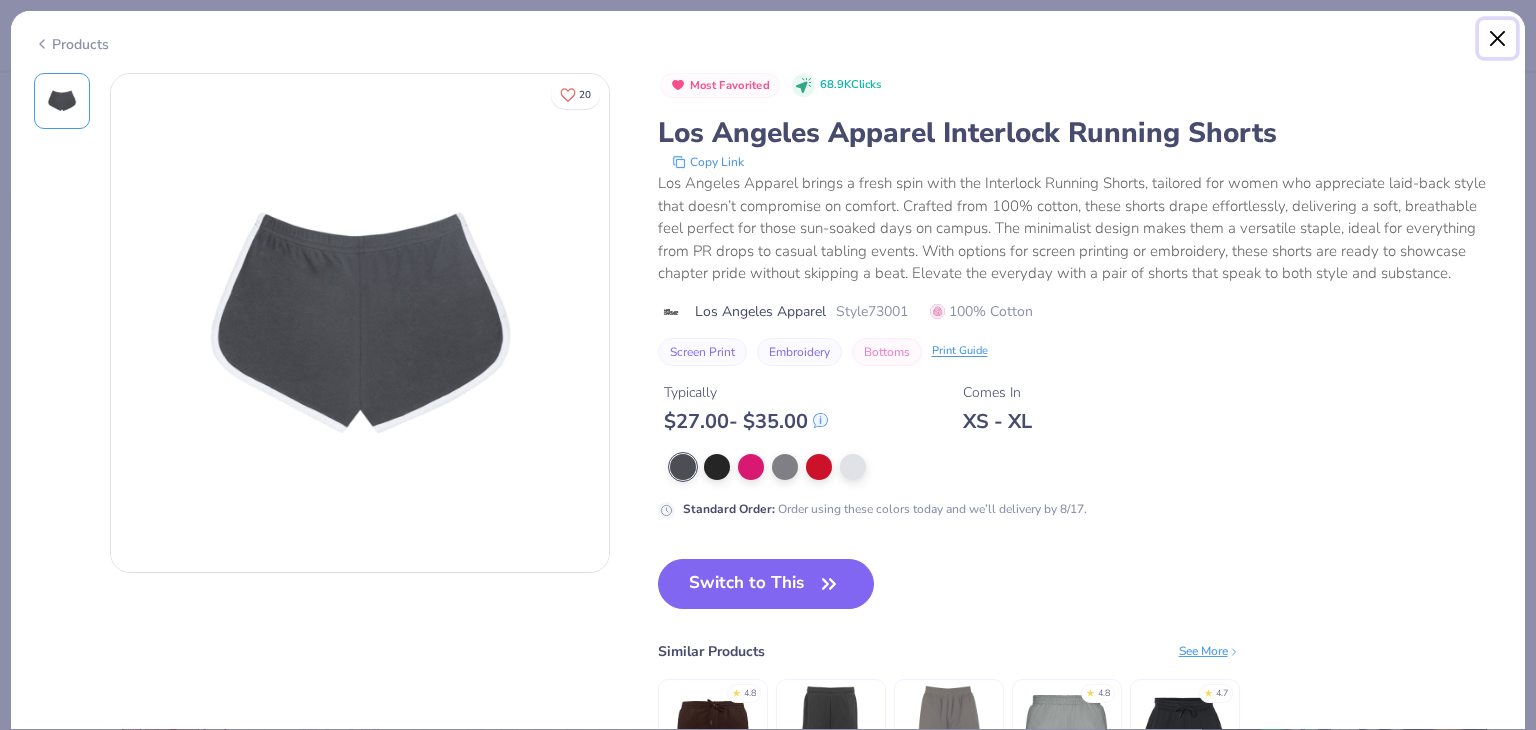 click at bounding box center [1498, 39] 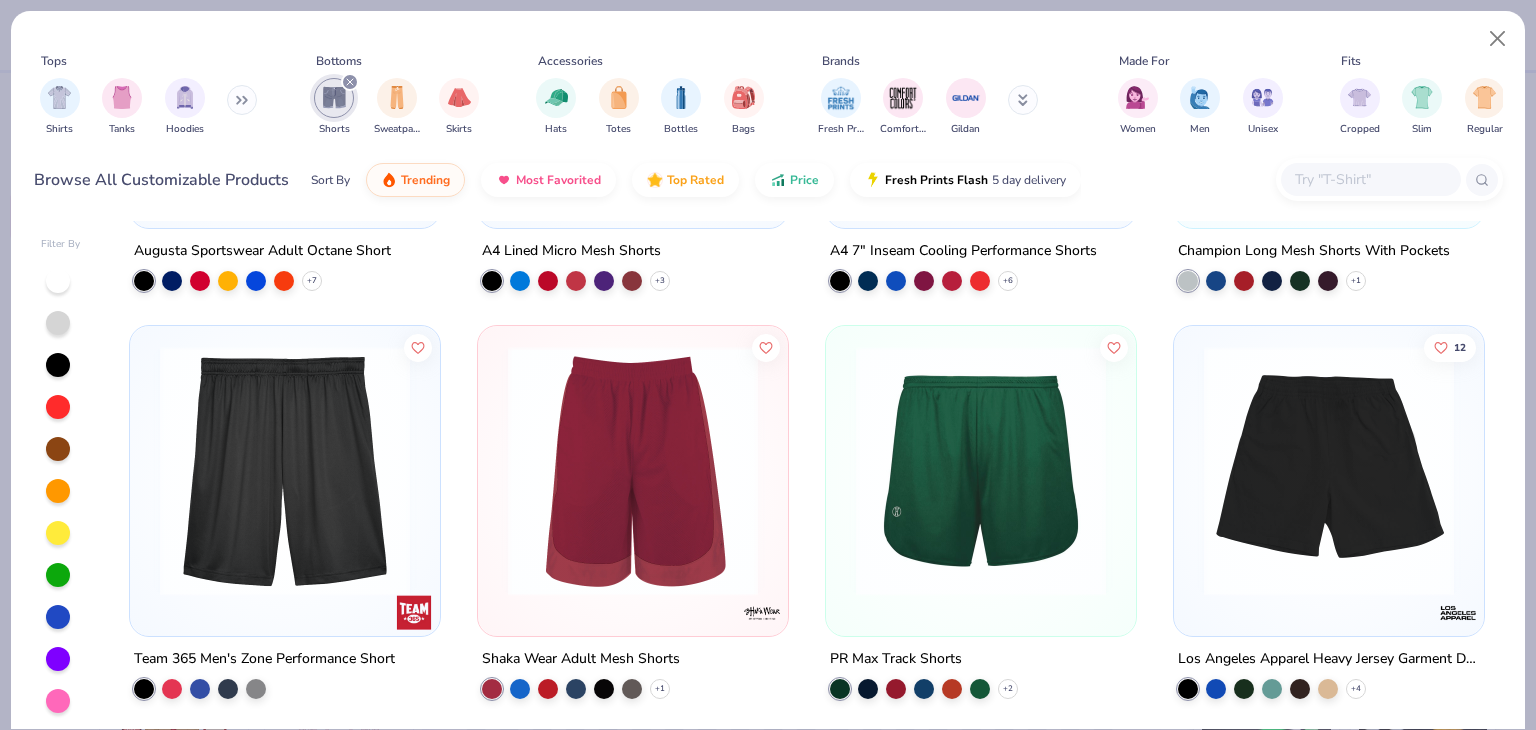 scroll, scrollTop: 2892, scrollLeft: 0, axis: vertical 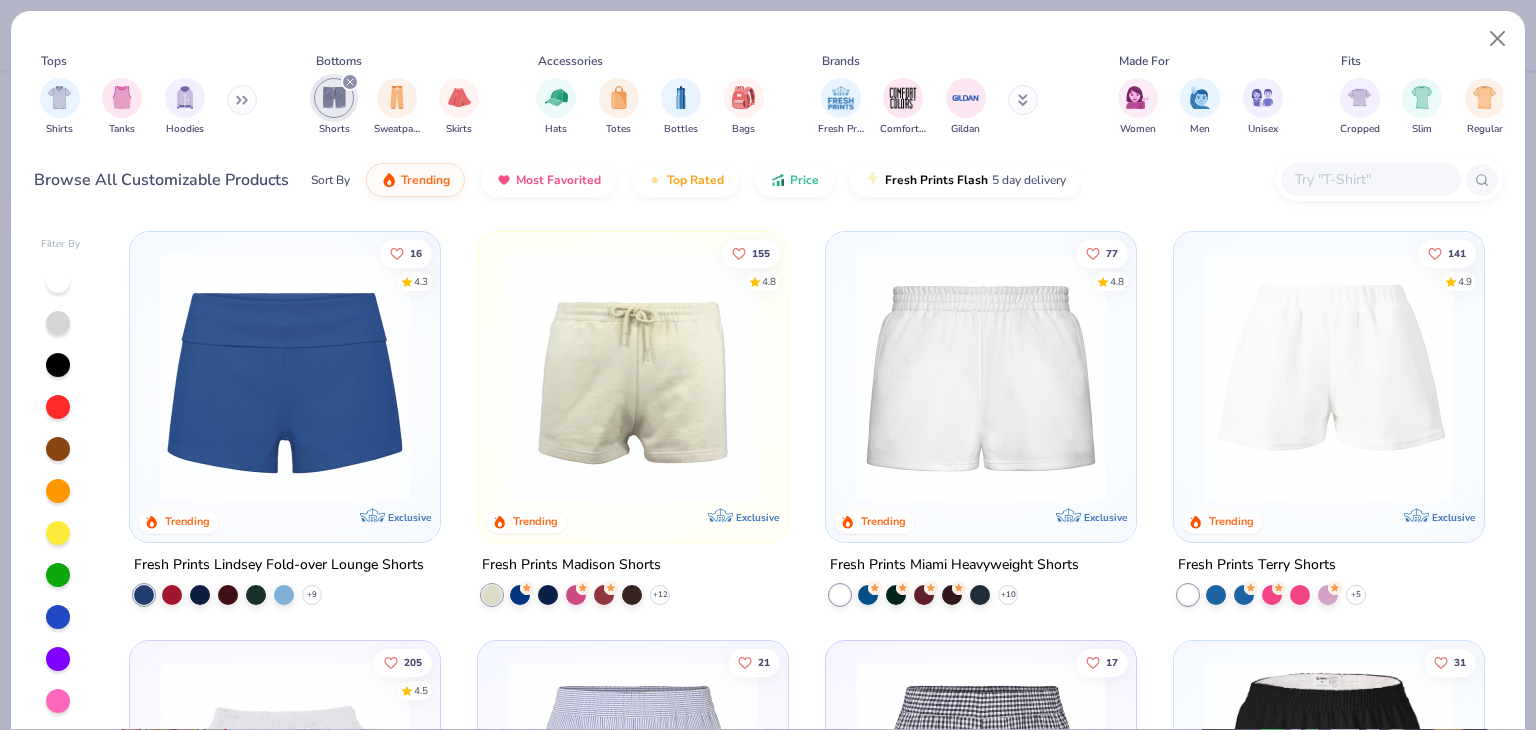 click at bounding box center [981, 377] 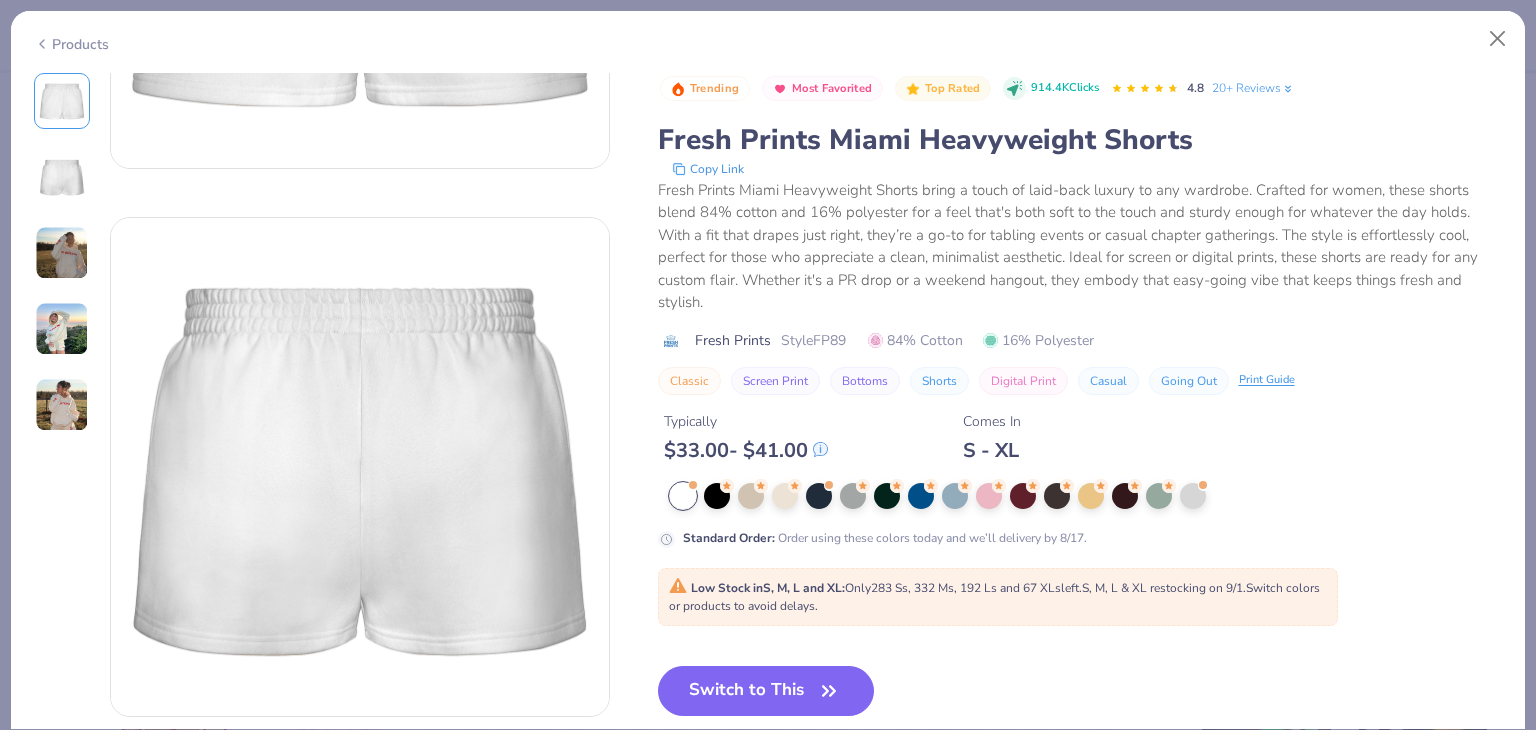 scroll, scrollTop: 0, scrollLeft: 0, axis: both 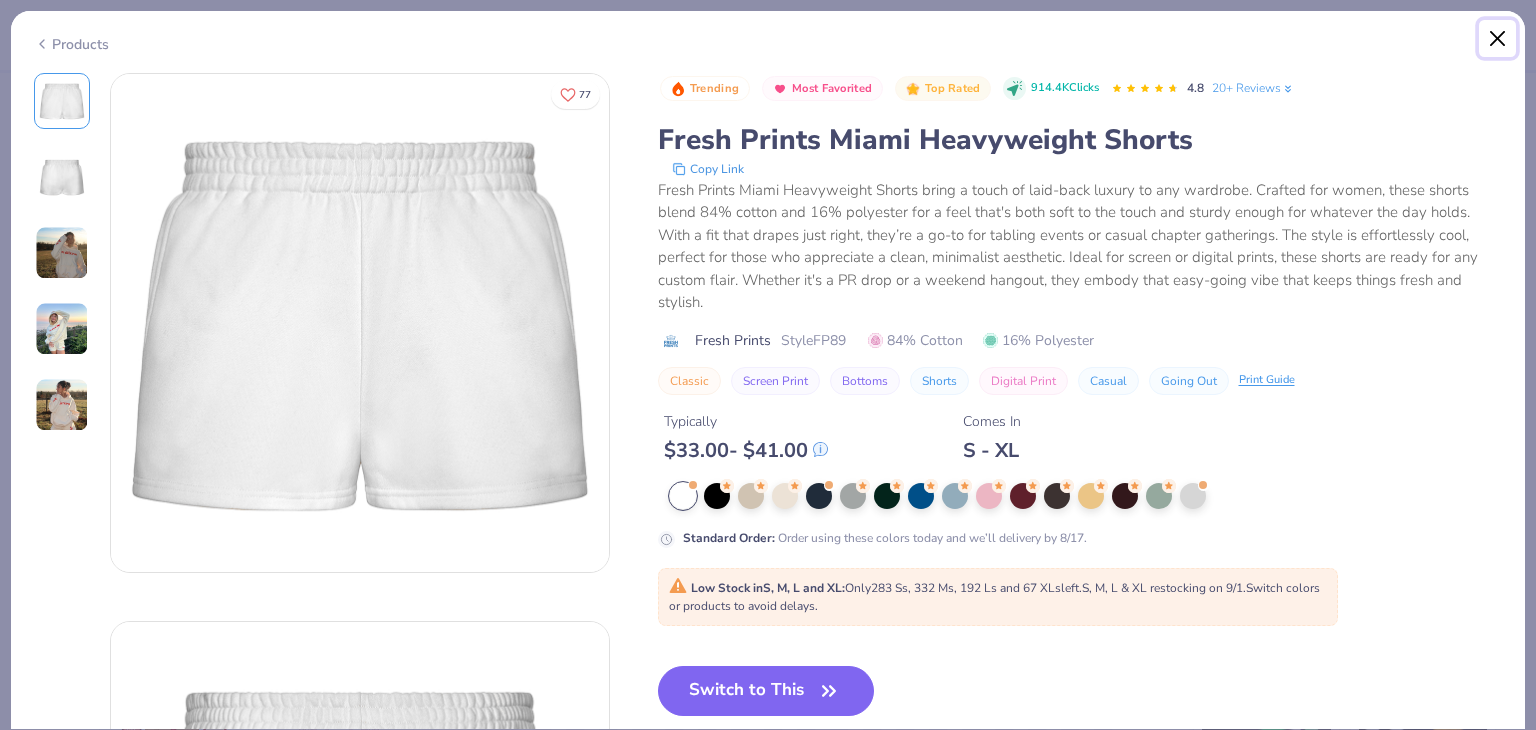 click at bounding box center (1498, 39) 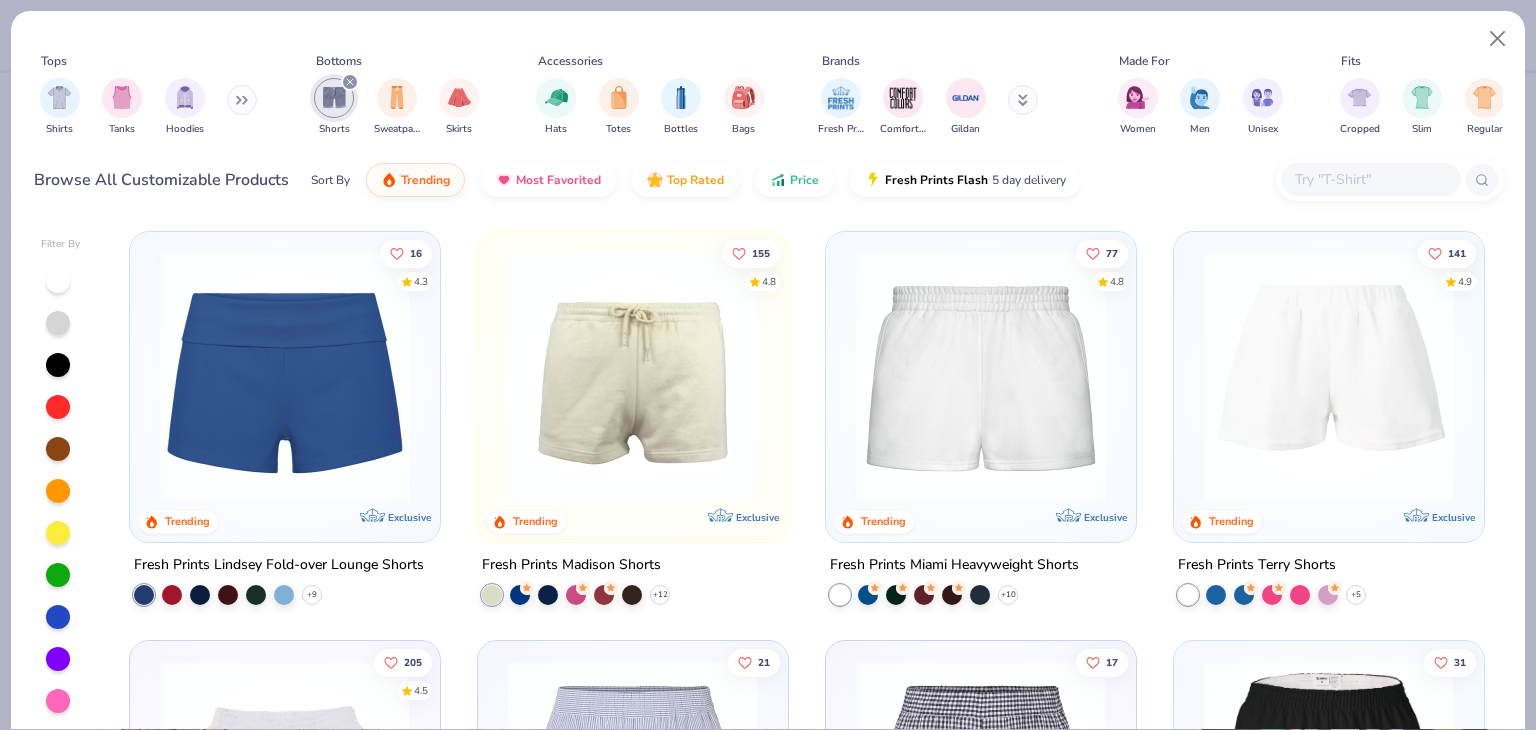 click at bounding box center [350, 82] 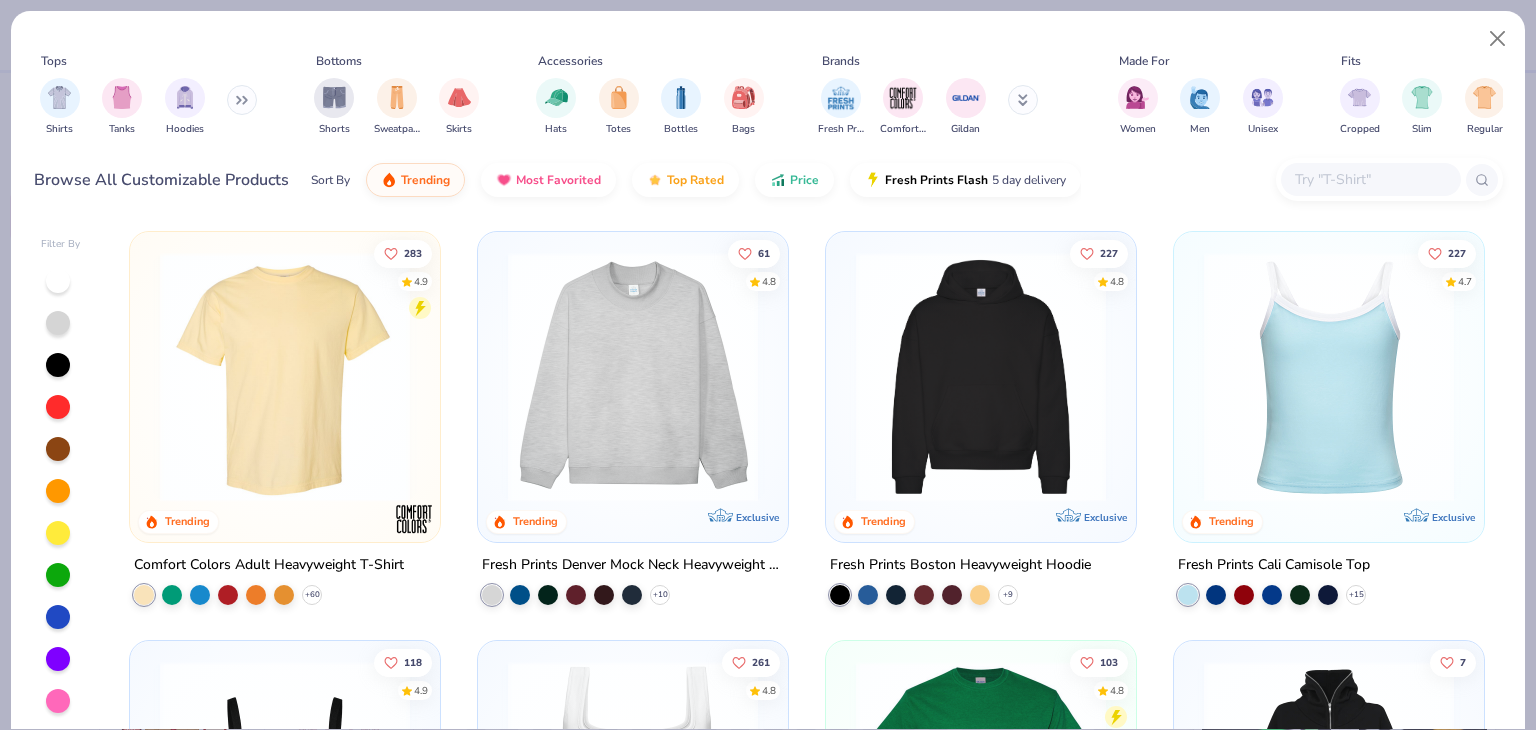 click at bounding box center [242, 100] 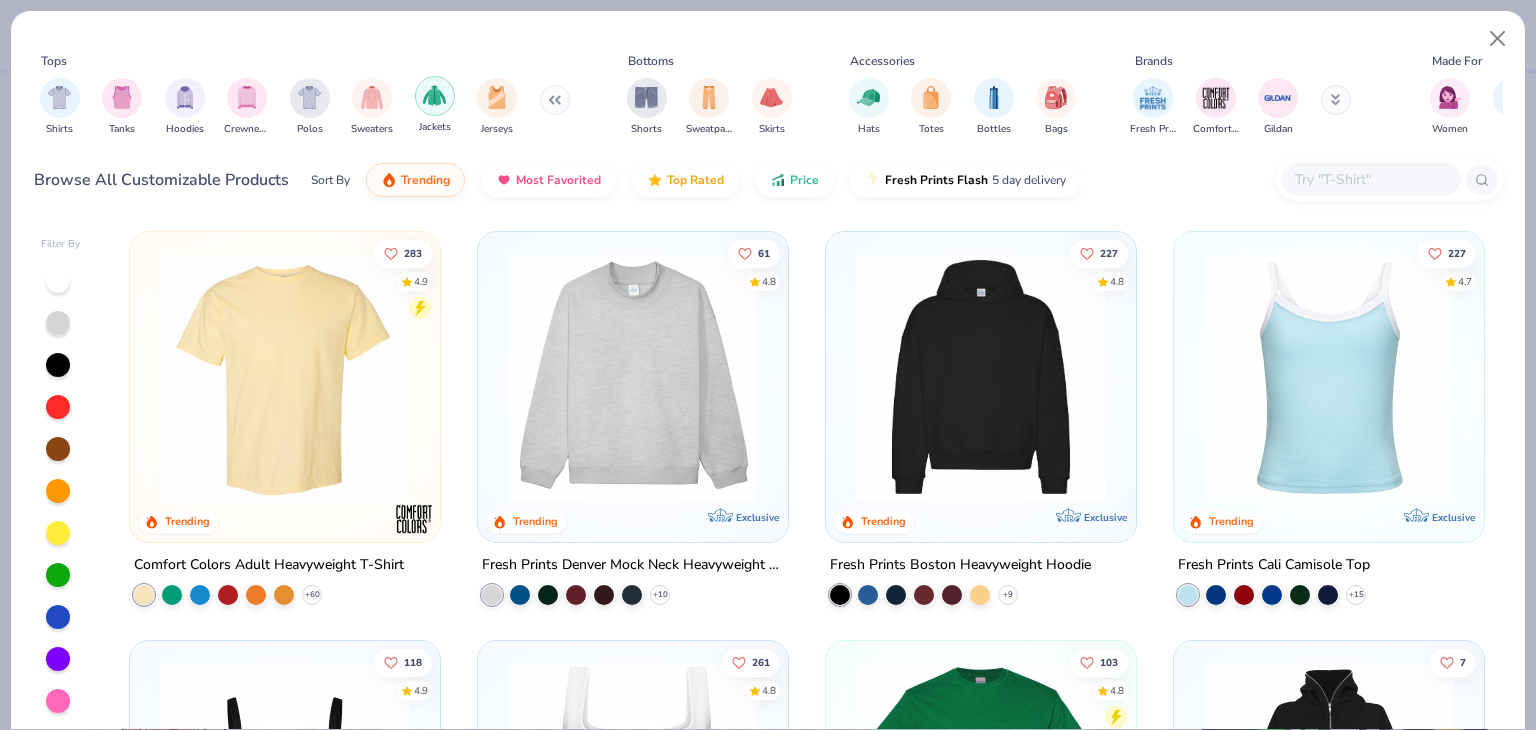 click at bounding box center (435, 96) 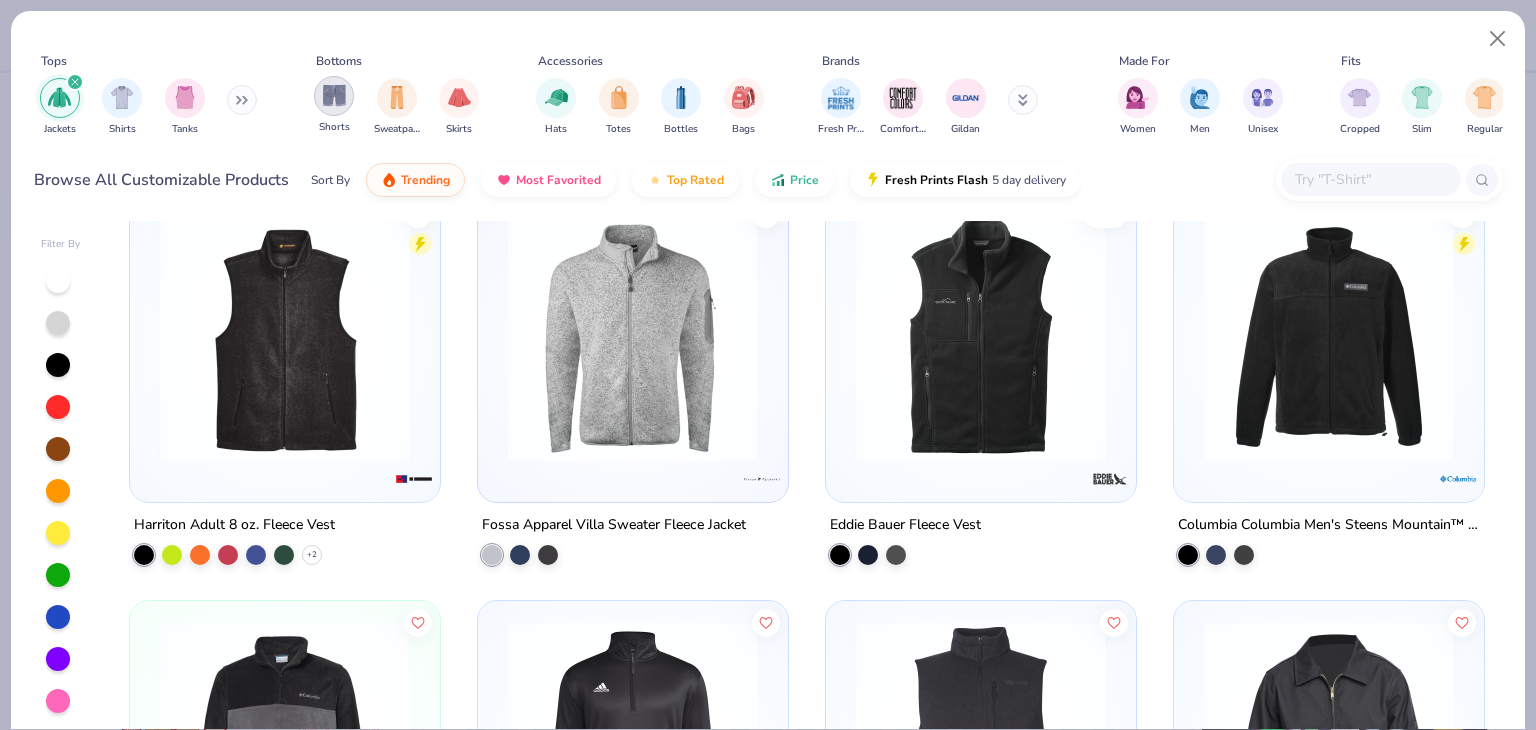 scroll, scrollTop: 1674, scrollLeft: 0, axis: vertical 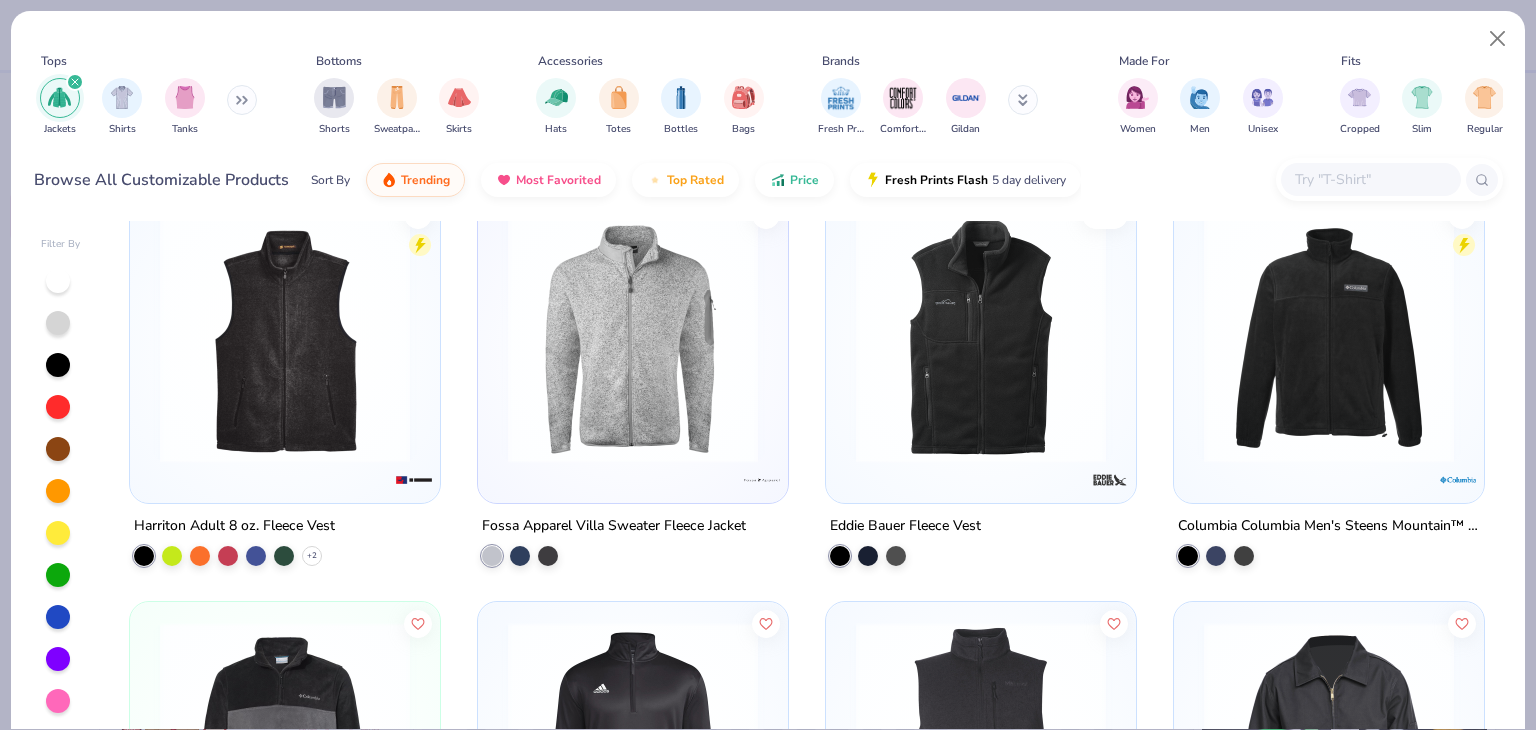 click 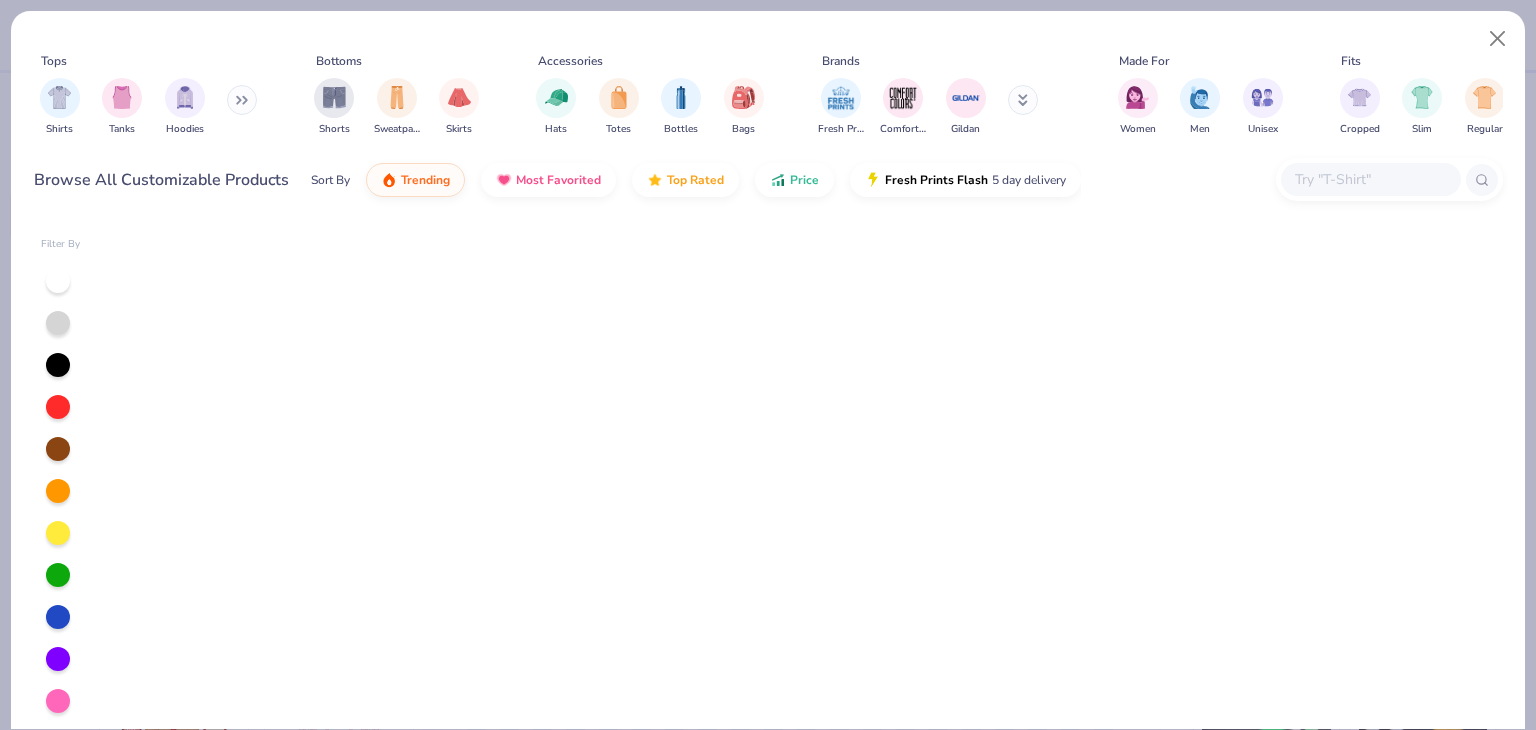 scroll, scrollTop: 0, scrollLeft: 0, axis: both 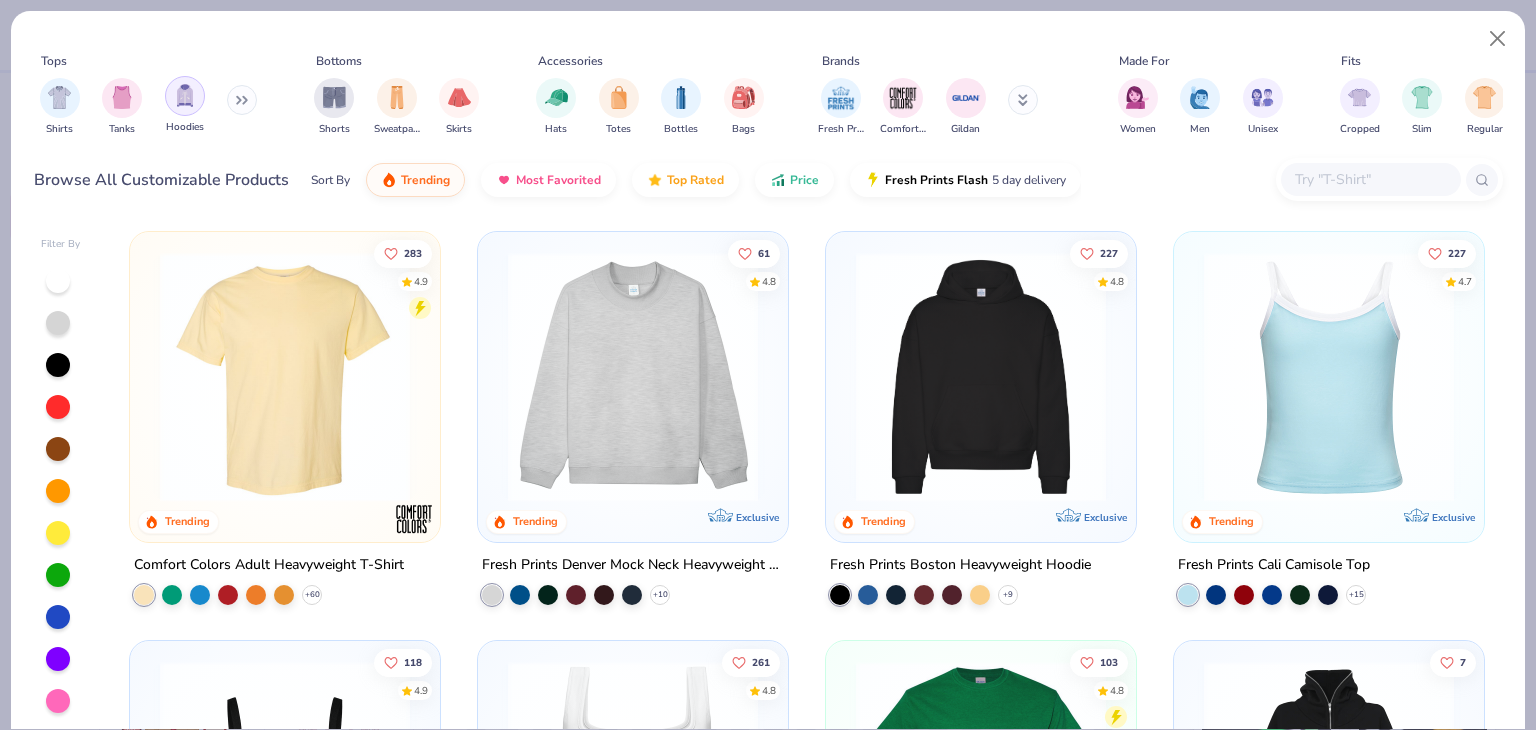 click at bounding box center [185, 95] 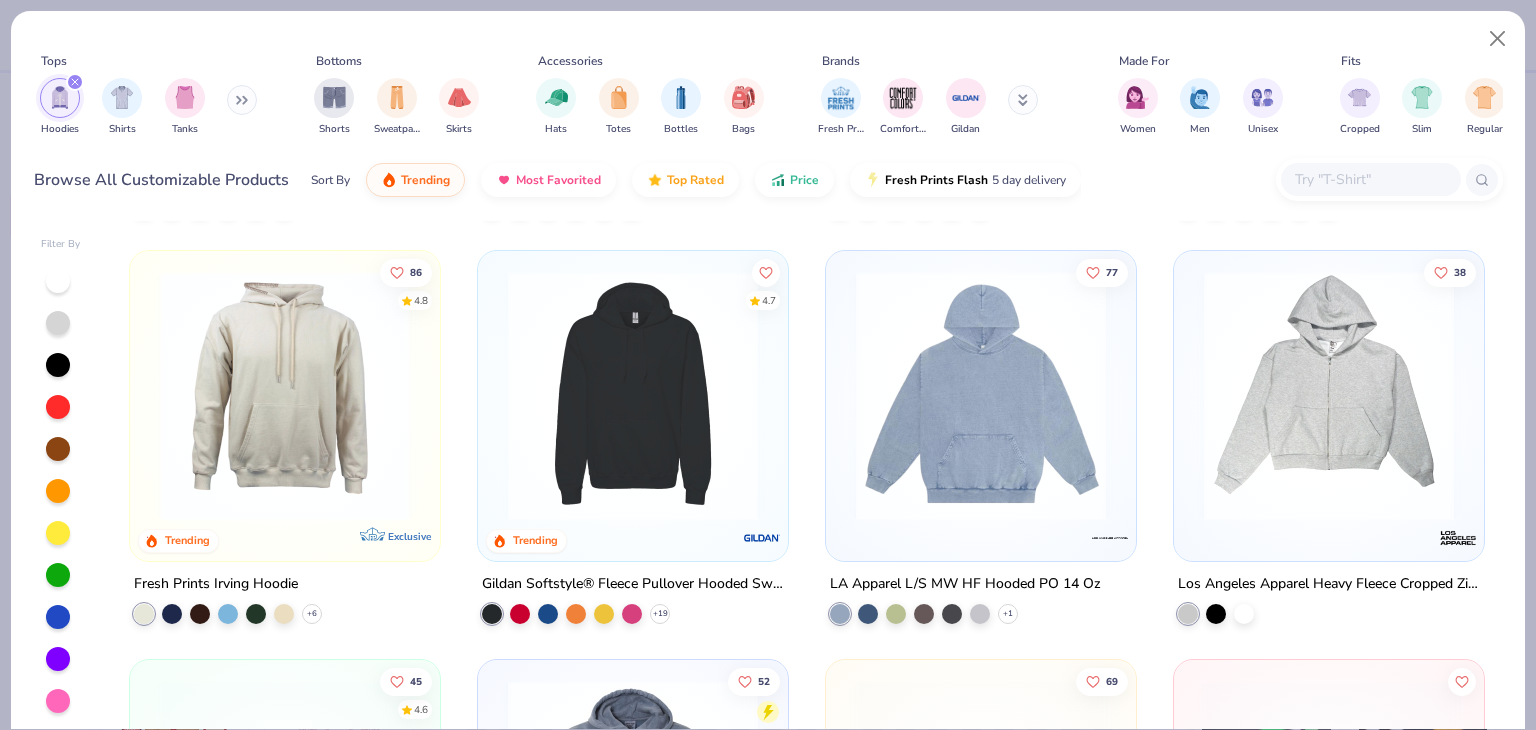 scroll, scrollTop: 1214, scrollLeft: 0, axis: vertical 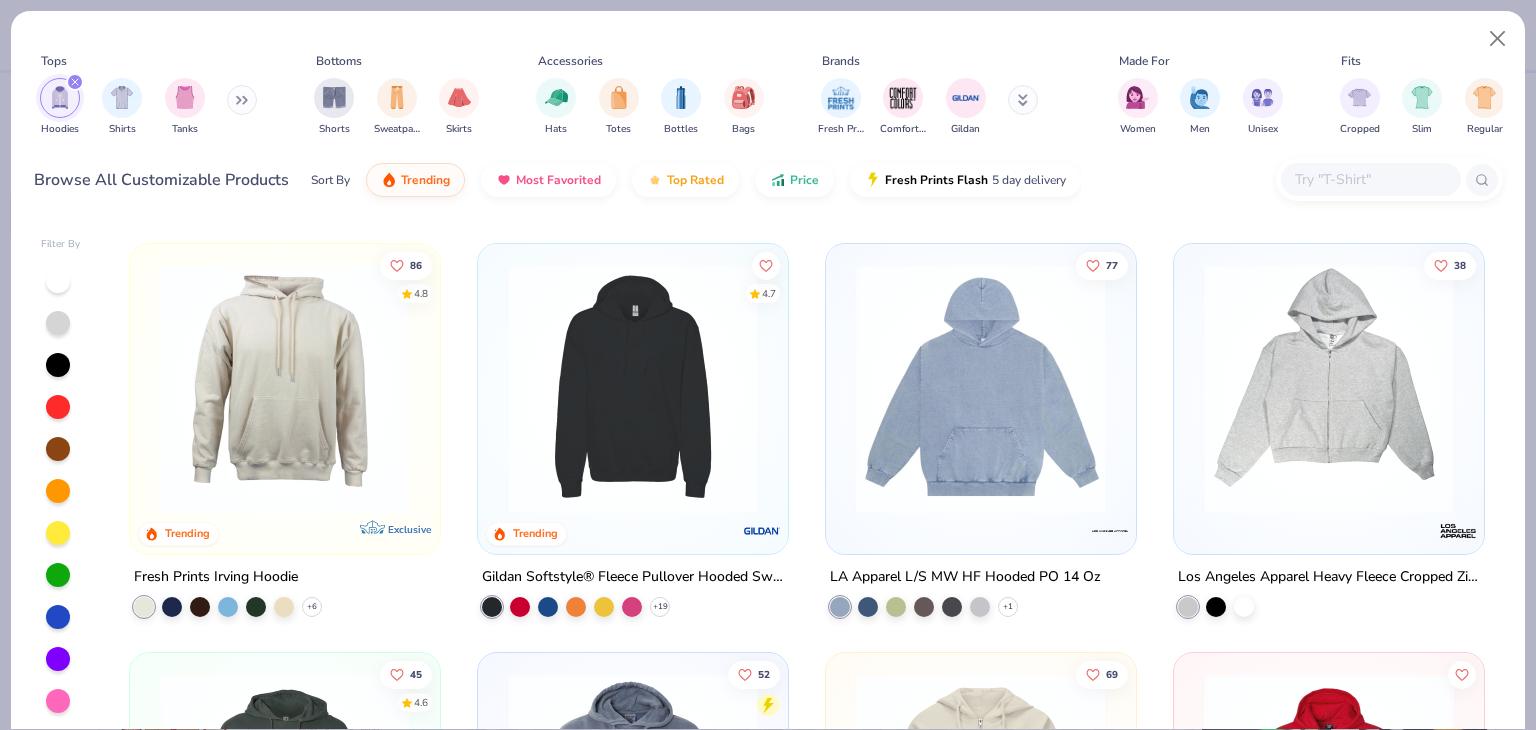 click at bounding box center [1329, 389] 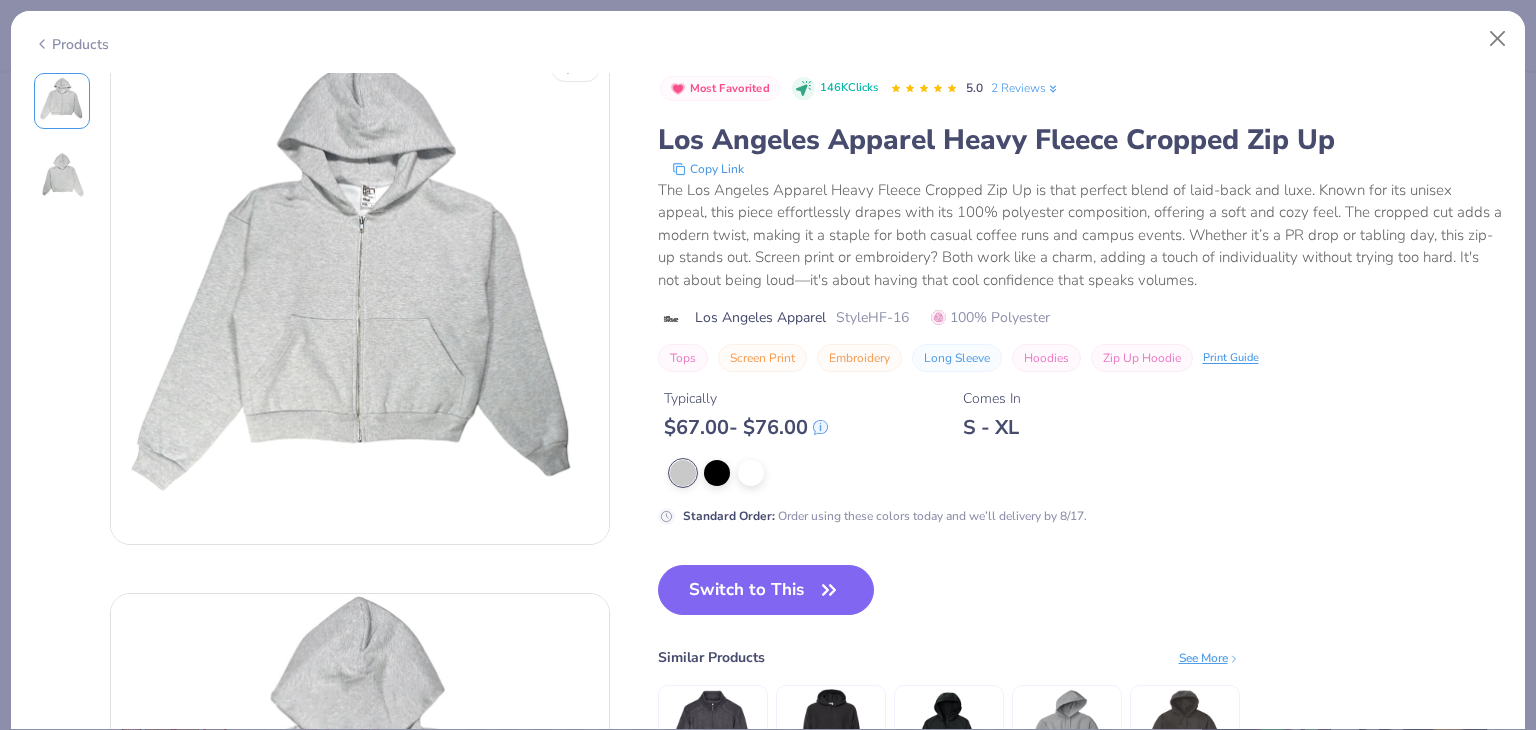 scroll, scrollTop: 0, scrollLeft: 0, axis: both 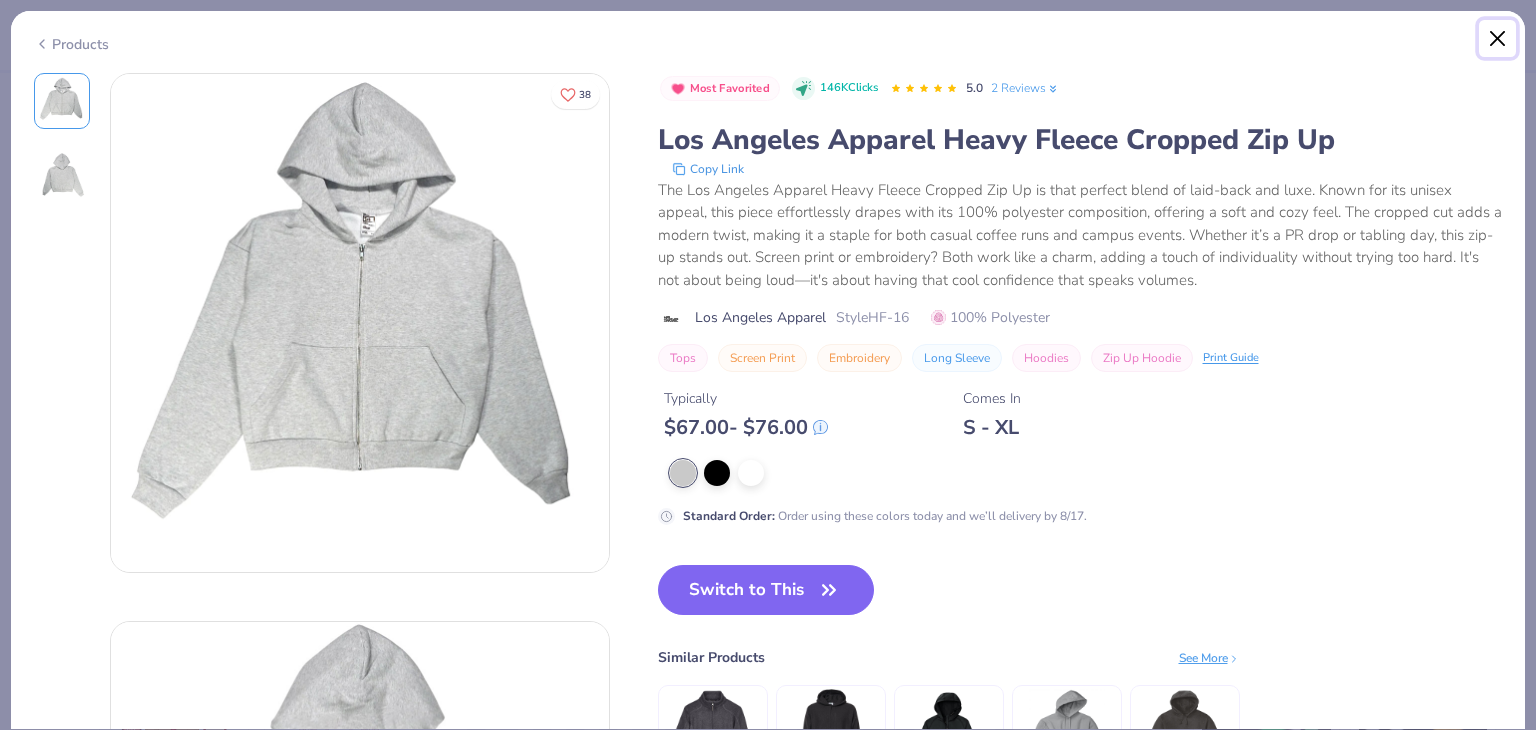 click at bounding box center (1498, 39) 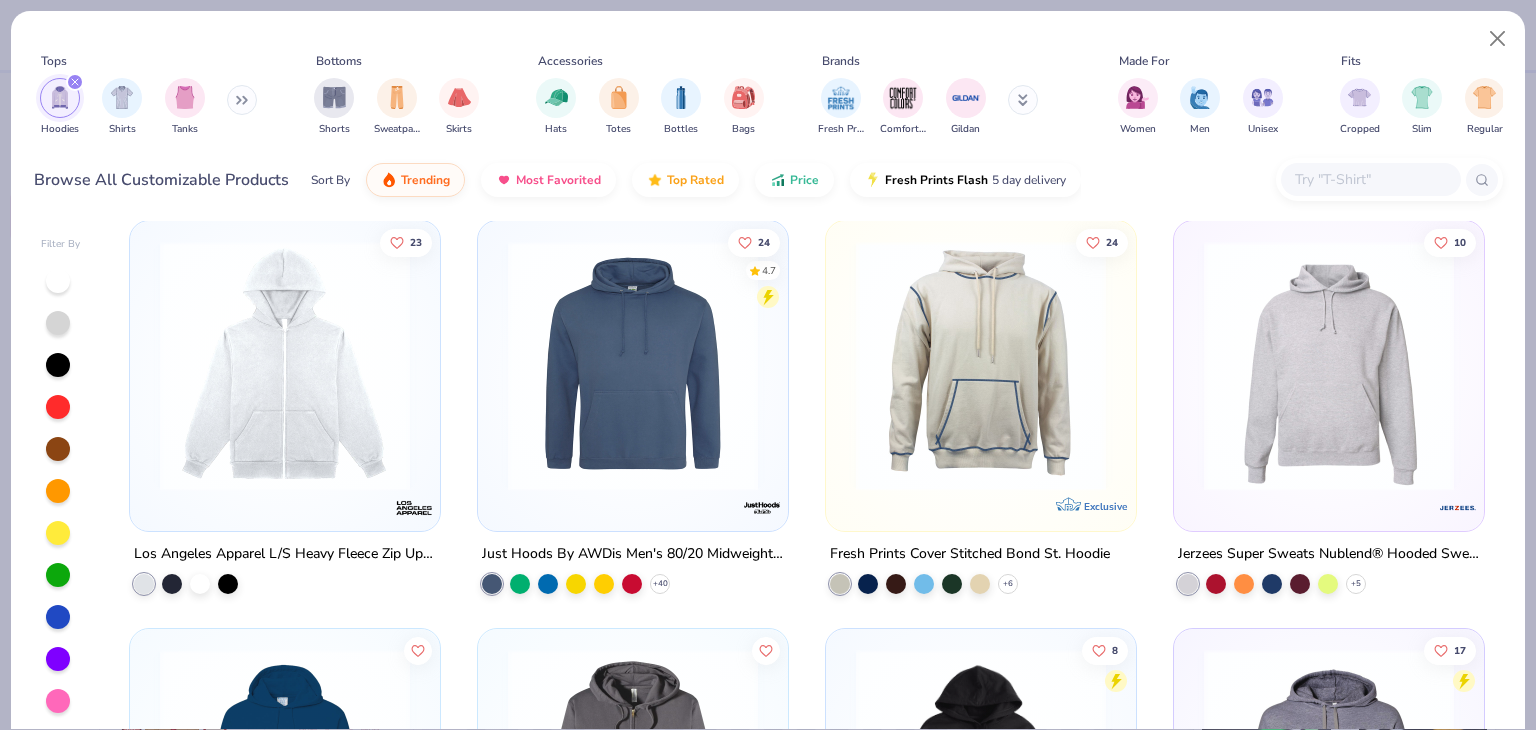 scroll, scrollTop: 2464, scrollLeft: 0, axis: vertical 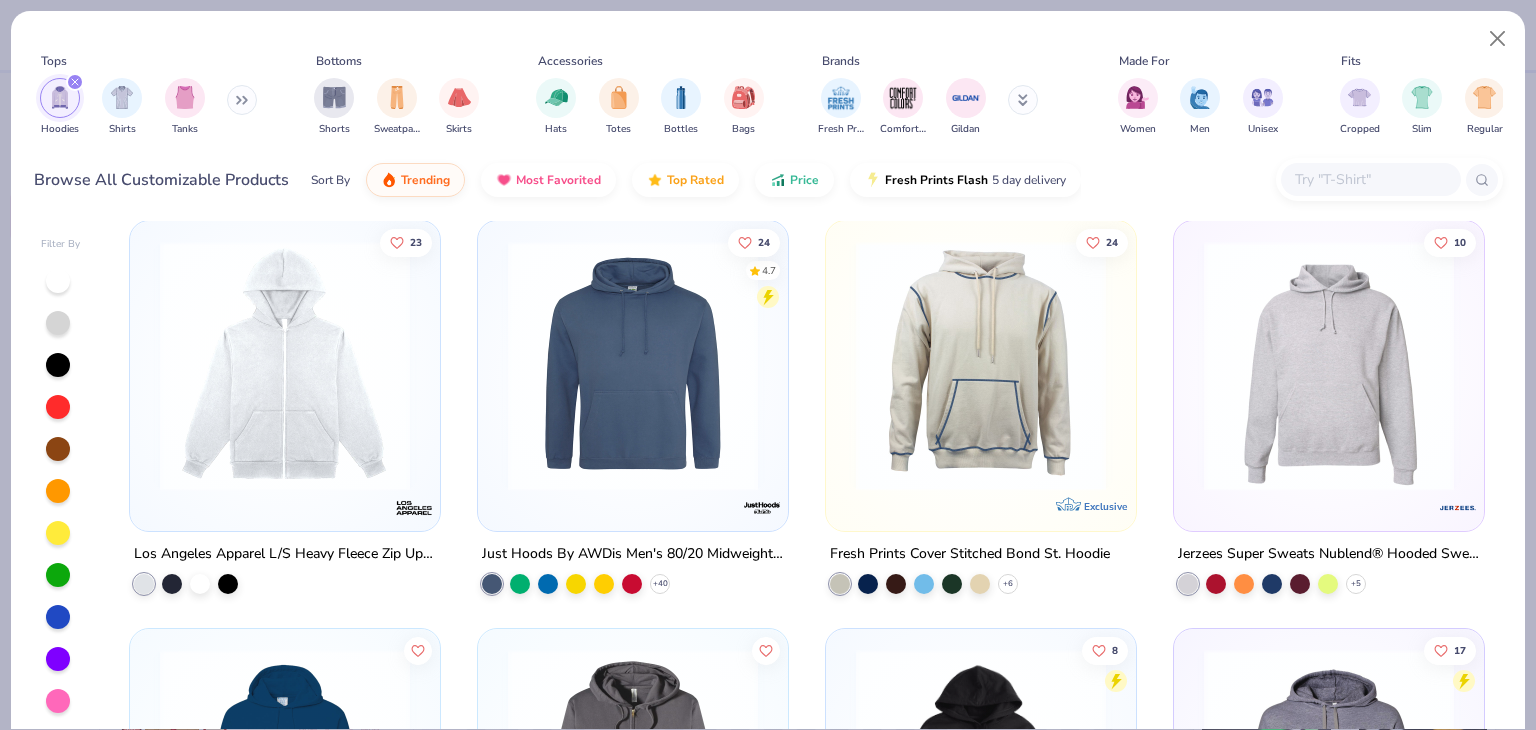 click at bounding box center [285, 365] 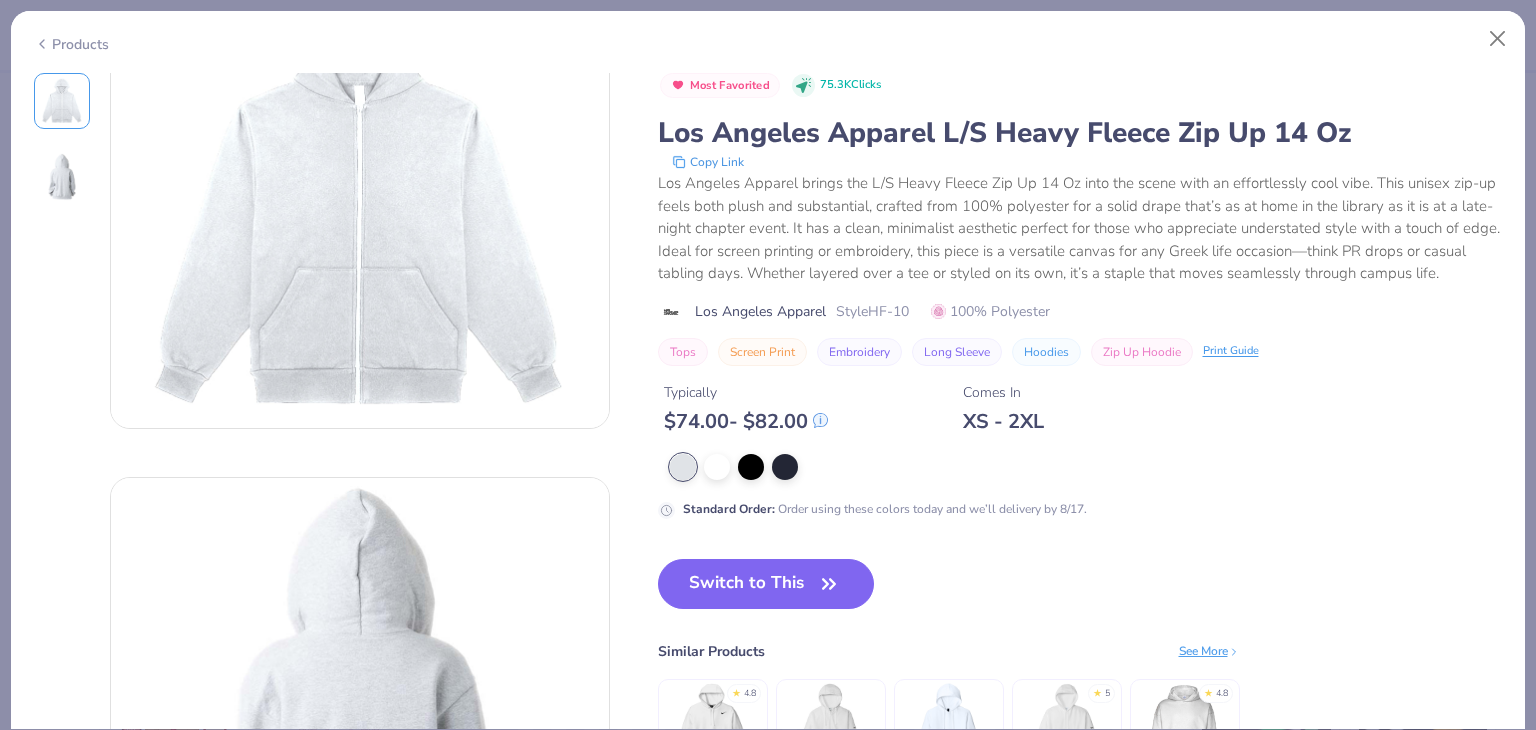 scroll, scrollTop: 0, scrollLeft: 0, axis: both 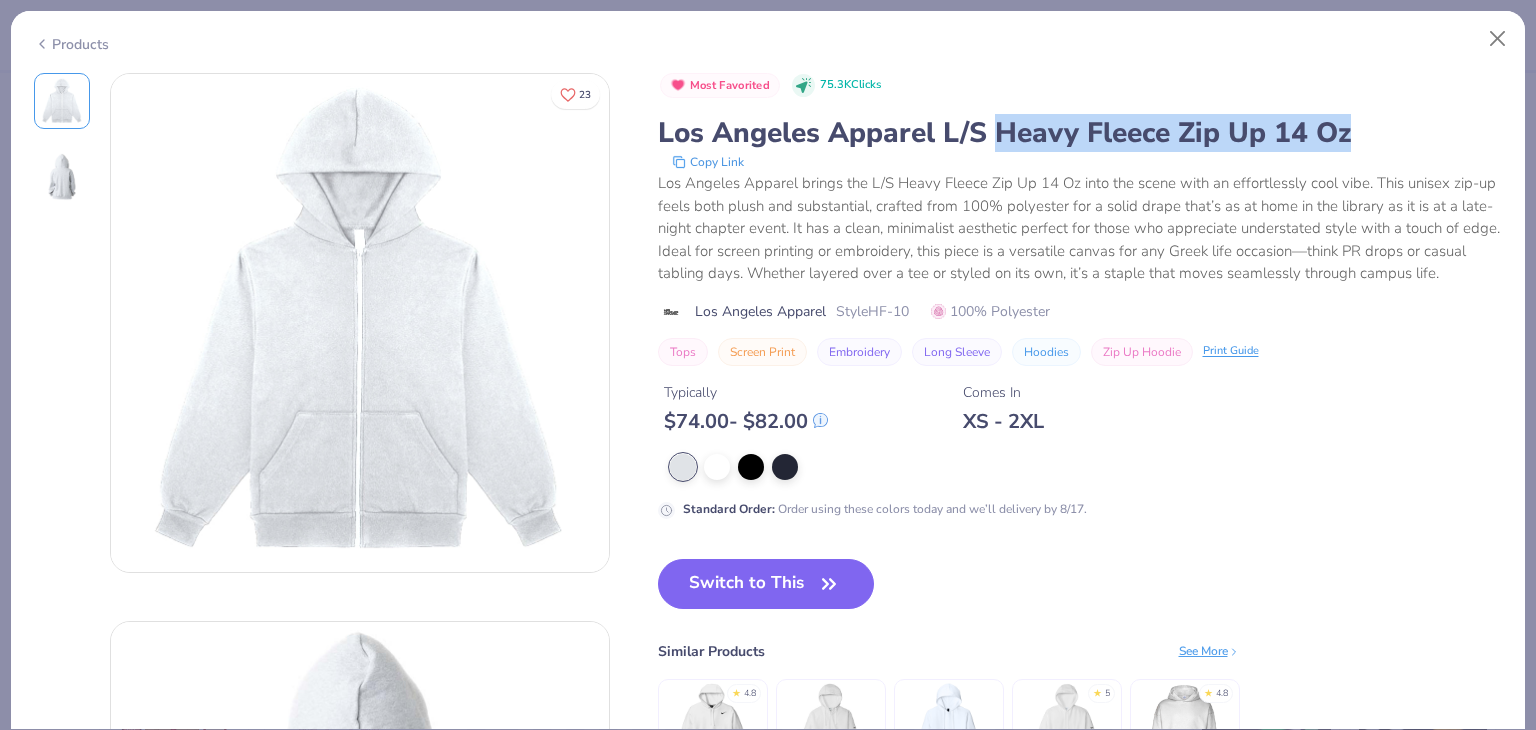 drag, startPoint x: 998, startPoint y: 134, endPoint x: 1374, endPoint y: 157, distance: 376.7028 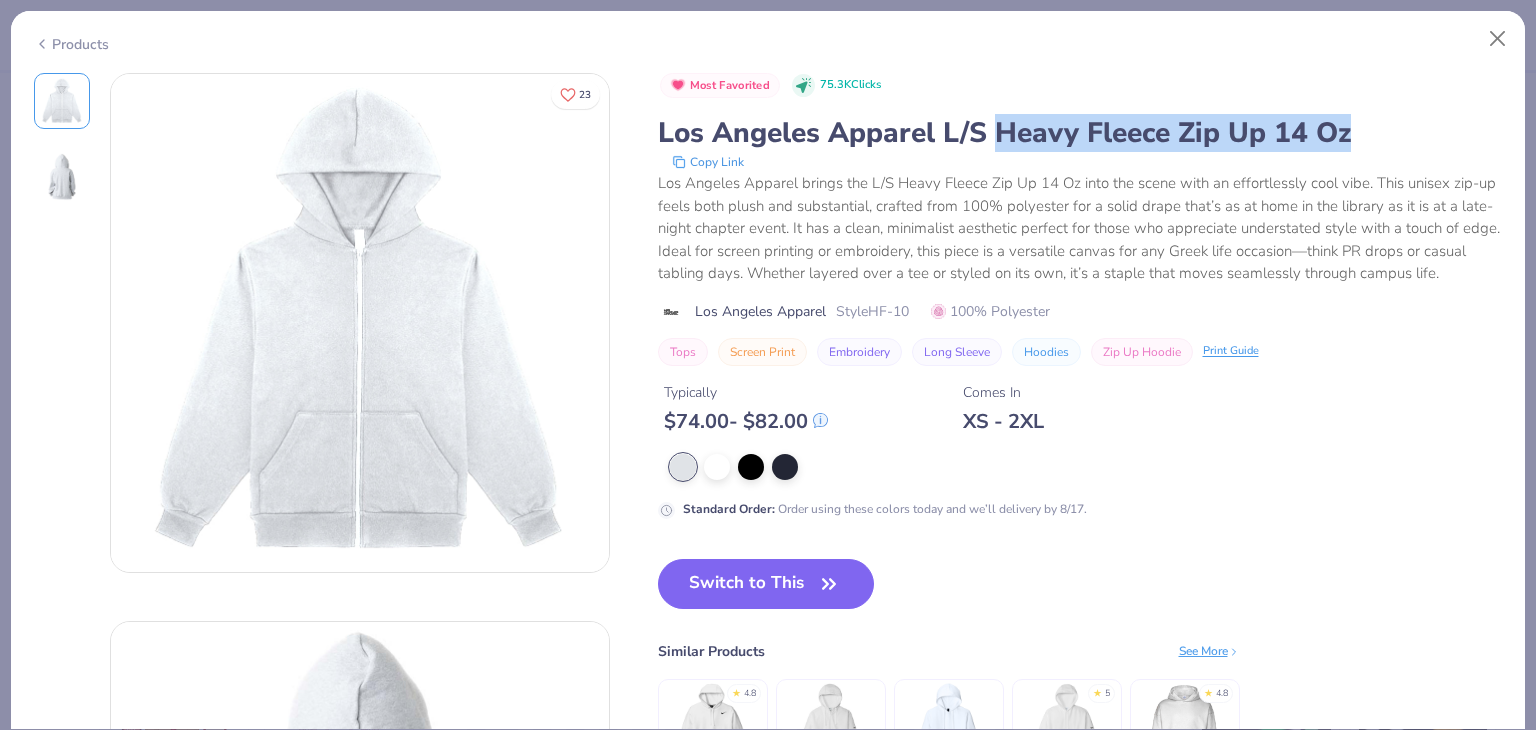 click on "Los Angeles Apparel L/S Heavy Fleece Zip Up 14 Oz Copy Link Los Angeles Apparel brings the L/S Heavy Fleece Zip Up 14 Oz into the scene with an effortlessly cool vibe. This unisex zip-up feels both plush and substantial, crafted from 100% polyester for a solid drape that’s as at home in the library as it is at a late-night chapter event. It has a clean, minimalist aesthetic perfect for those who appreciate understated style with a touch of edge. Ideal for screen printing or embroidery, this piece is a versatile canvas for any Greek life occasion—think PR drops or casual tabling days. Whether layered over a tee or styled on its own, it’s a staple that moves seamlessly through campus life." at bounding box center [1080, 199] 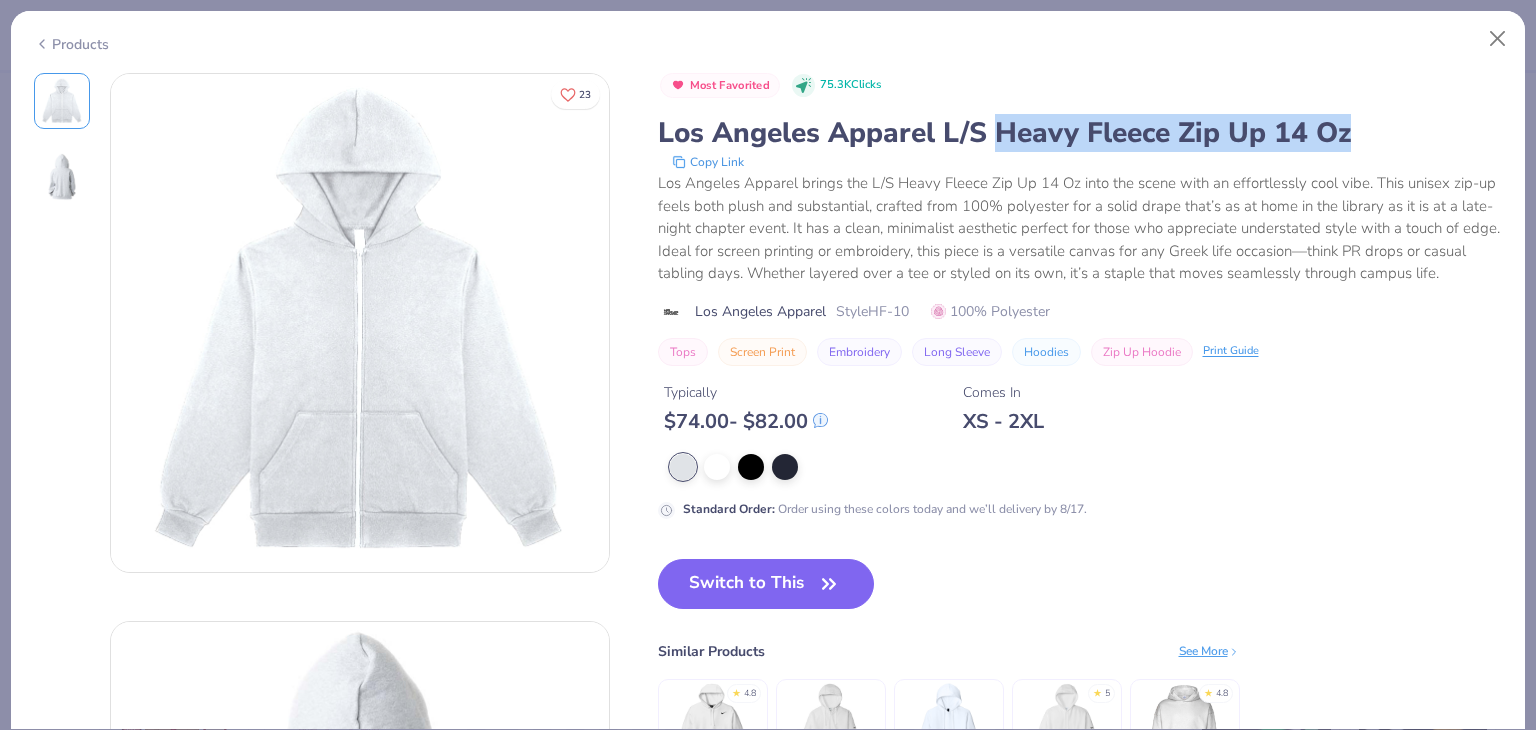 copy on "Heavy Fleece Zip Up 14 Oz" 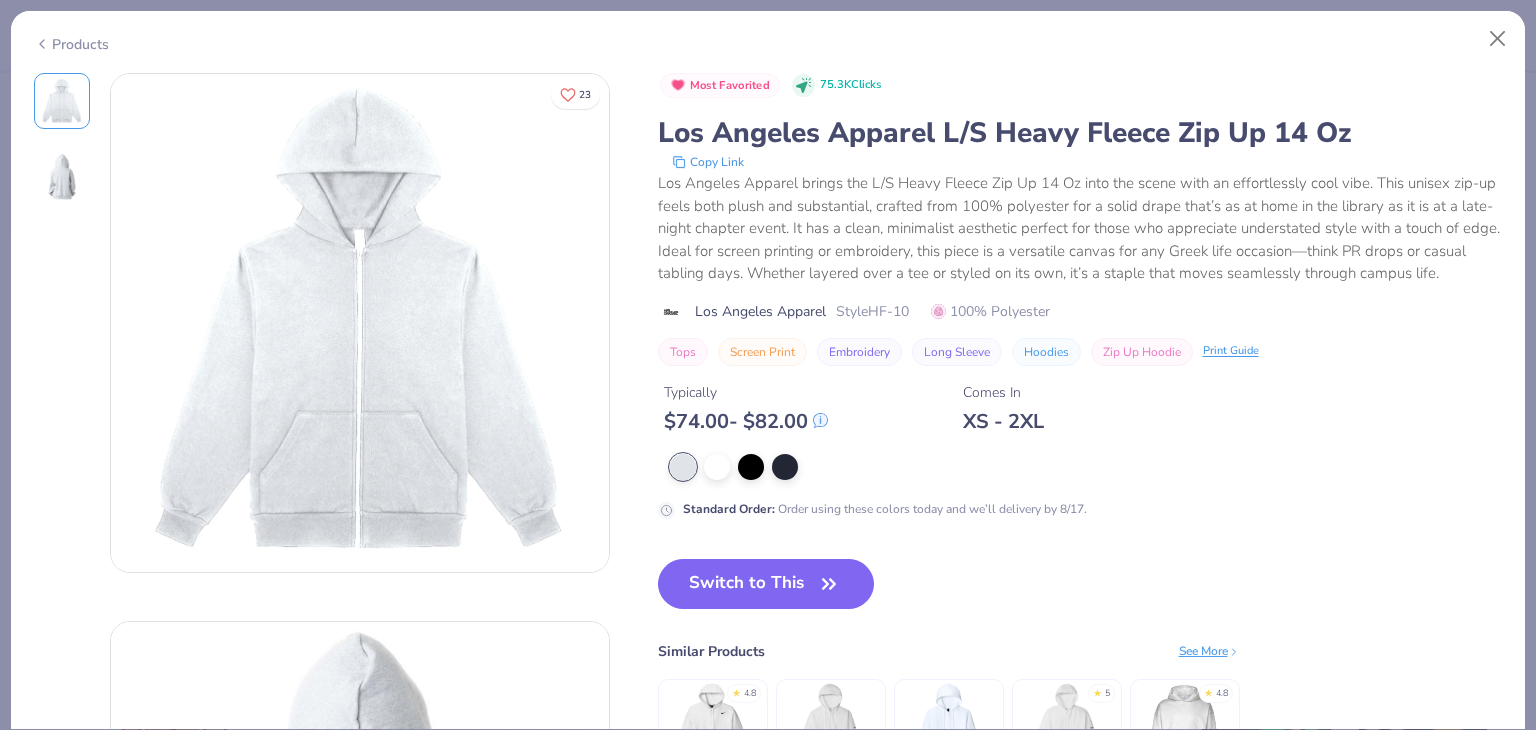 click on "Most Favorited 75.3K  Clicks" at bounding box center [1081, 86] 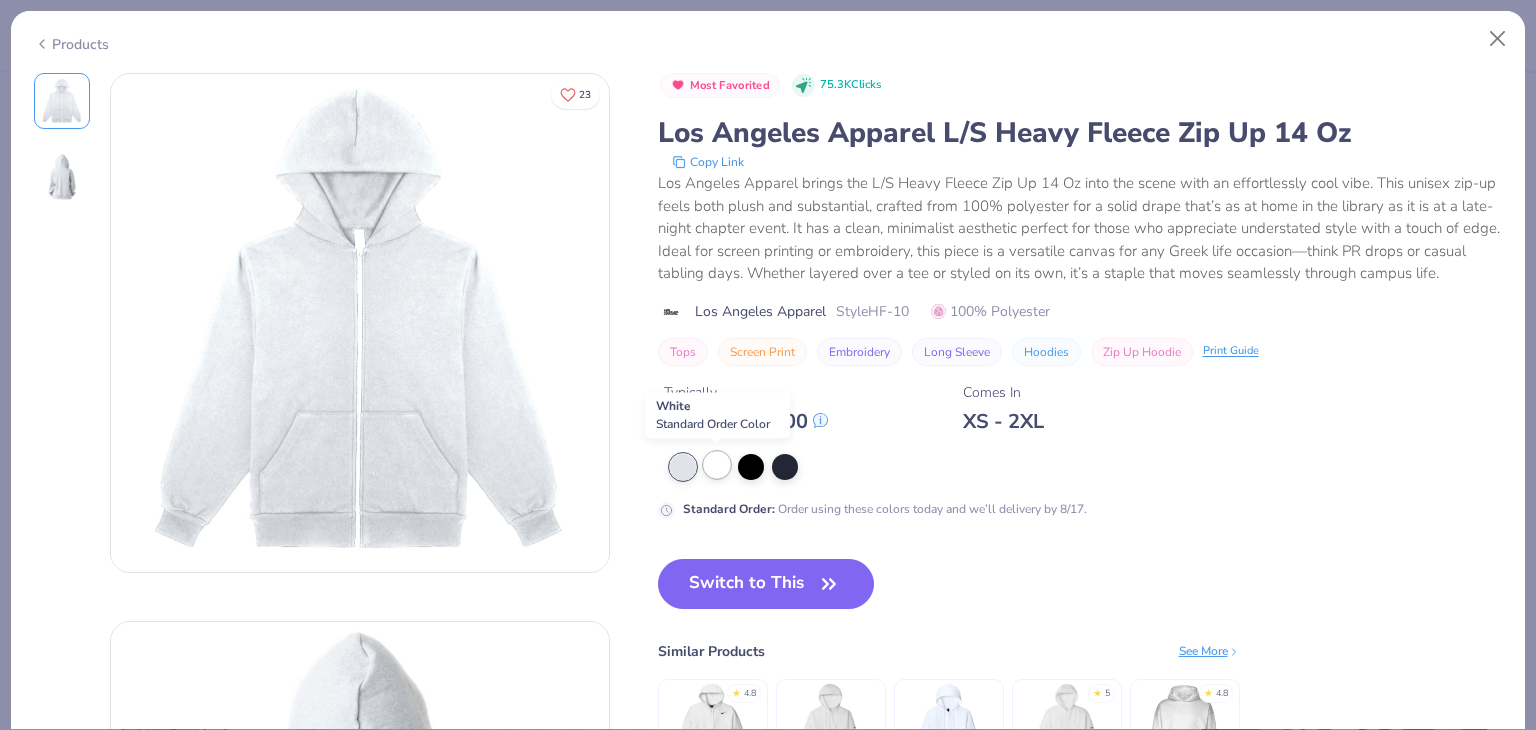 click at bounding box center [717, 465] 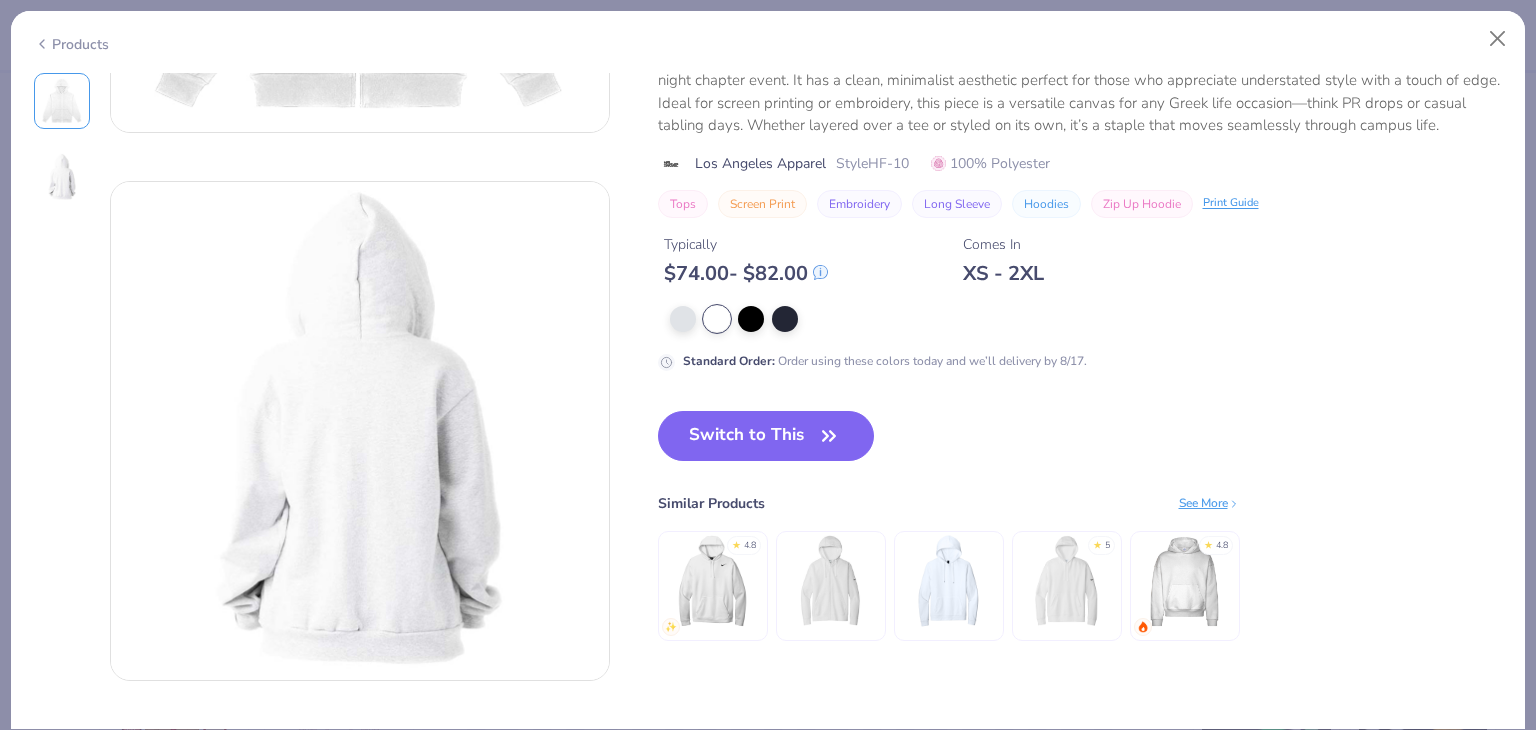 scroll, scrollTop: 0, scrollLeft: 0, axis: both 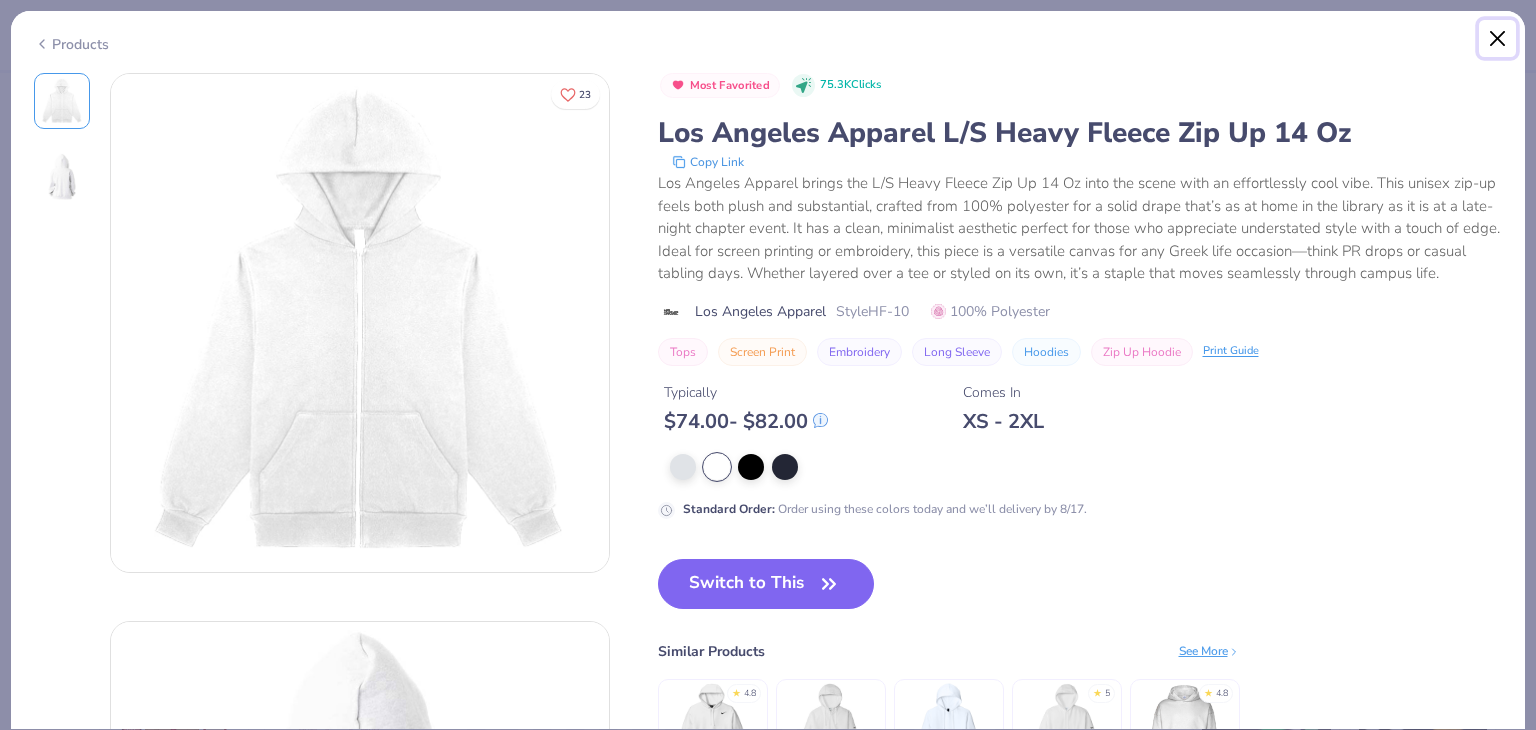 click at bounding box center [1498, 39] 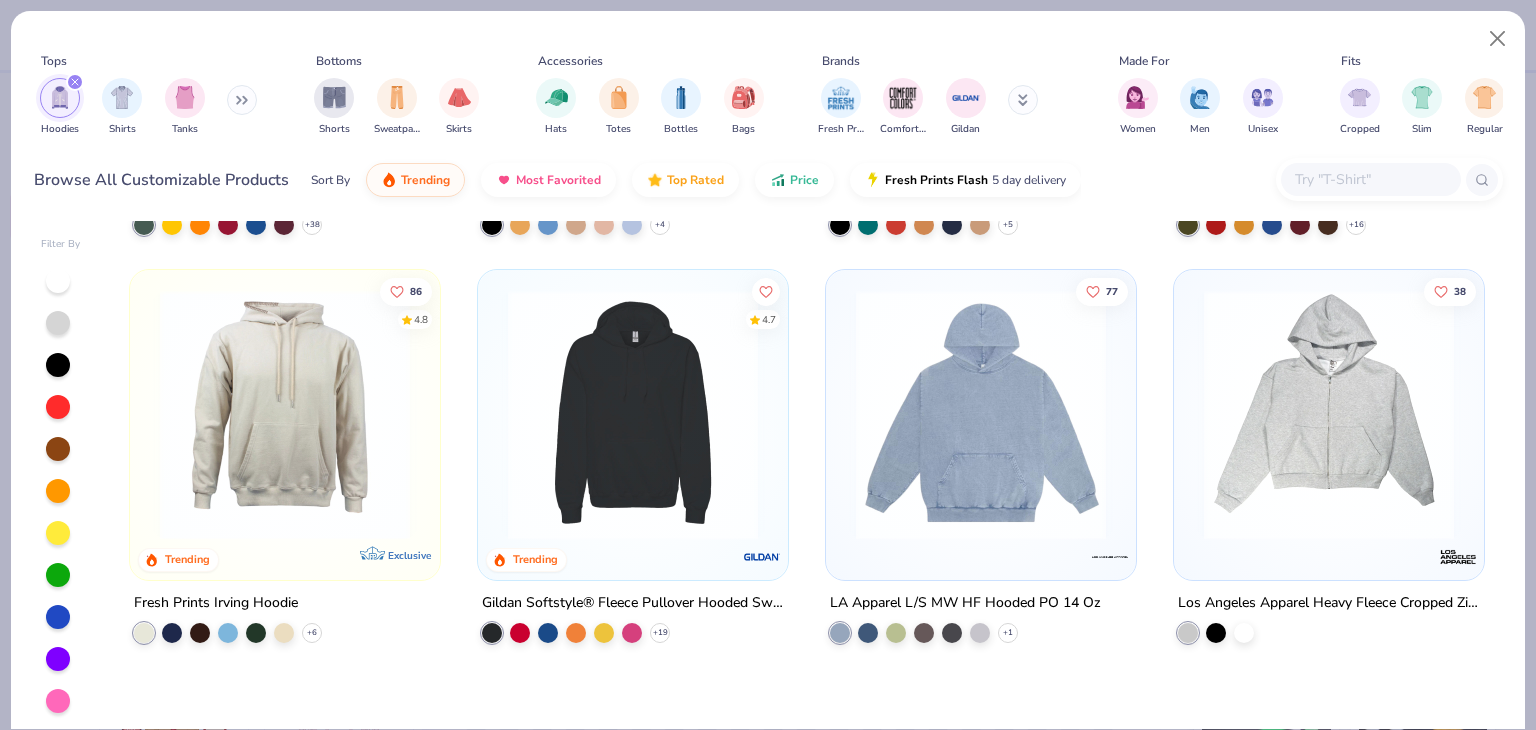 scroll, scrollTop: 0, scrollLeft: 0, axis: both 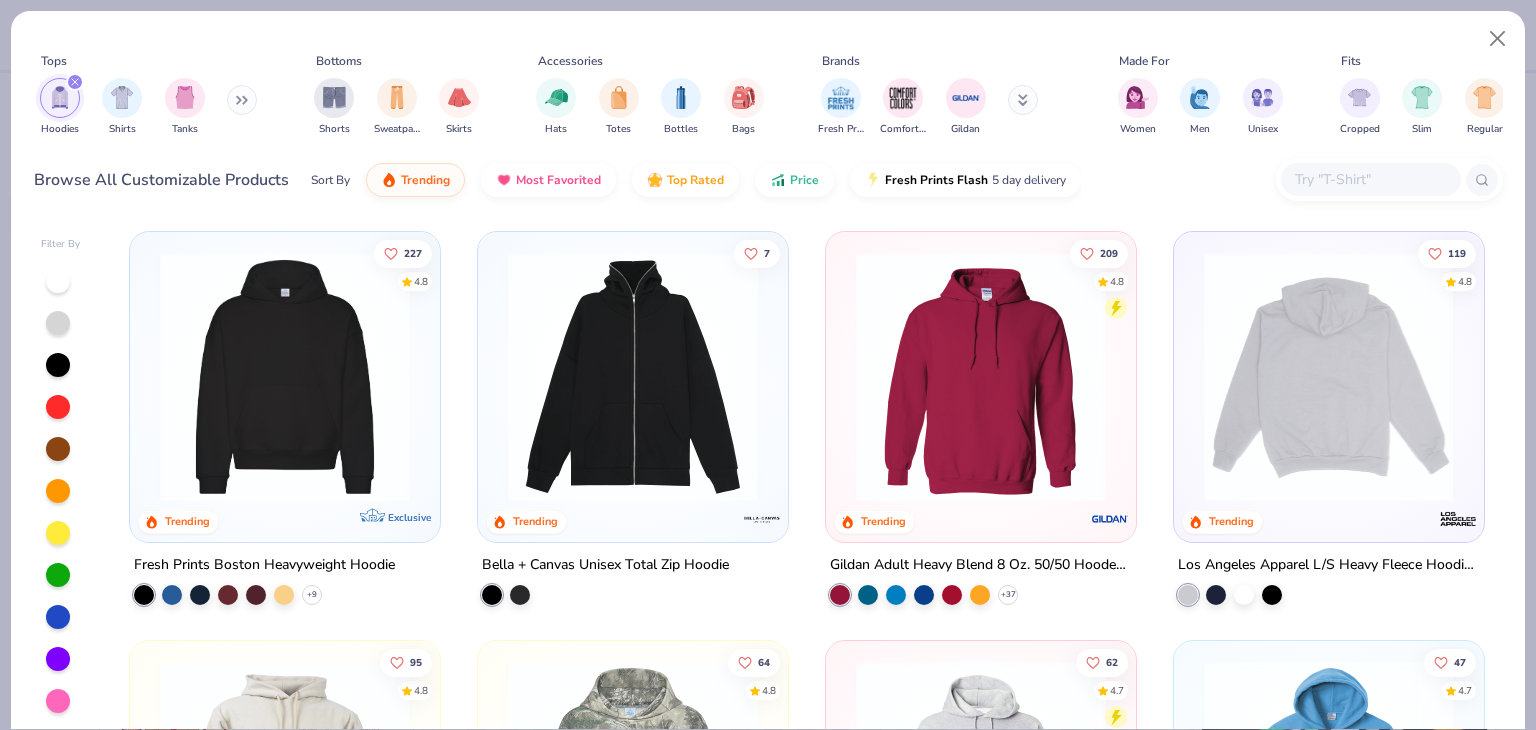 click at bounding box center (1329, 377) 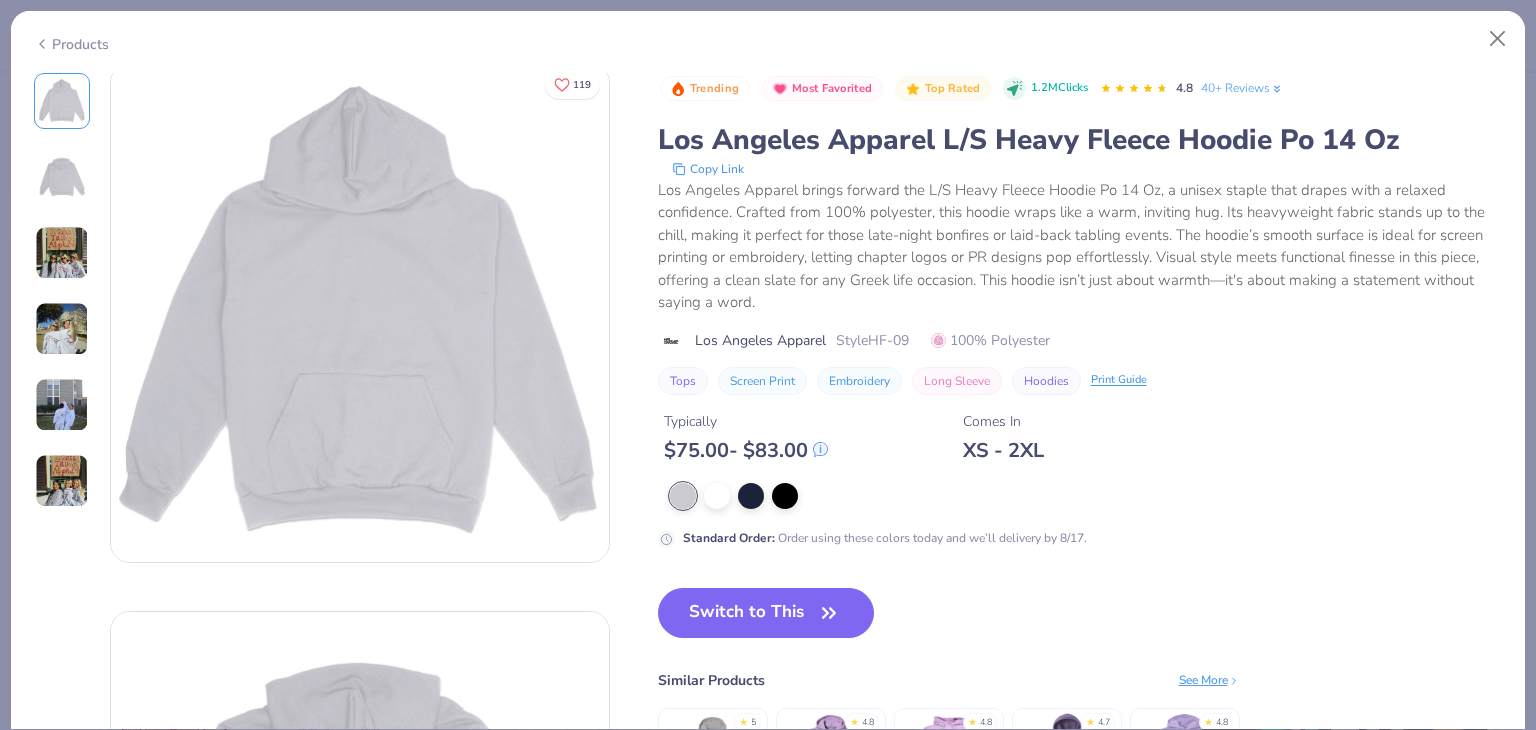 scroll, scrollTop: 0, scrollLeft: 0, axis: both 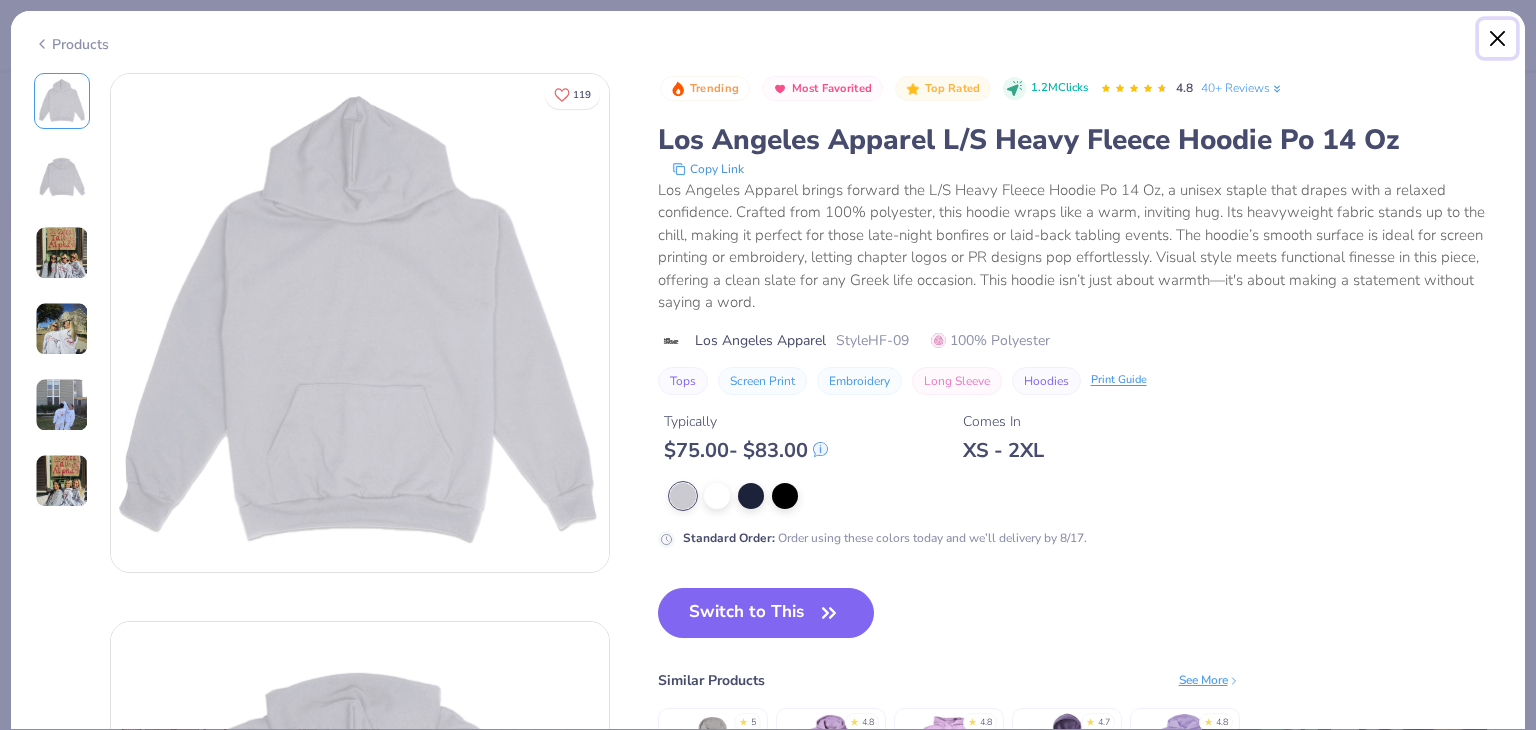 click at bounding box center [1498, 39] 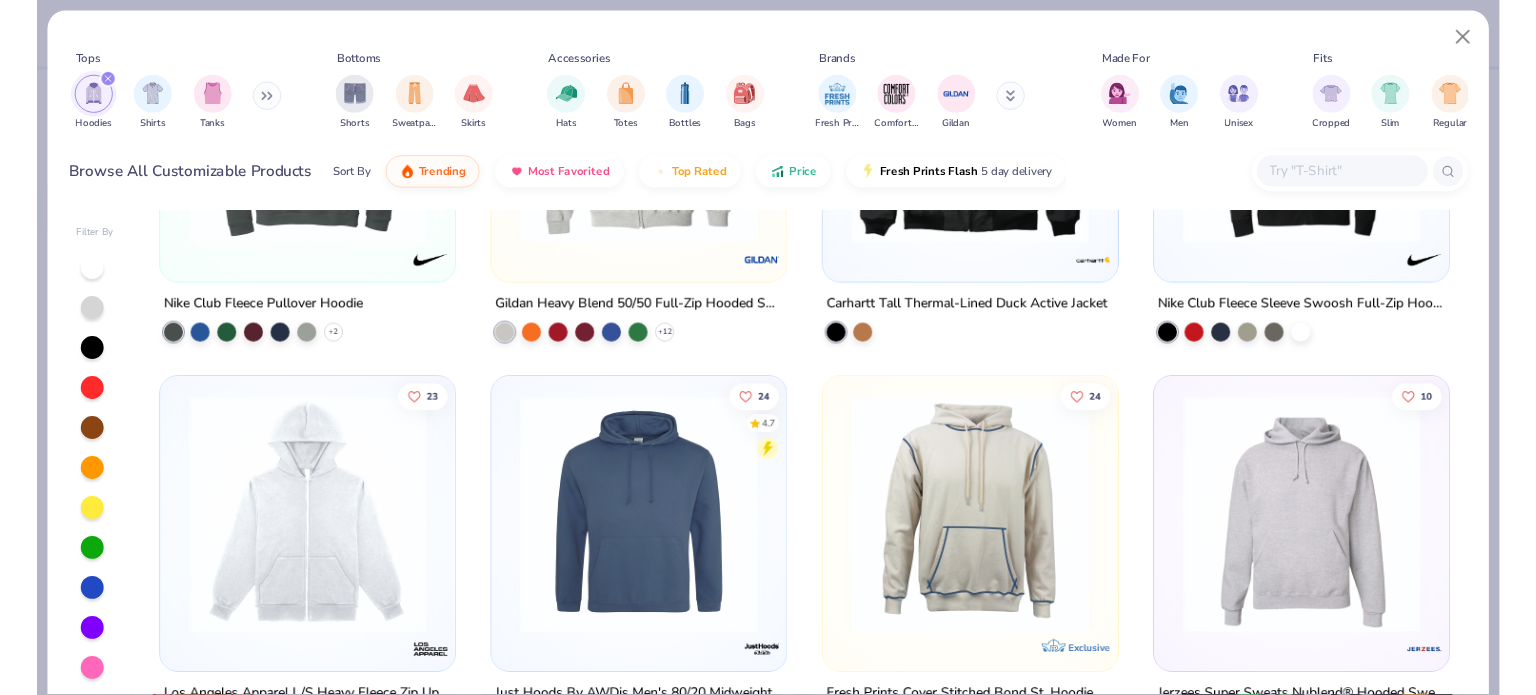 scroll, scrollTop: 2468, scrollLeft: 0, axis: vertical 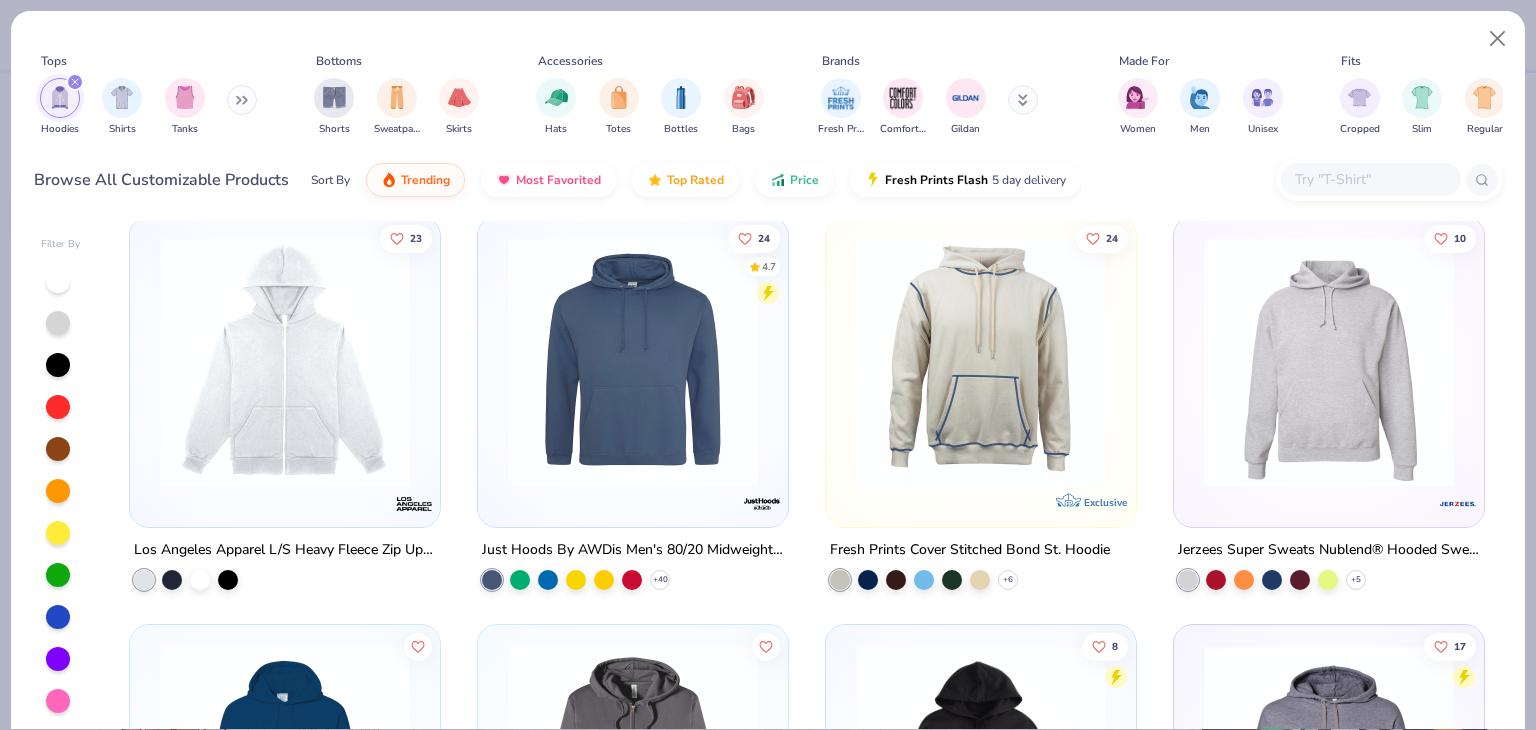 click at bounding box center [285, 361] 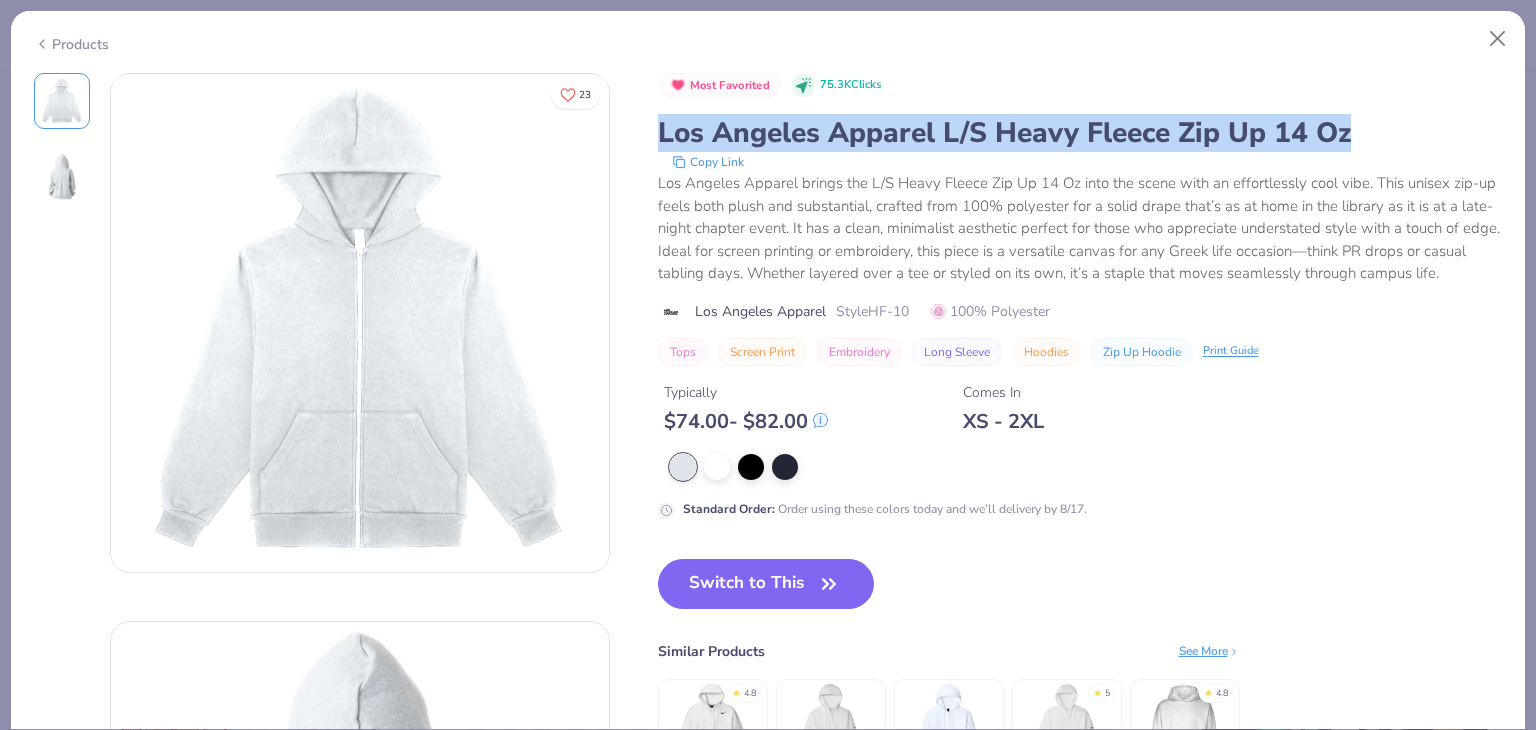 drag, startPoint x: 659, startPoint y: 135, endPoint x: 1412, endPoint y: 147, distance: 753.0956 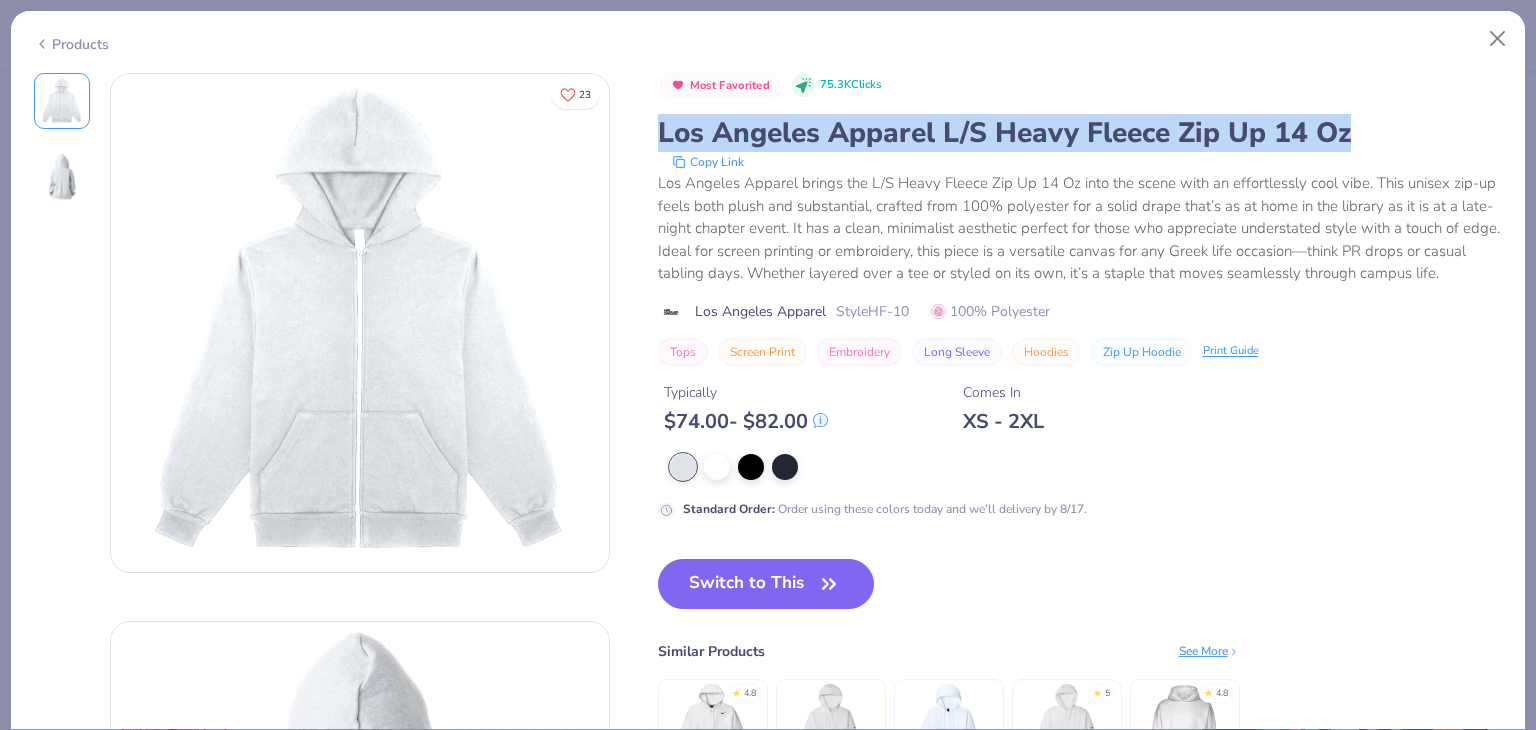click on "Los Angeles Apparel L/S Heavy Fleece Zip Up 14 Oz" at bounding box center (1080, 133) 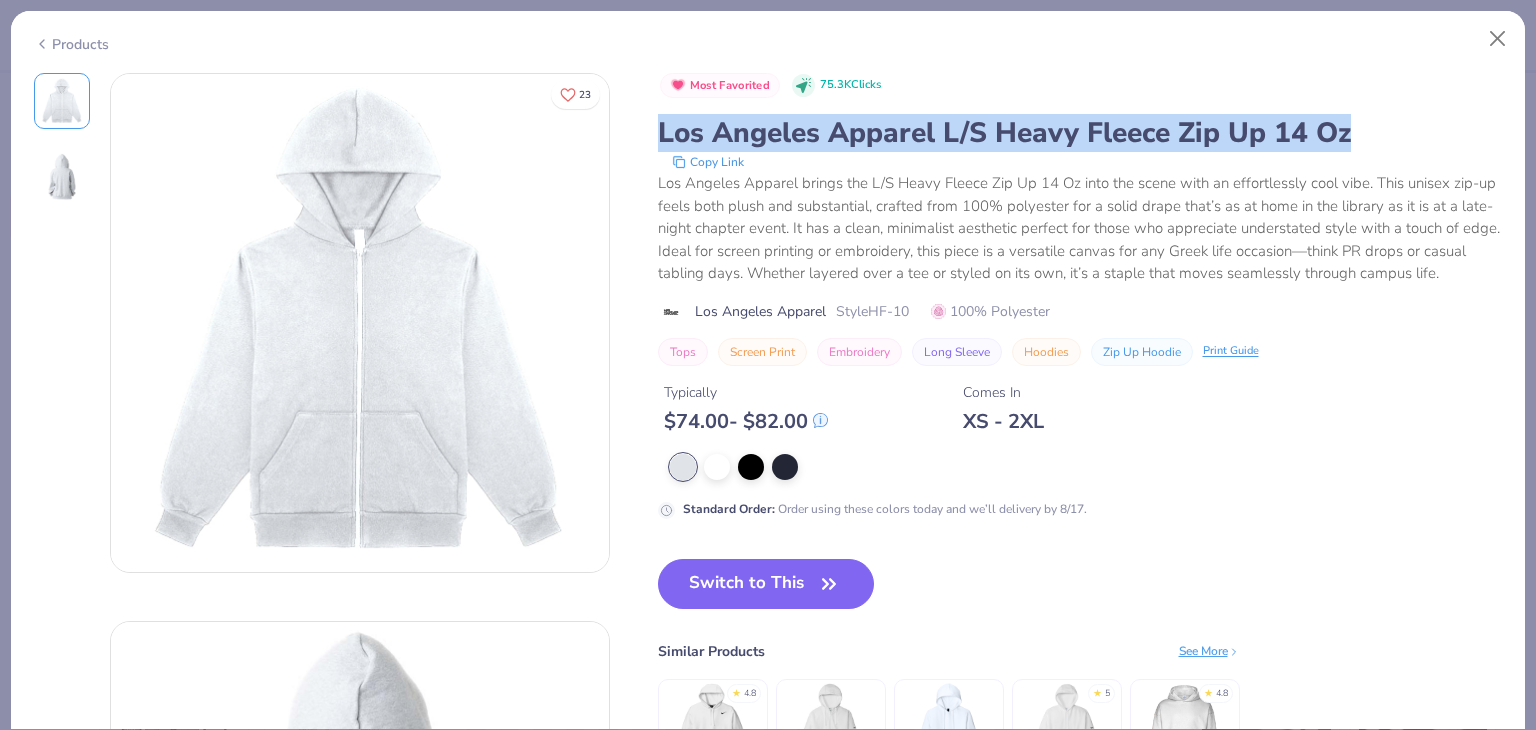copy on "Los Angeles Apparel L/S Heavy Fleece Zip Up 14 Oz" 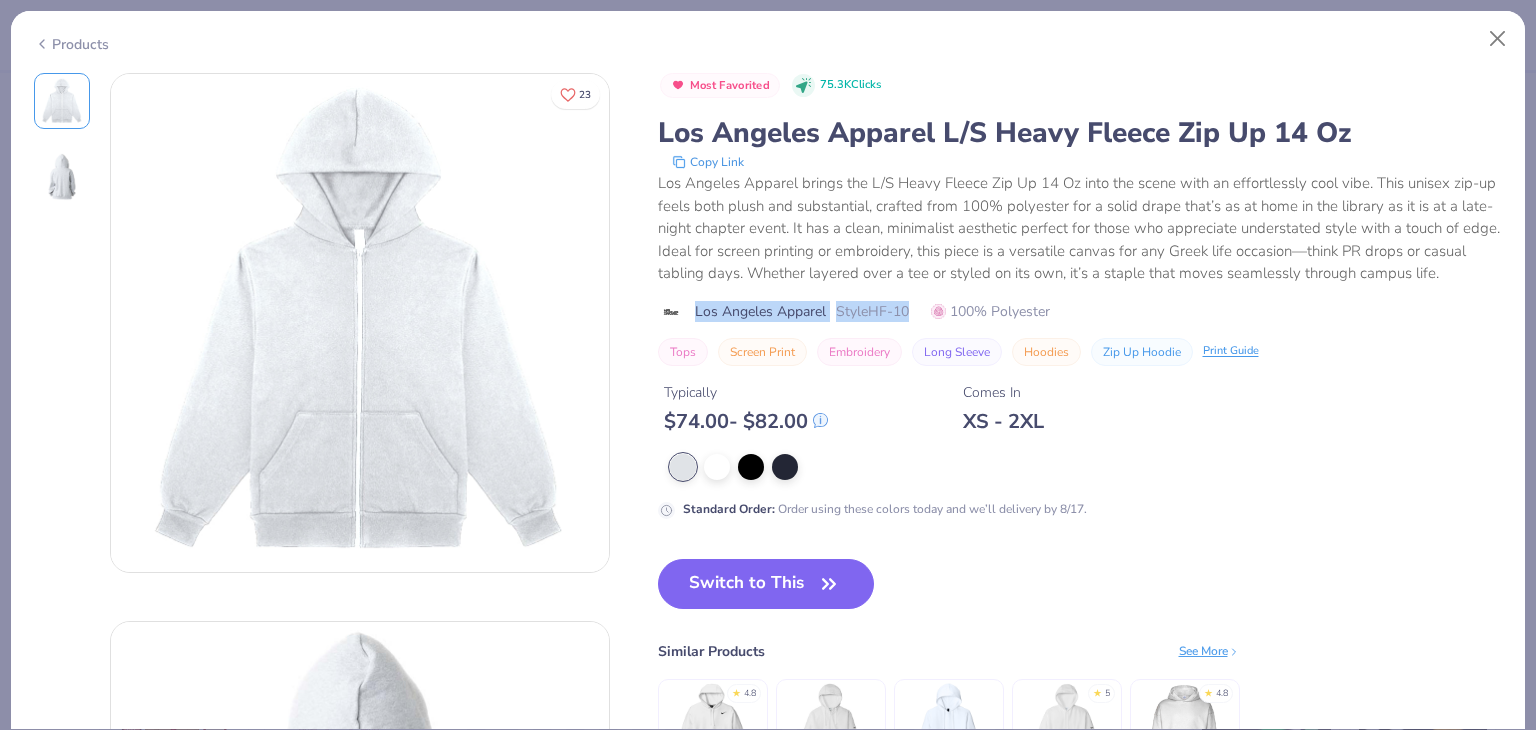 drag, startPoint x: 695, startPoint y: 308, endPoint x: 925, endPoint y: 304, distance: 230.03477 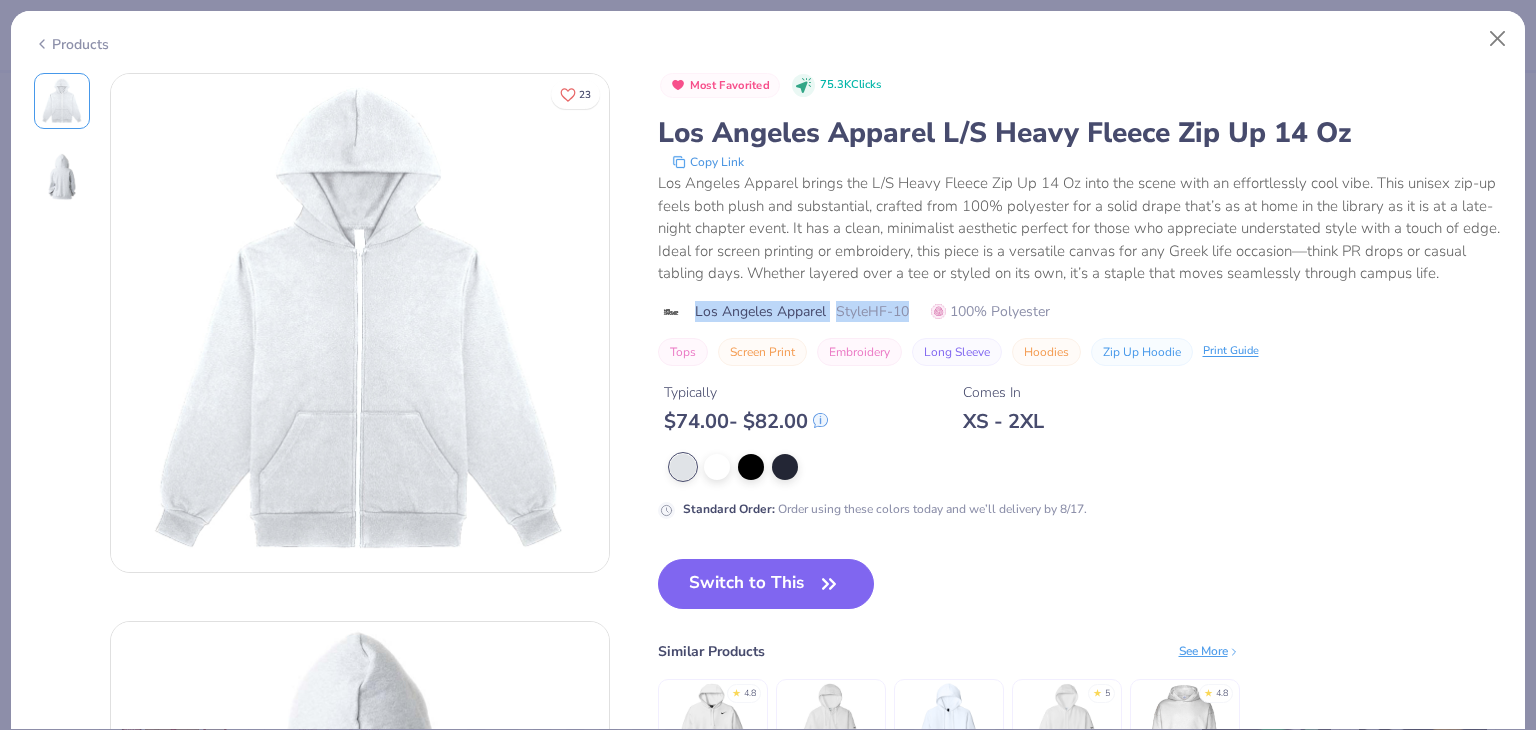 click on "Los Angeles Apparel Style  HF-10   100% Polyester" at bounding box center (1080, 311) 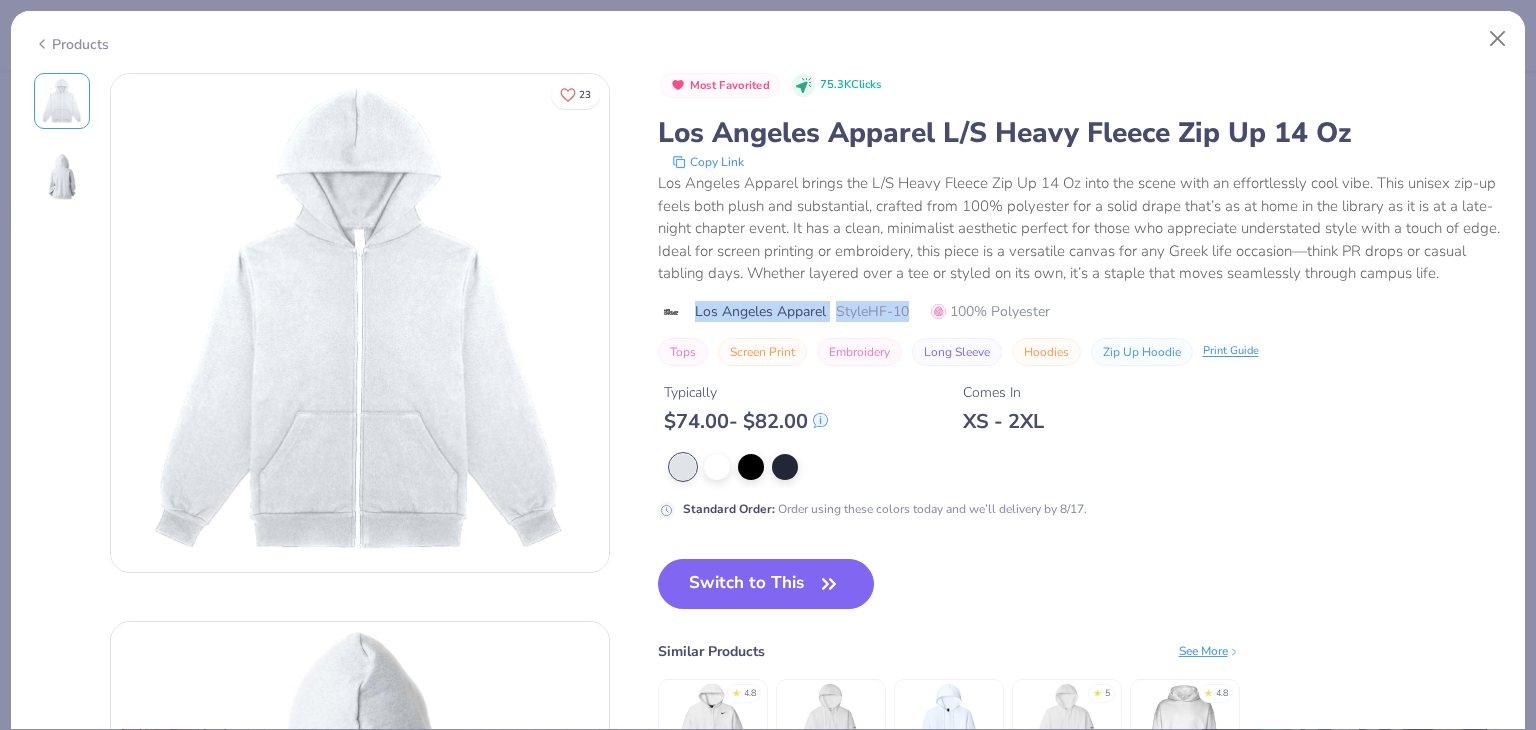 copy on "Los Angeles Apparel Style  HF-10" 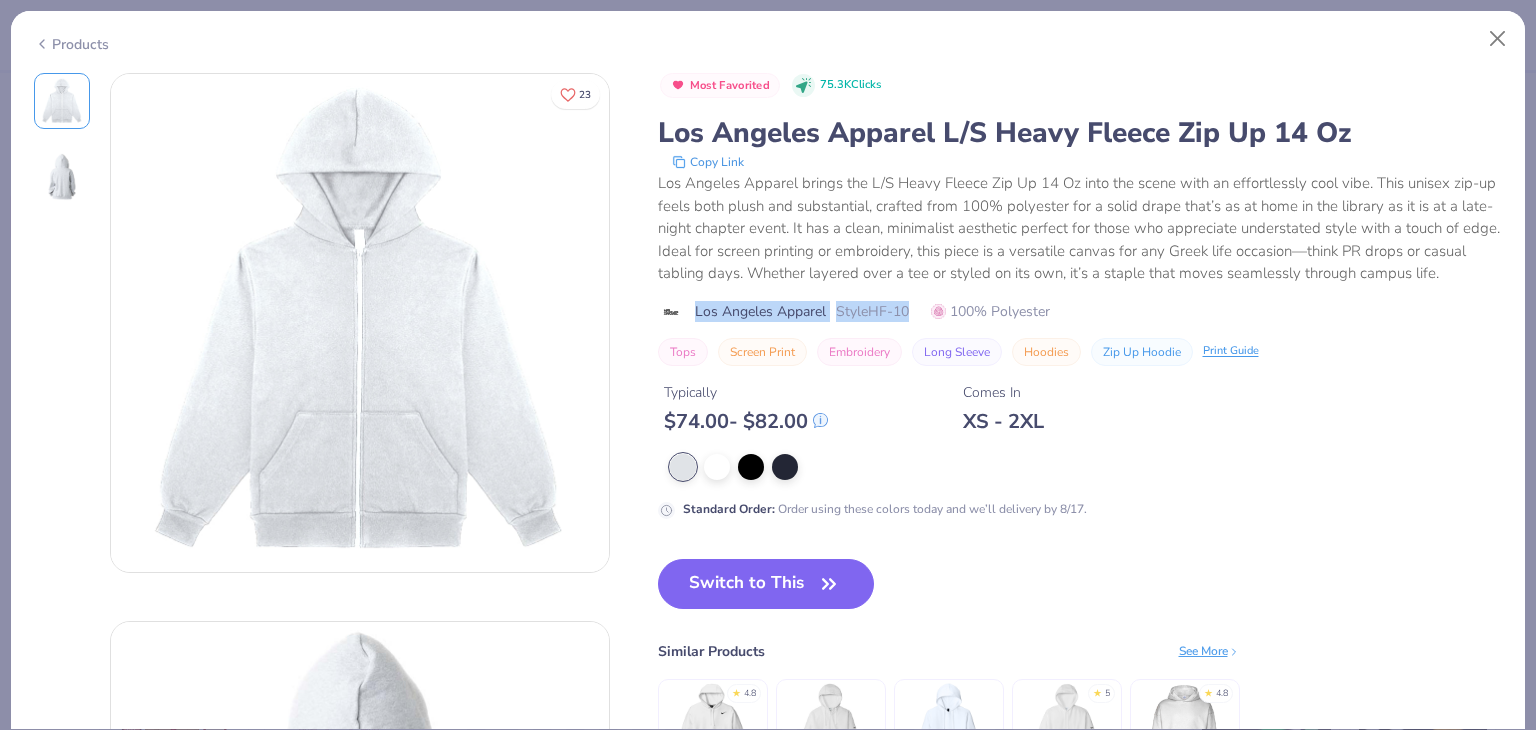 click on "Most Favorited 75.3K  Clicks Los Angeles Apparel L/S Heavy Fleece Zip Up 14 Oz Copy Link Los Angeles Apparel brings the L/S Heavy Fleece Zip Up 14 Oz into the scene with an effortlessly cool vibe. This unisex zip-up feels both plush and substantial, crafted from 100% polyester for a solid drape that’s as at home in the library as it is at a late-night chapter event. It has a clean, minimalist aesthetic perfect for those who appreciate understated style with a touch of edge. Ideal for screen printing or embroidery, this piece is a versatile canvas for any Greek life occasion—think PR drops or casual tabling days. Whether layered over a tee or styled on its own, it’s a staple that moves seamlessly through campus life. Los Angeles Apparel Style  HF-10   100% Polyester Tops Screen Print Embroidery Long Sleeve Hoodies Zip Up Hoodie Print Guide" at bounding box center [1080, 219] 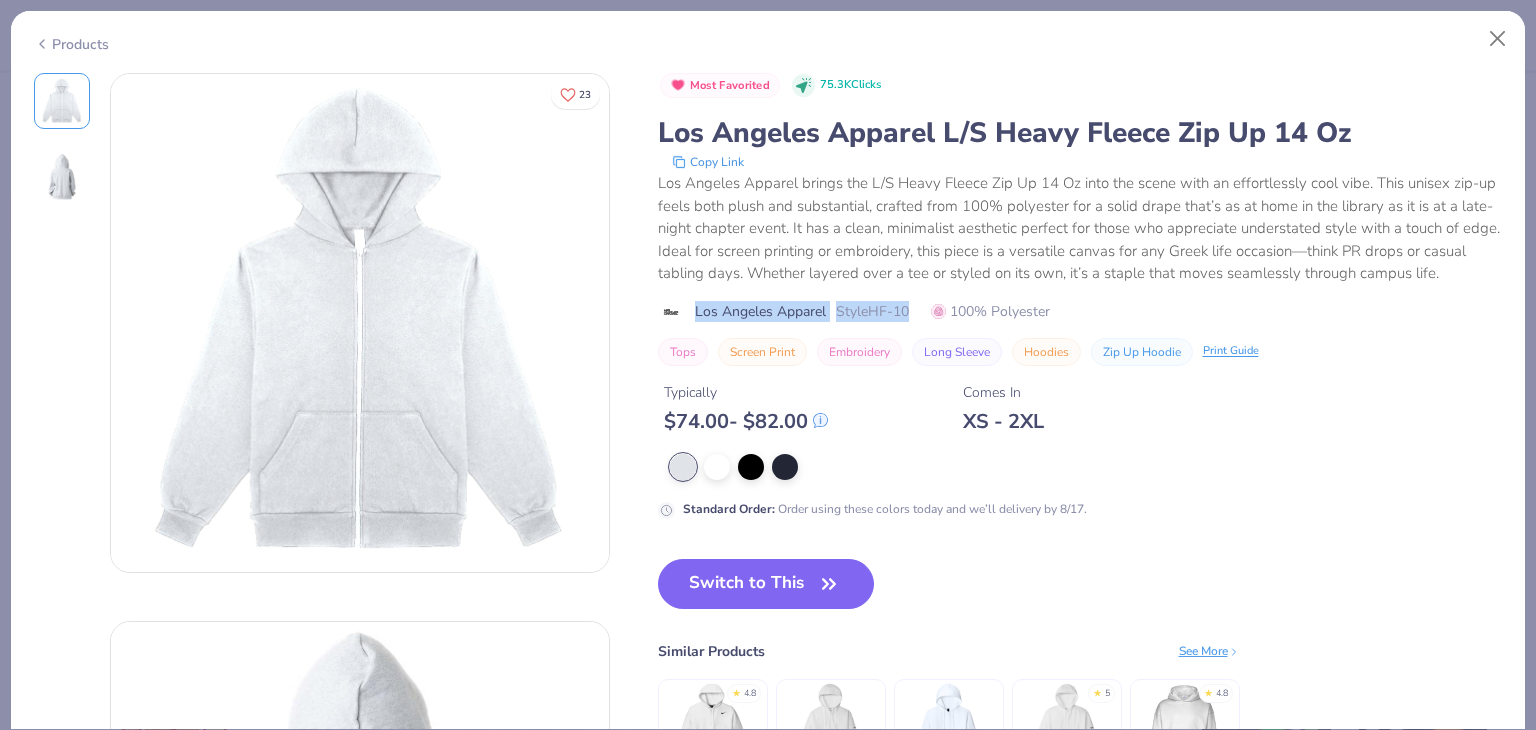 drag, startPoint x: 692, startPoint y: 305, endPoint x: 918, endPoint y: 305, distance: 226 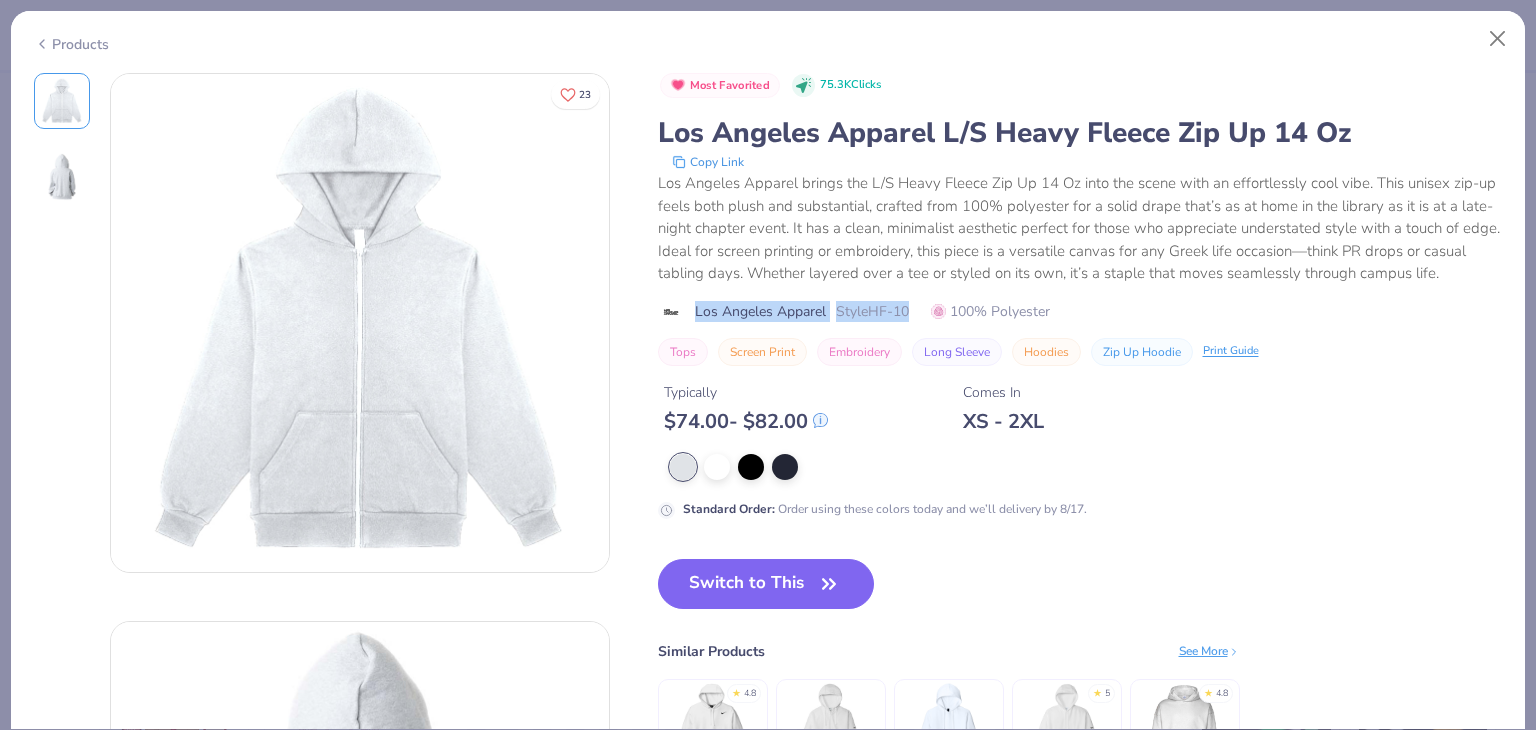 click on "Los Angeles Apparel Style  HF-10   100% Polyester" at bounding box center [1080, 311] 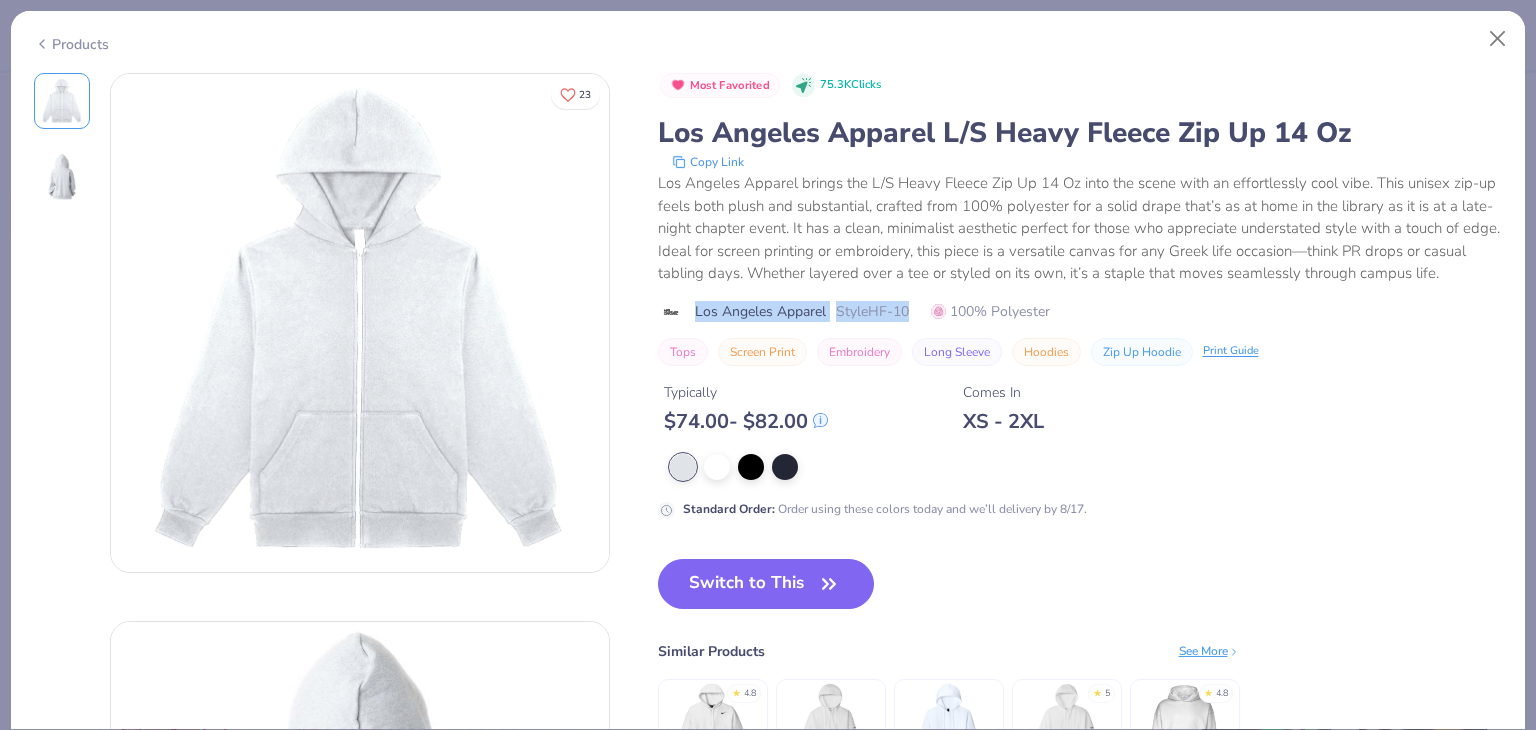 copy on "Los Angeles Apparel Style  HF-10" 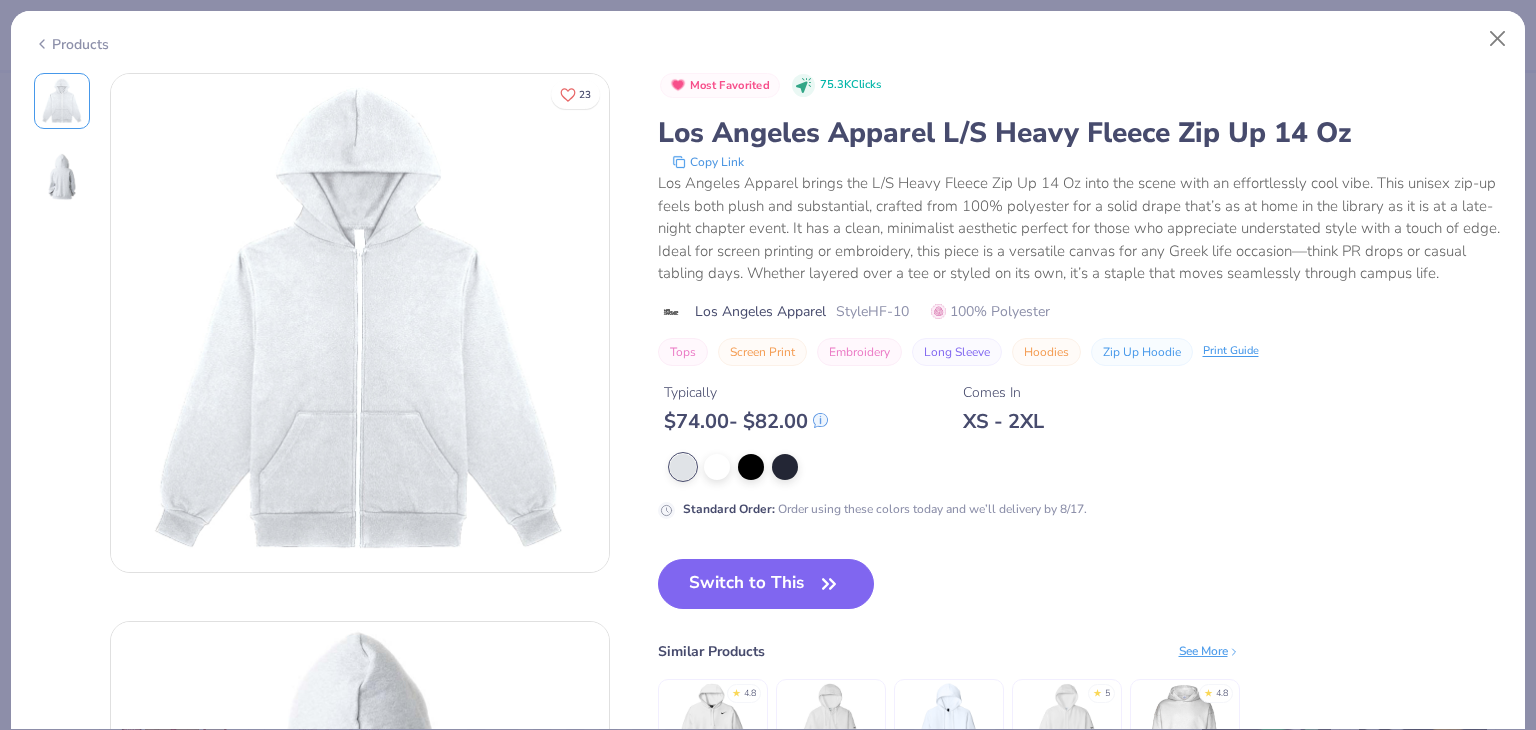 click on "Most Favorited 75.3K  Clicks Los Angeles Apparel L/S Heavy Fleece Zip Up 14 Oz Copy Link Los Angeles Apparel brings the L/S Heavy Fleece Zip Up 14 Oz into the scene with an effortlessly cool vibe. This unisex zip-up feels both plush and substantial, crafted from 100% polyester for a solid drape that’s as at home in the library as it is at a late-night chapter event. It has a clean, minimalist aesthetic perfect for those who appreciate understated style with a touch of edge. Ideal for screen printing or embroidery, this piece is a versatile canvas for any Greek life occasion—think PR drops or casual tabling days. Whether layered over a tee or styled on its own, it’s a staple that moves seamlessly through campus life. Los Angeles Apparel Style  HF-10   100% Polyester Tops Screen Print Embroidery Long Sleeve Hoodies Zip Up Hoodie Print Guide" at bounding box center [1080, 219] 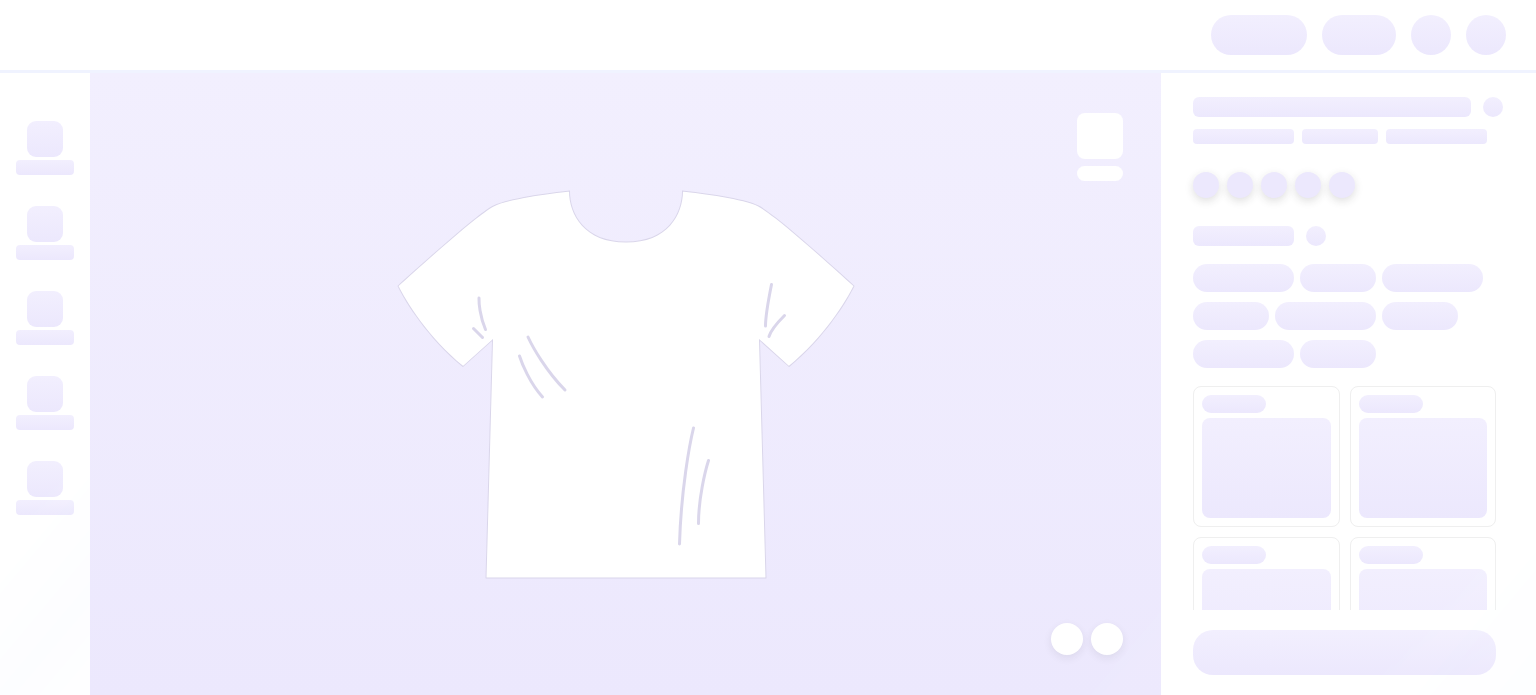 scroll, scrollTop: 0, scrollLeft: 0, axis: both 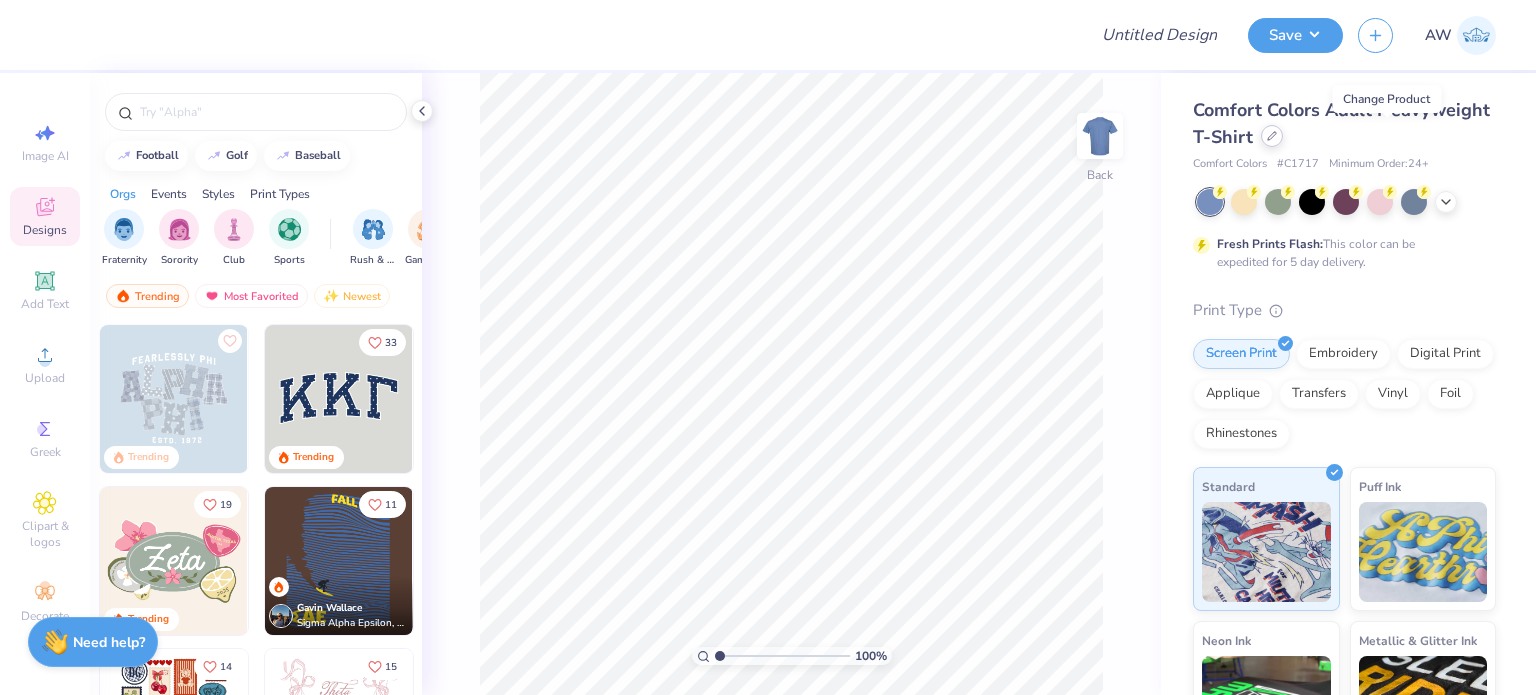 click 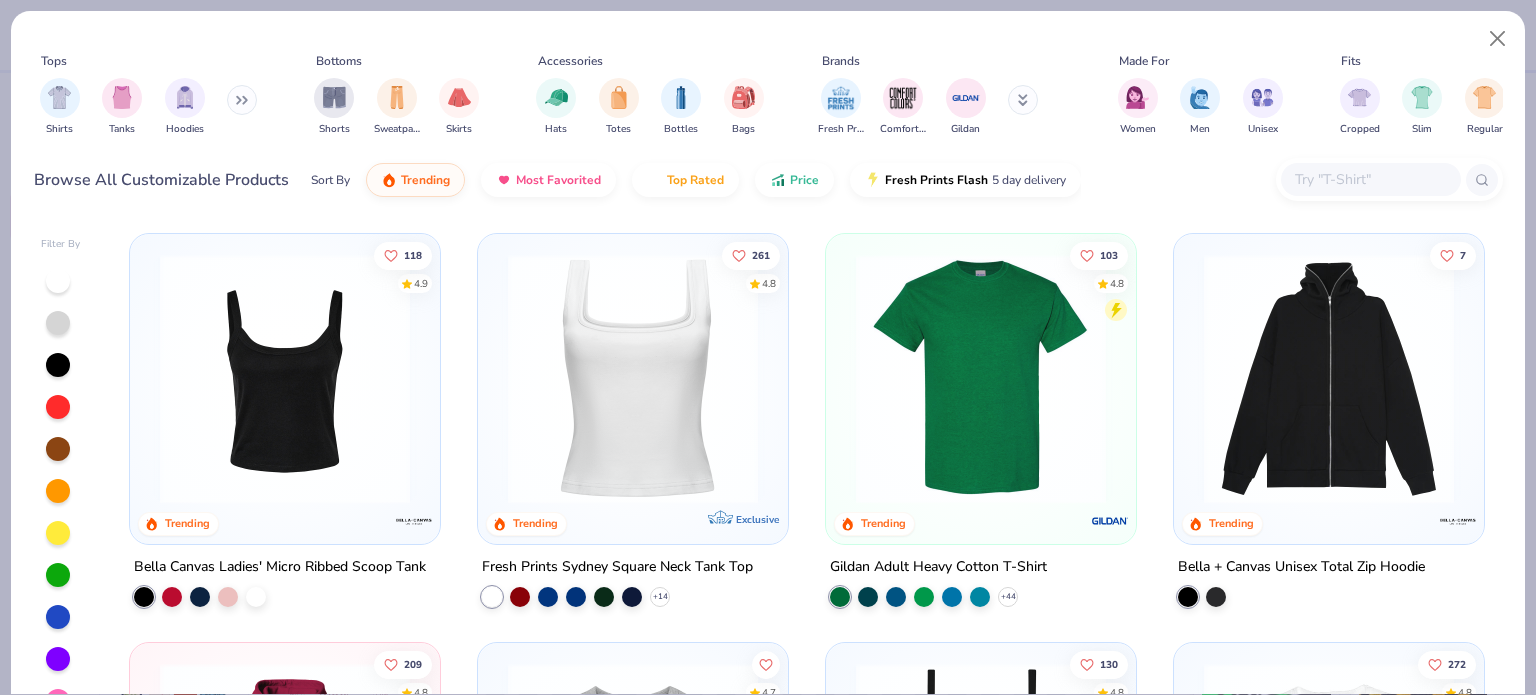 scroll, scrollTop: 408, scrollLeft: 0, axis: vertical 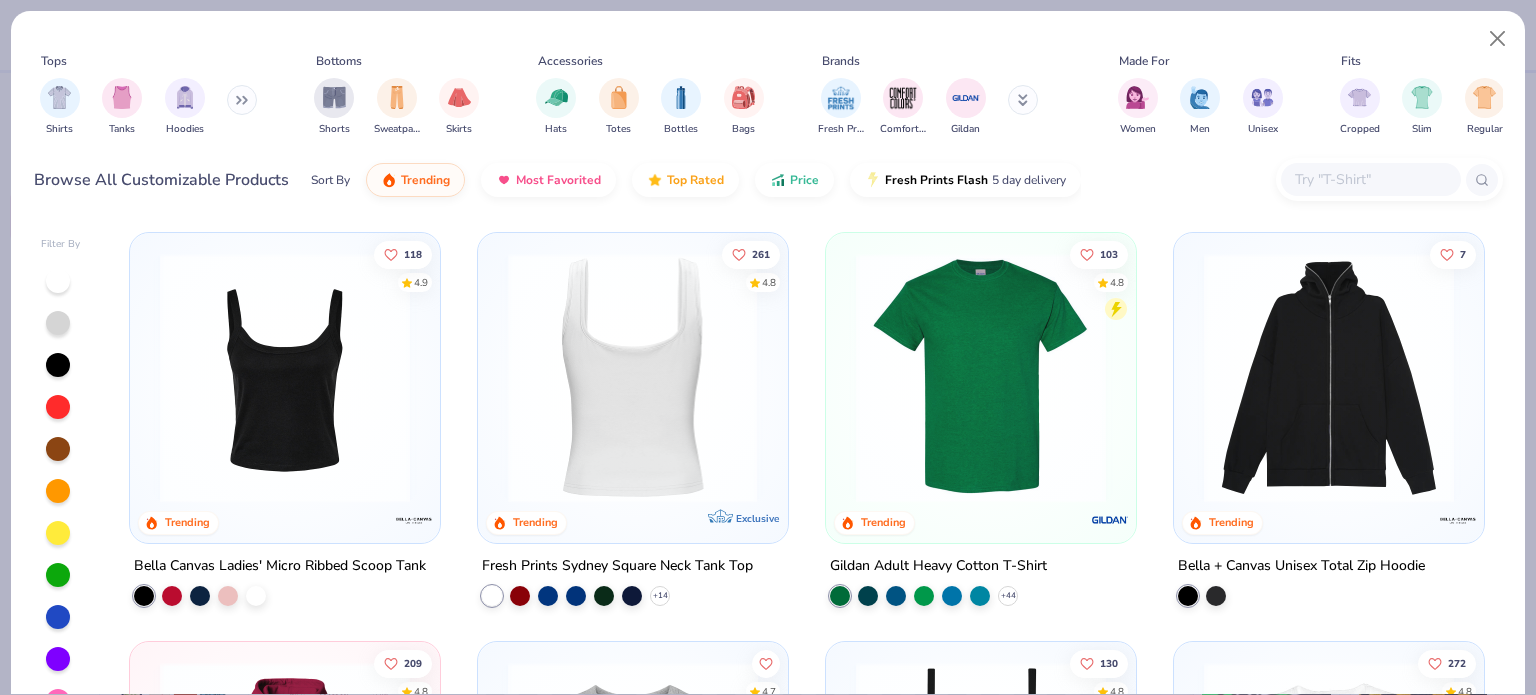 click at bounding box center [633, 378] 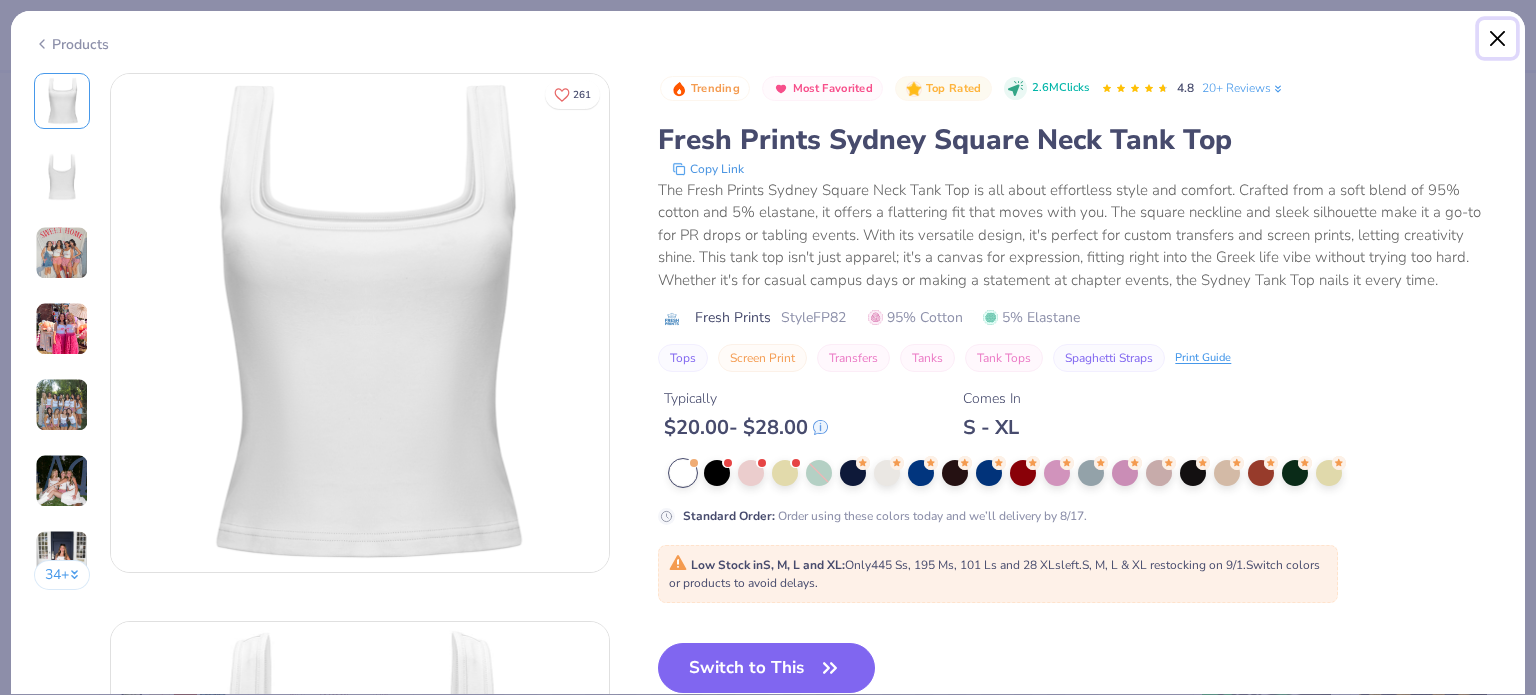 click at bounding box center (1498, 39) 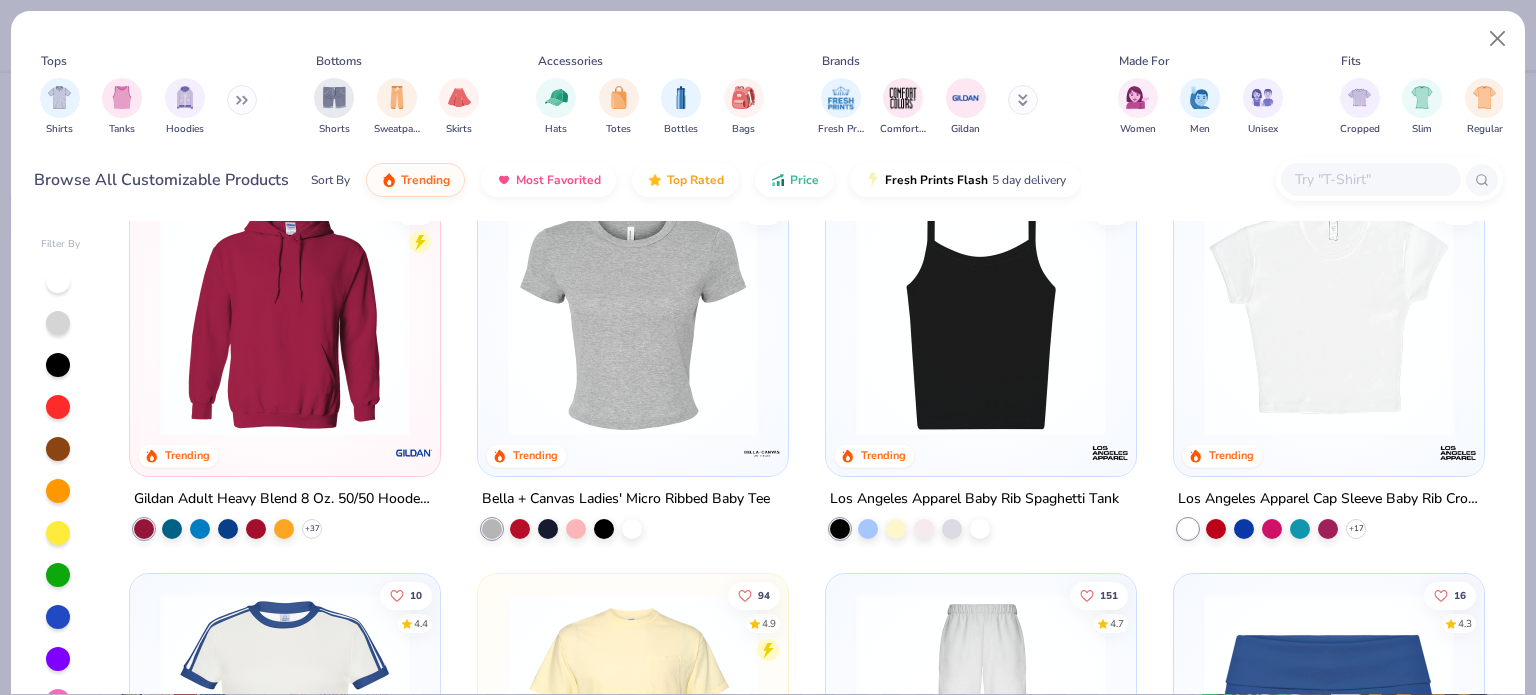 scroll, scrollTop: 884, scrollLeft: 0, axis: vertical 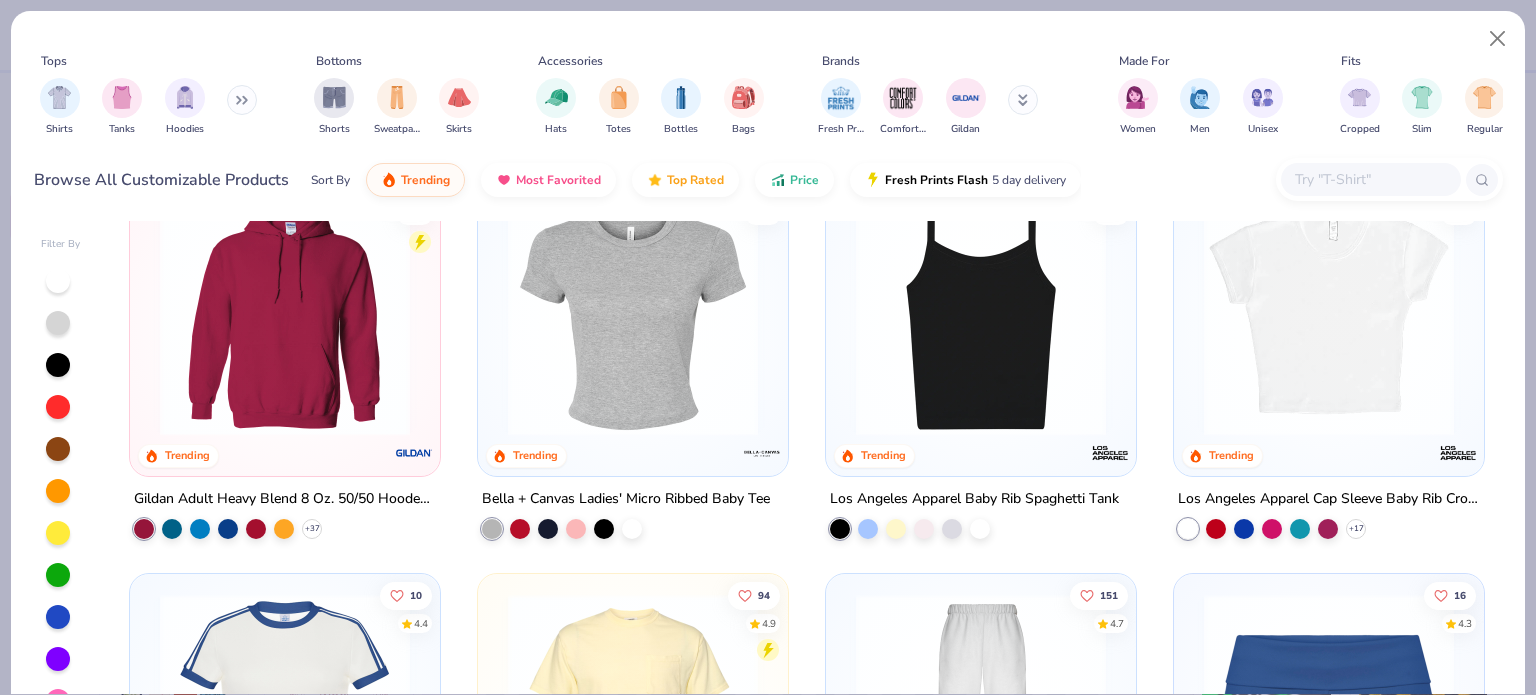 click at bounding box center (981, 310) 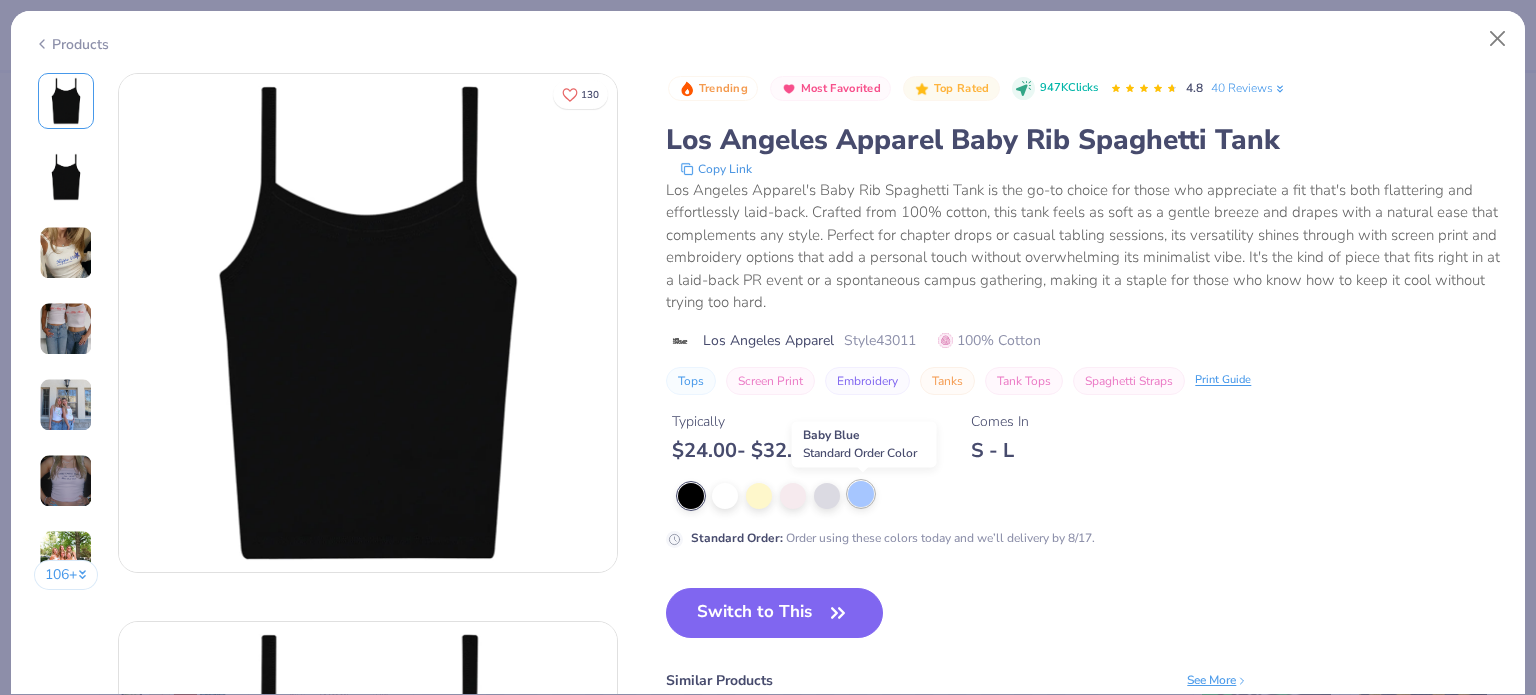 click at bounding box center (861, 494) 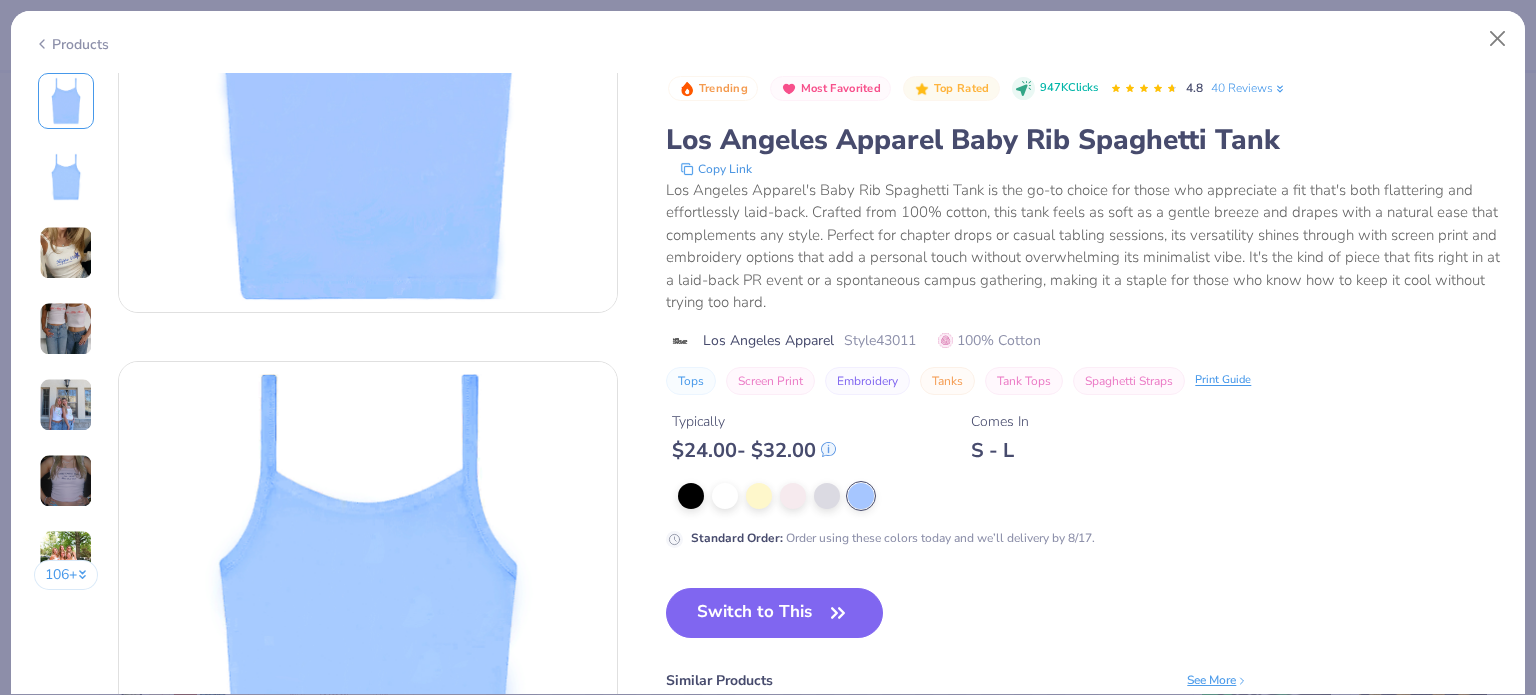 scroll, scrollTop: 0, scrollLeft: 0, axis: both 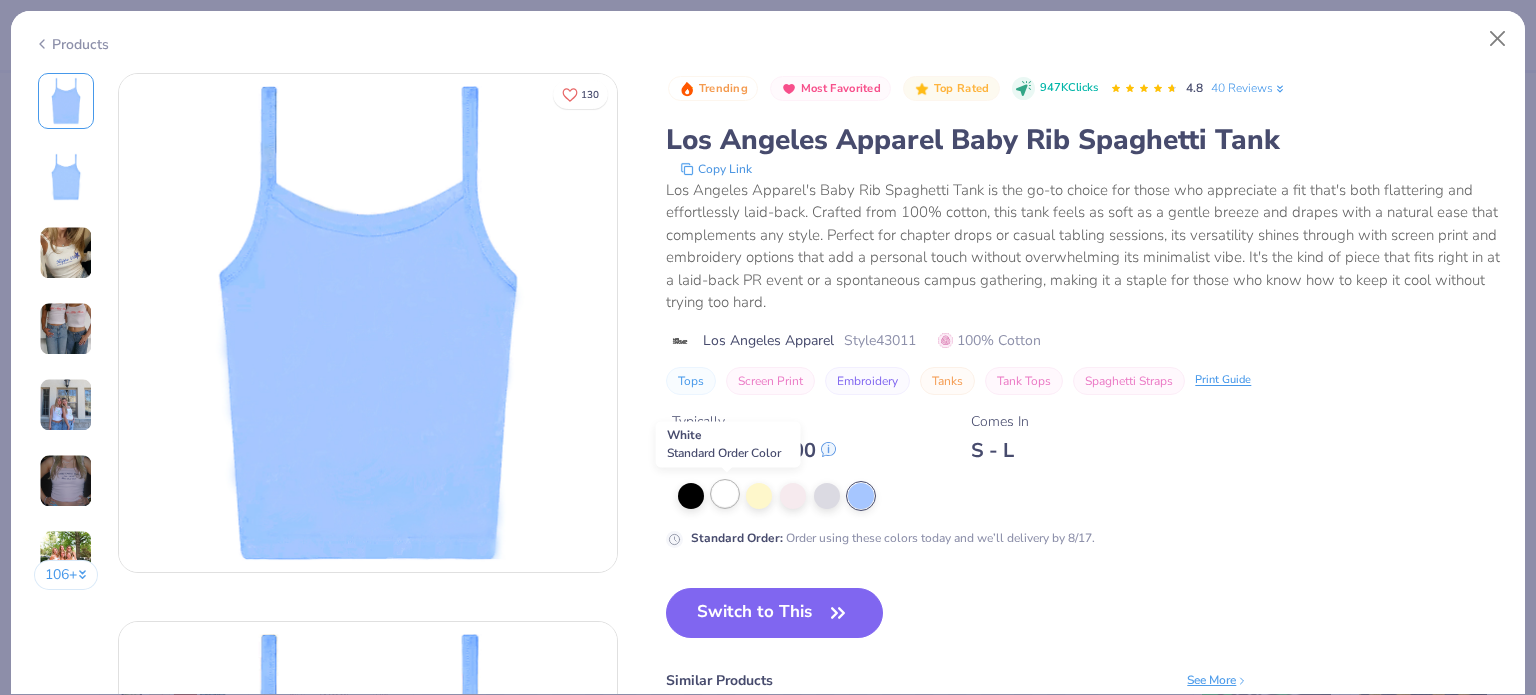 click at bounding box center [725, 494] 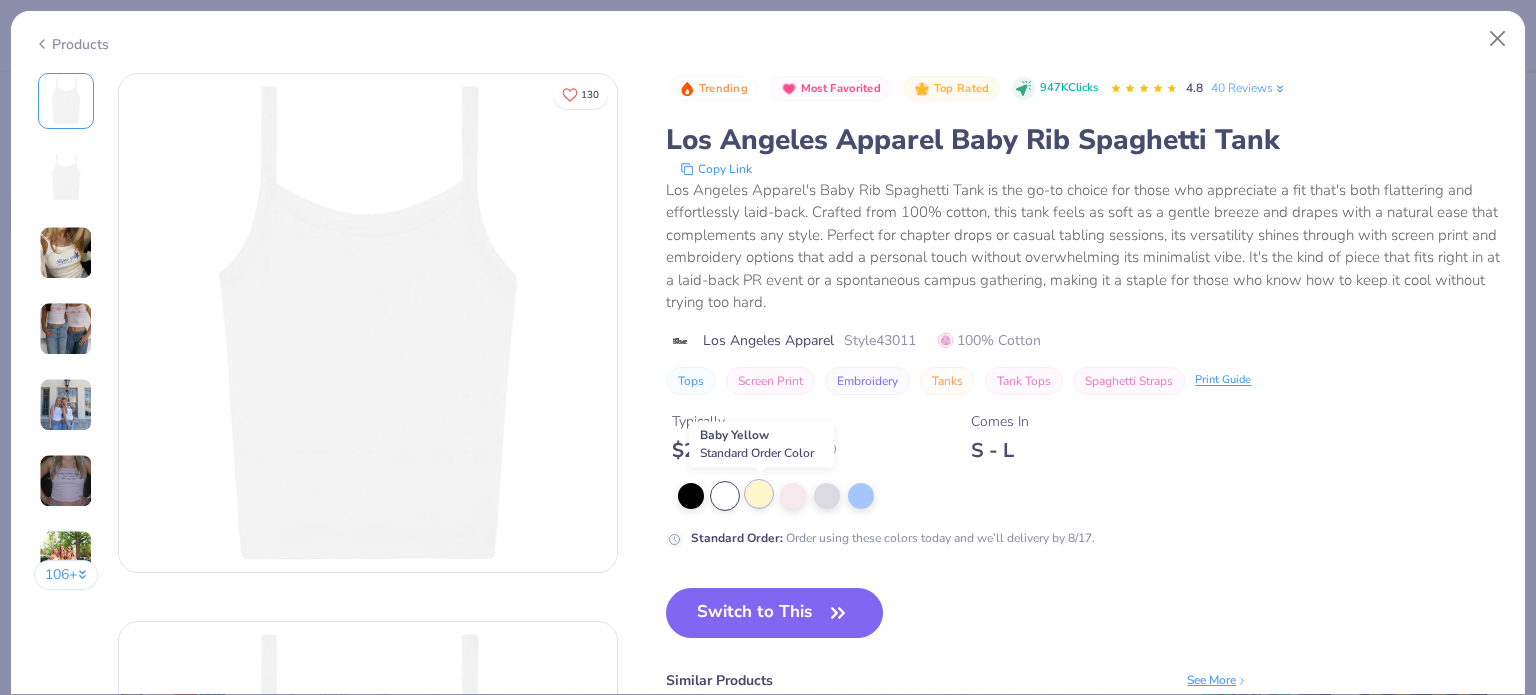 click at bounding box center [759, 494] 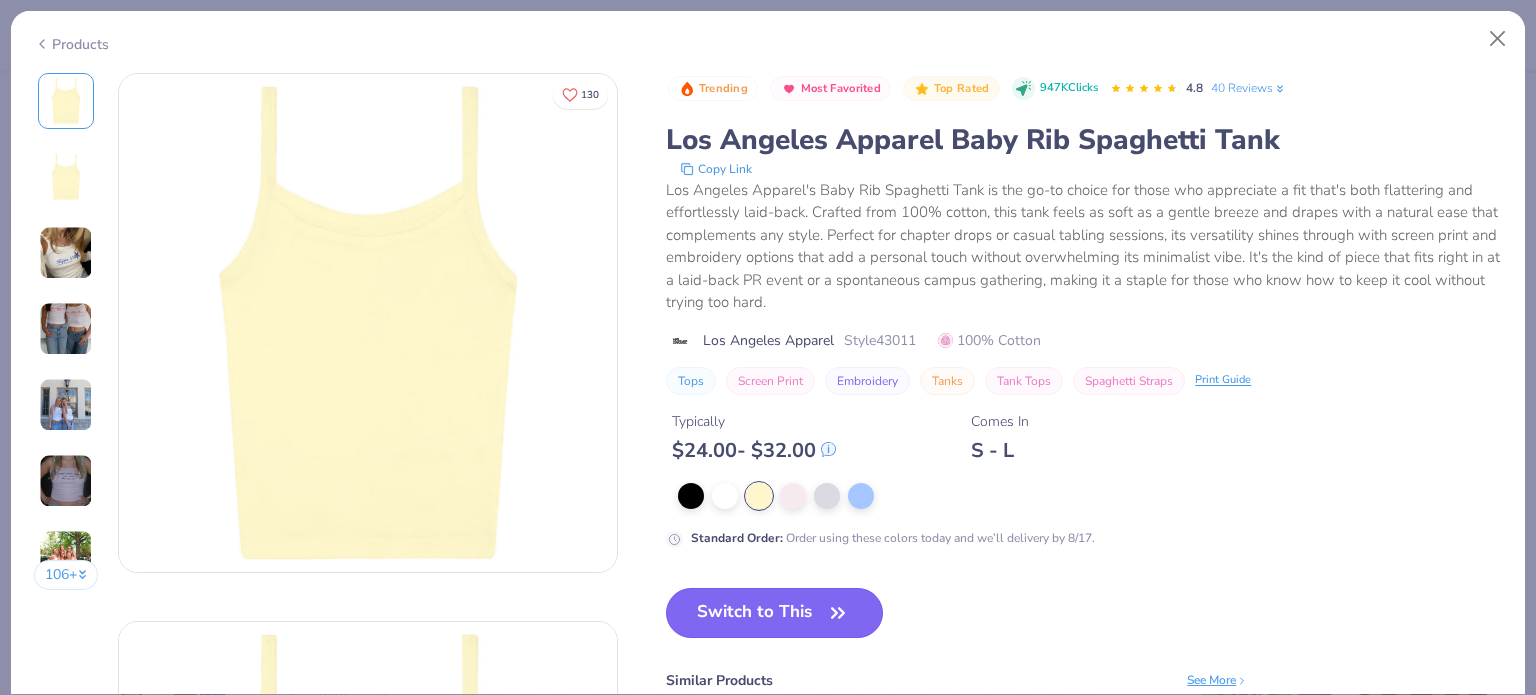 click on "Switch to This" at bounding box center [774, 613] 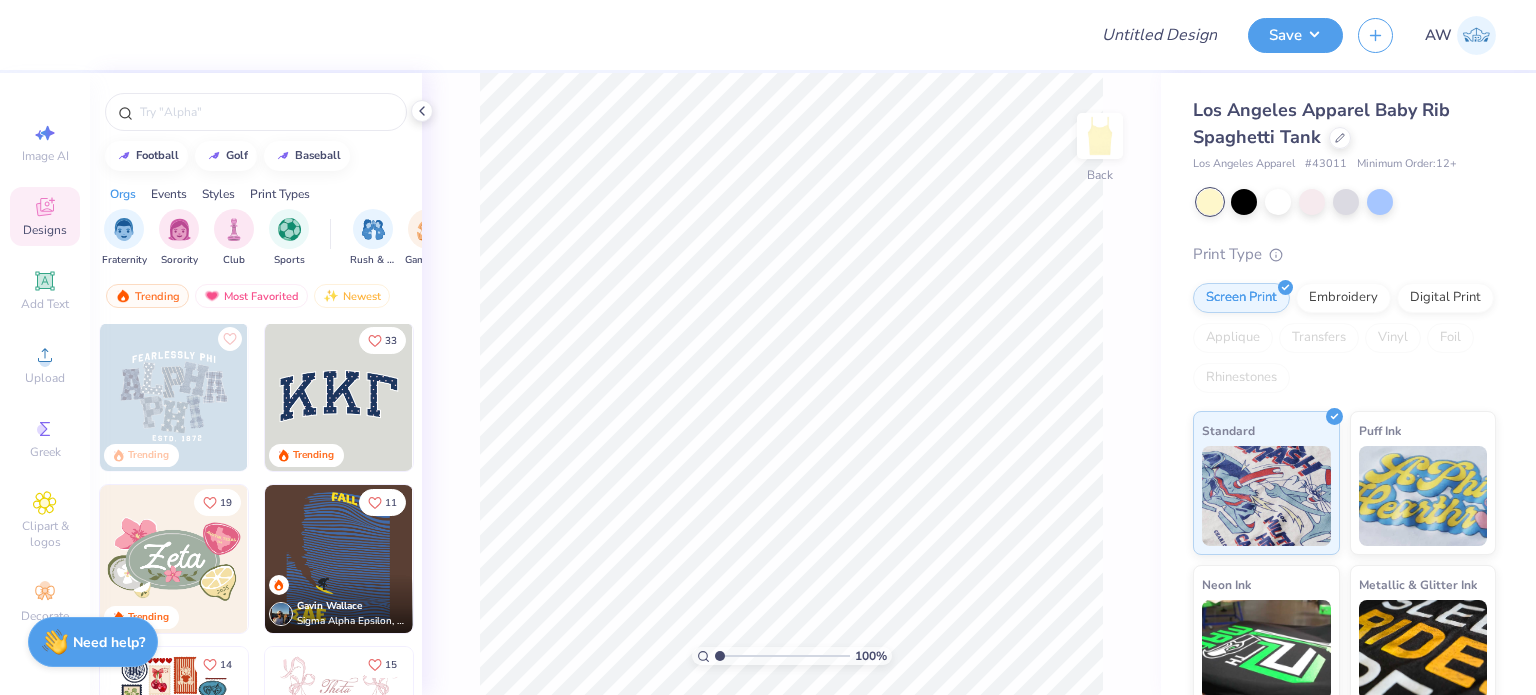 scroll, scrollTop: 0, scrollLeft: 0, axis: both 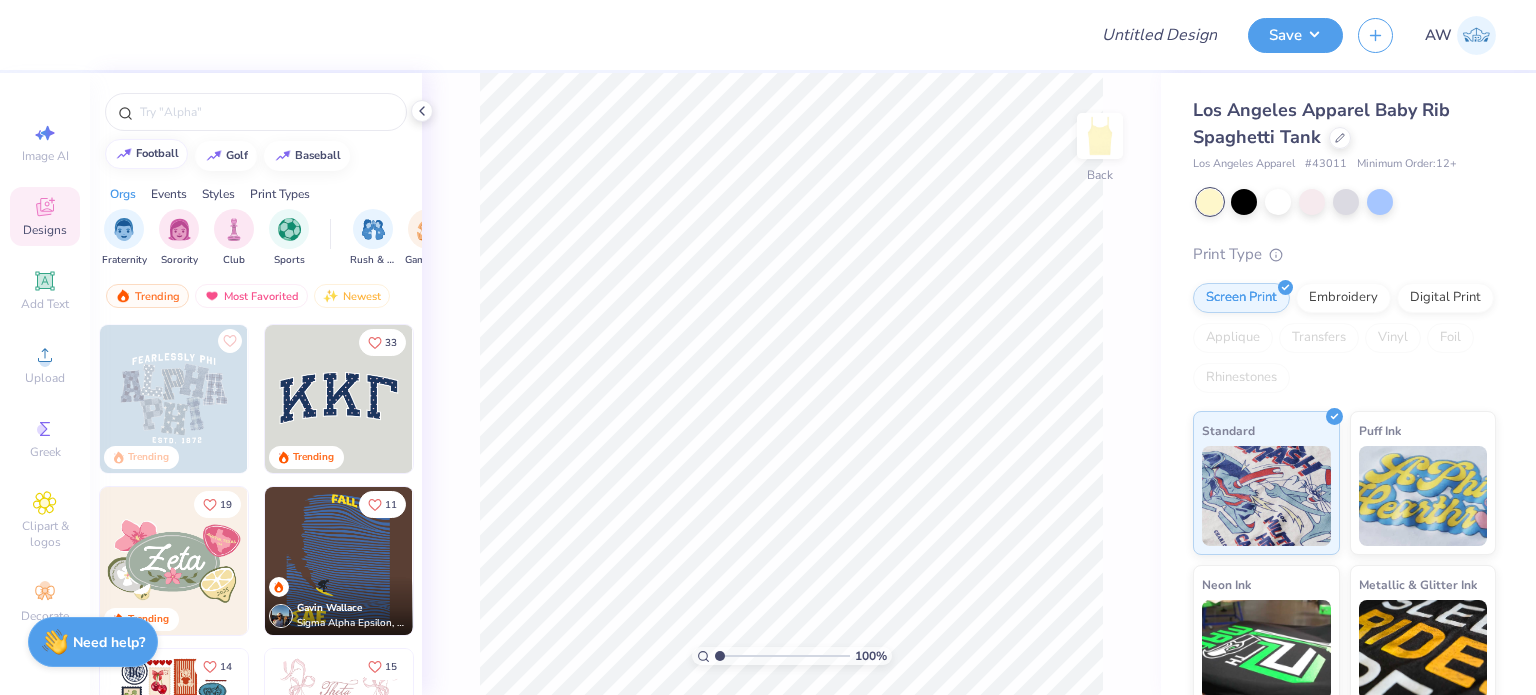 click on "football" at bounding box center (157, 153) 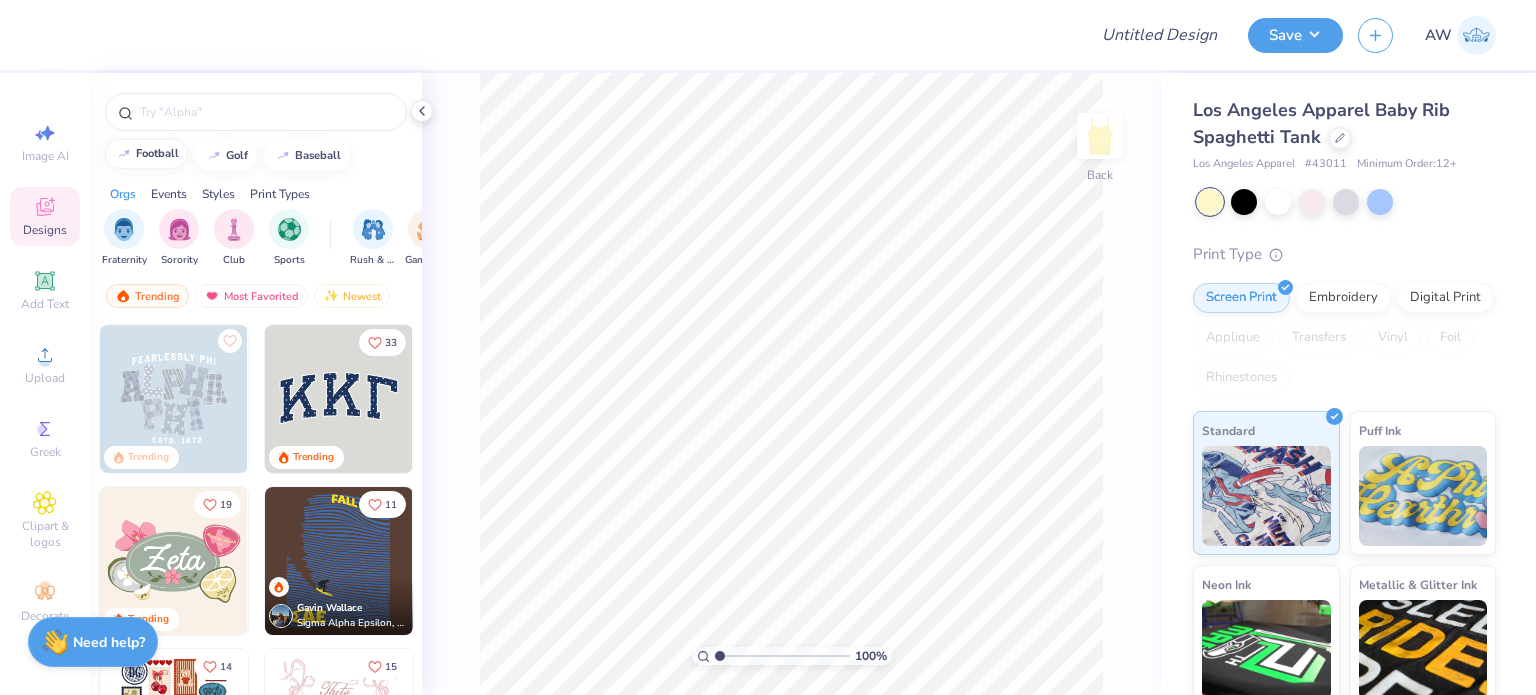 type on "football" 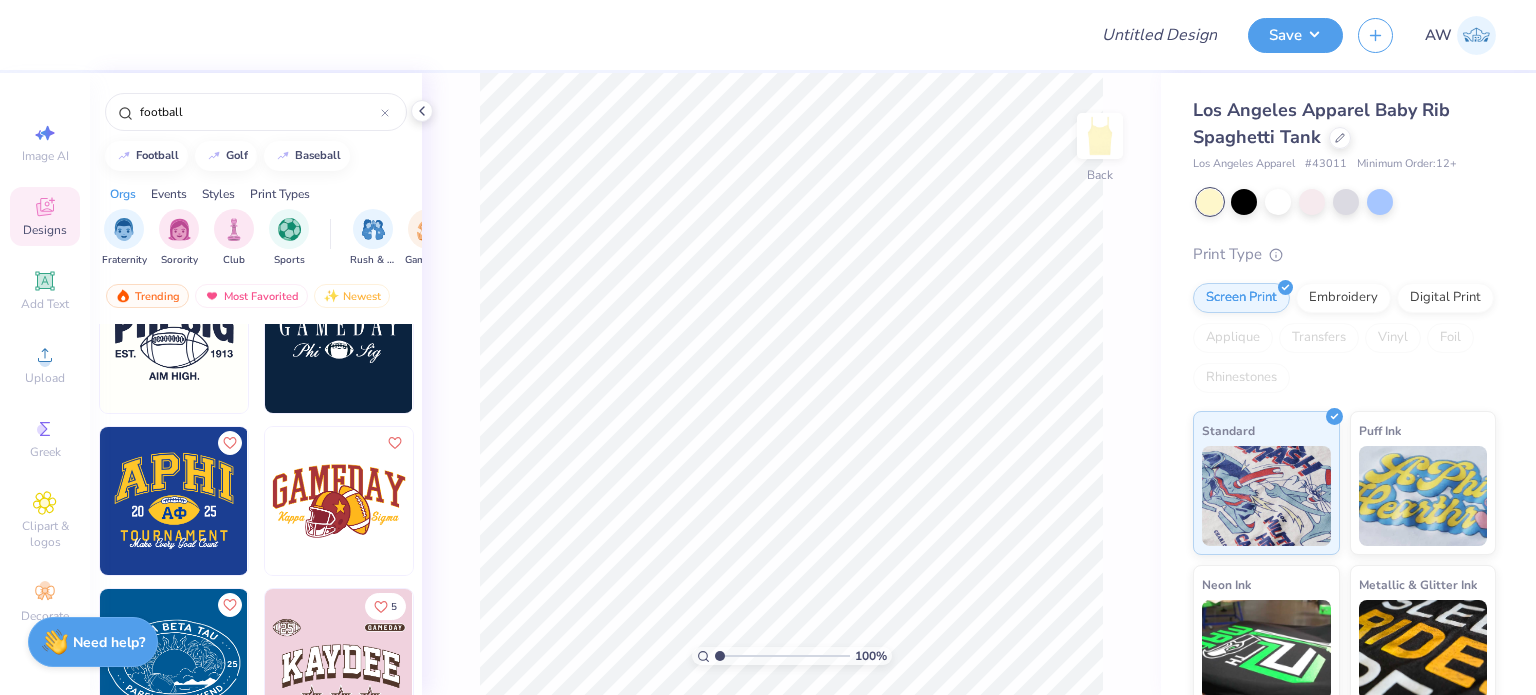 scroll, scrollTop: 968, scrollLeft: 0, axis: vertical 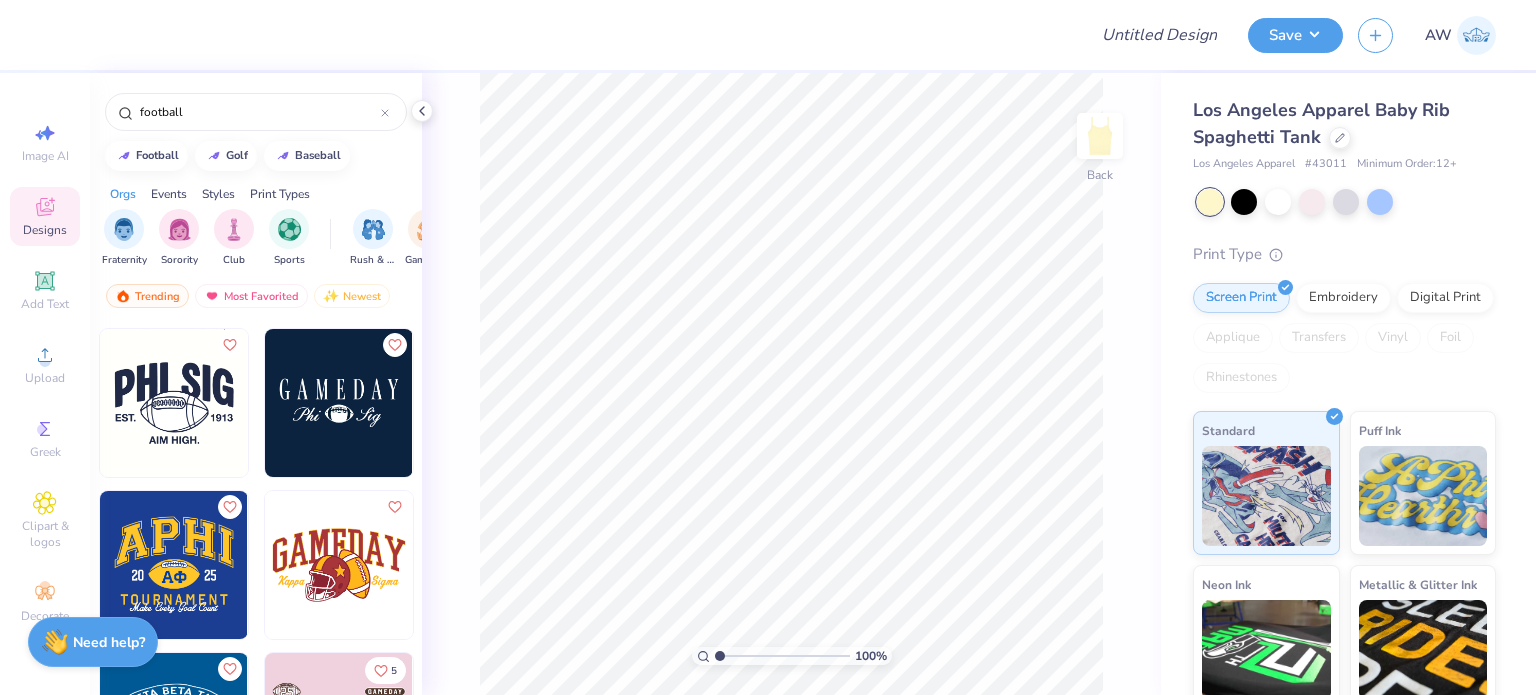 click at bounding box center [339, 403] 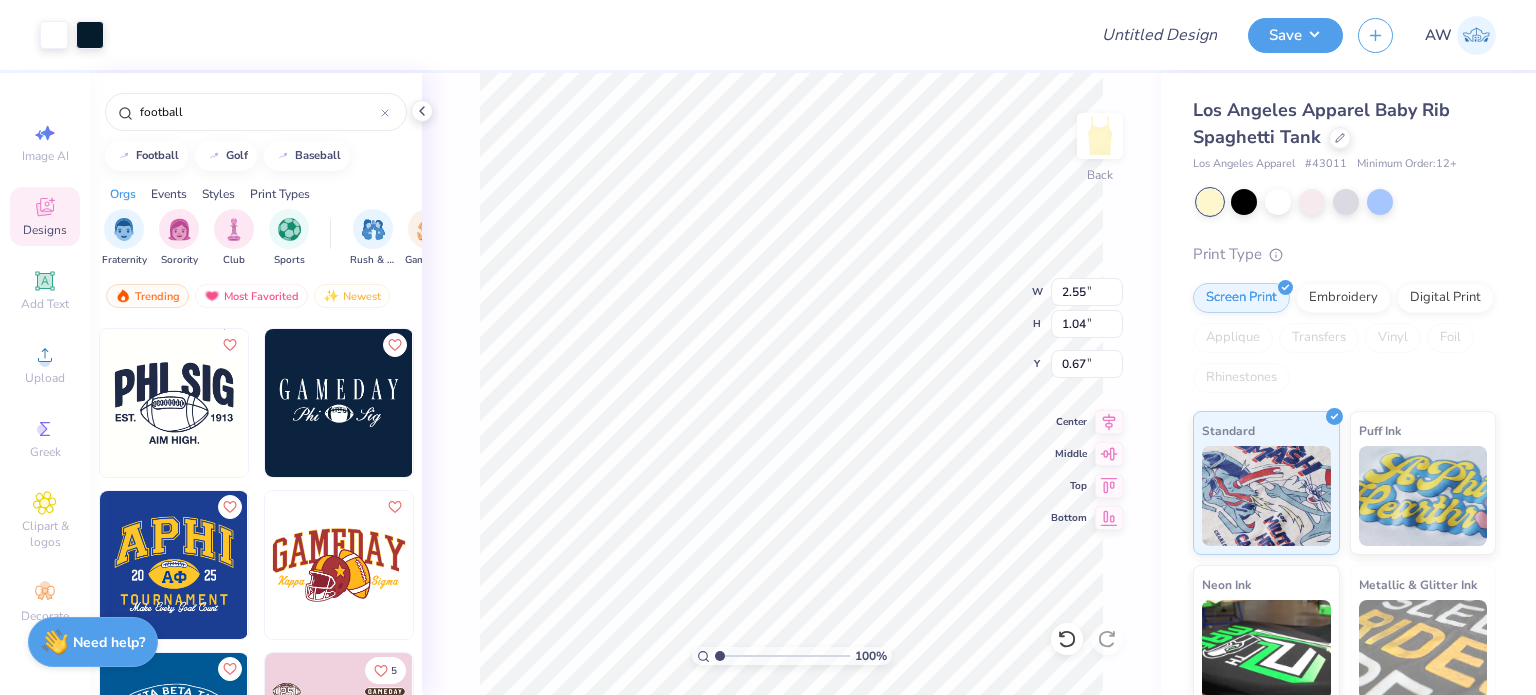 type on "0.67" 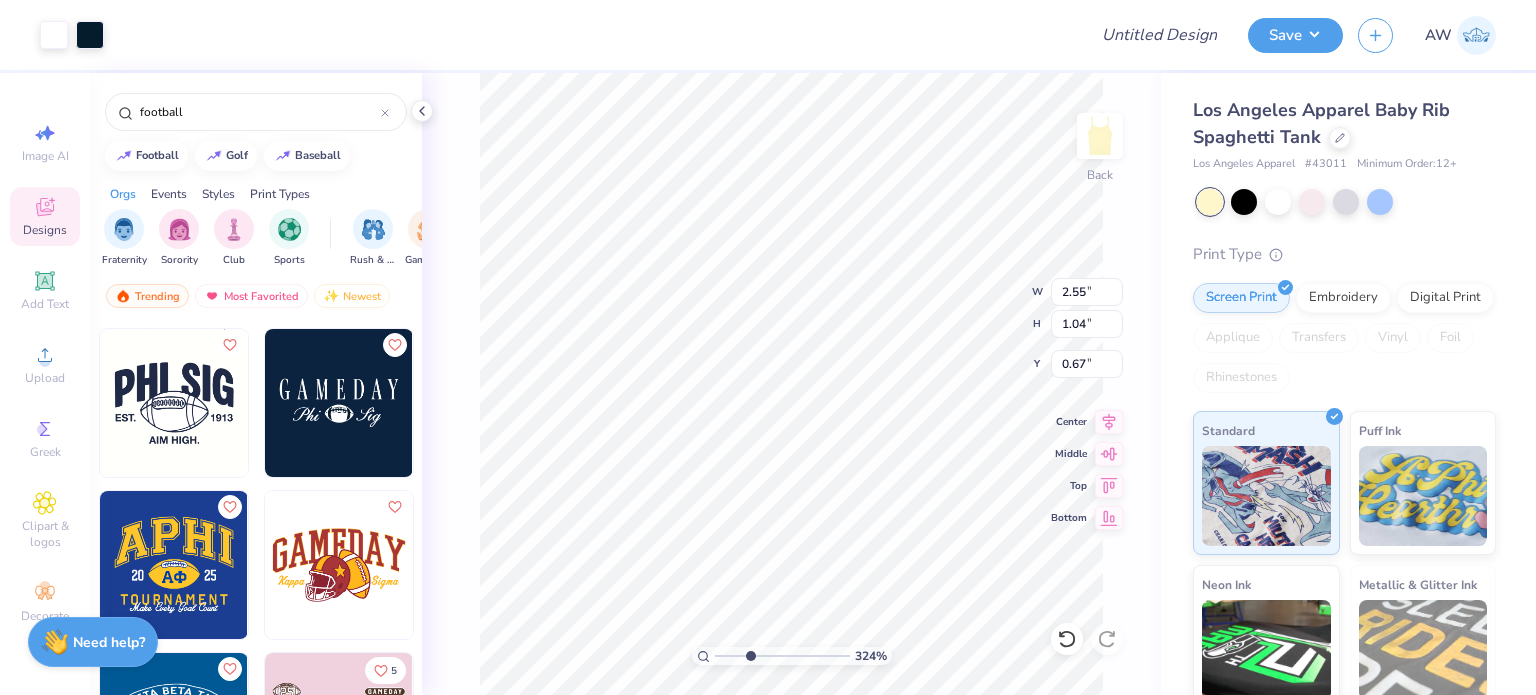 drag, startPoint x: 724, startPoint y: 655, endPoint x: 750, endPoint y: 651, distance: 26.305893 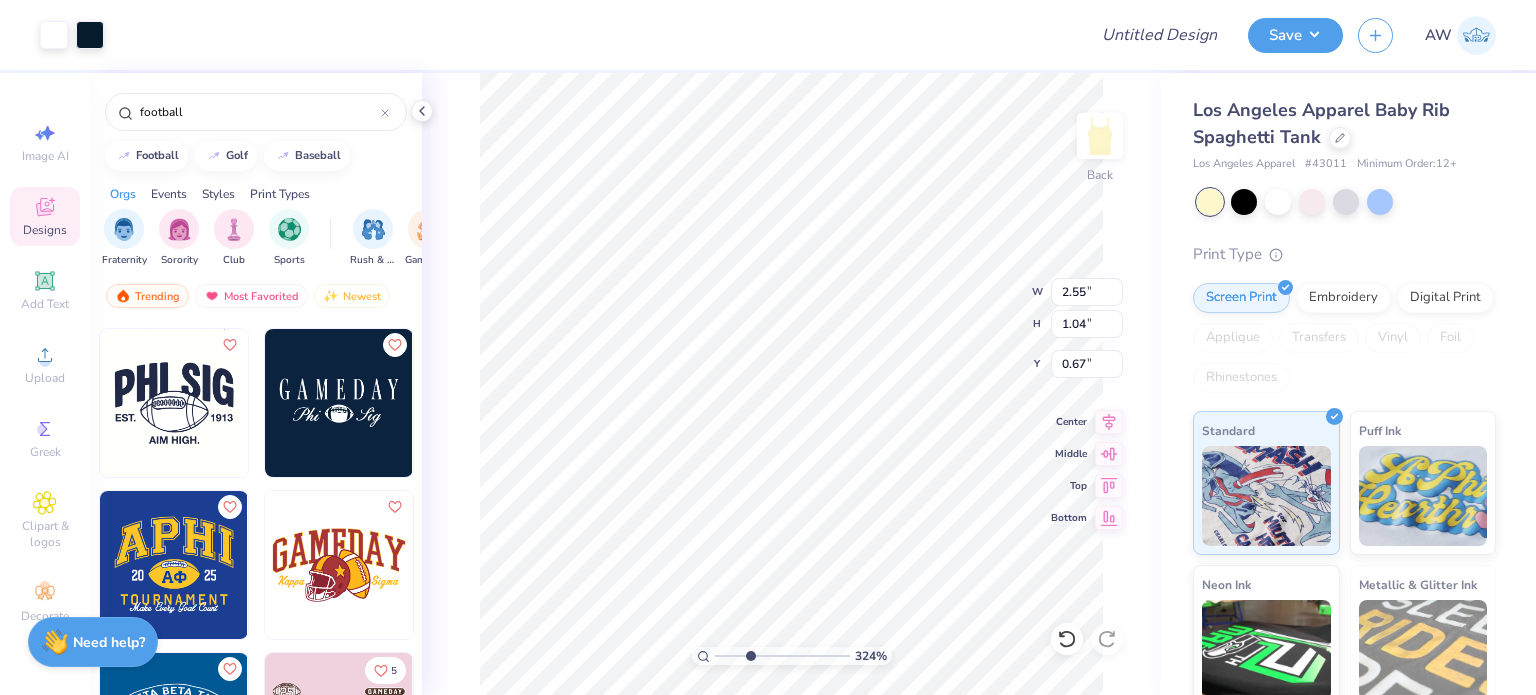 type on "3.3" 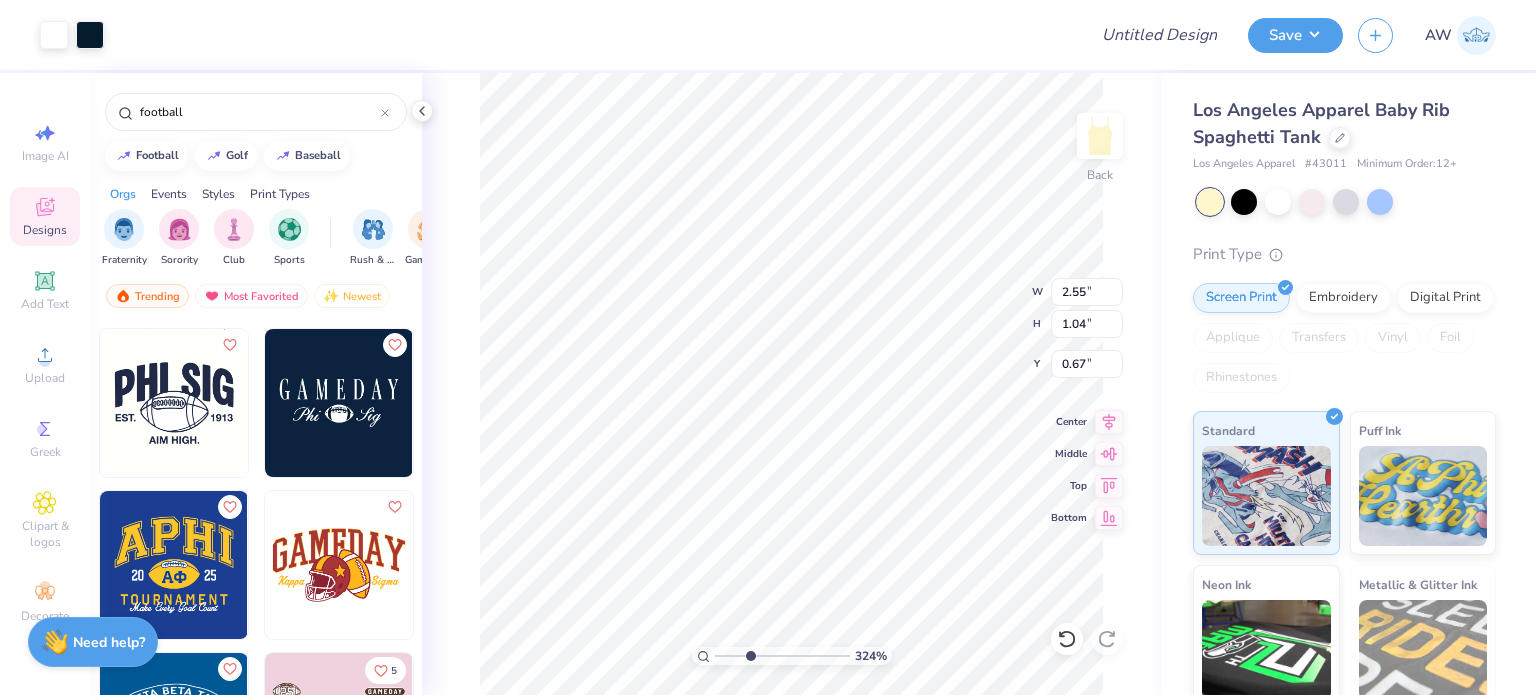 click at bounding box center (782, 656) 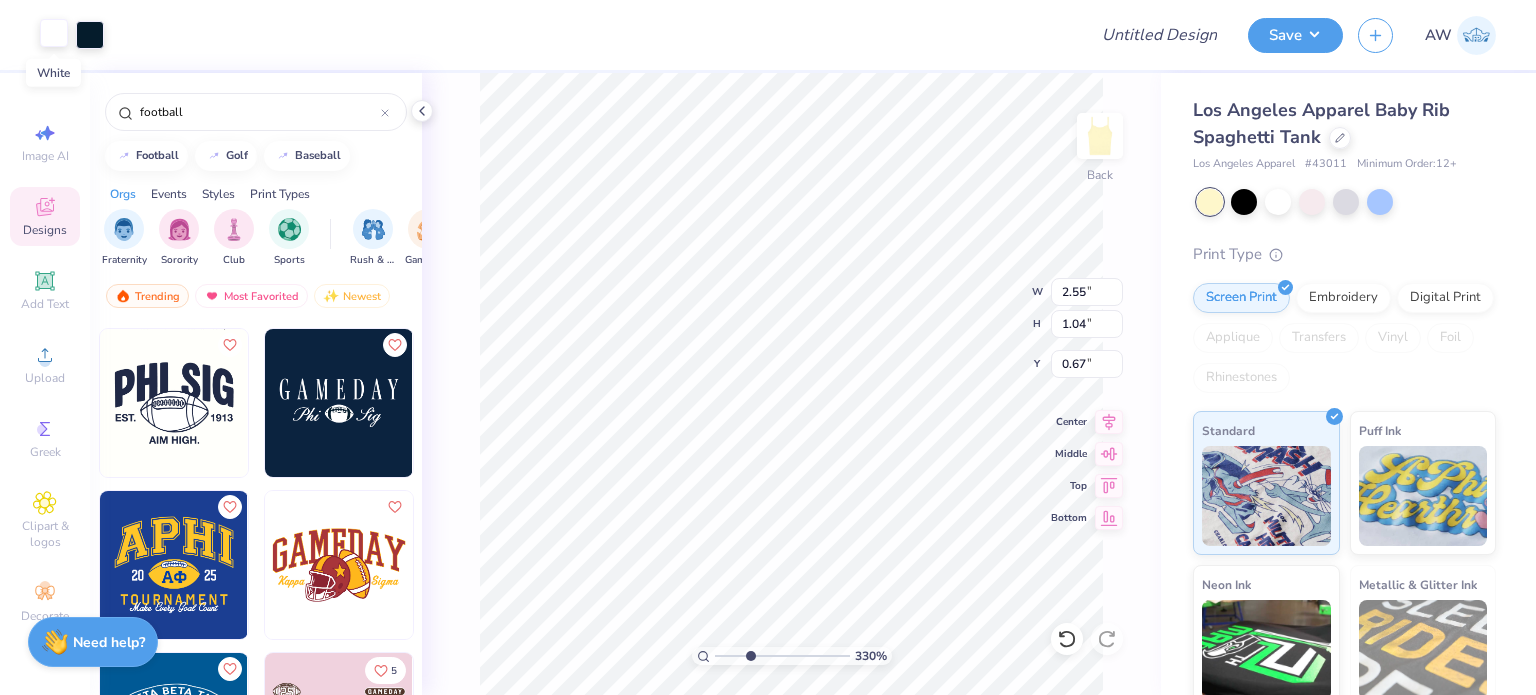 click at bounding box center [54, 33] 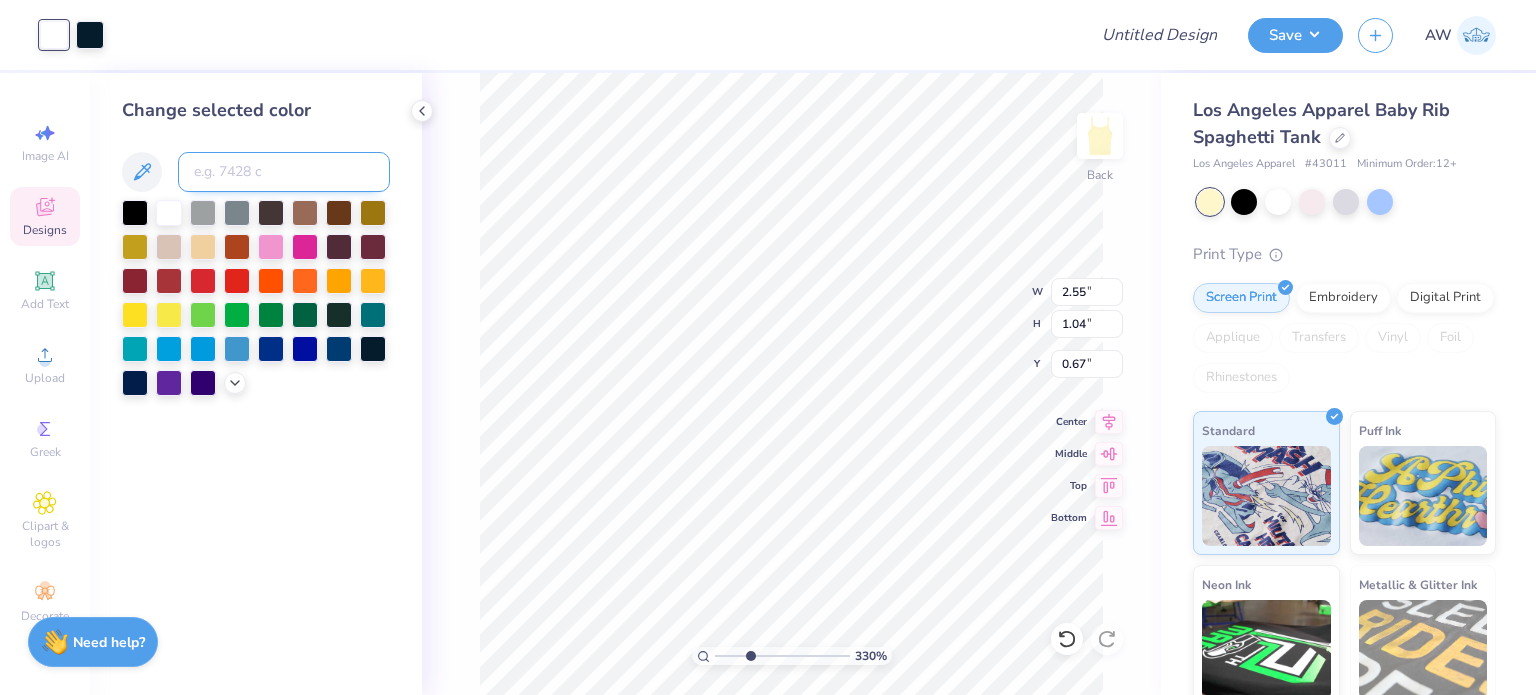 click at bounding box center (284, 172) 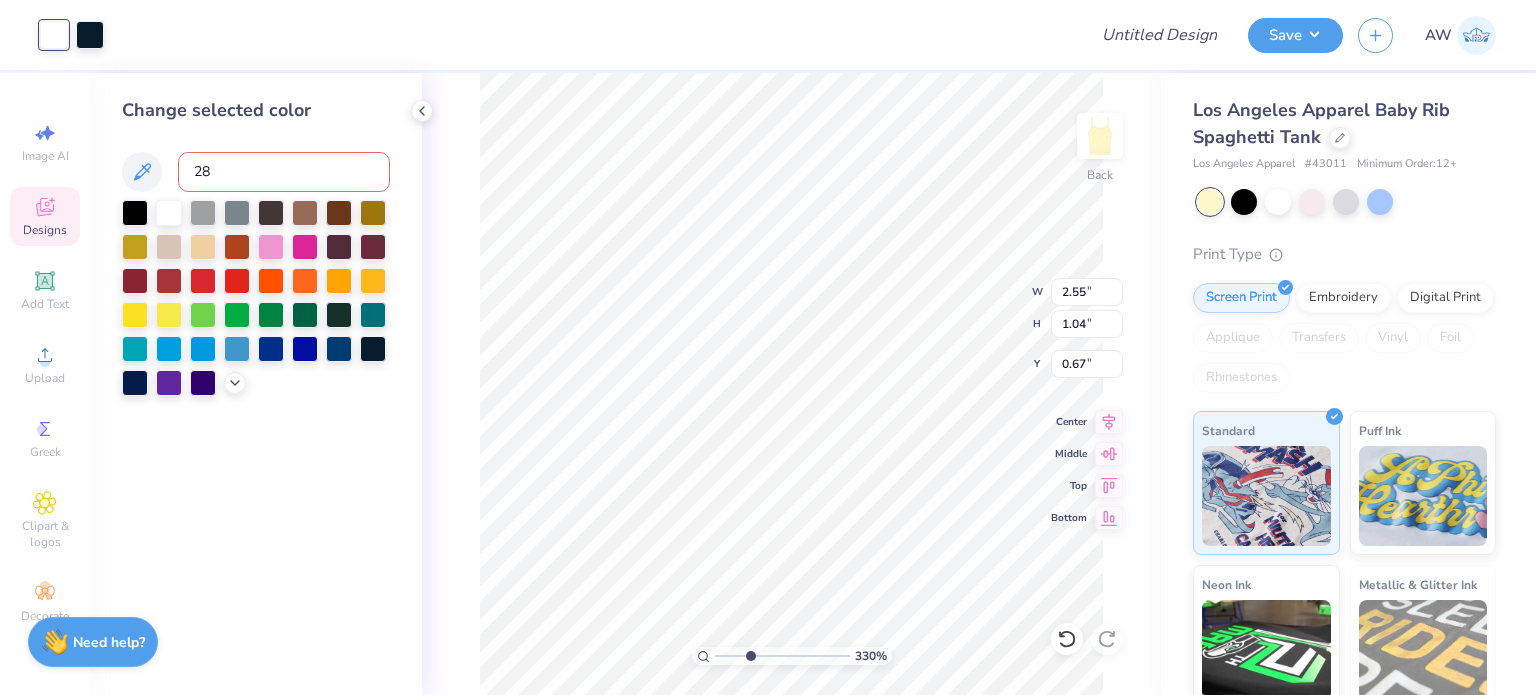type on "282" 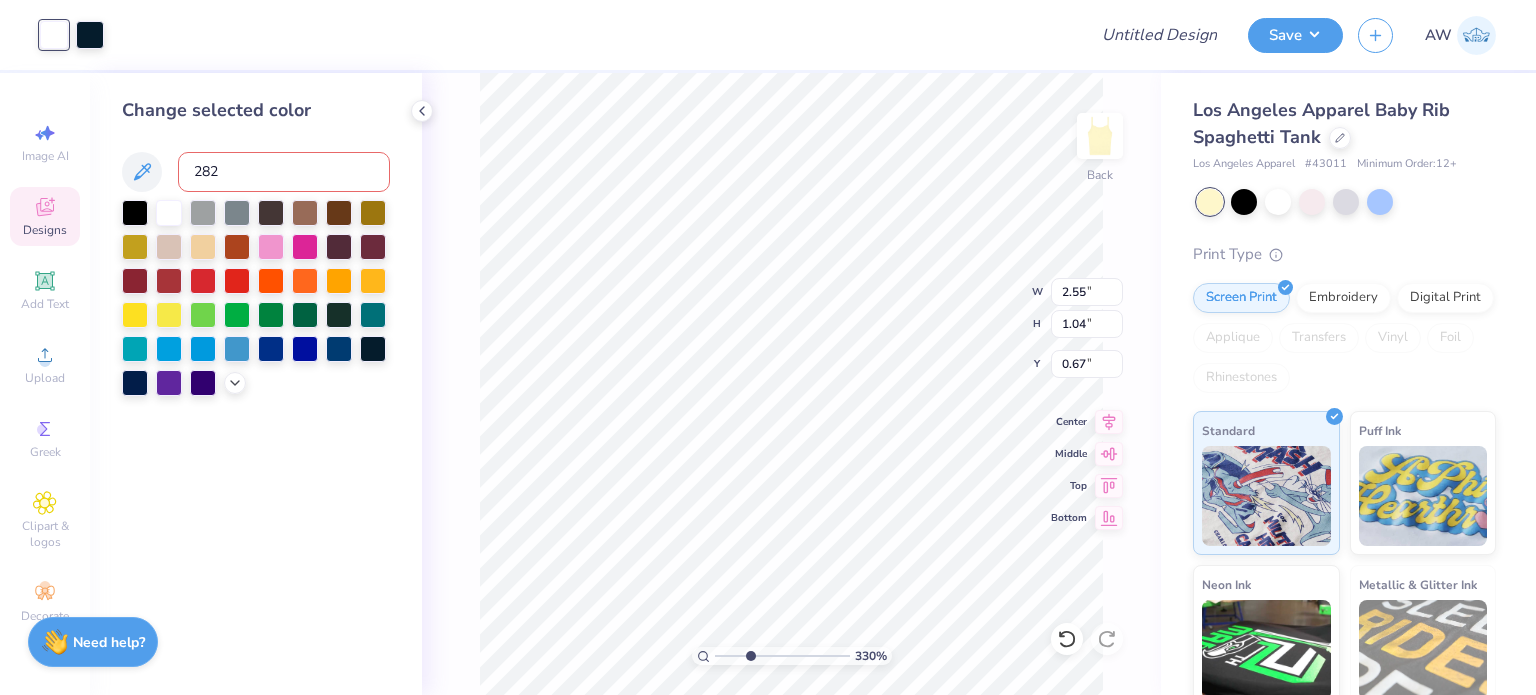 type 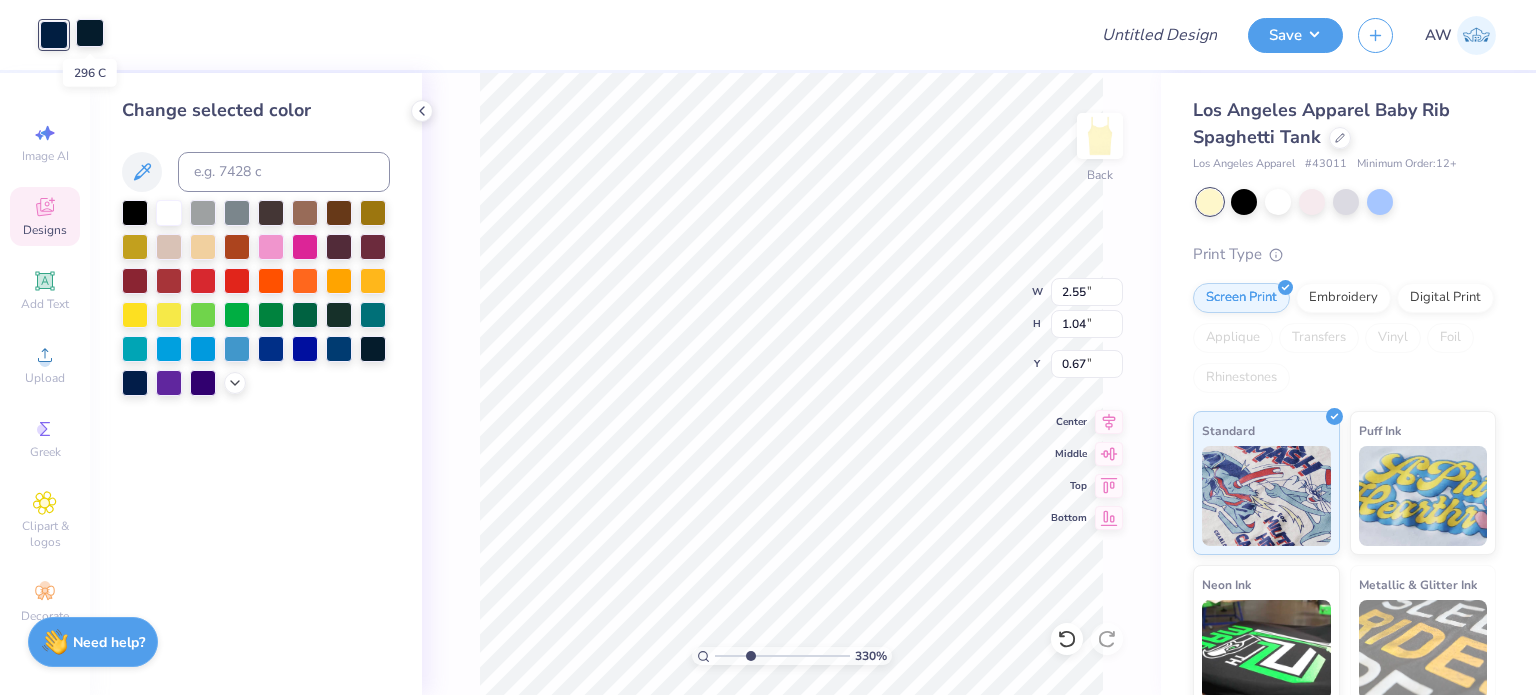 click at bounding box center [90, 33] 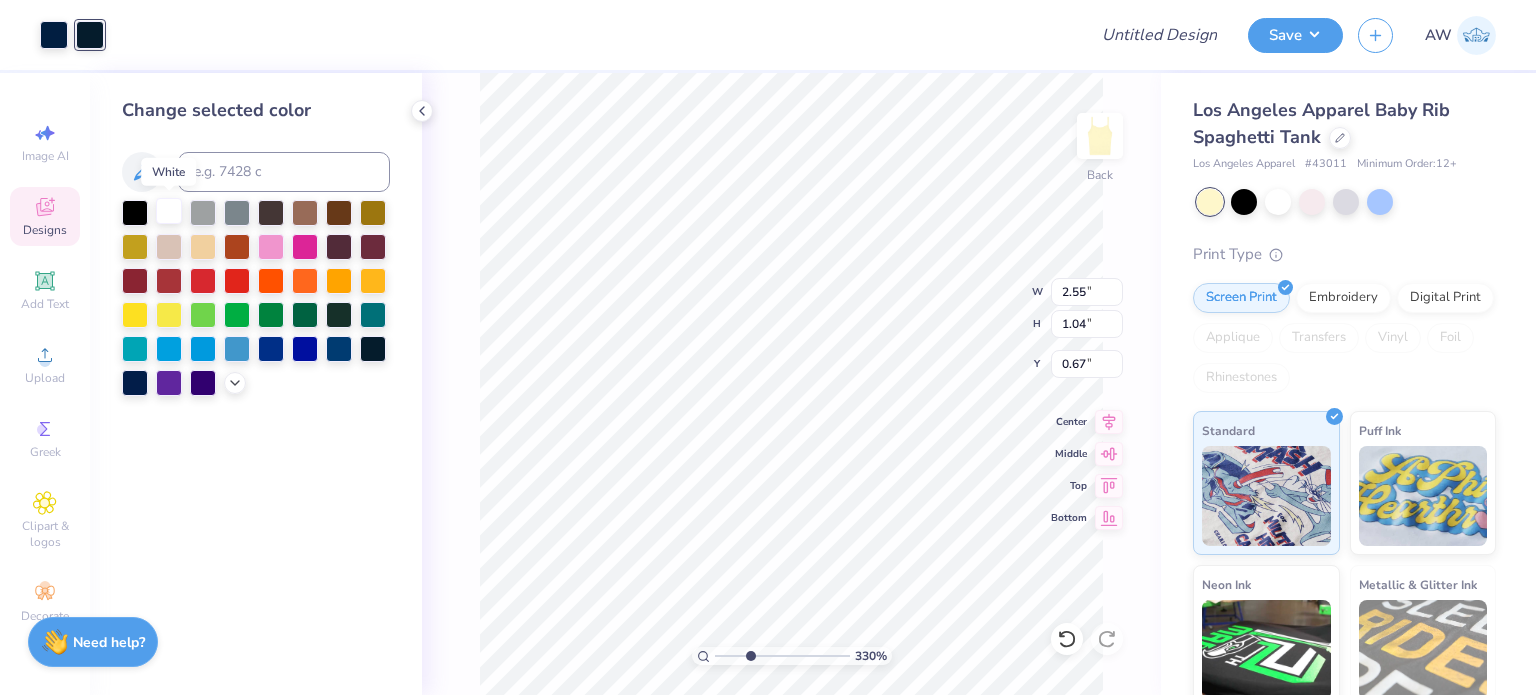 click at bounding box center [169, 211] 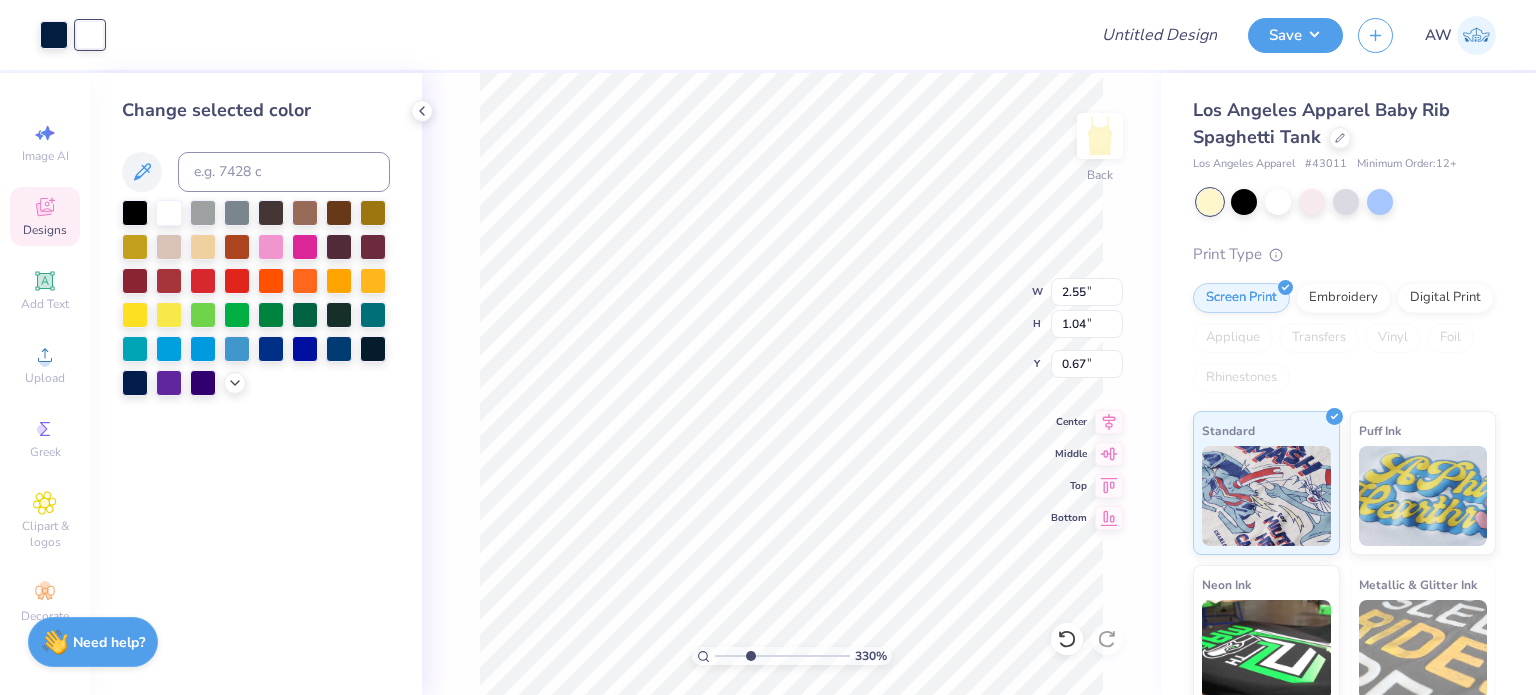 click on "330  % Back W 2.55 2.55 " H 1.04 1.04 " Y 0.67 0.67 " Center Middle Top Bottom" at bounding box center [791, 384] 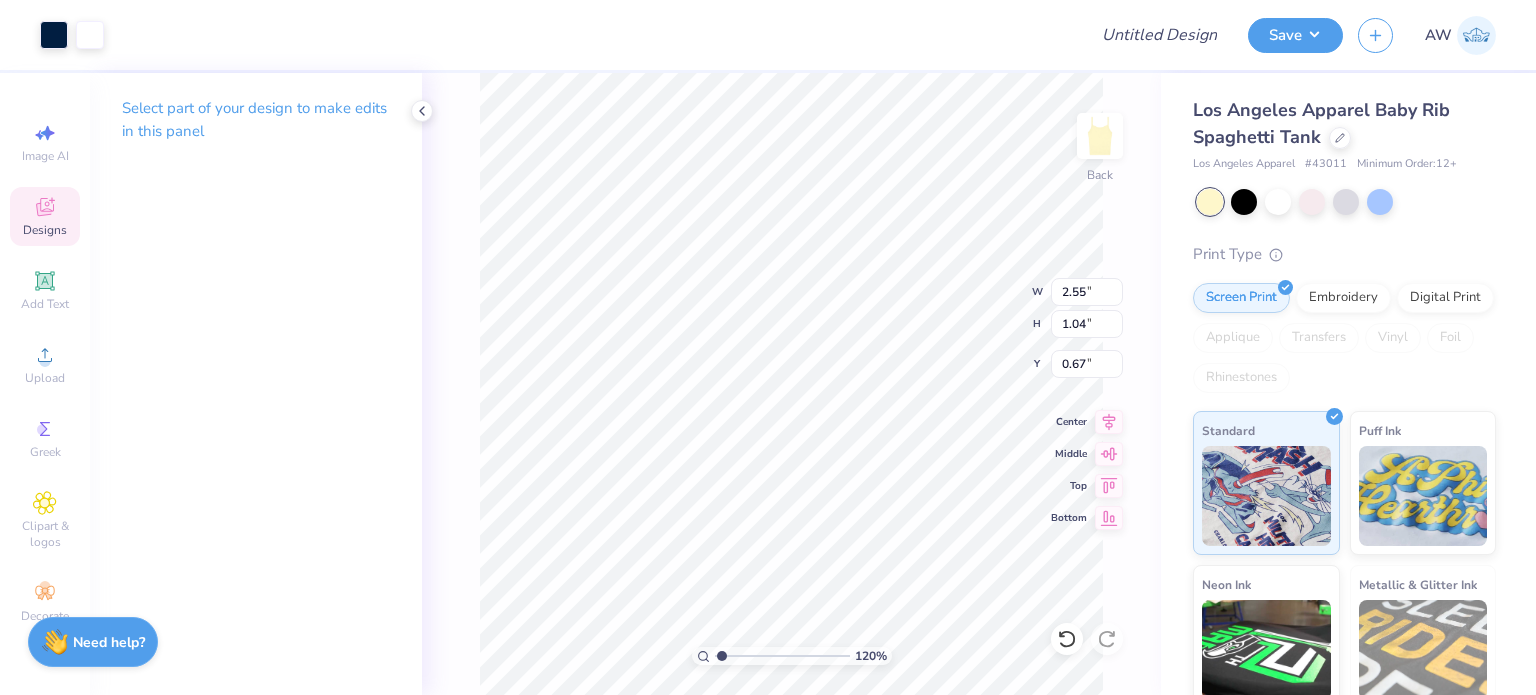 type on "1.2040412338649" 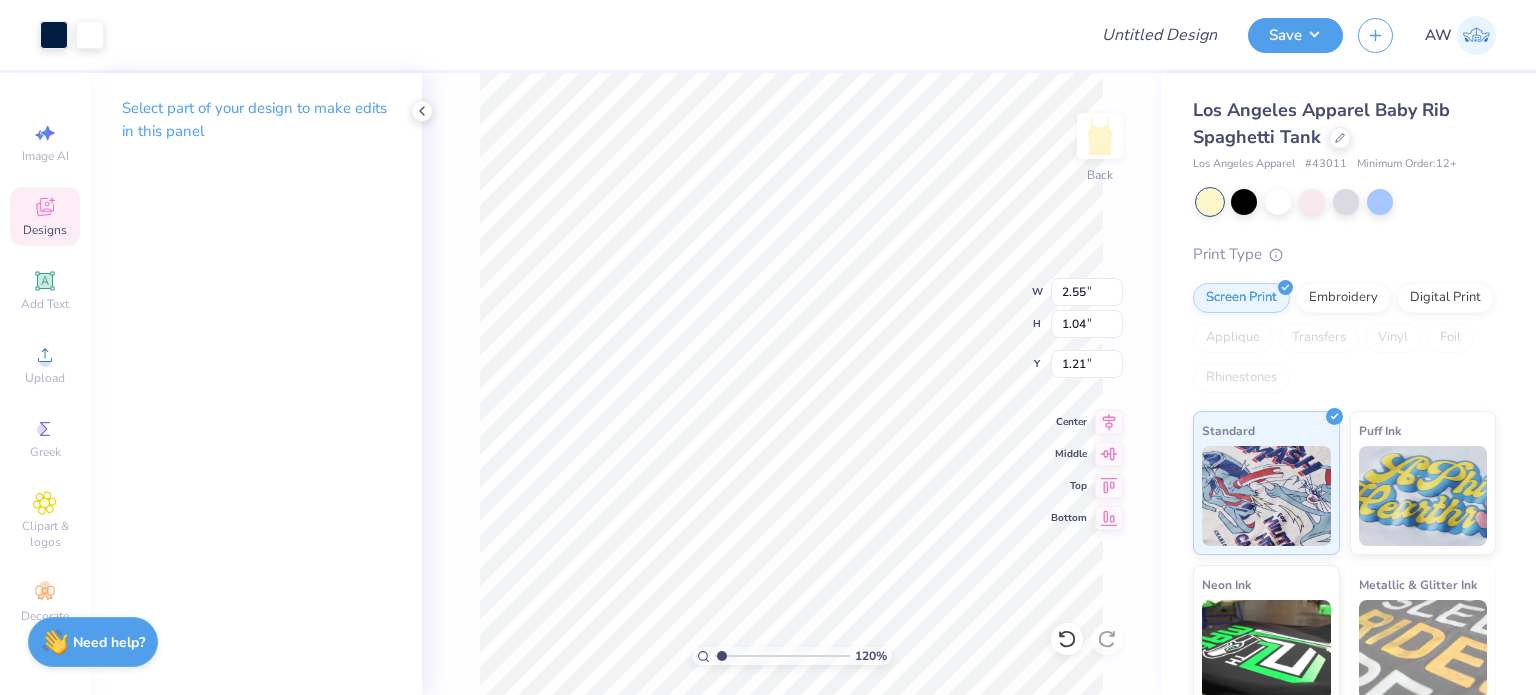 type on "1.2040412338649" 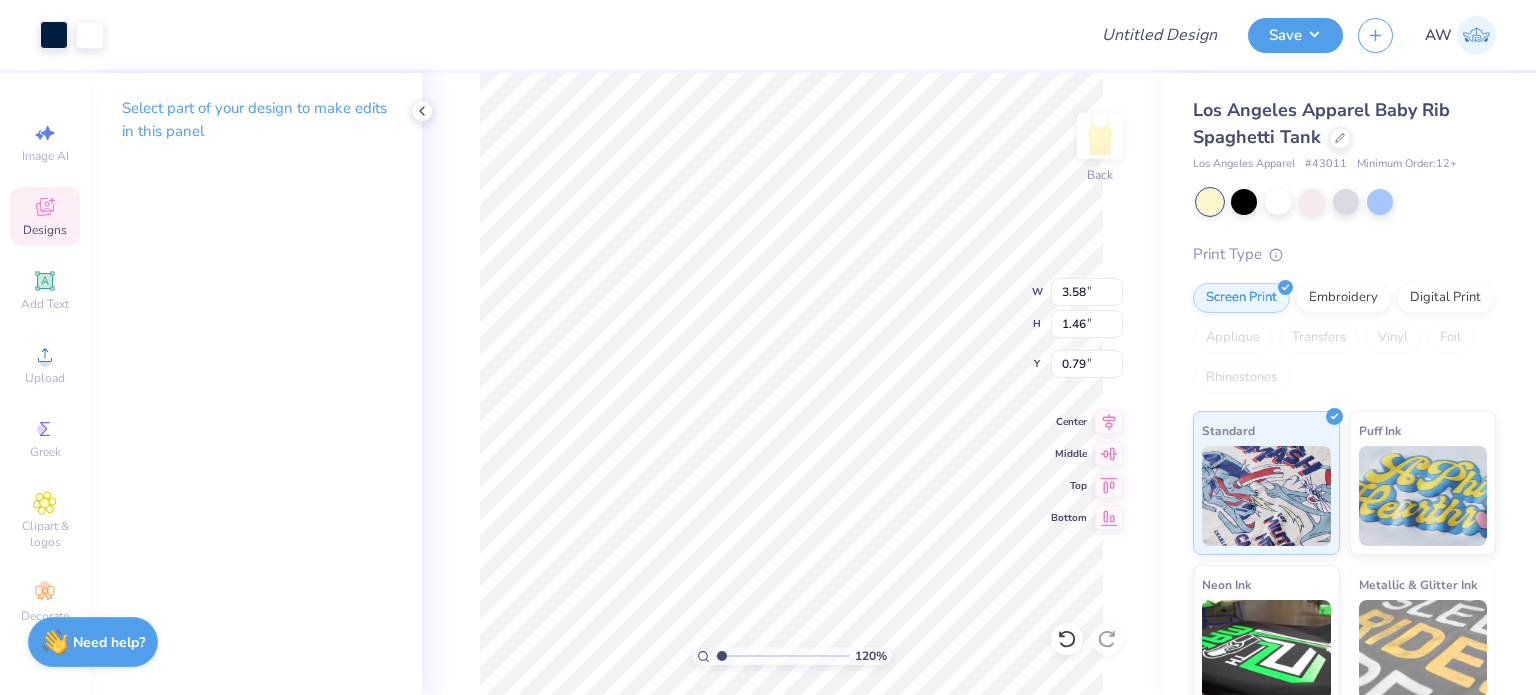 type on "1.2040412338649" 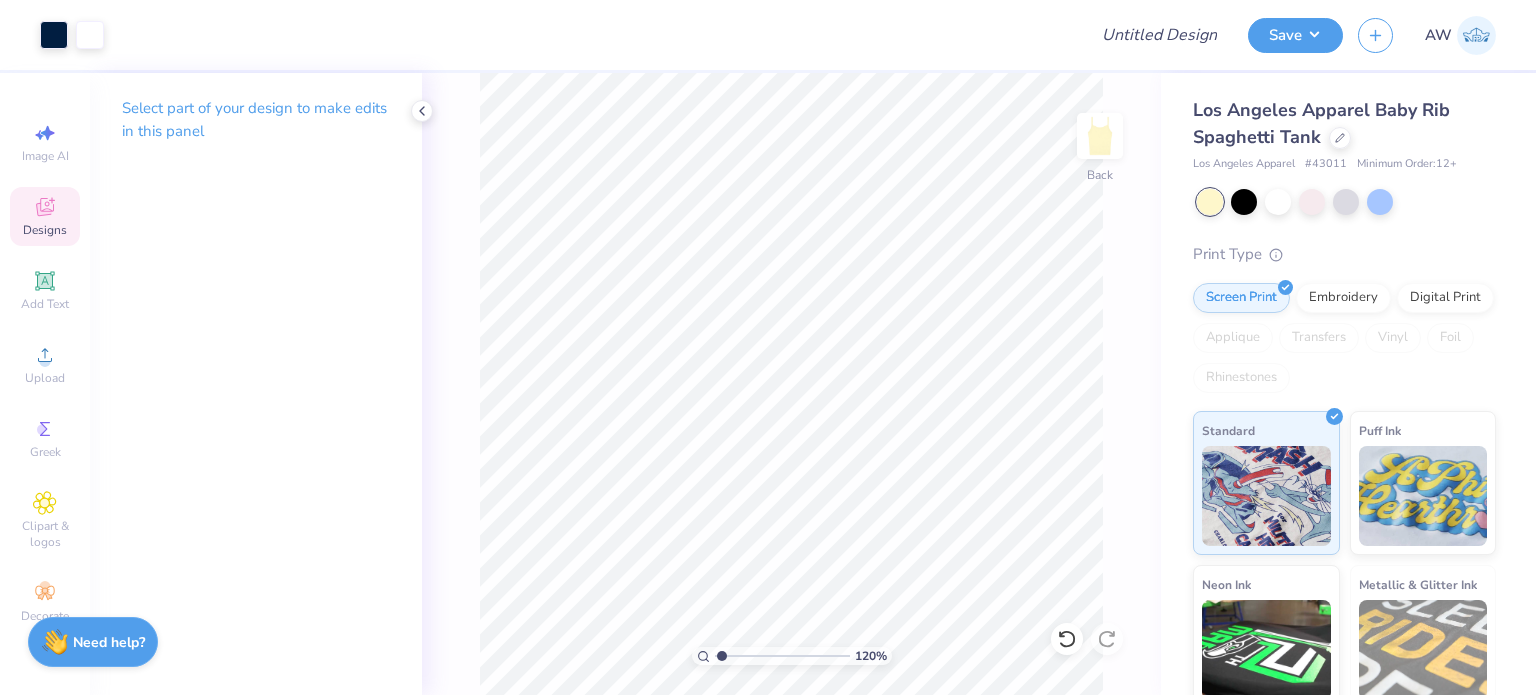 click 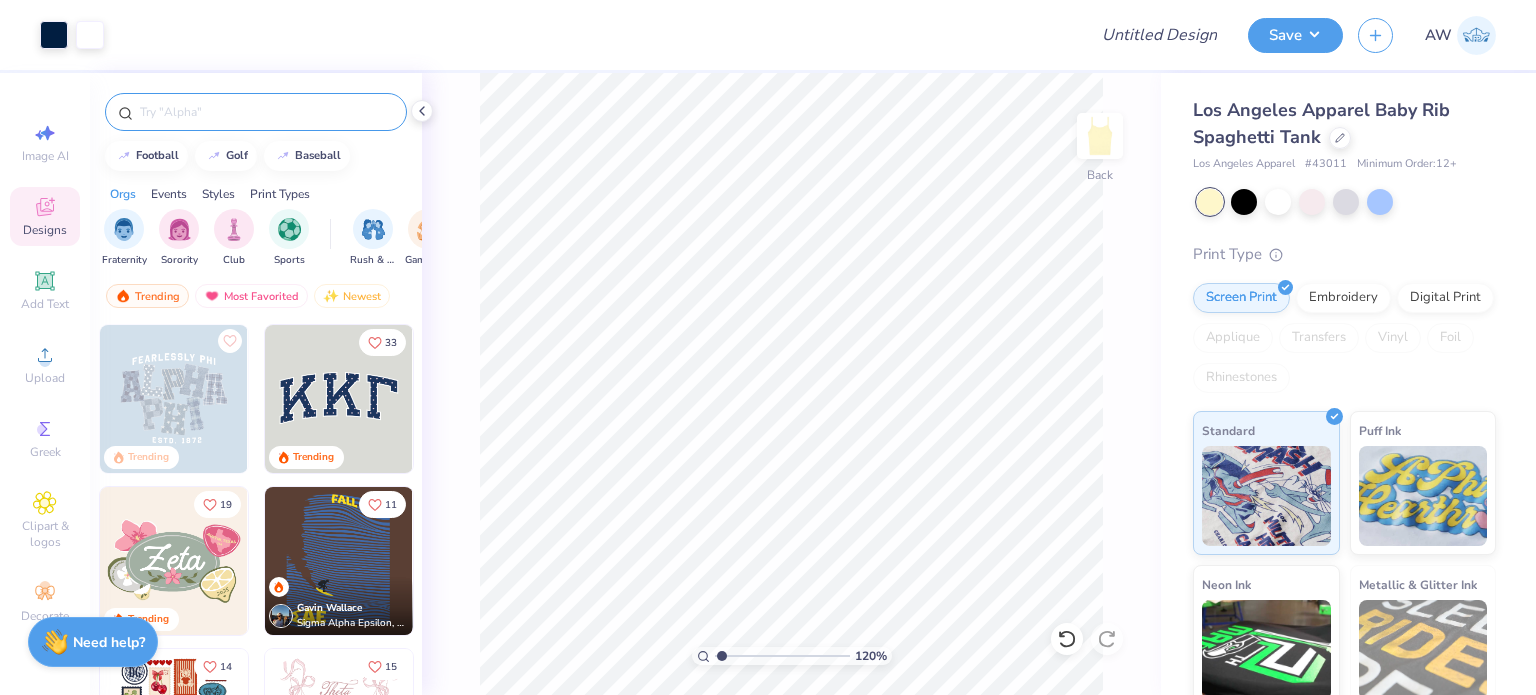 click at bounding box center [266, 112] 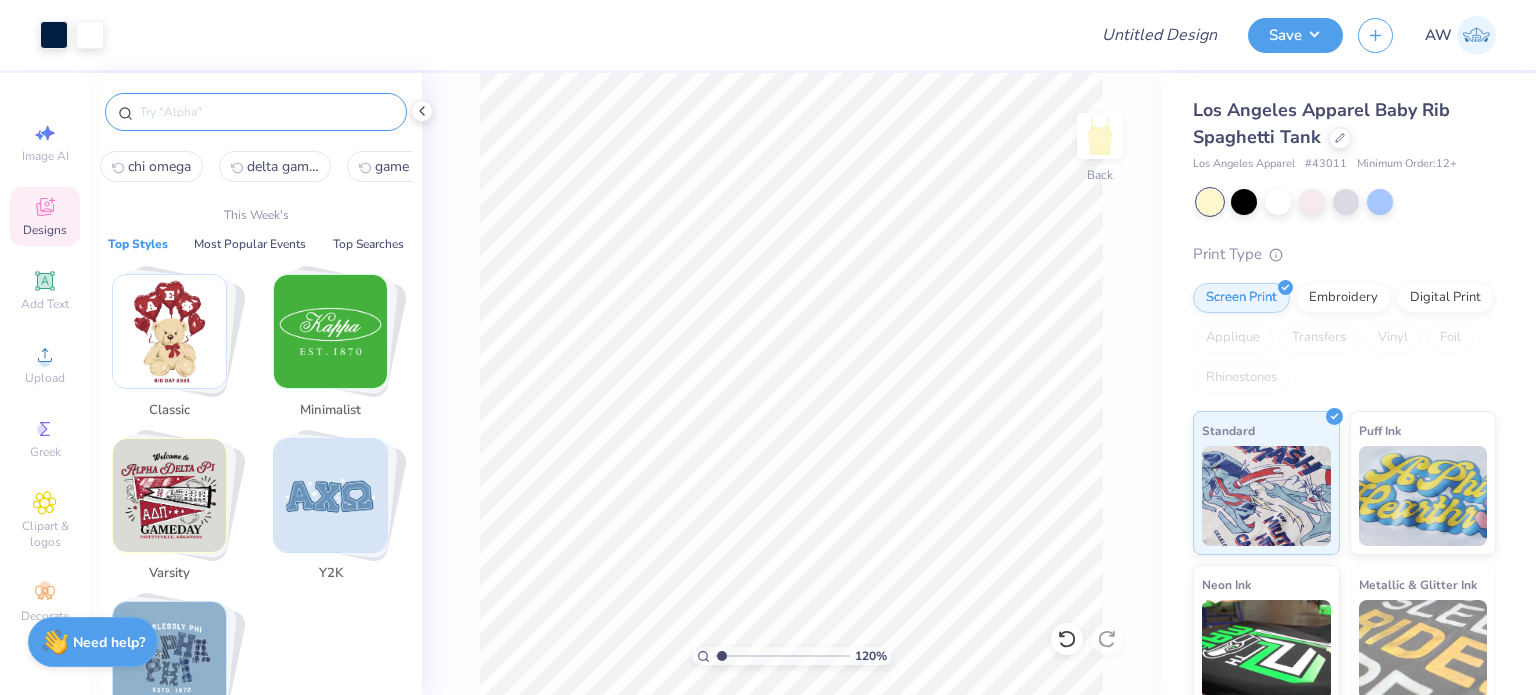 click at bounding box center [330, 495] 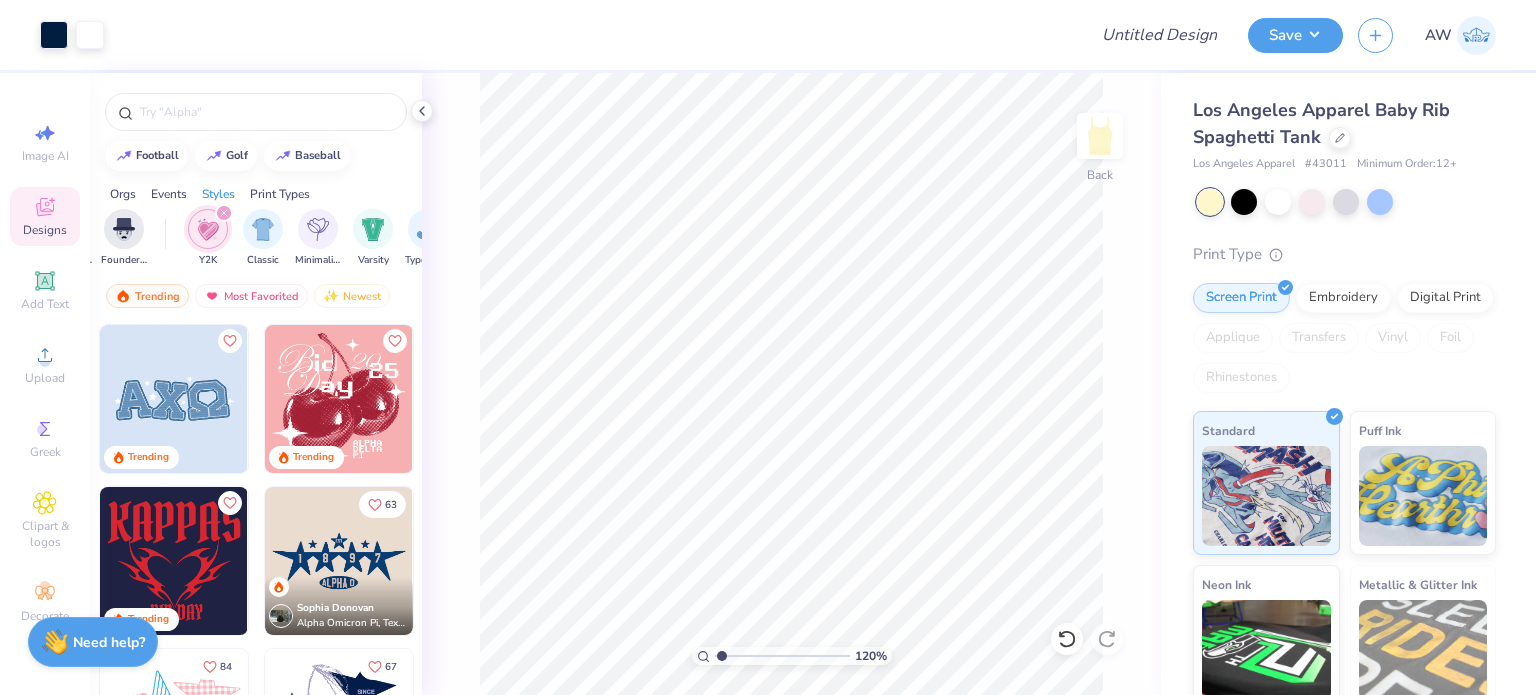 scroll, scrollTop: 0, scrollLeft: 1048, axis: horizontal 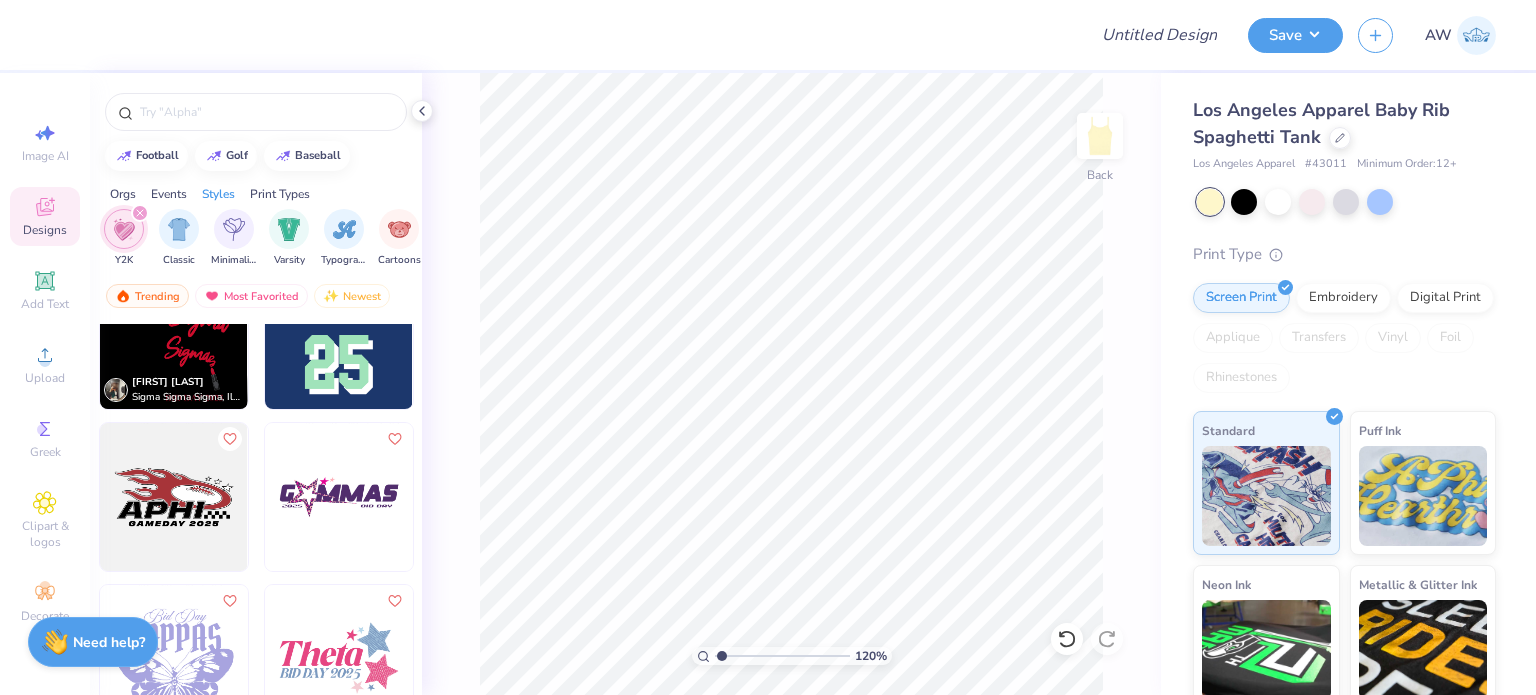 click at bounding box center [174, 497] 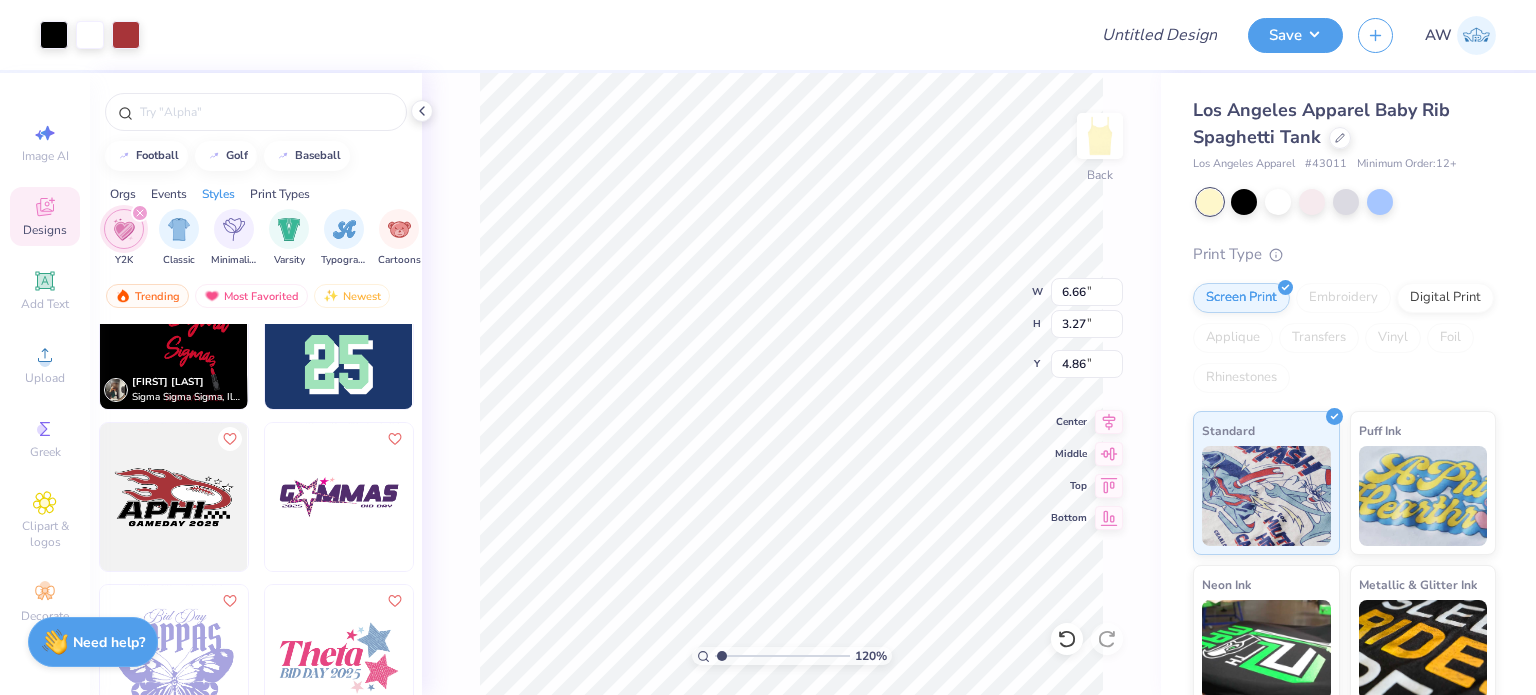 type on "1.2040412338649" 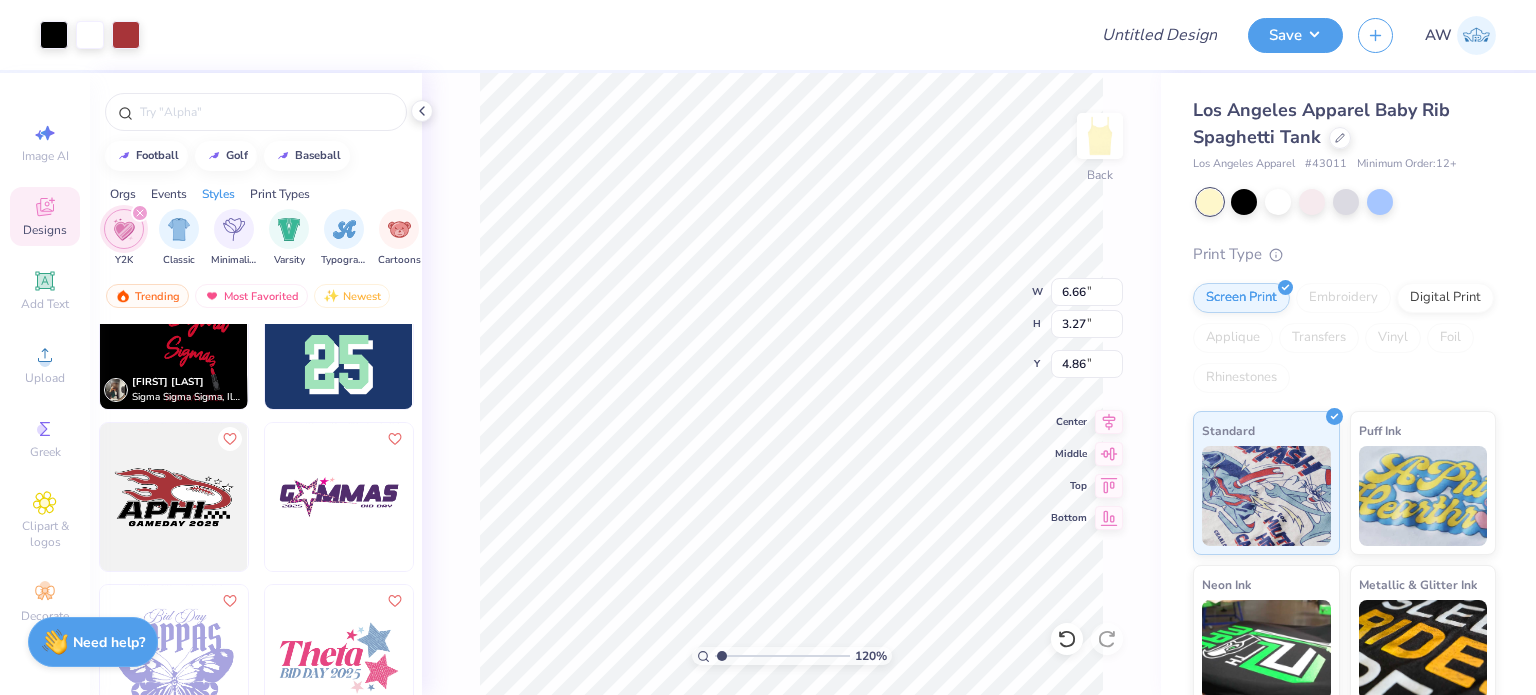 type on "0.92" 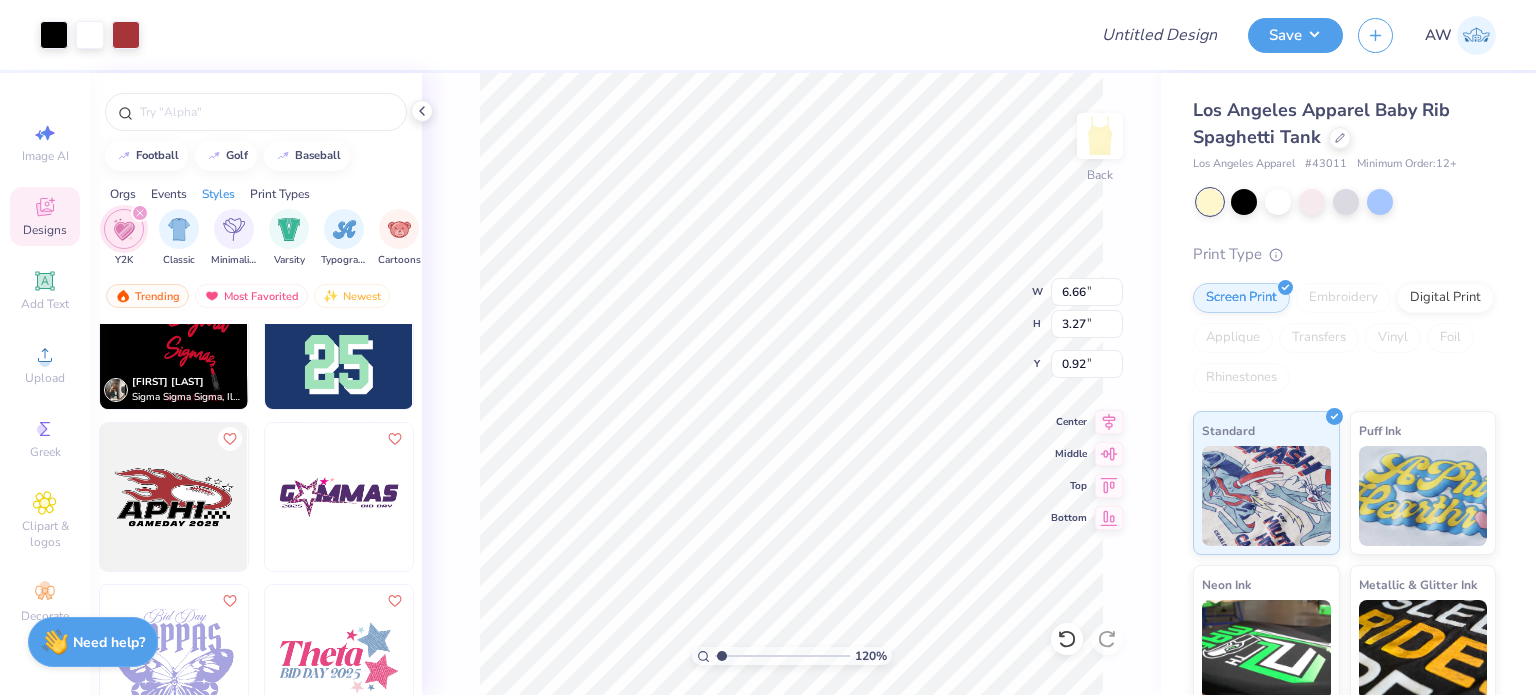 type on "1.2040412338649" 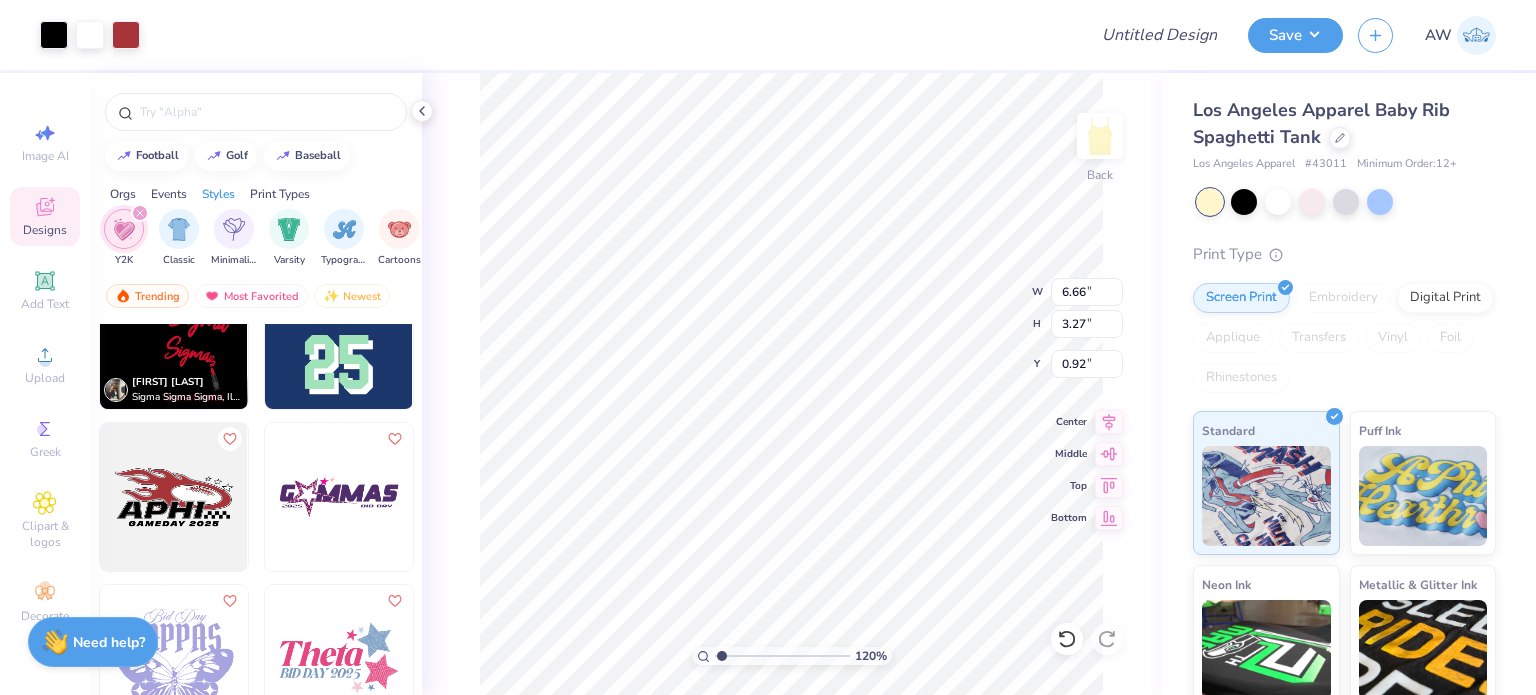 type on "4.72" 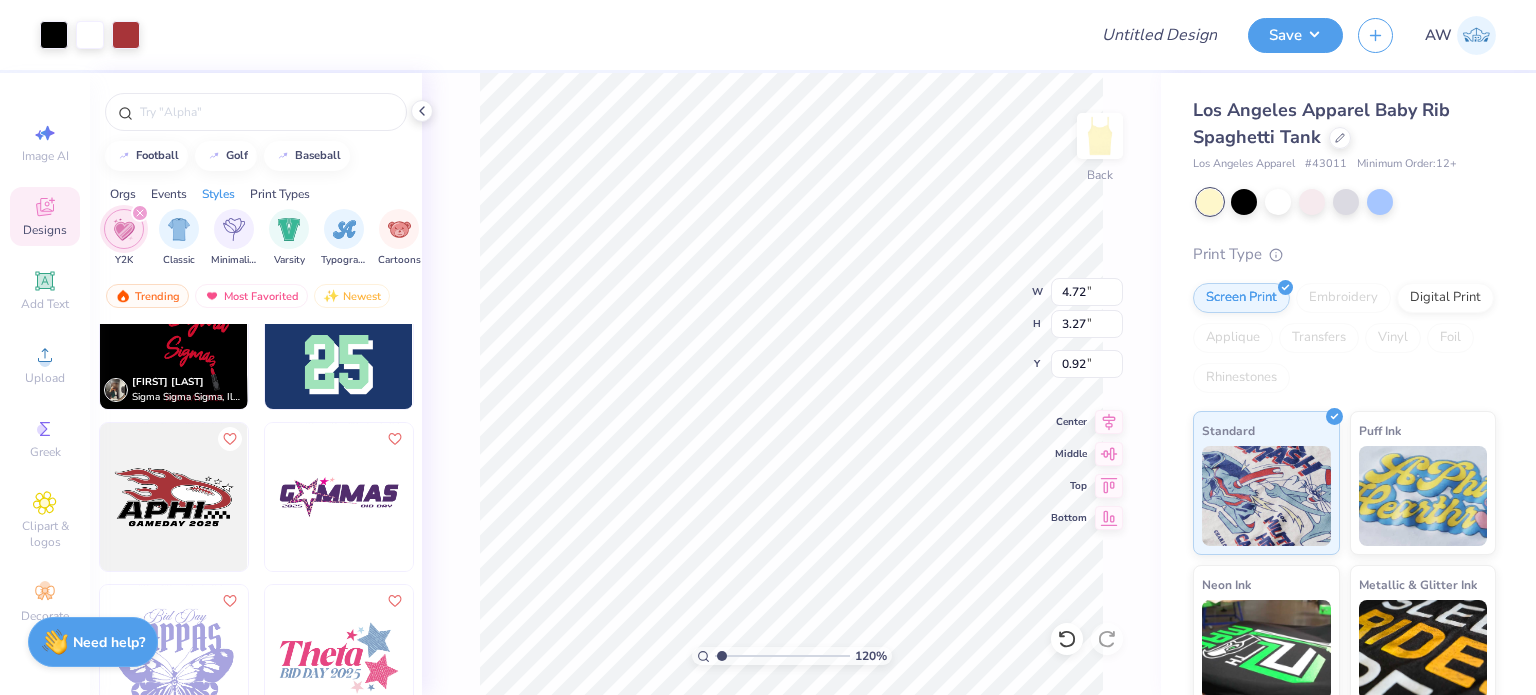 type on "2.32" 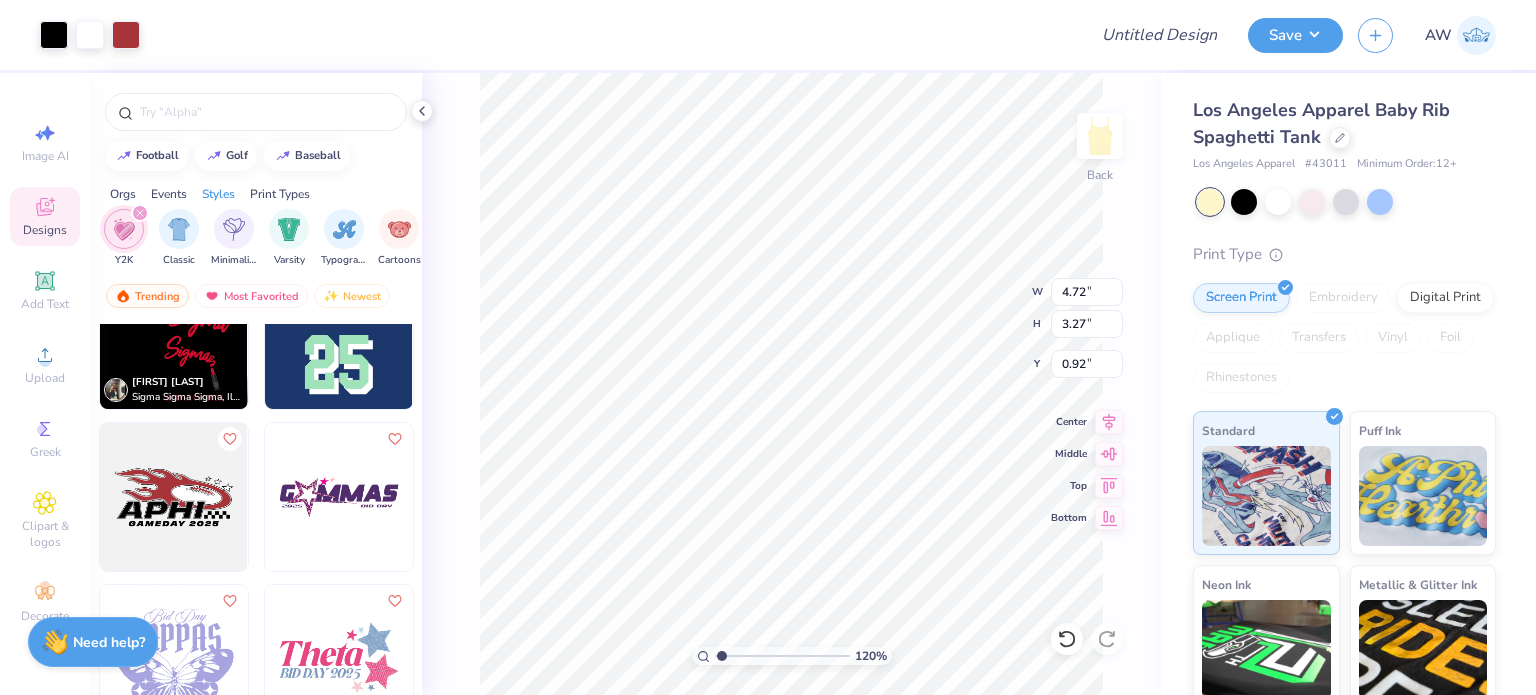 type on "1.88" 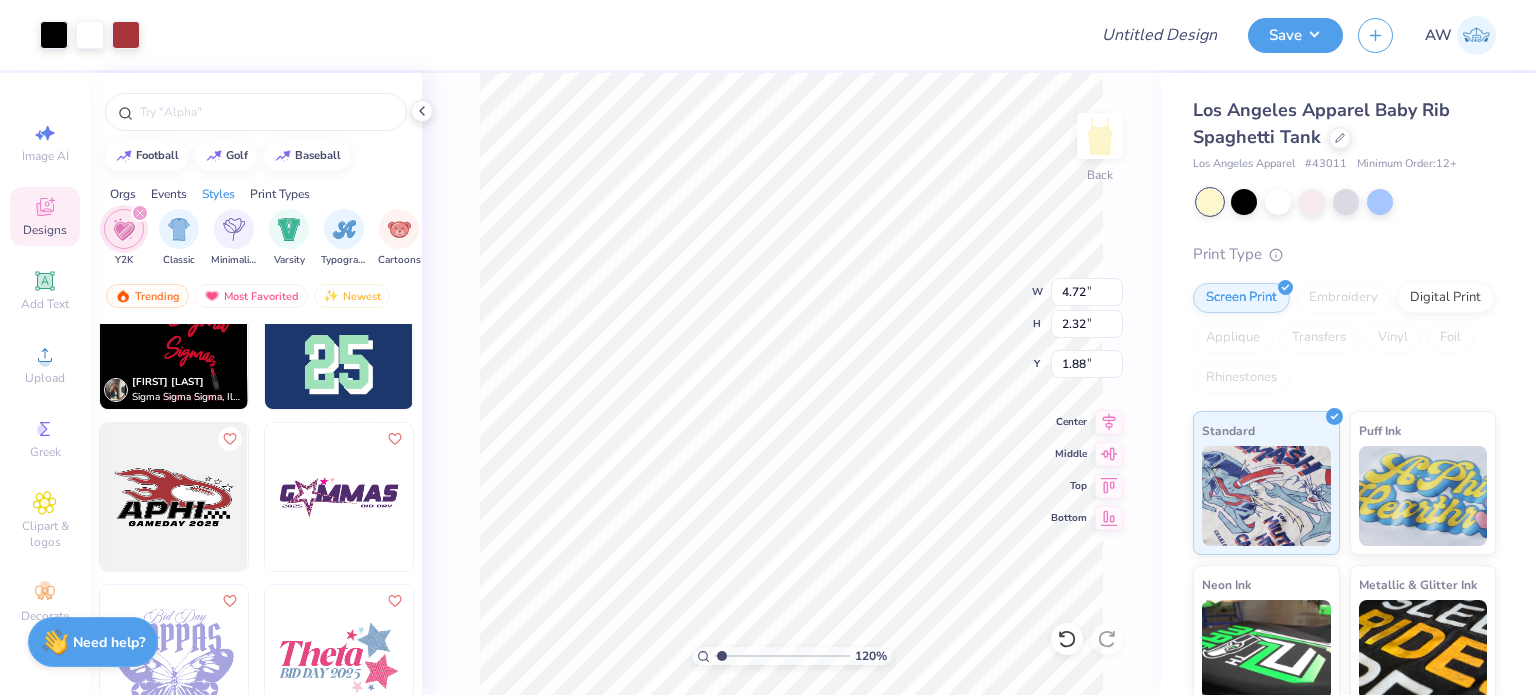 type on "1.2040412338649" 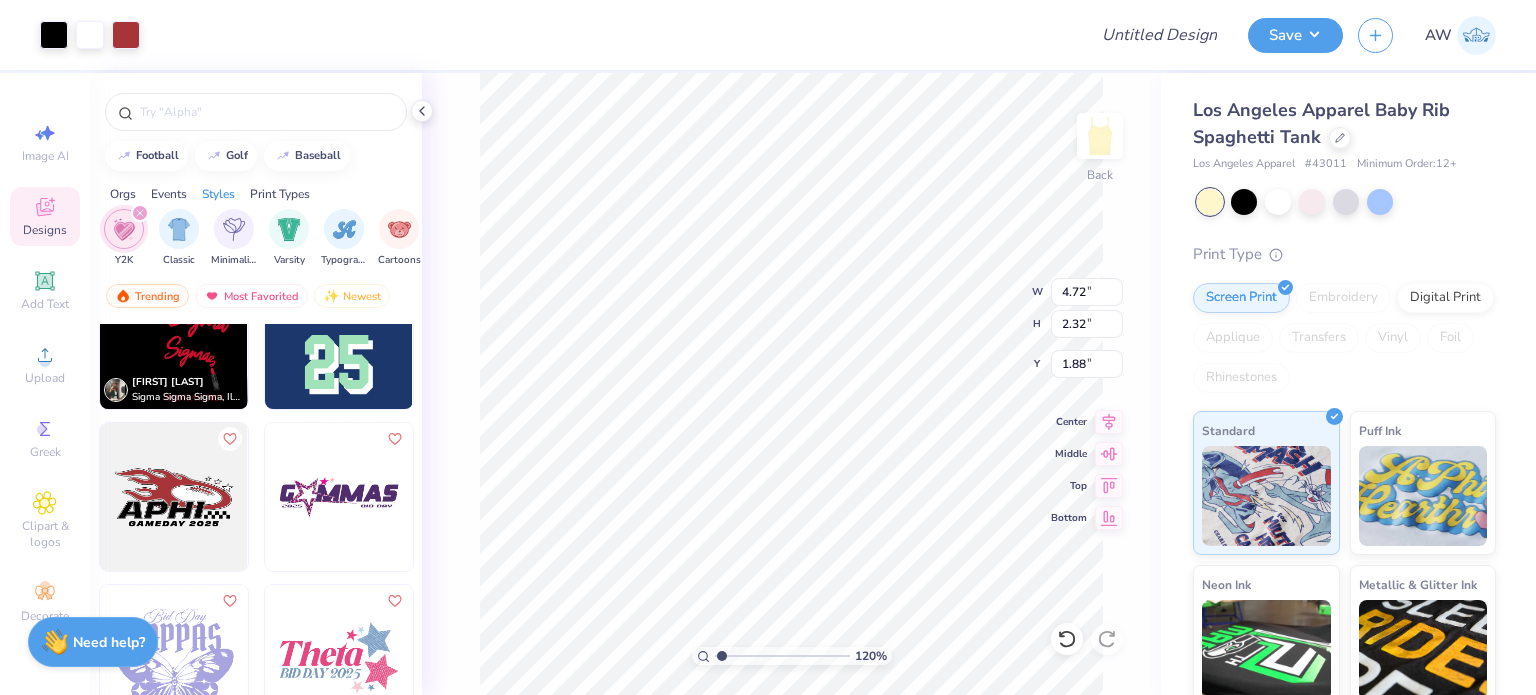 type on "1.14" 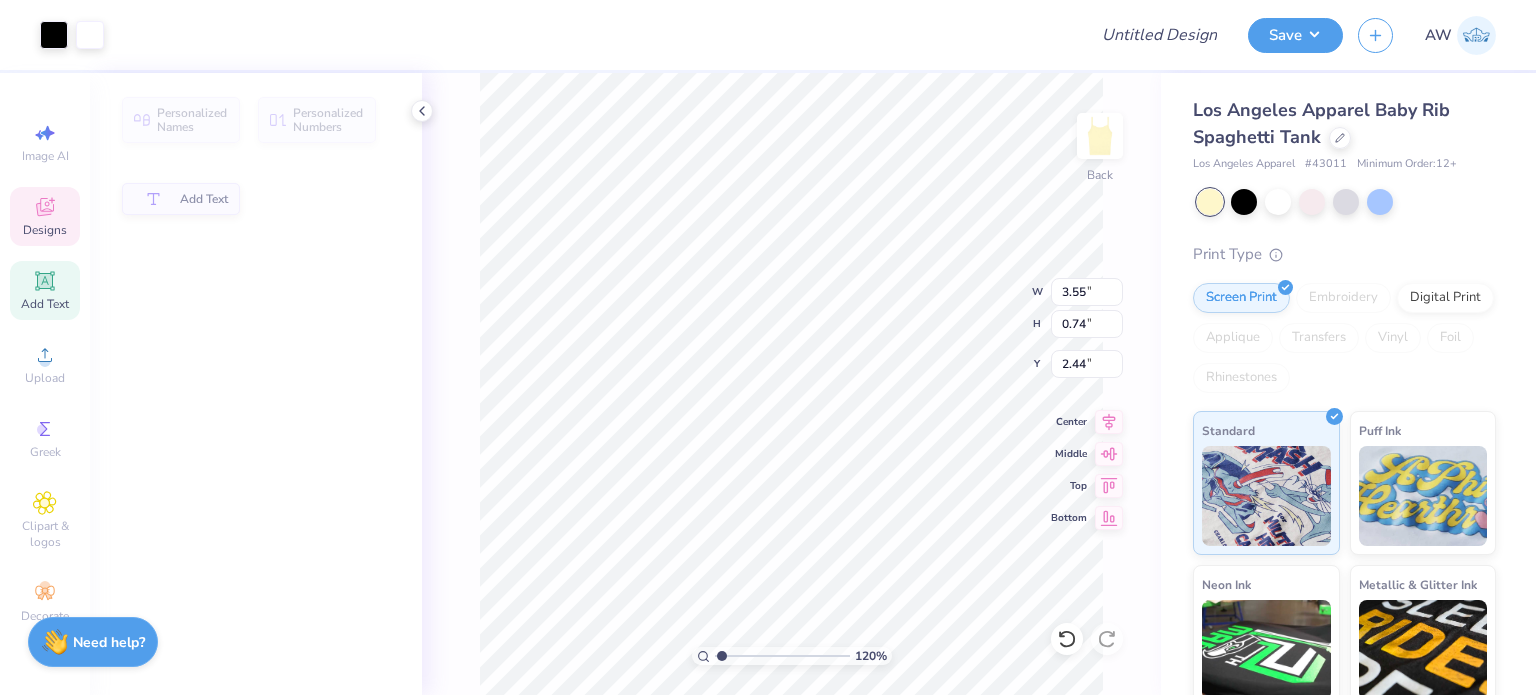 scroll, scrollTop: 16, scrollLeft: 2, axis: both 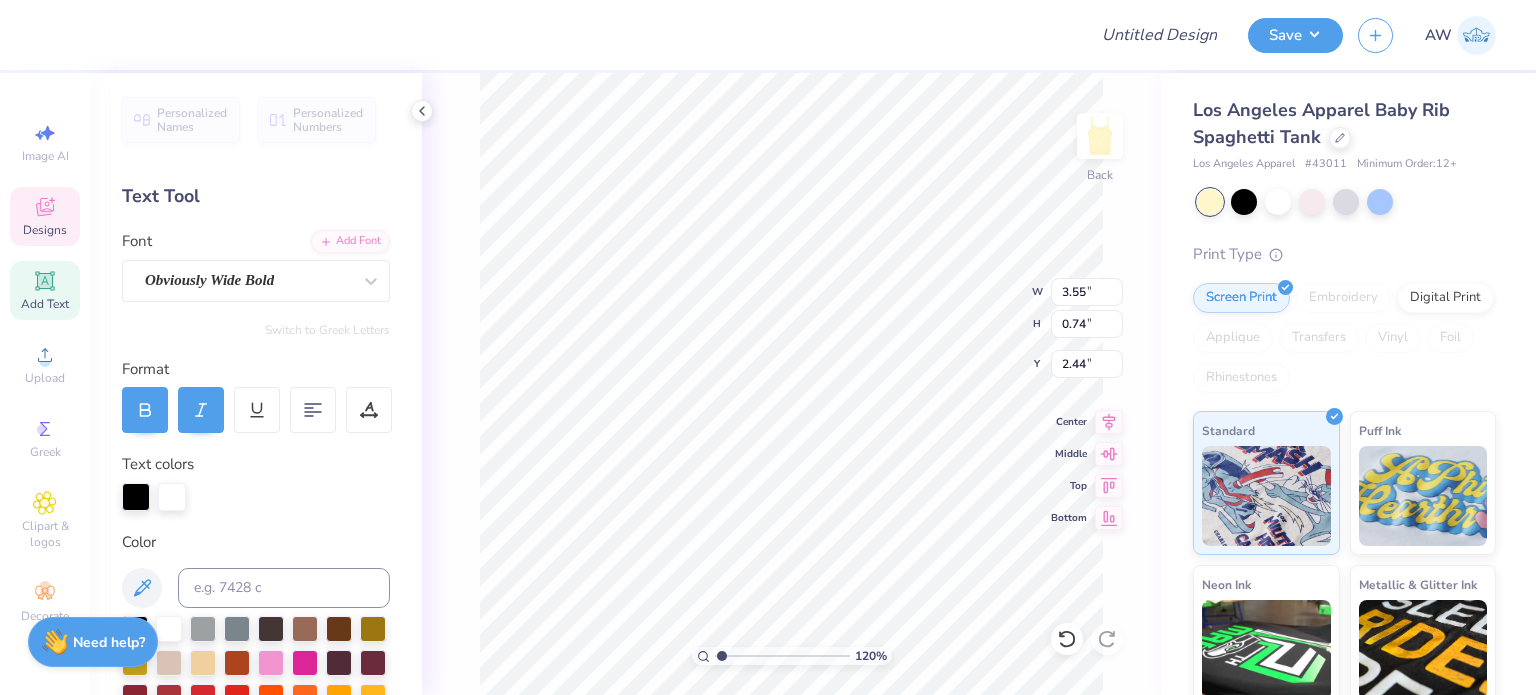 type on "1.2040412338649" 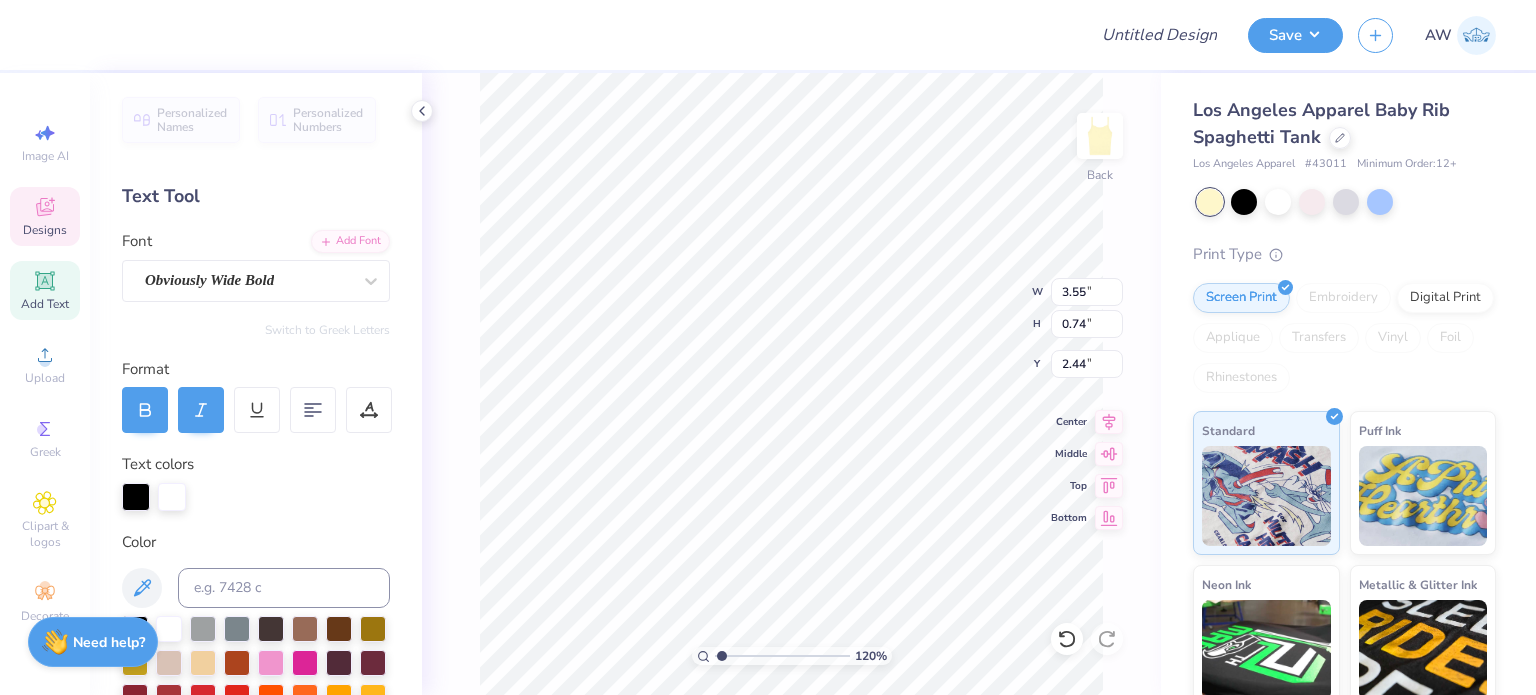 type on "1.2040412338649" 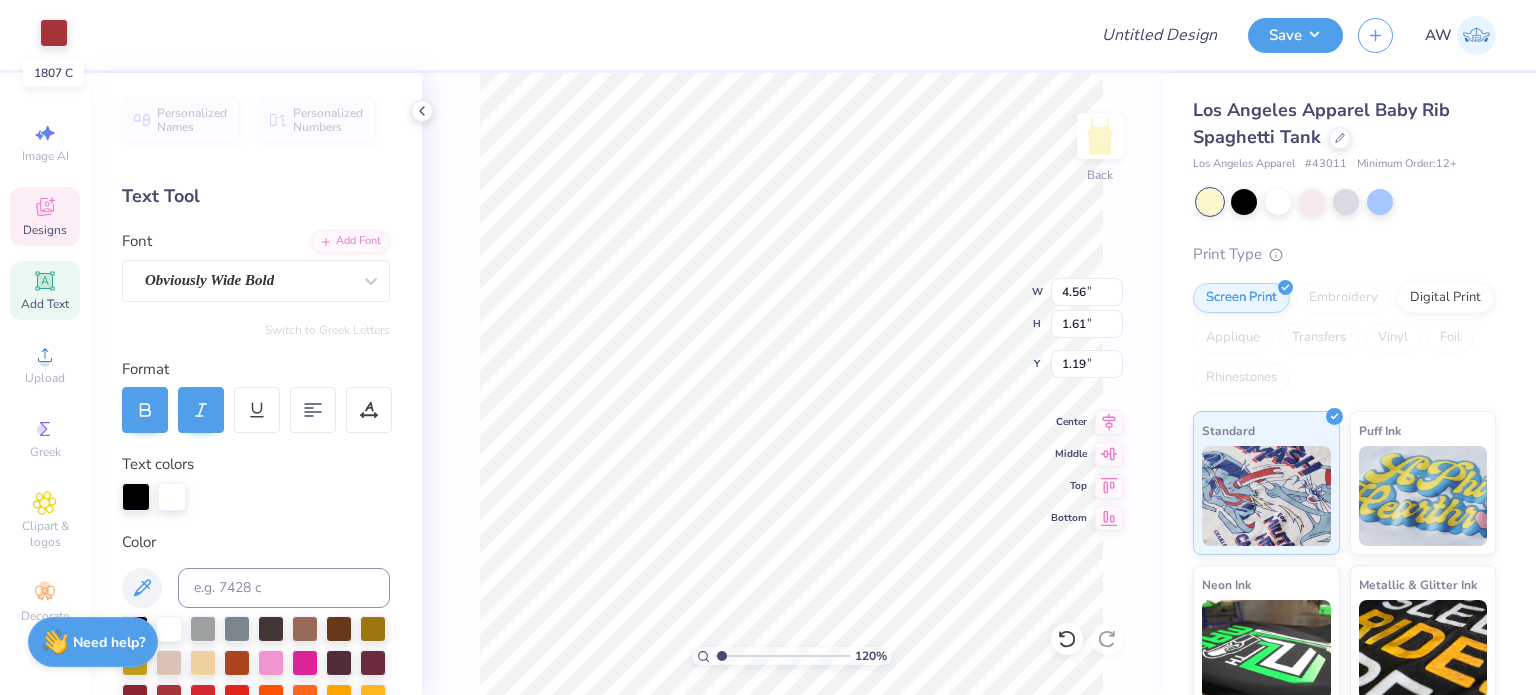click at bounding box center [54, 33] 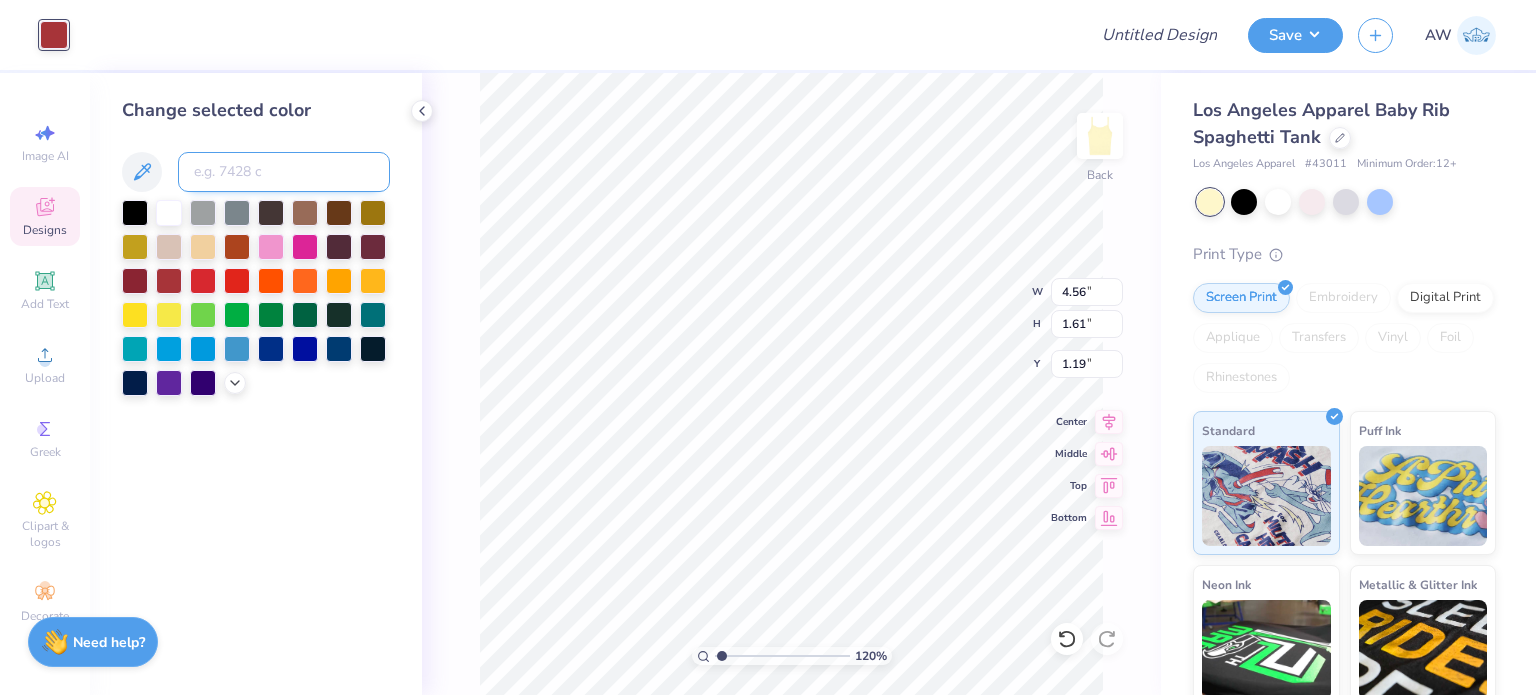 click at bounding box center (284, 172) 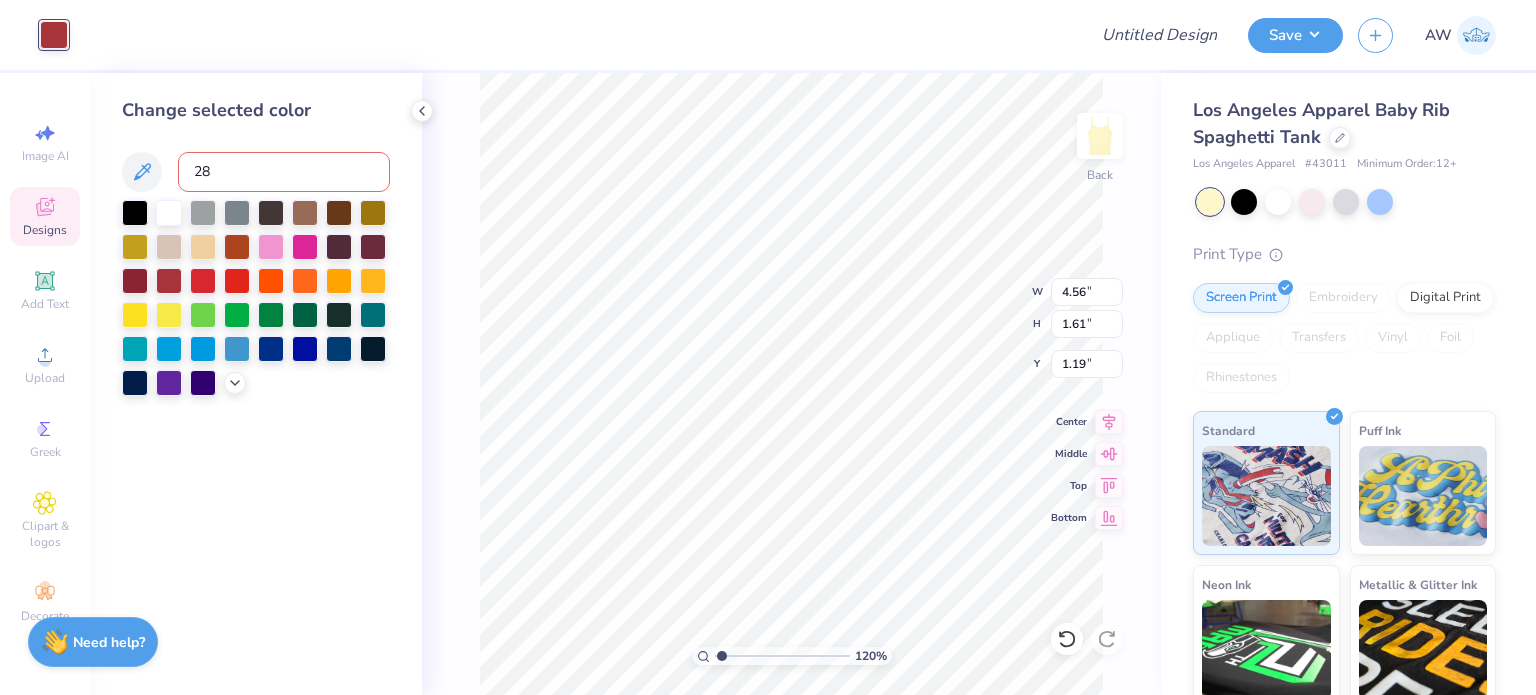 type on "282" 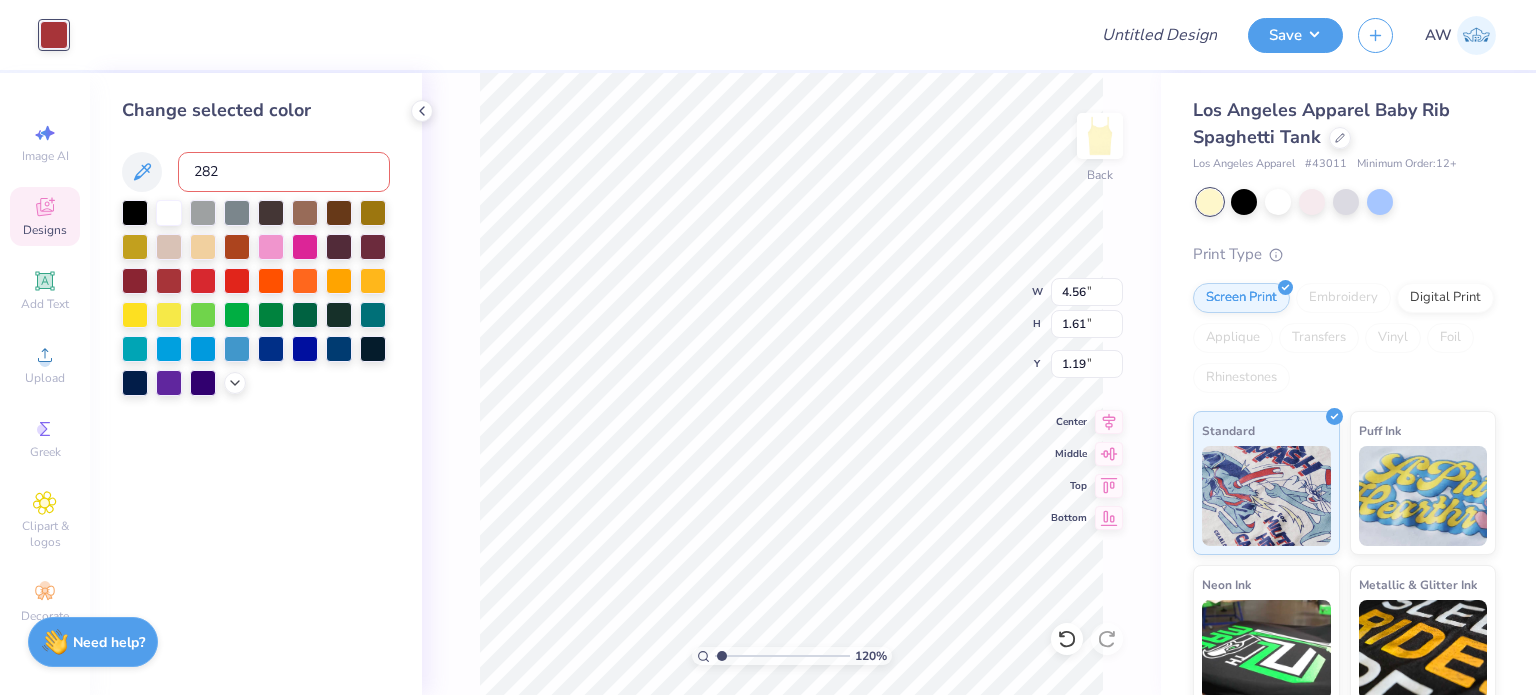 type 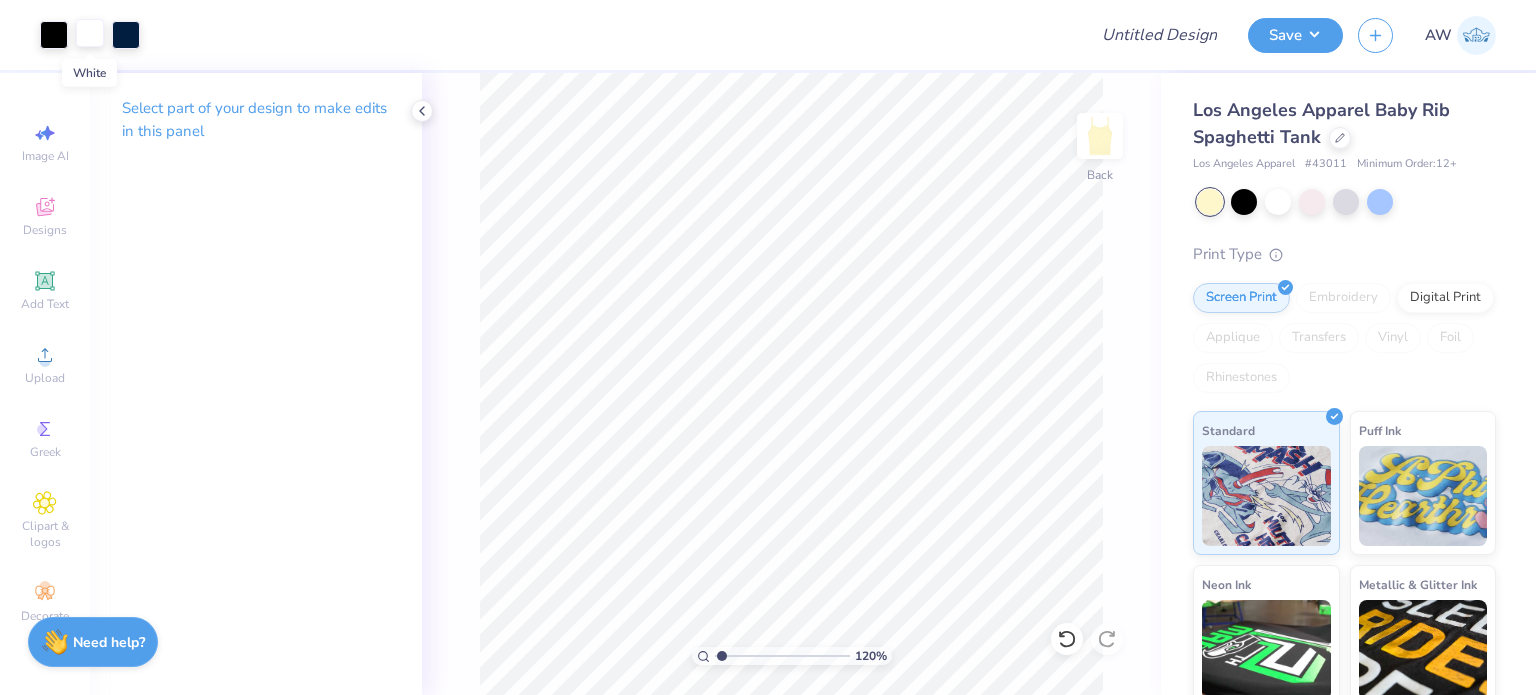 click at bounding box center (90, 33) 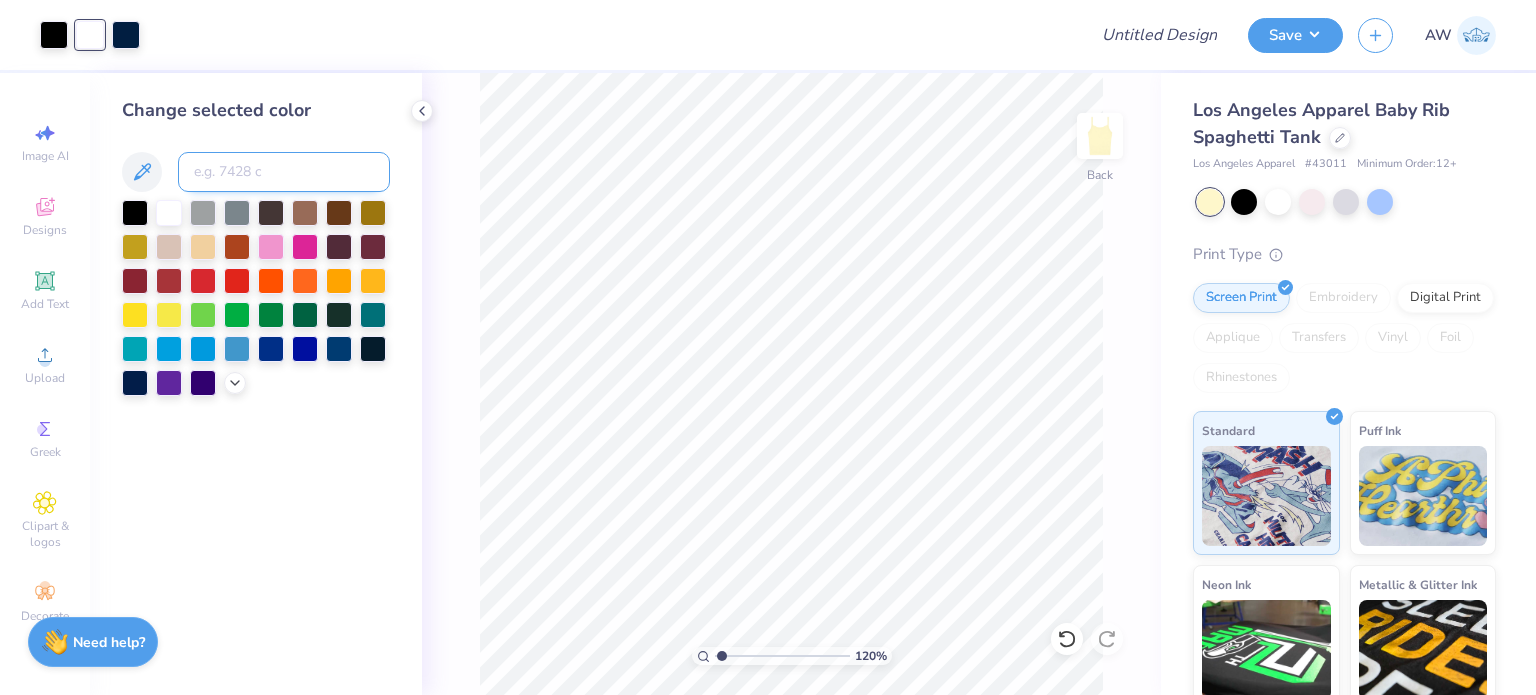 click at bounding box center (284, 172) 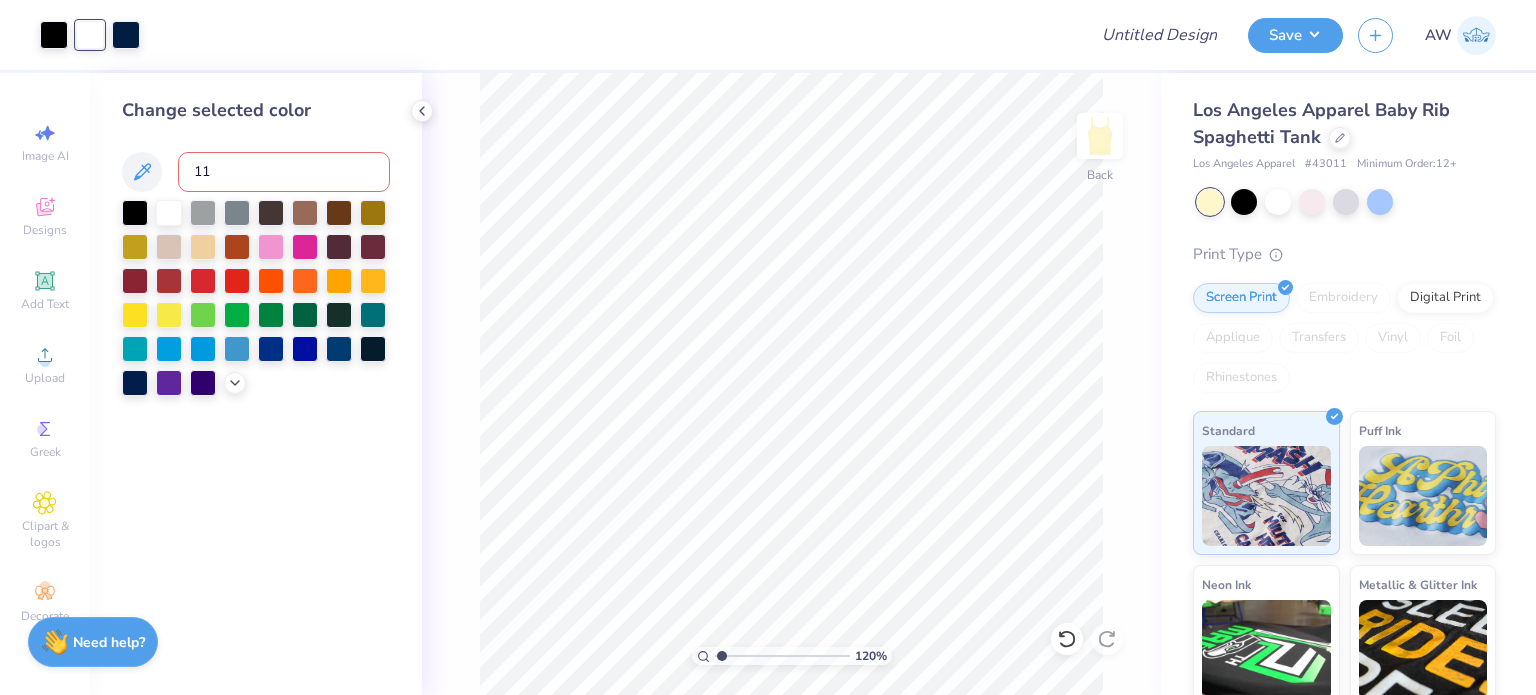 type on "110" 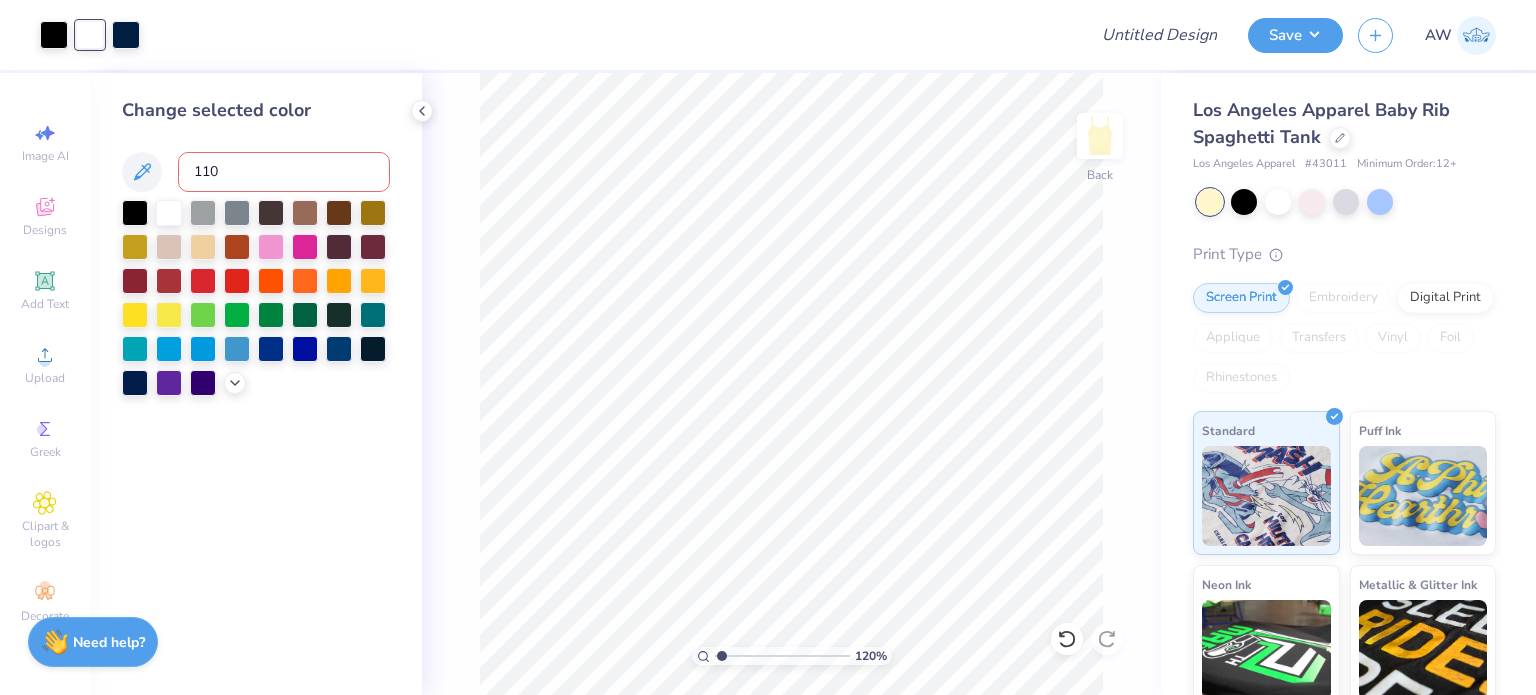 type 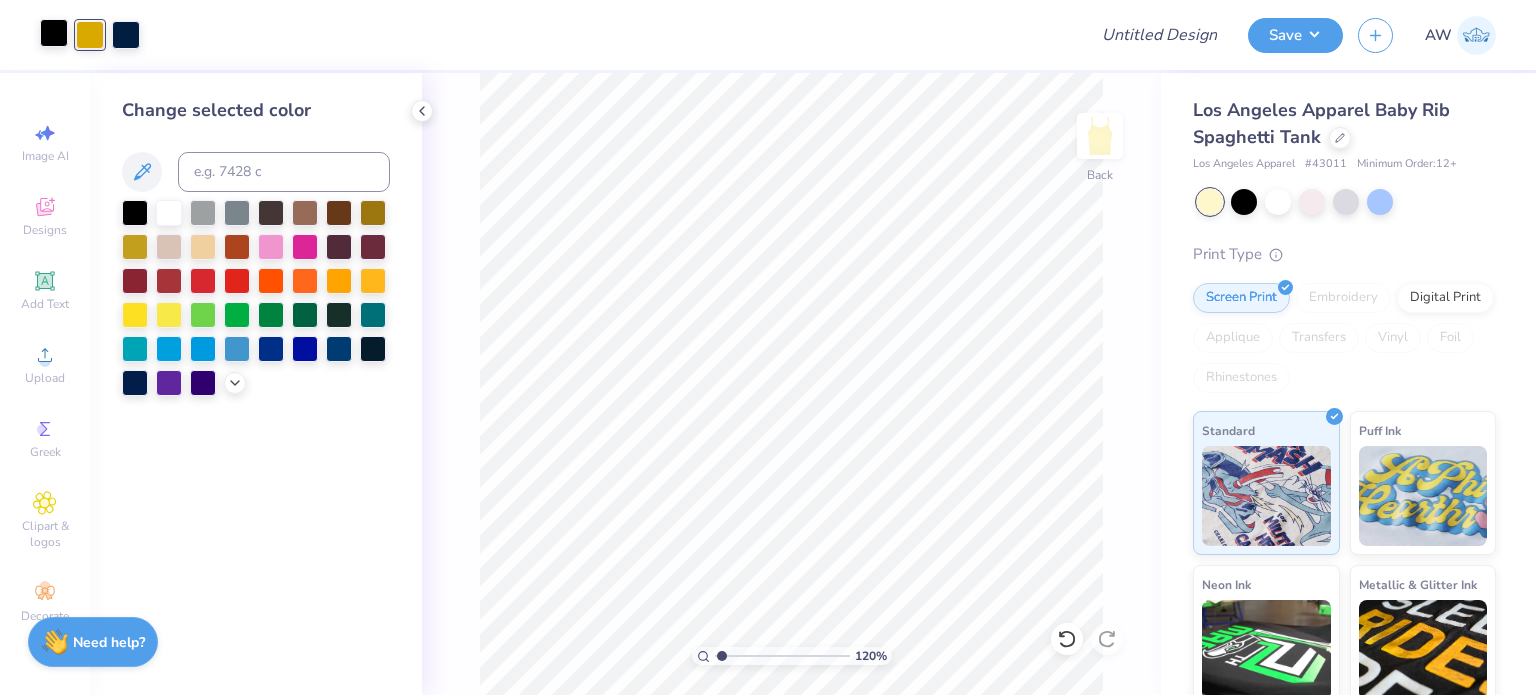 click at bounding box center (54, 33) 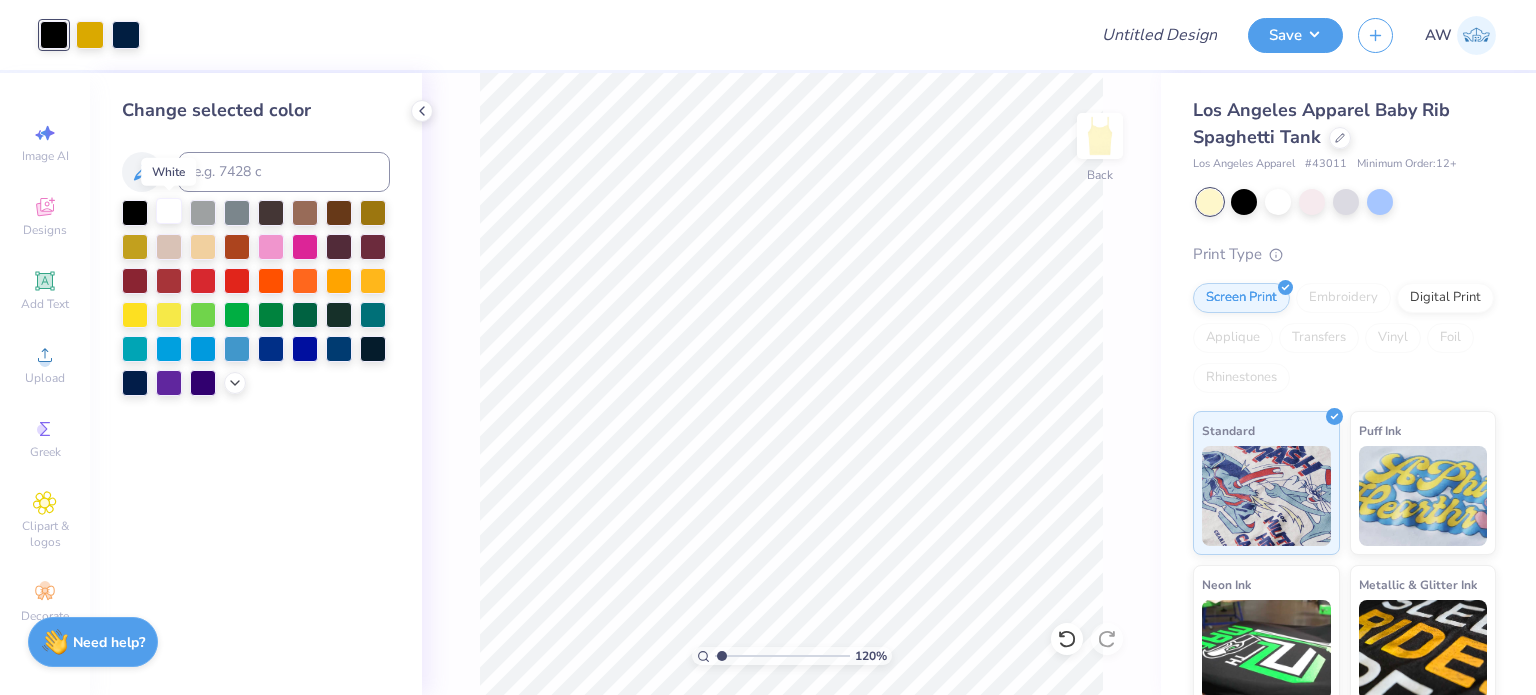 click at bounding box center (169, 211) 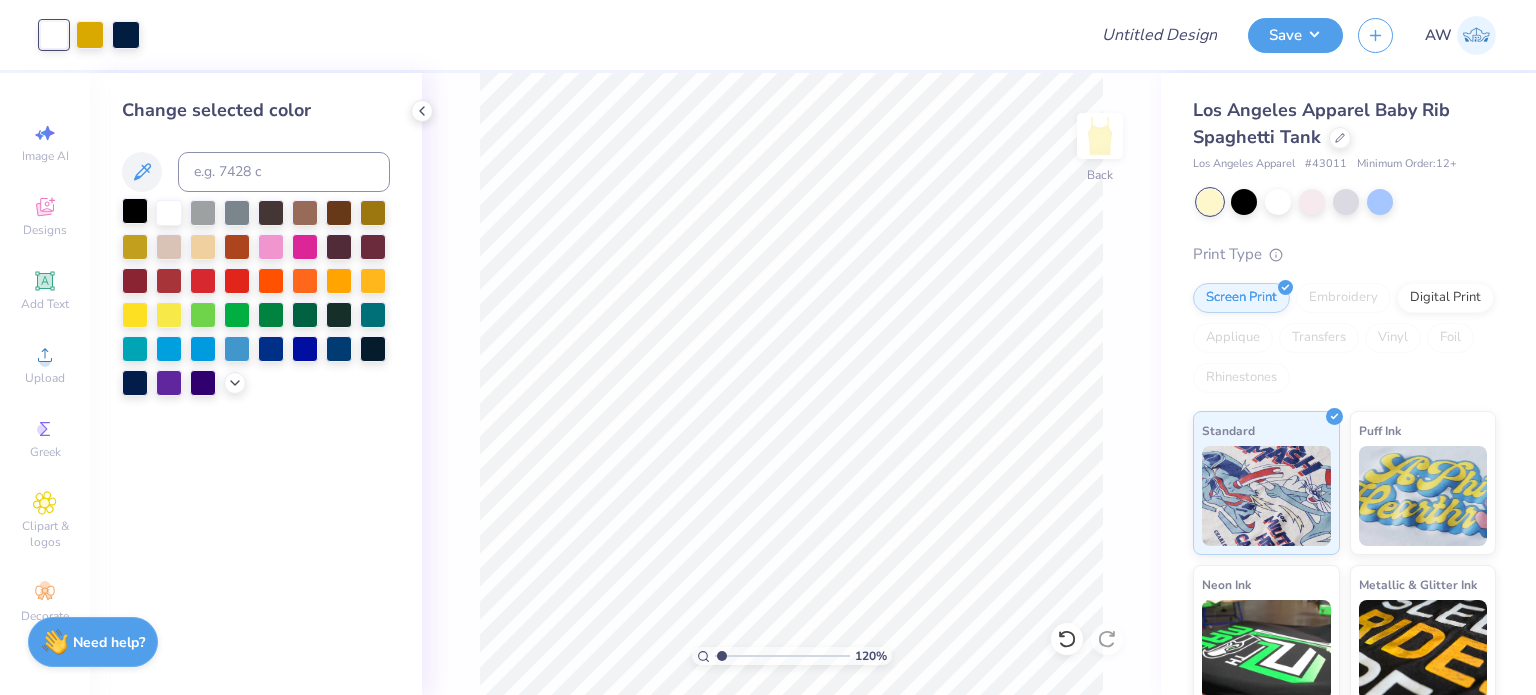 click at bounding box center (135, 211) 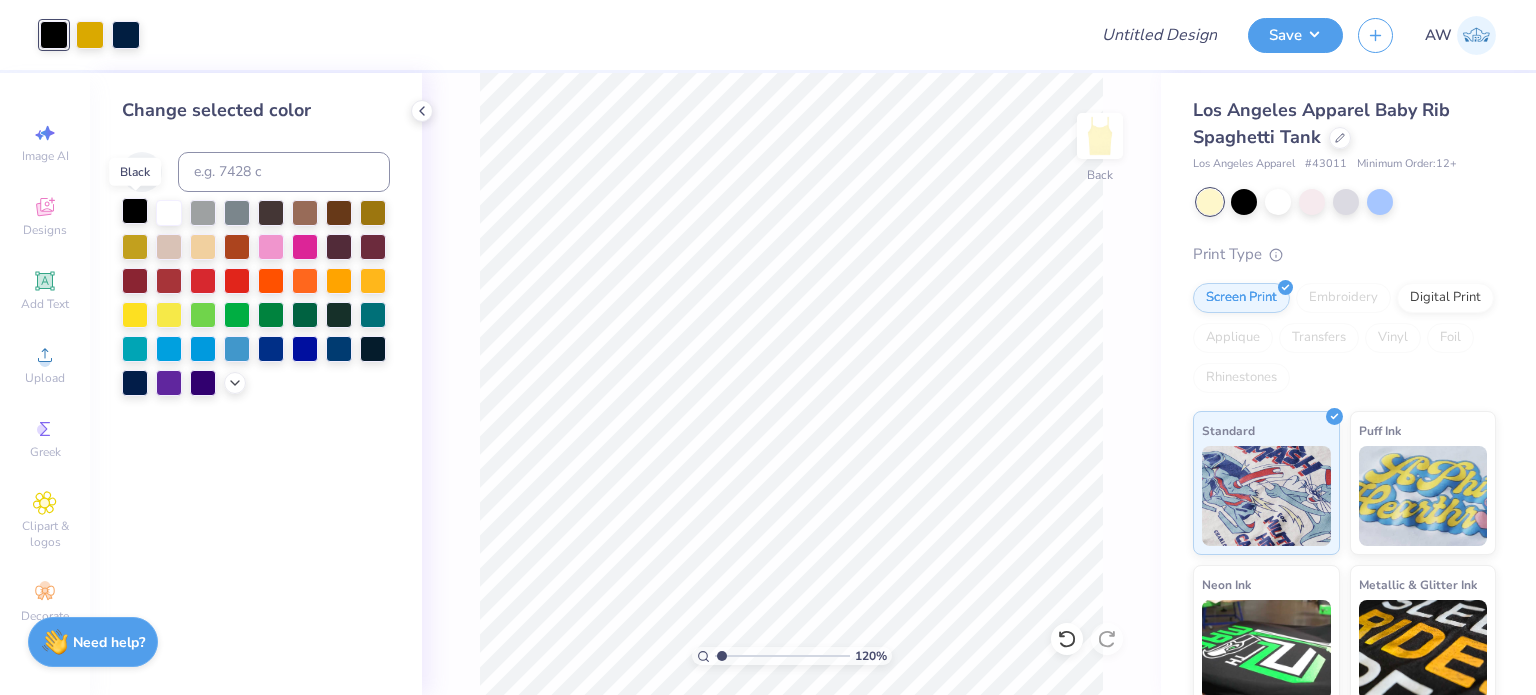 click at bounding box center [135, 211] 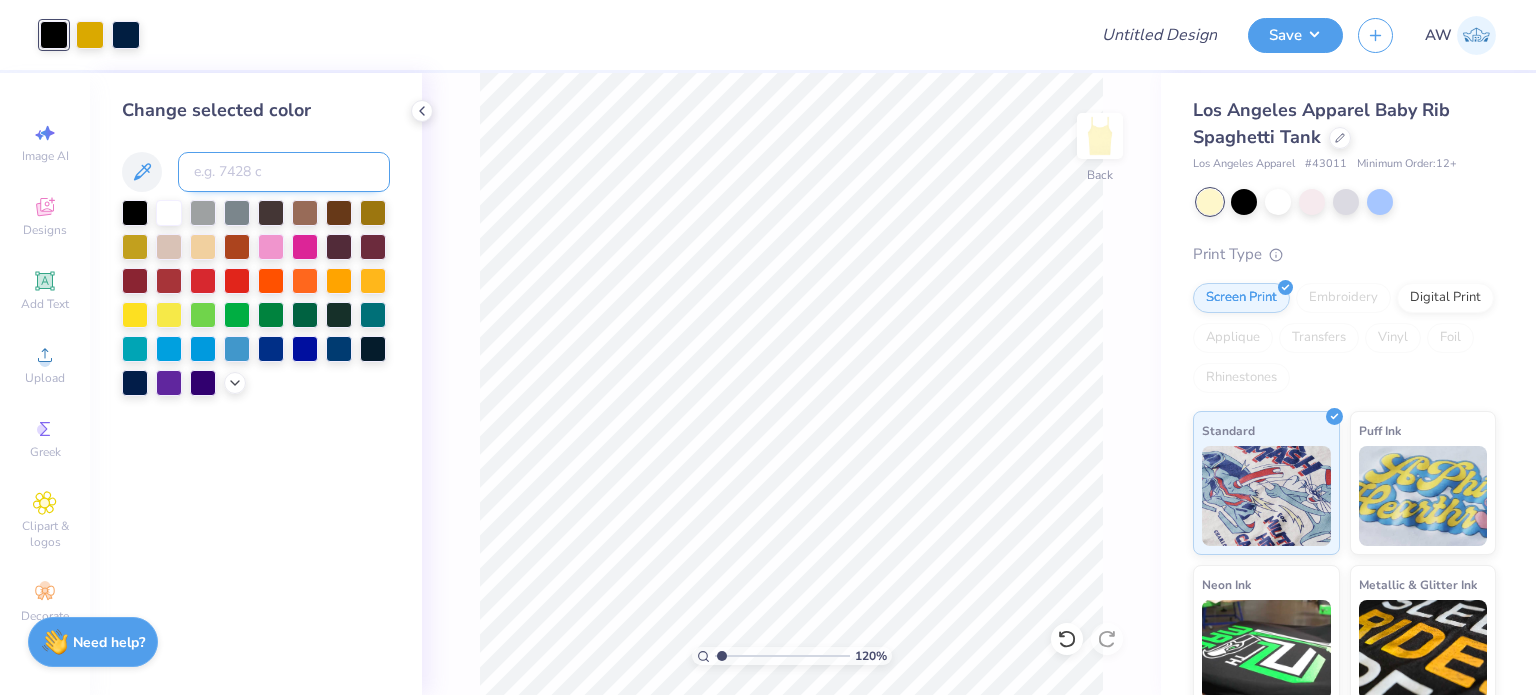 click at bounding box center [284, 172] 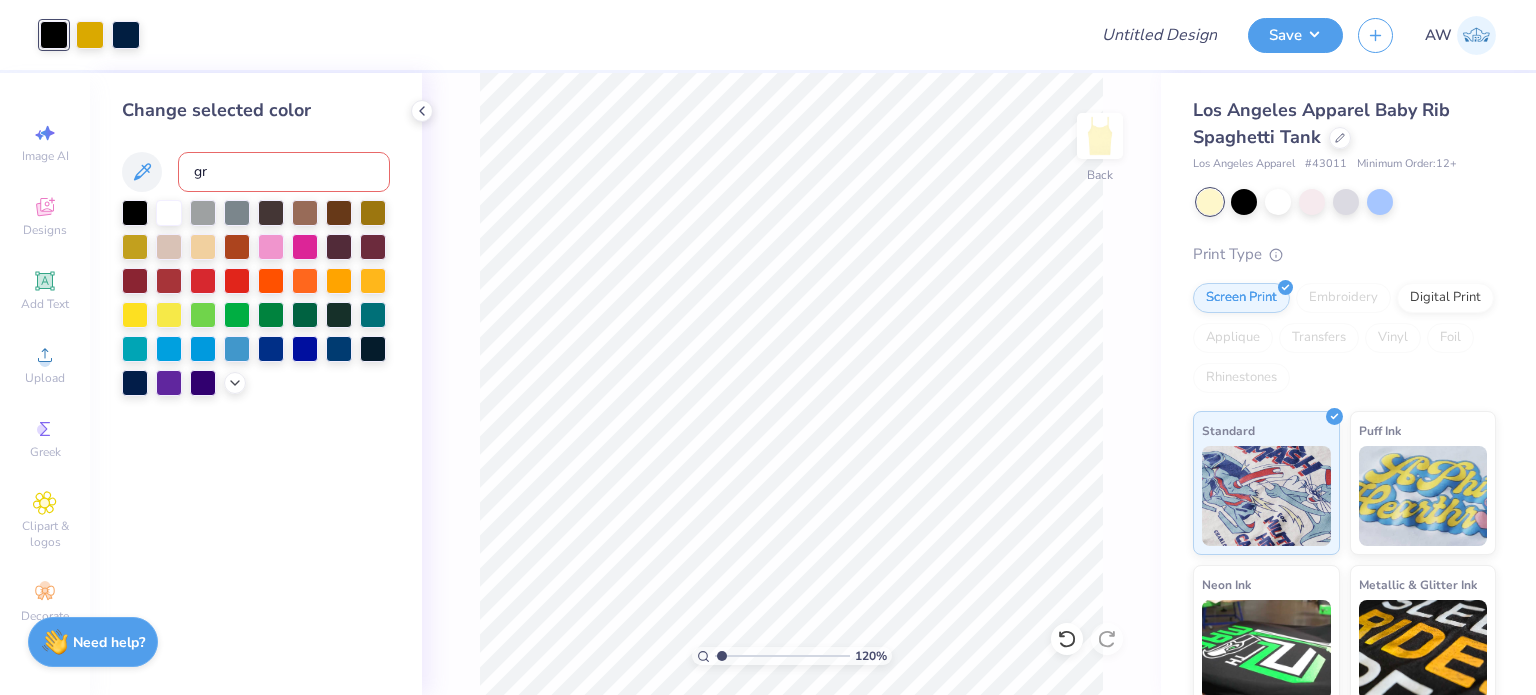type on "g" 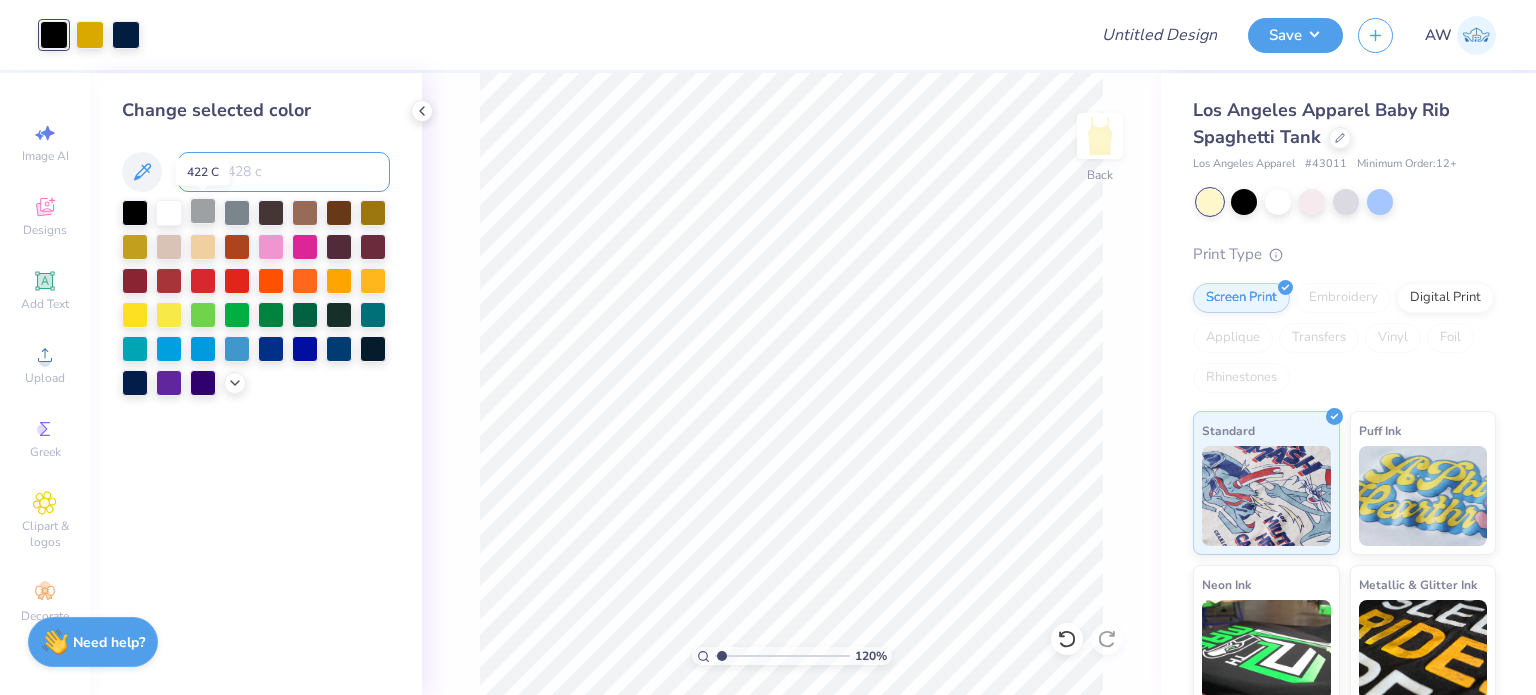 type 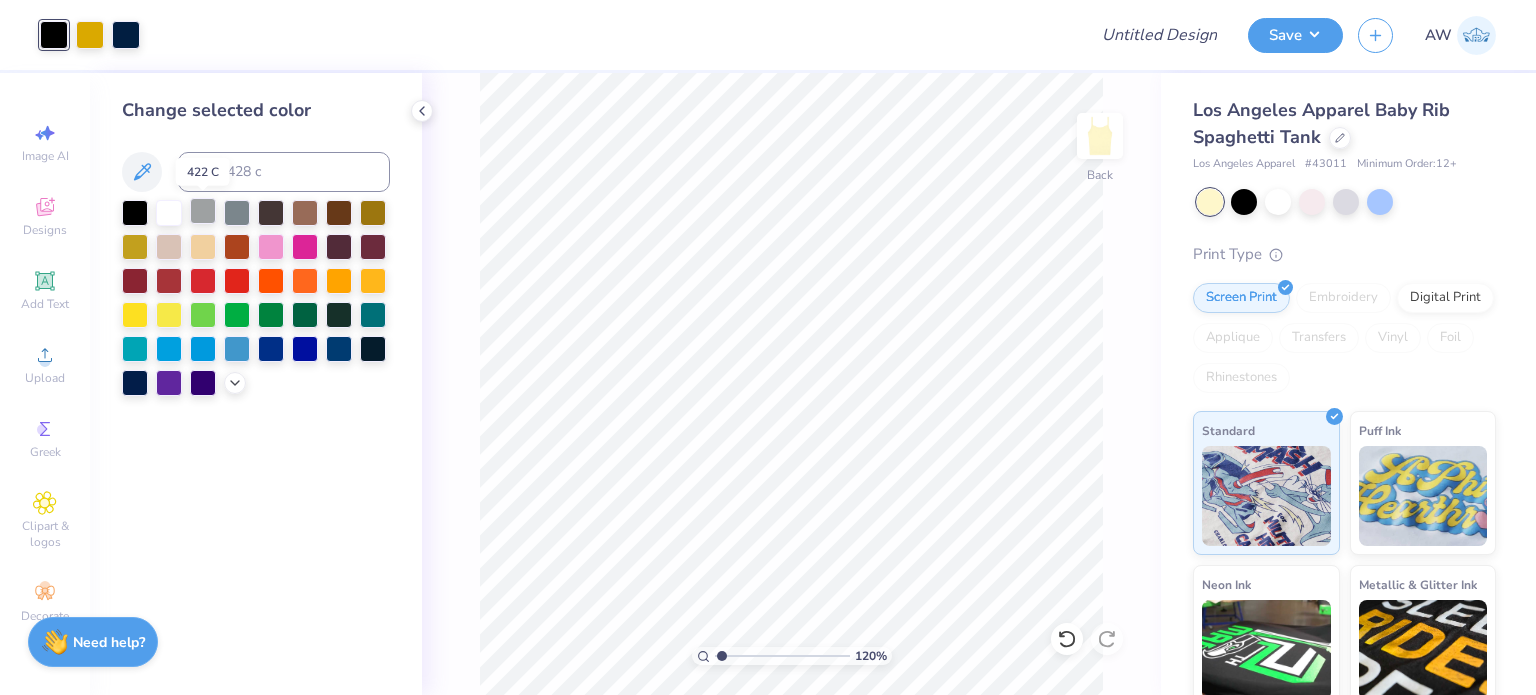 click at bounding box center [203, 211] 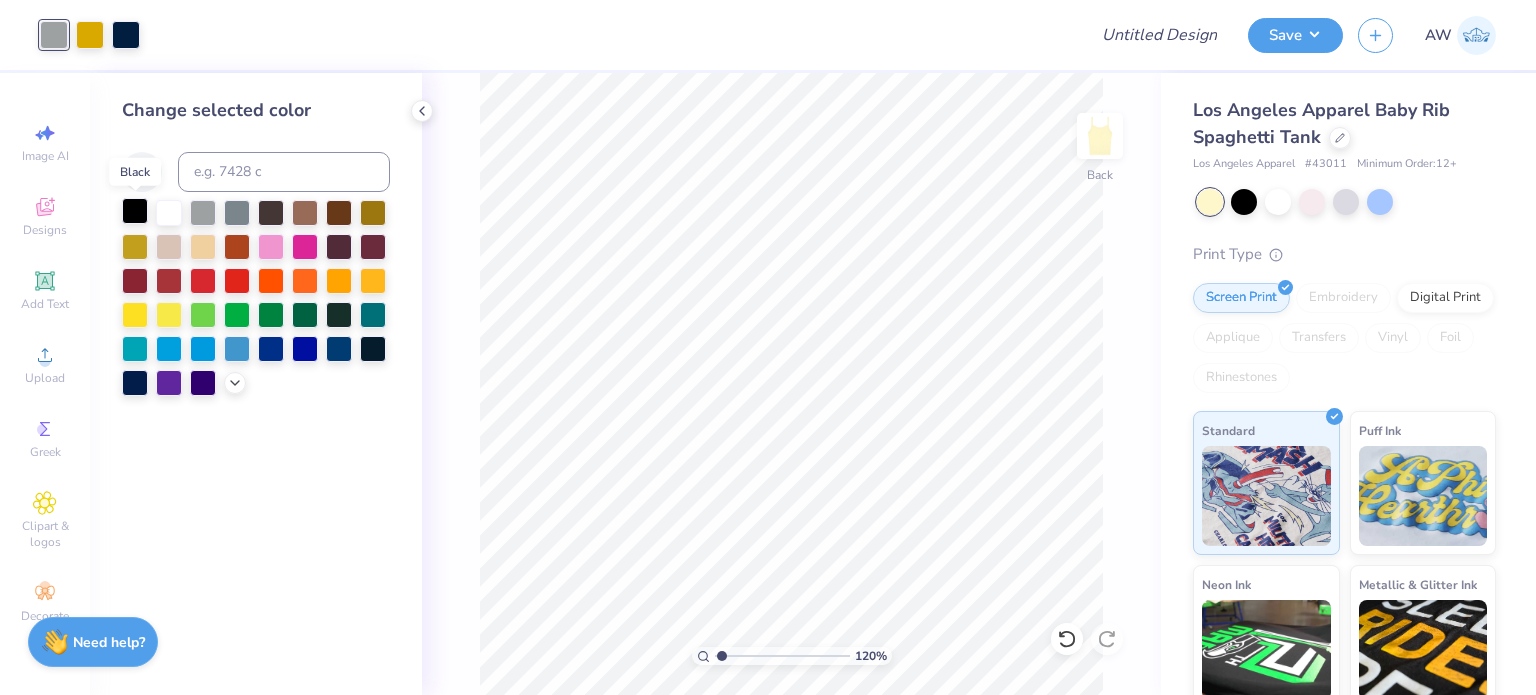 click at bounding box center (135, 211) 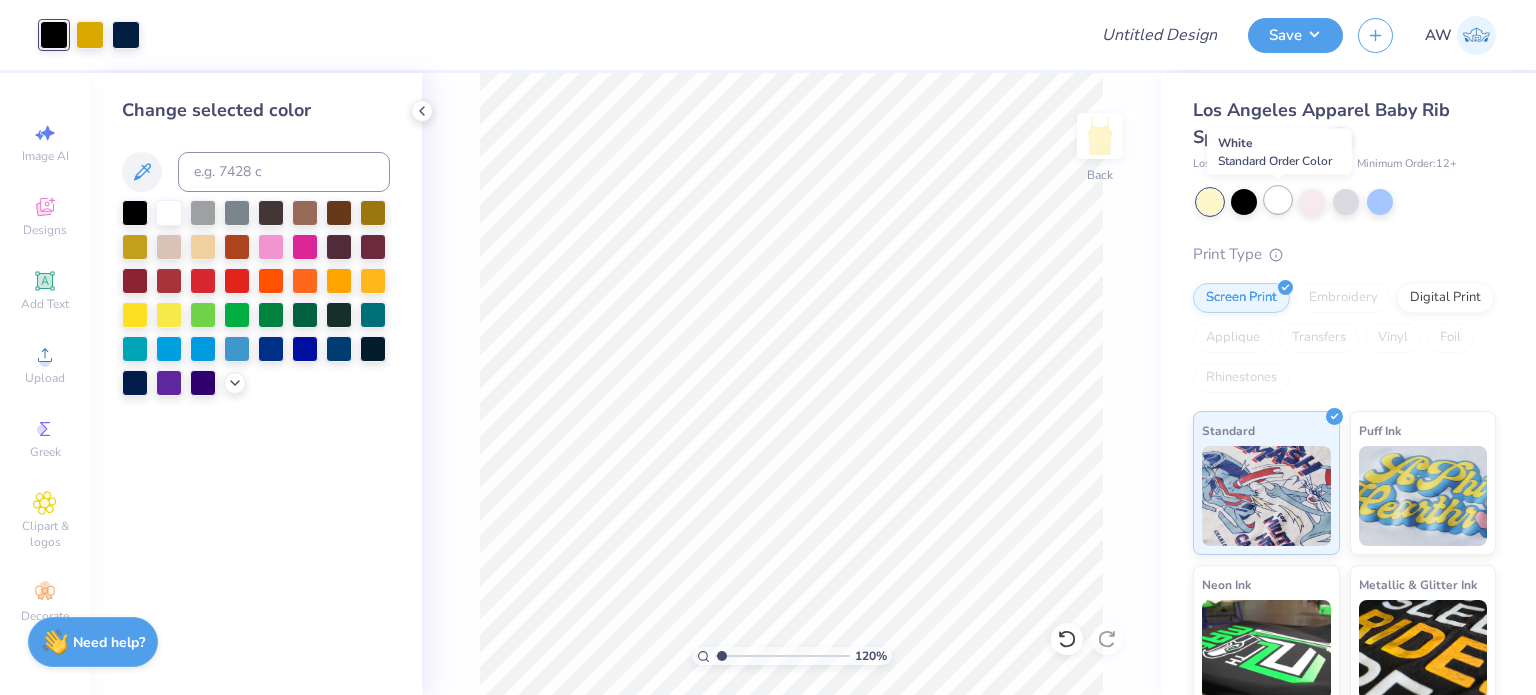 click at bounding box center [1278, 200] 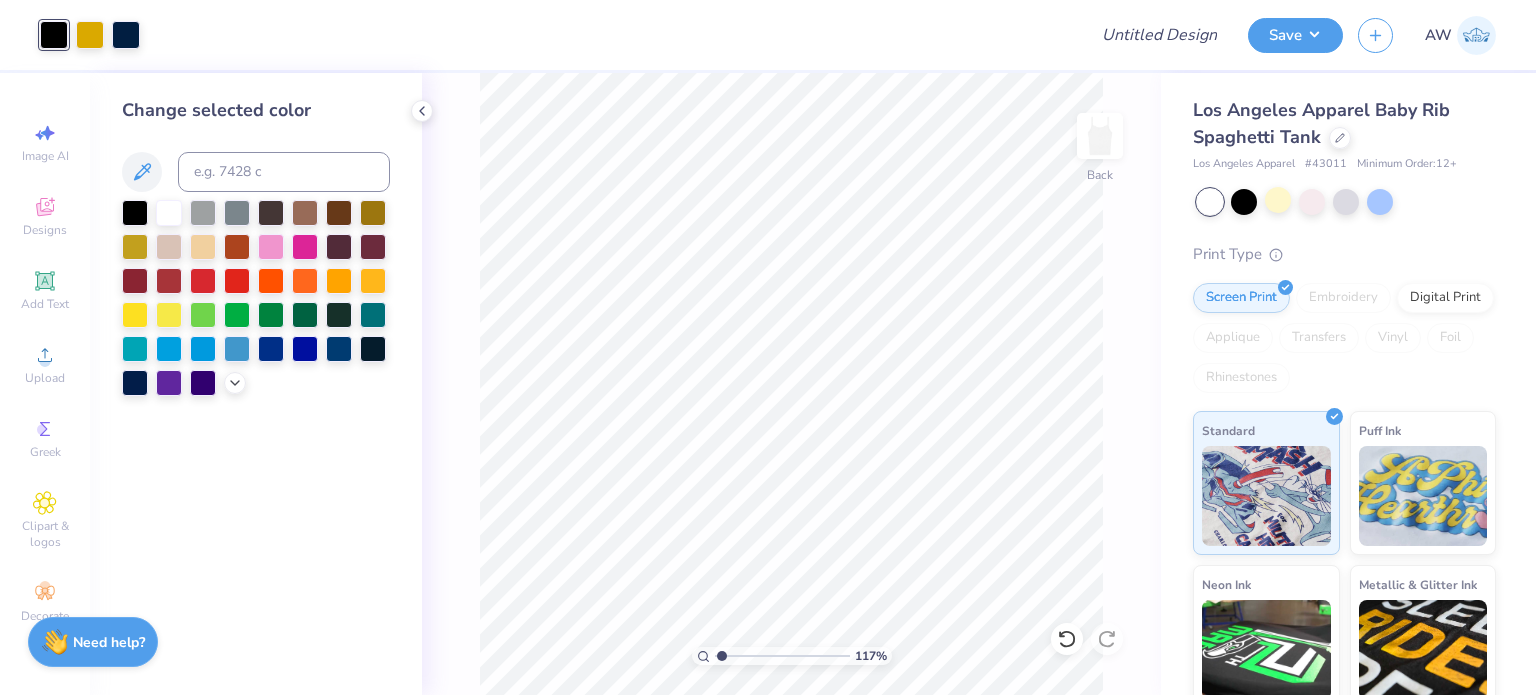 type on "1.16915410902699" 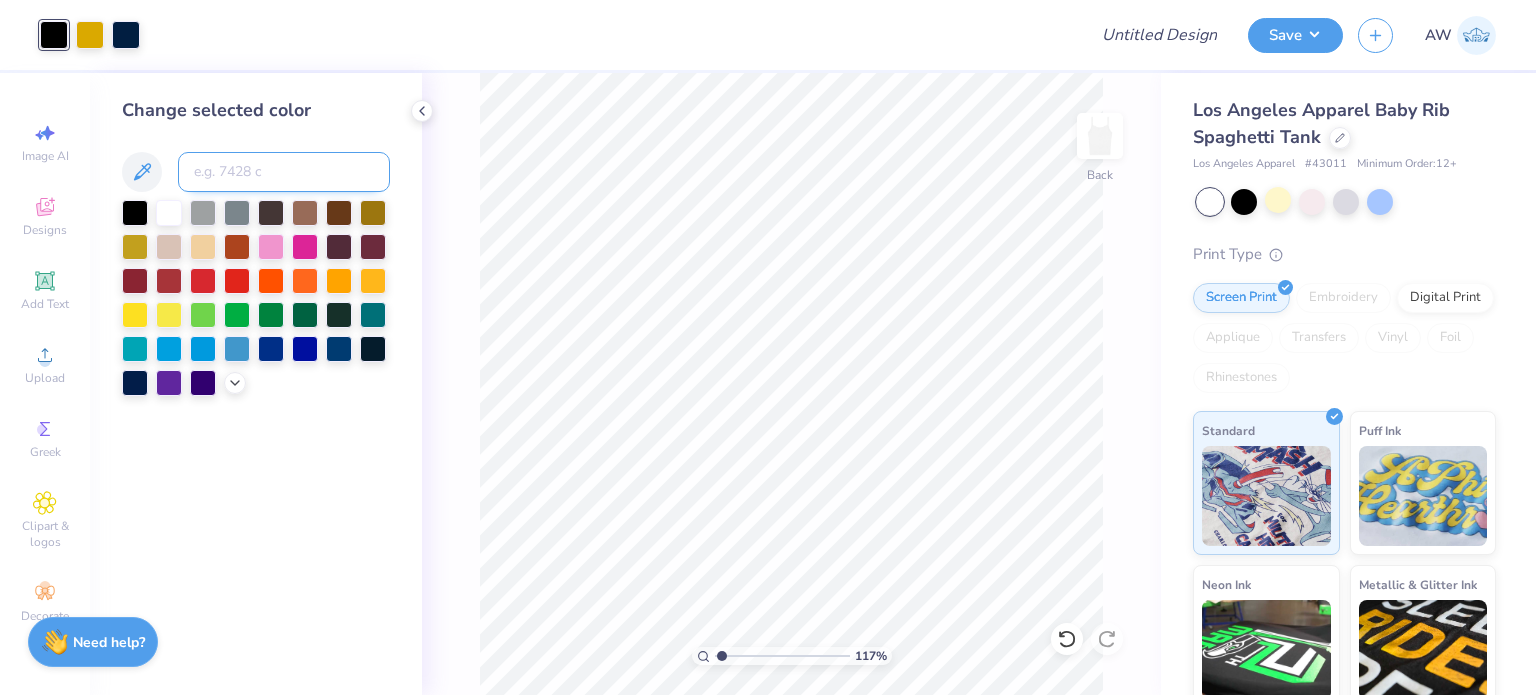 click at bounding box center (284, 172) 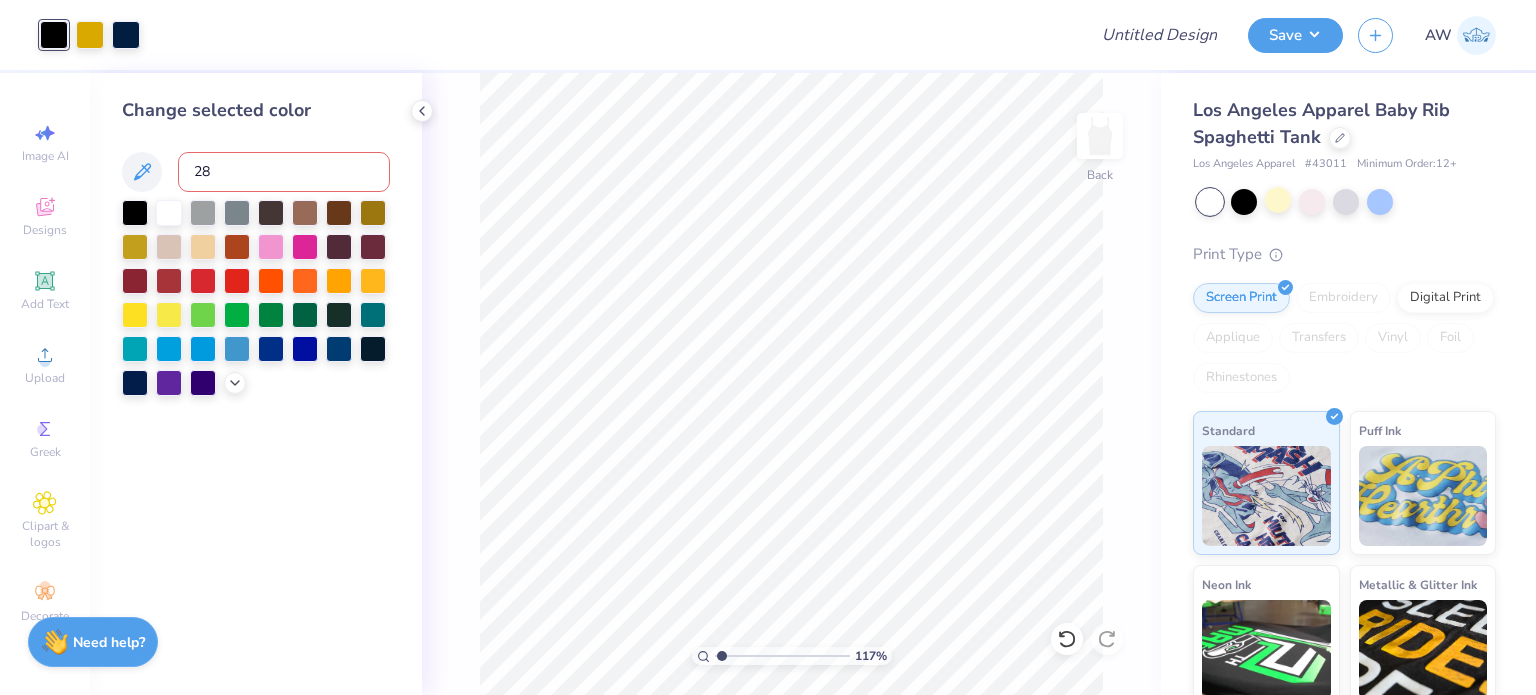 type on "282" 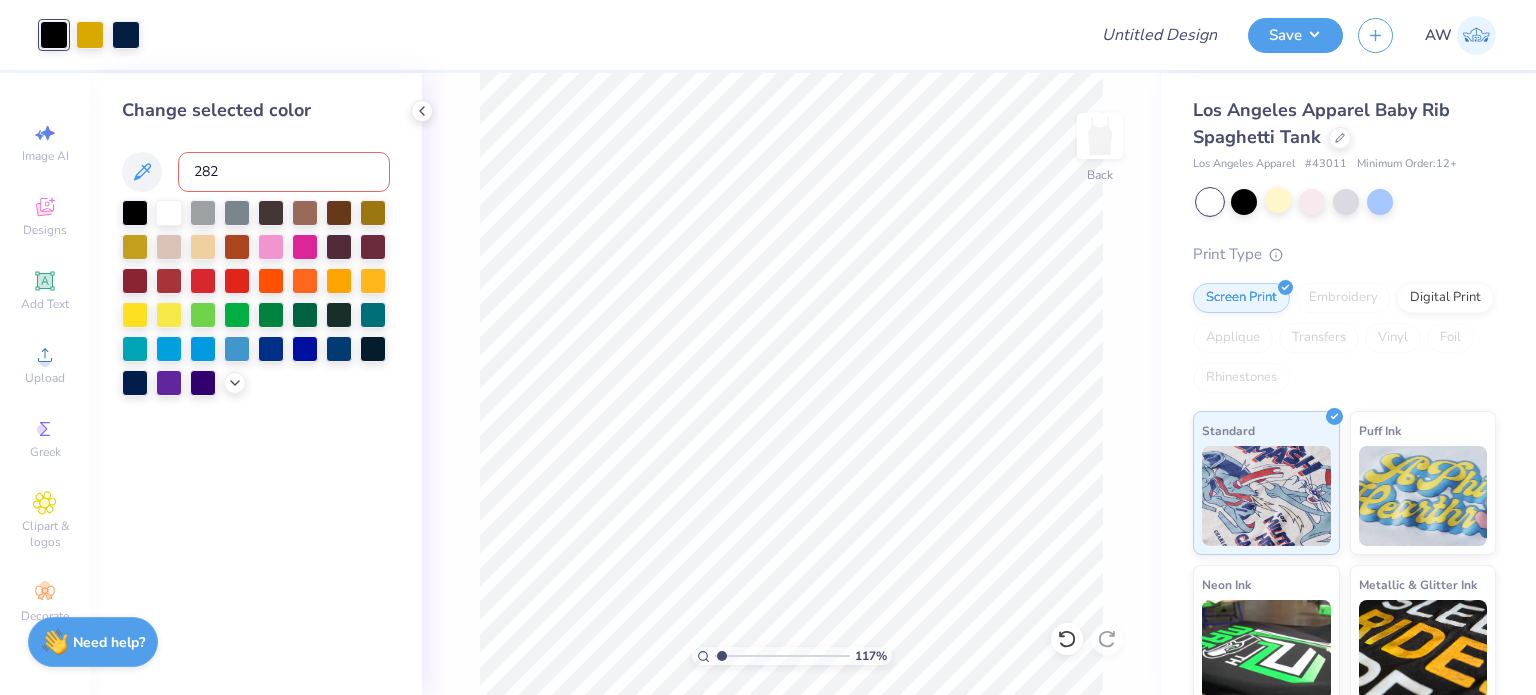 type 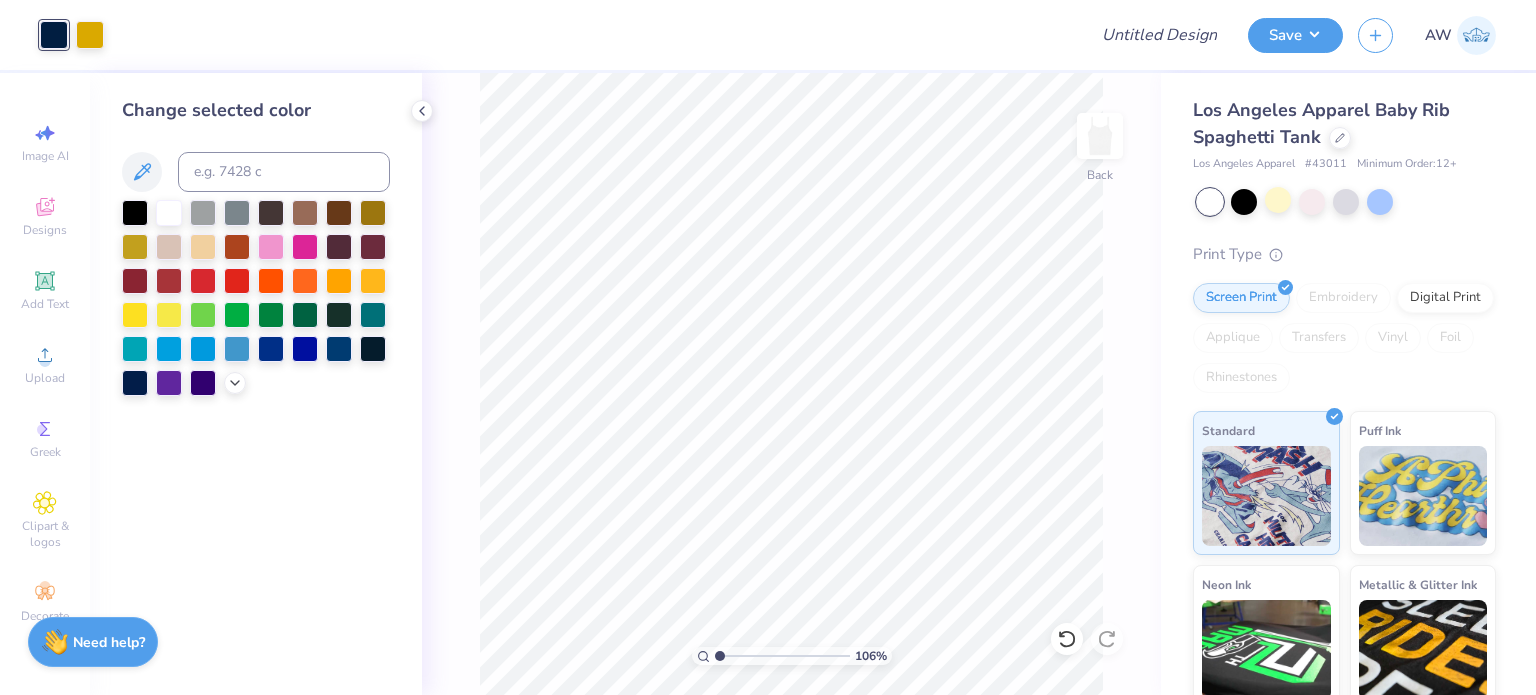 type on "1.00213037446755" 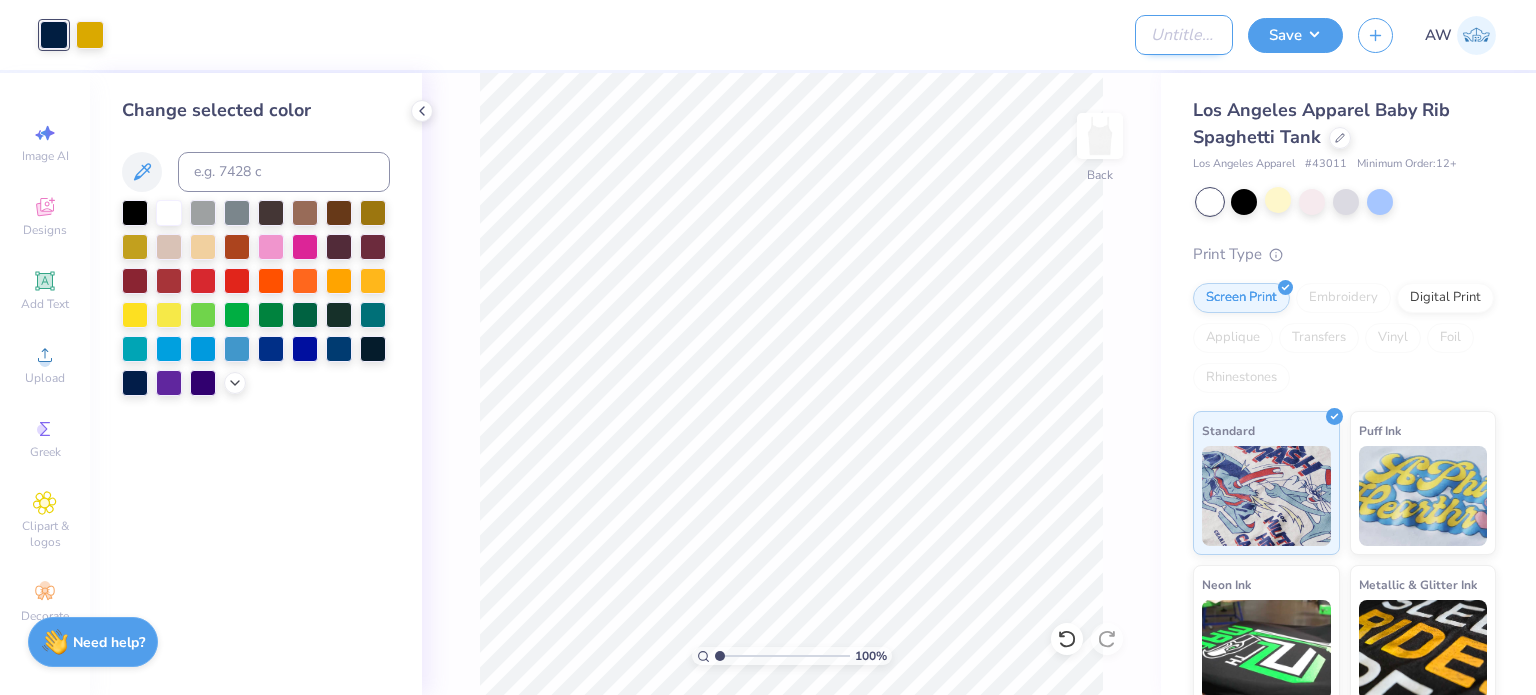click on "Design Title" at bounding box center (1184, 35) 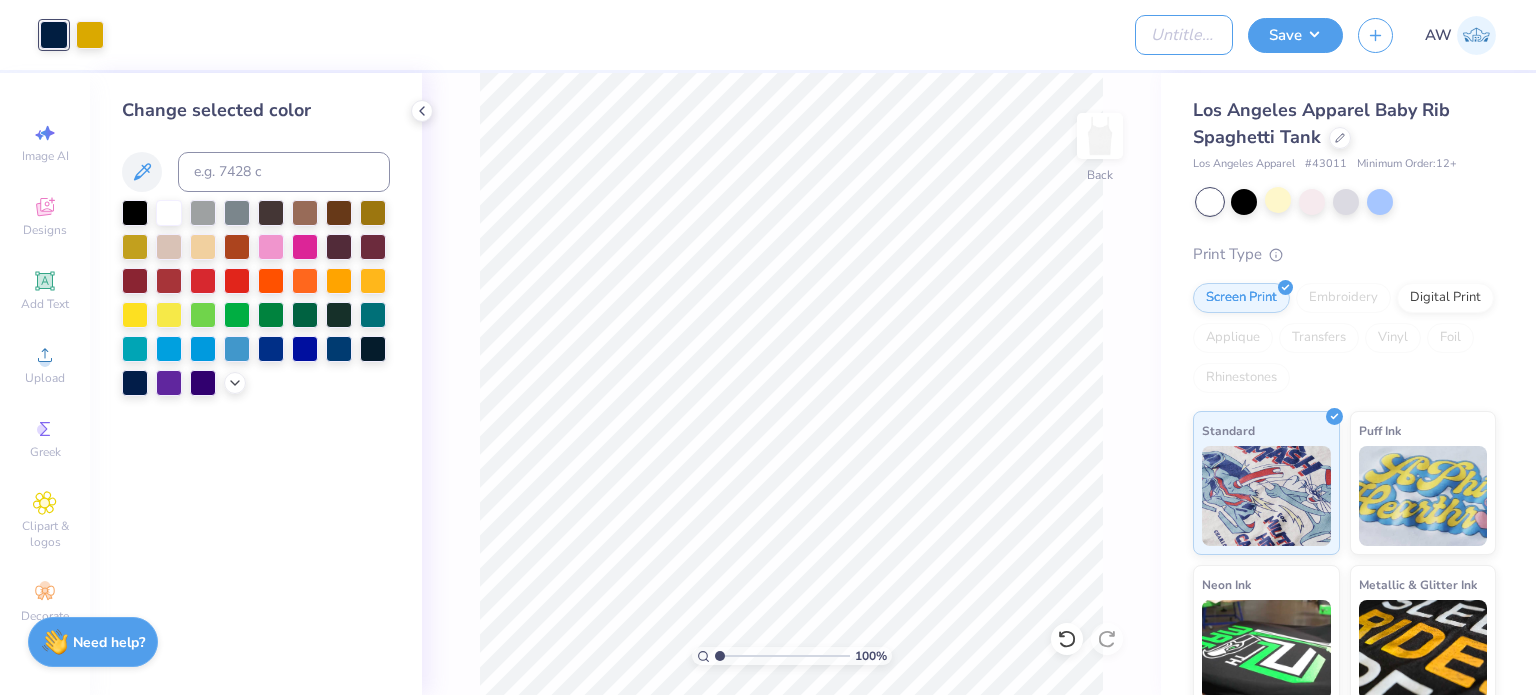 type on "C" 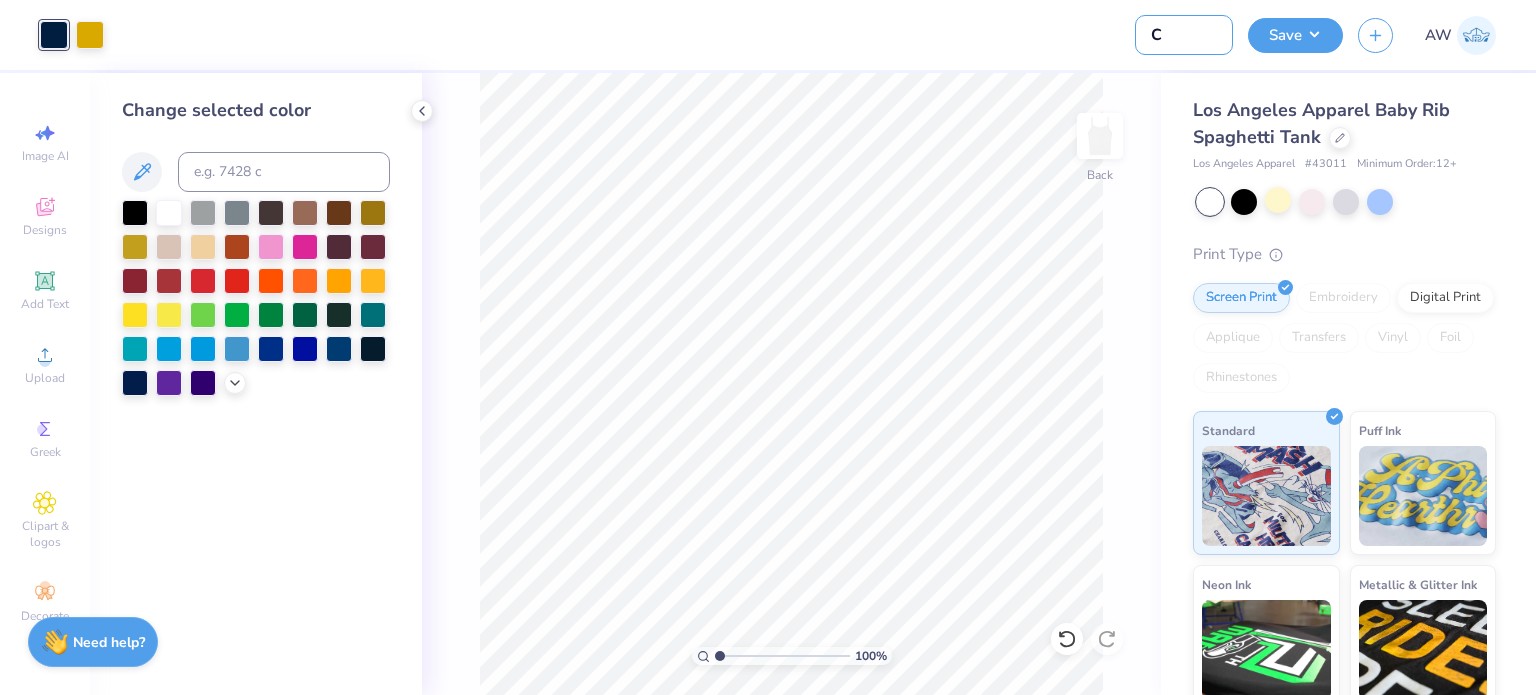 type on "1.00213037446755" 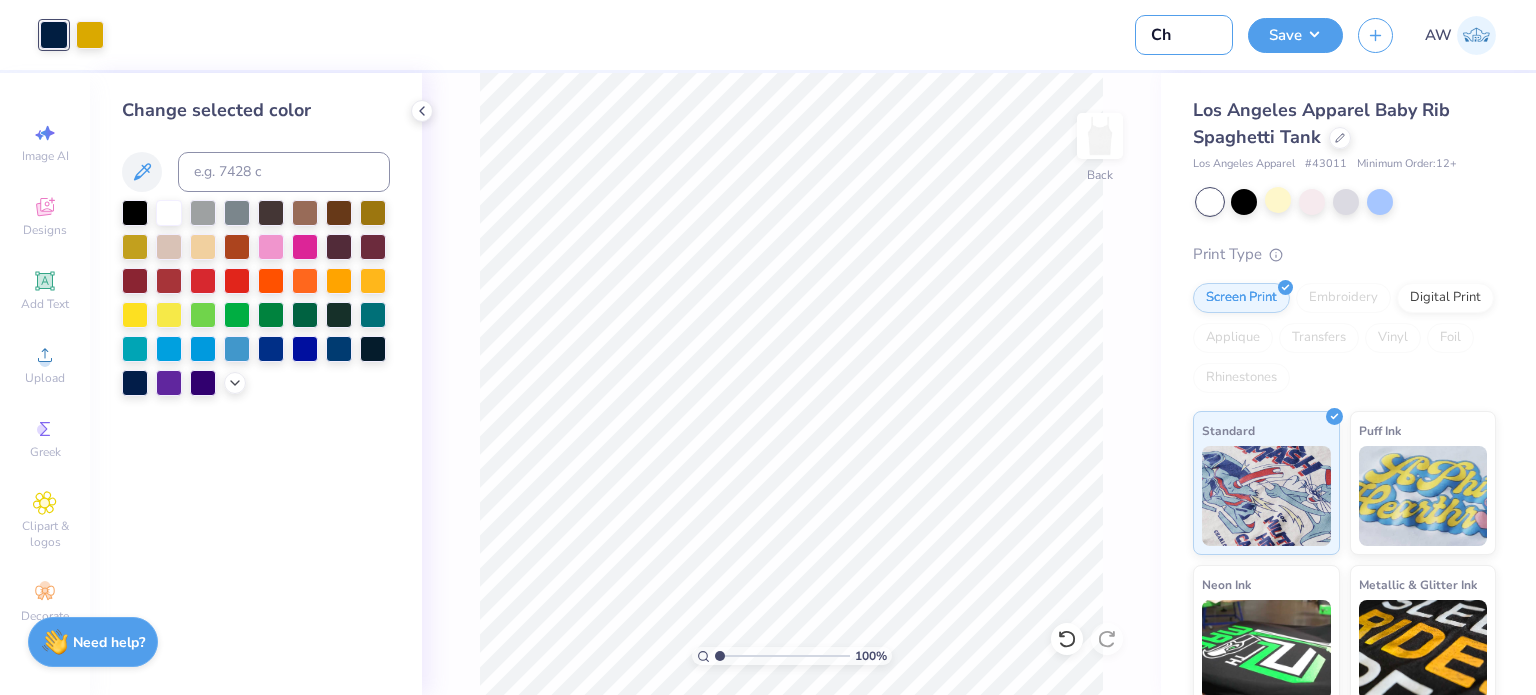 type on "Chi" 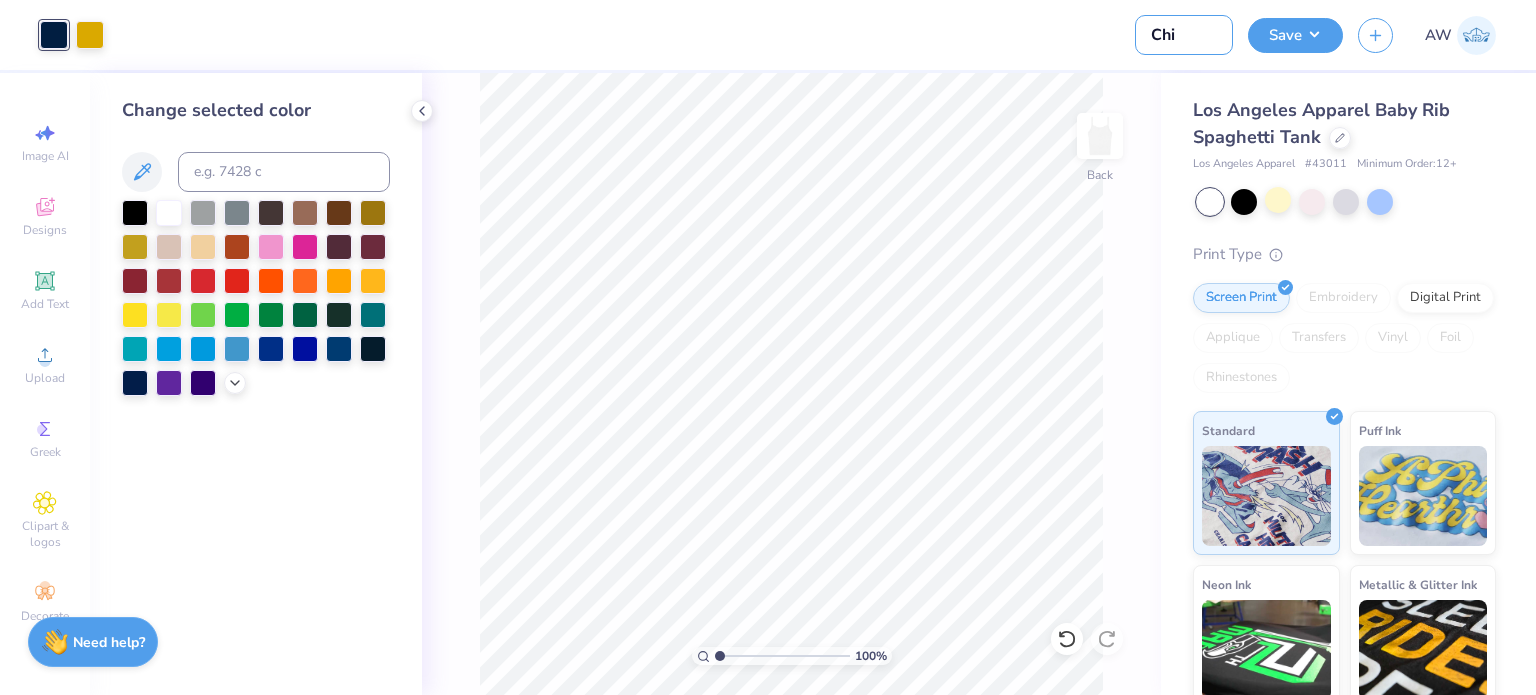 type on "ChiO" 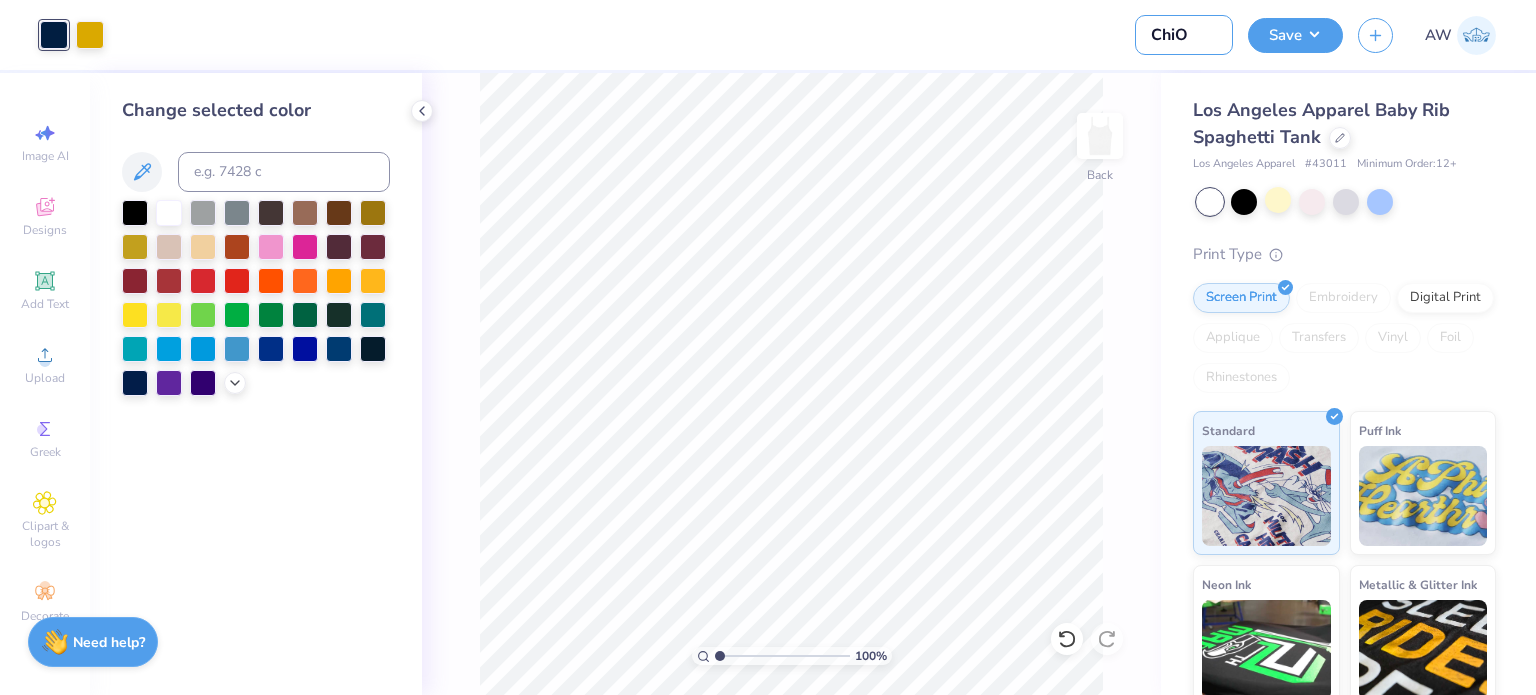 type on "ChiO" 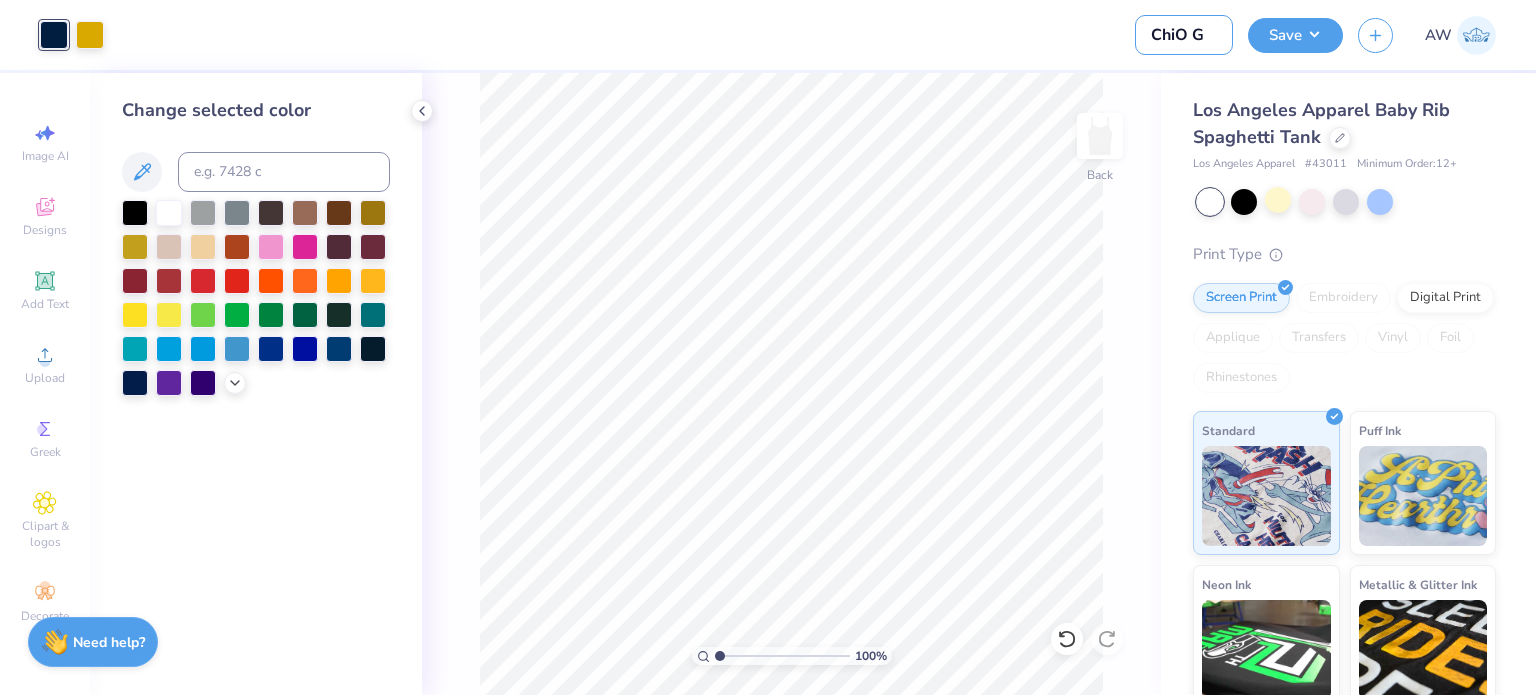 type on "ChiO Ga" 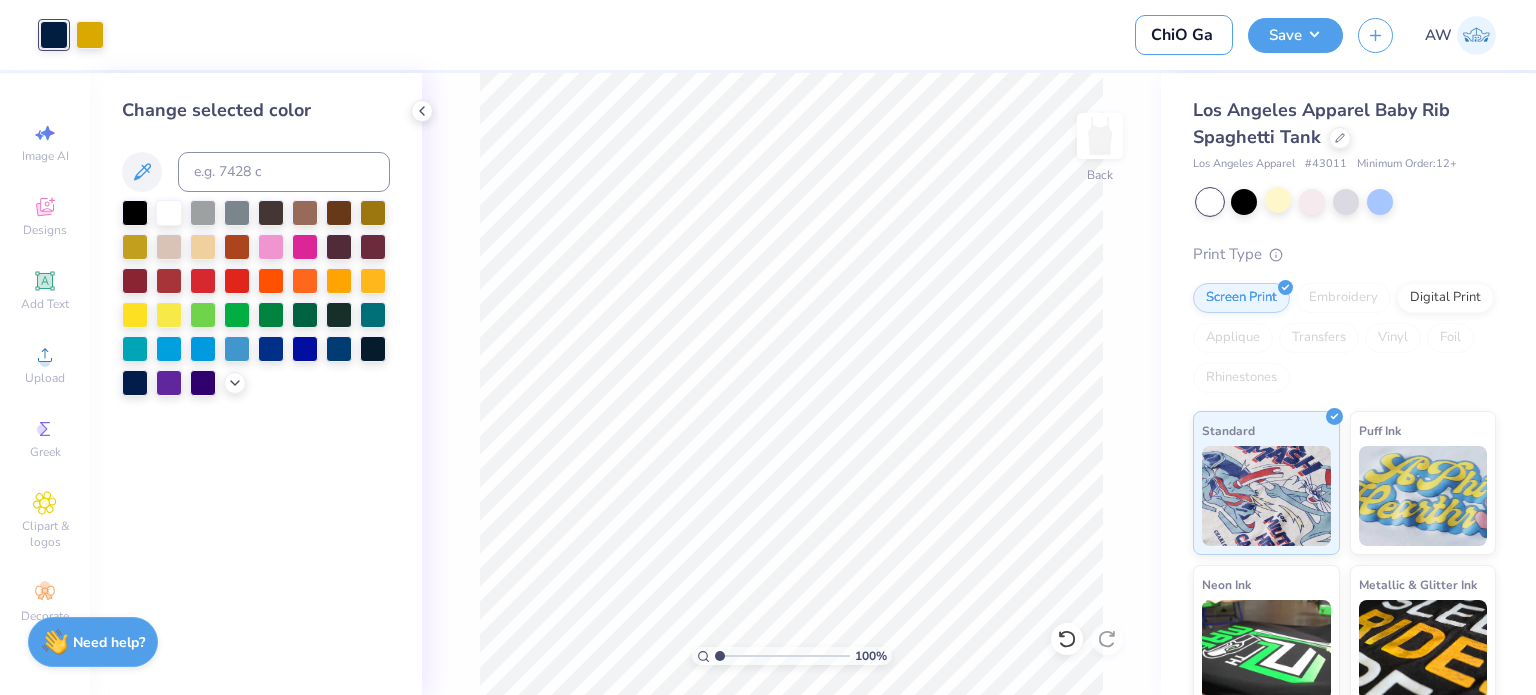 type on "ChiO Gam" 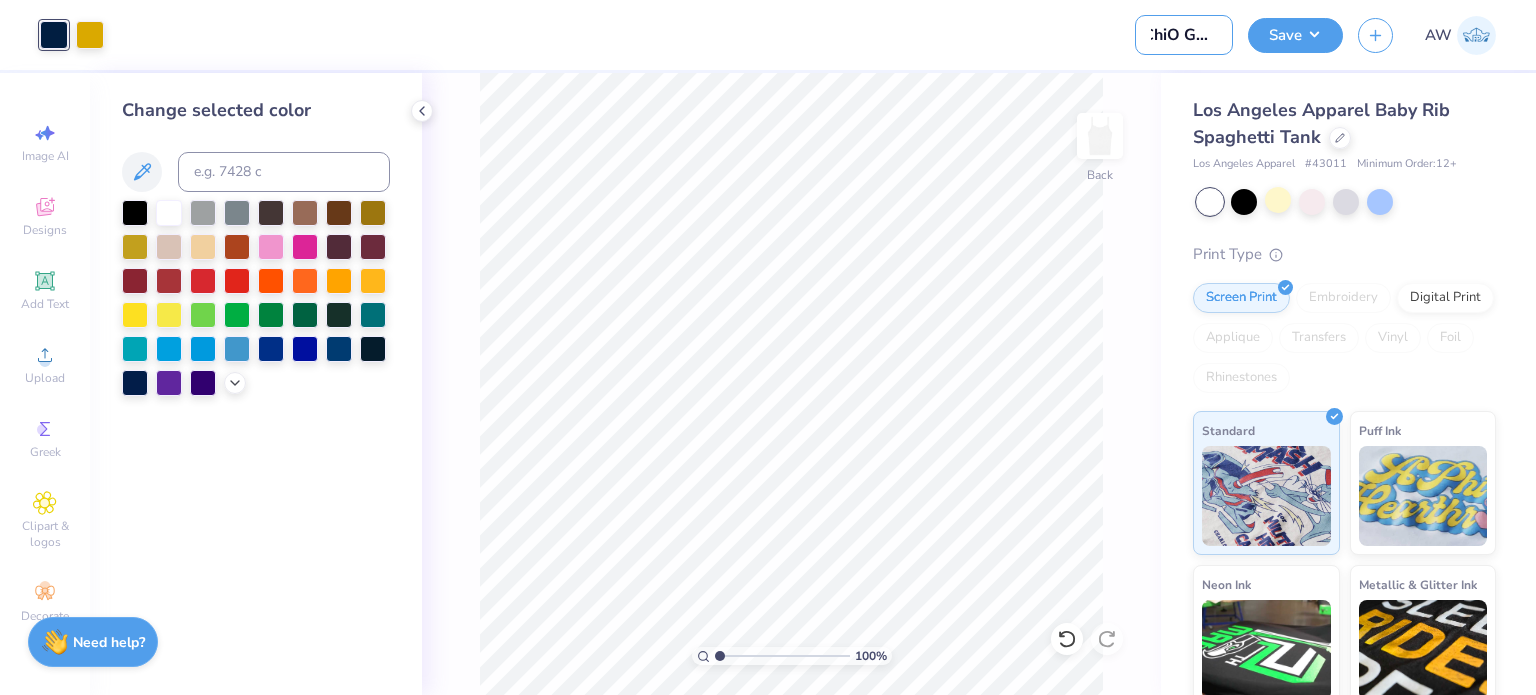 type on "ChiO Game" 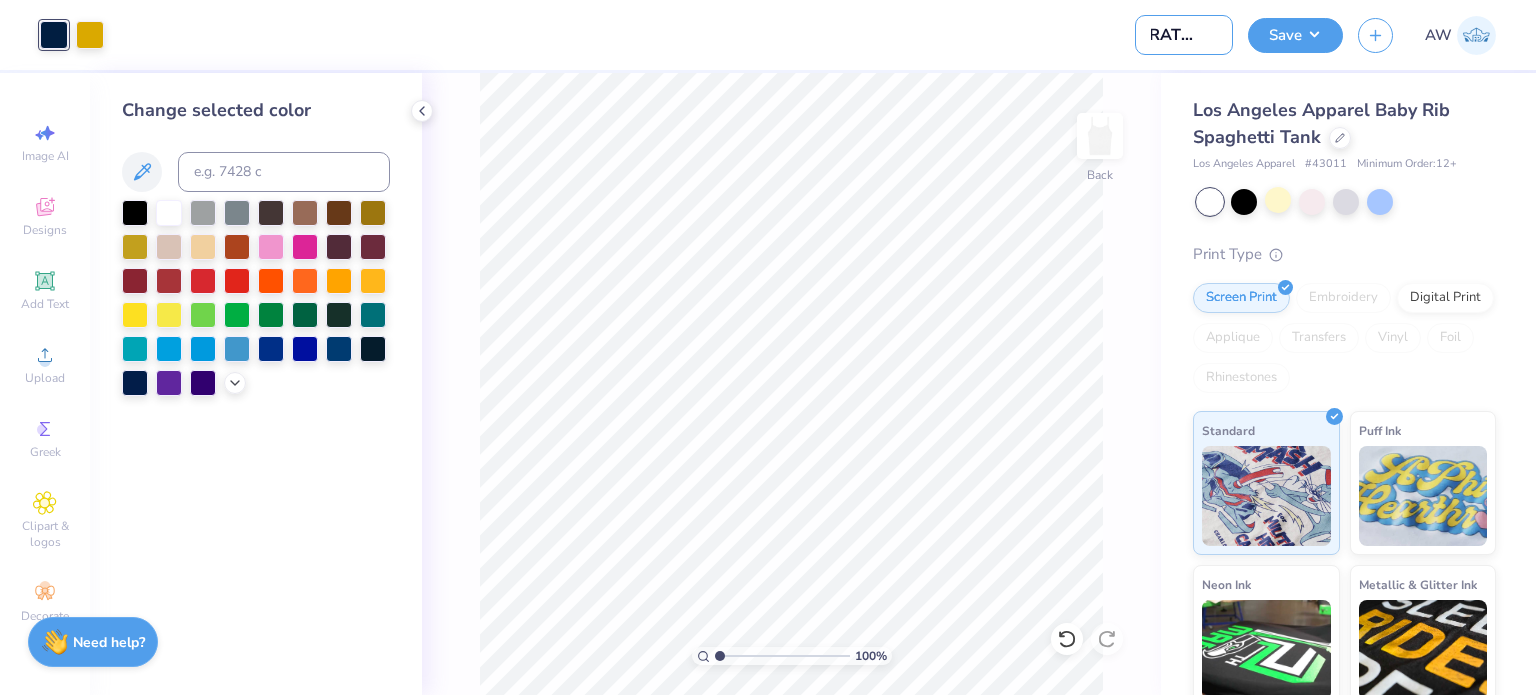 type on "ChiO Game" 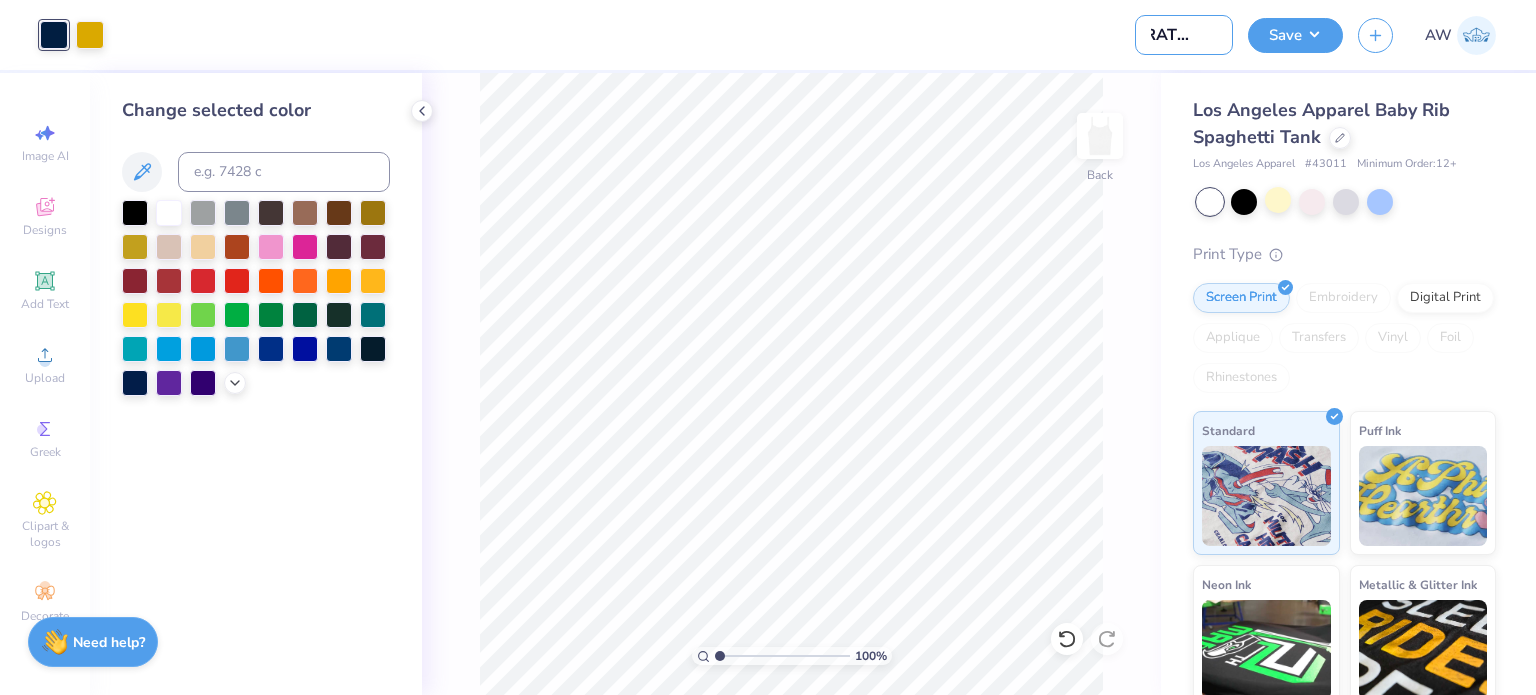 type on "ChiO Game D" 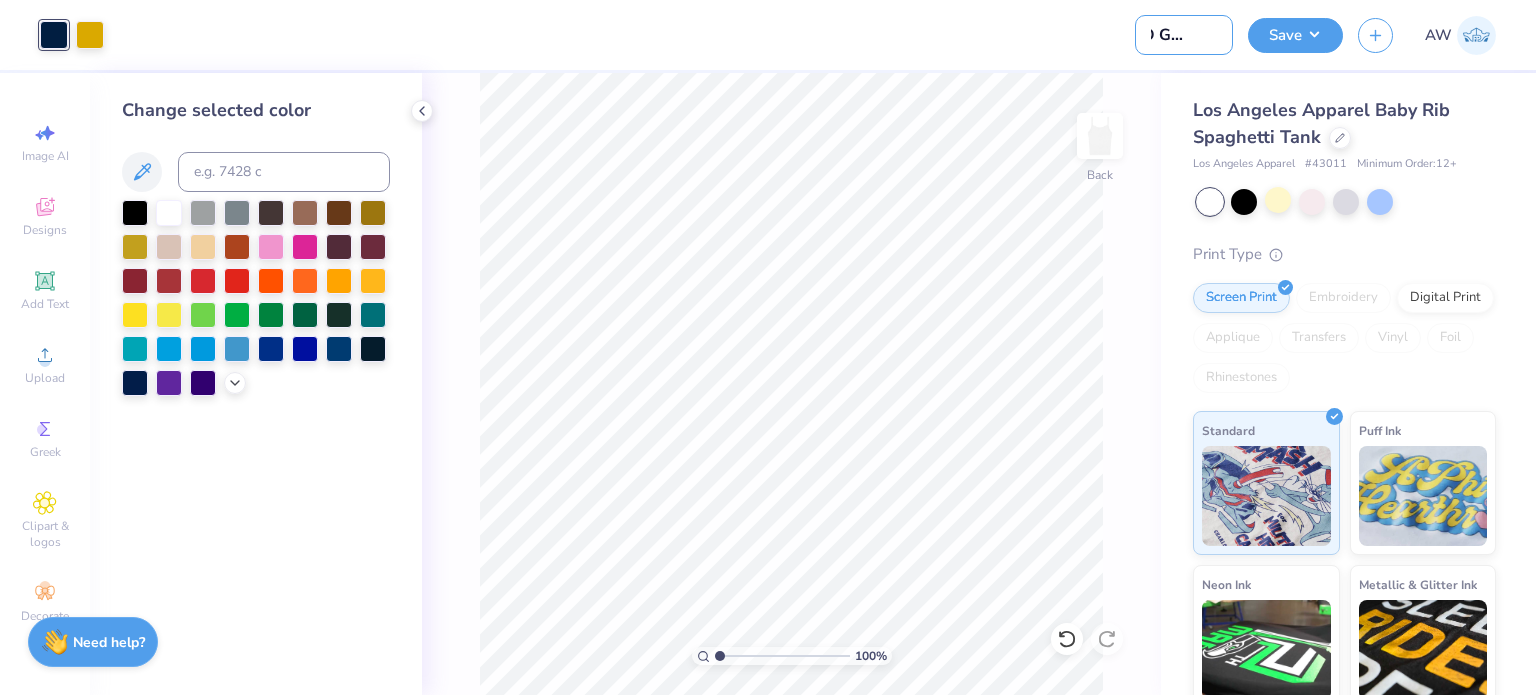 type on "ChiO Game Da" 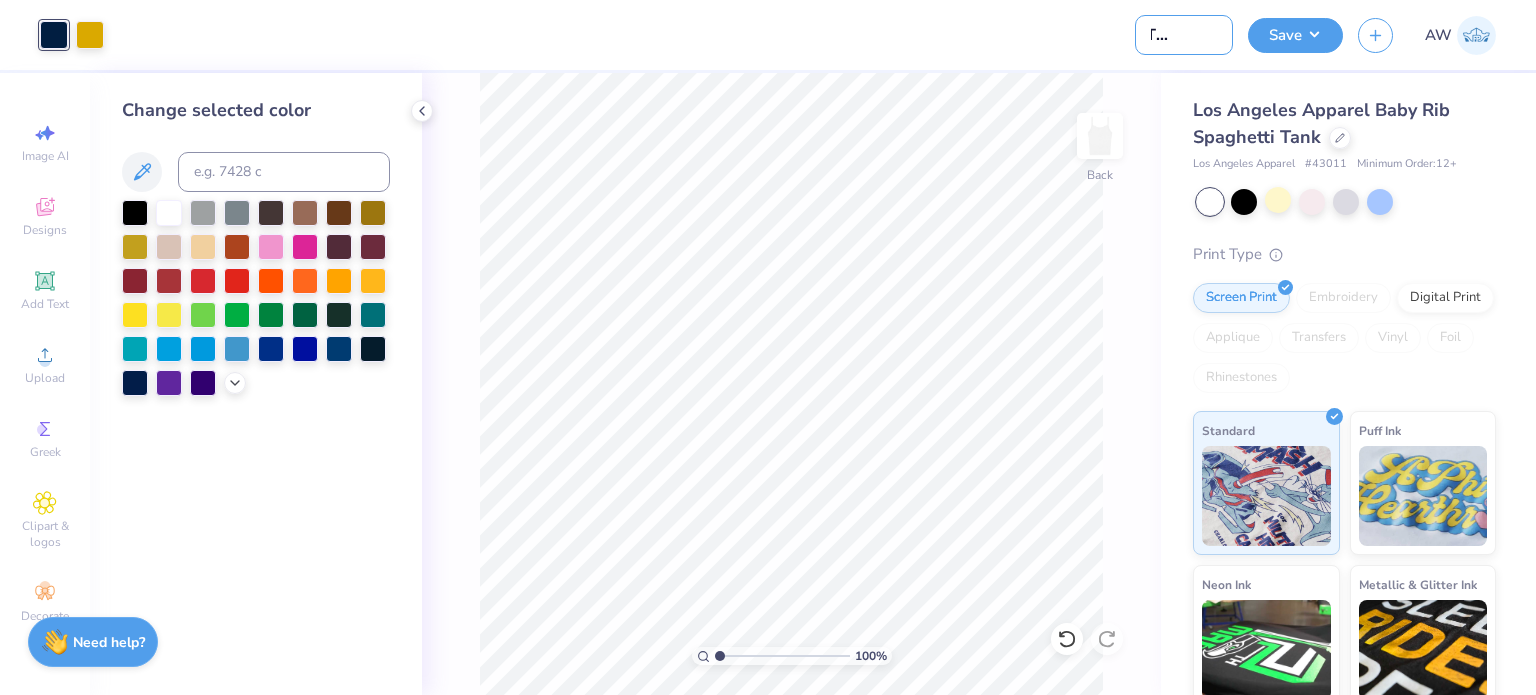 type on "ChiO Game Day" 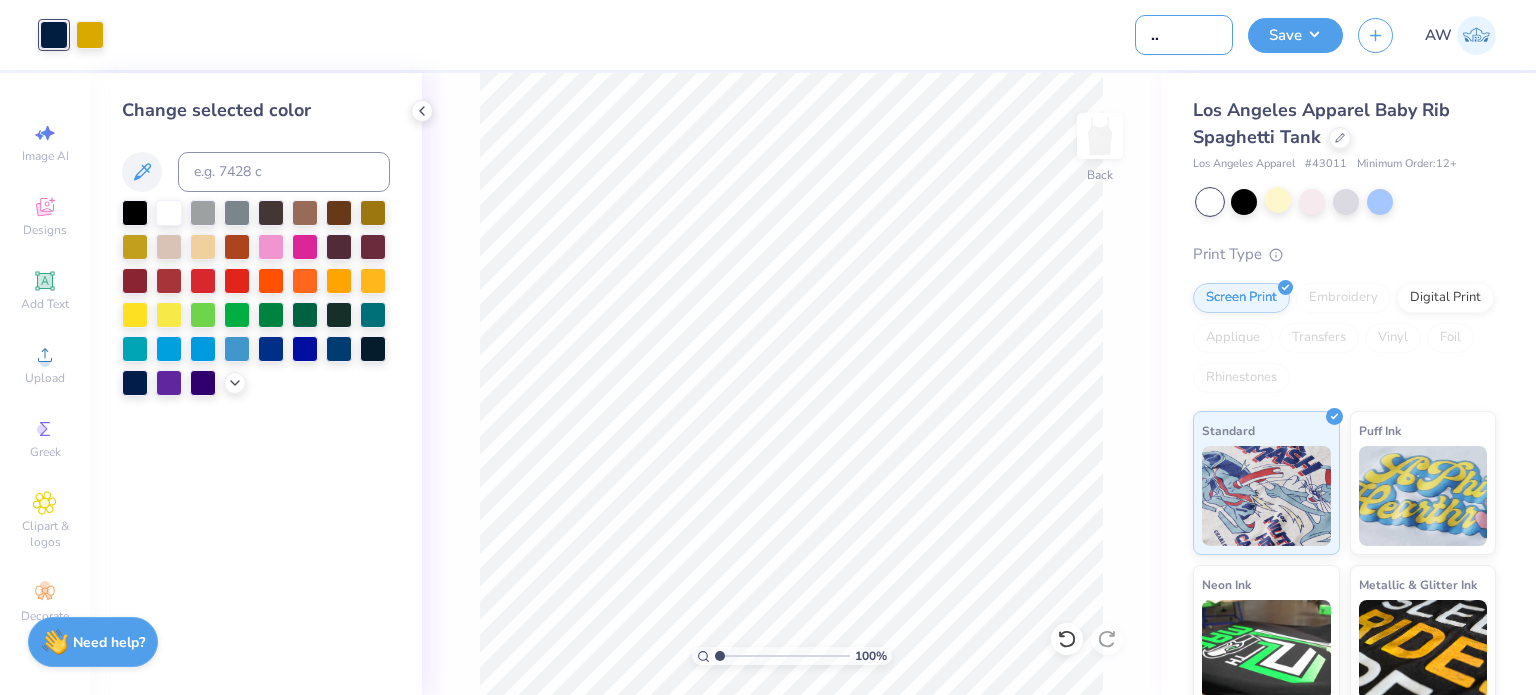 type on "ChiO Game Day" 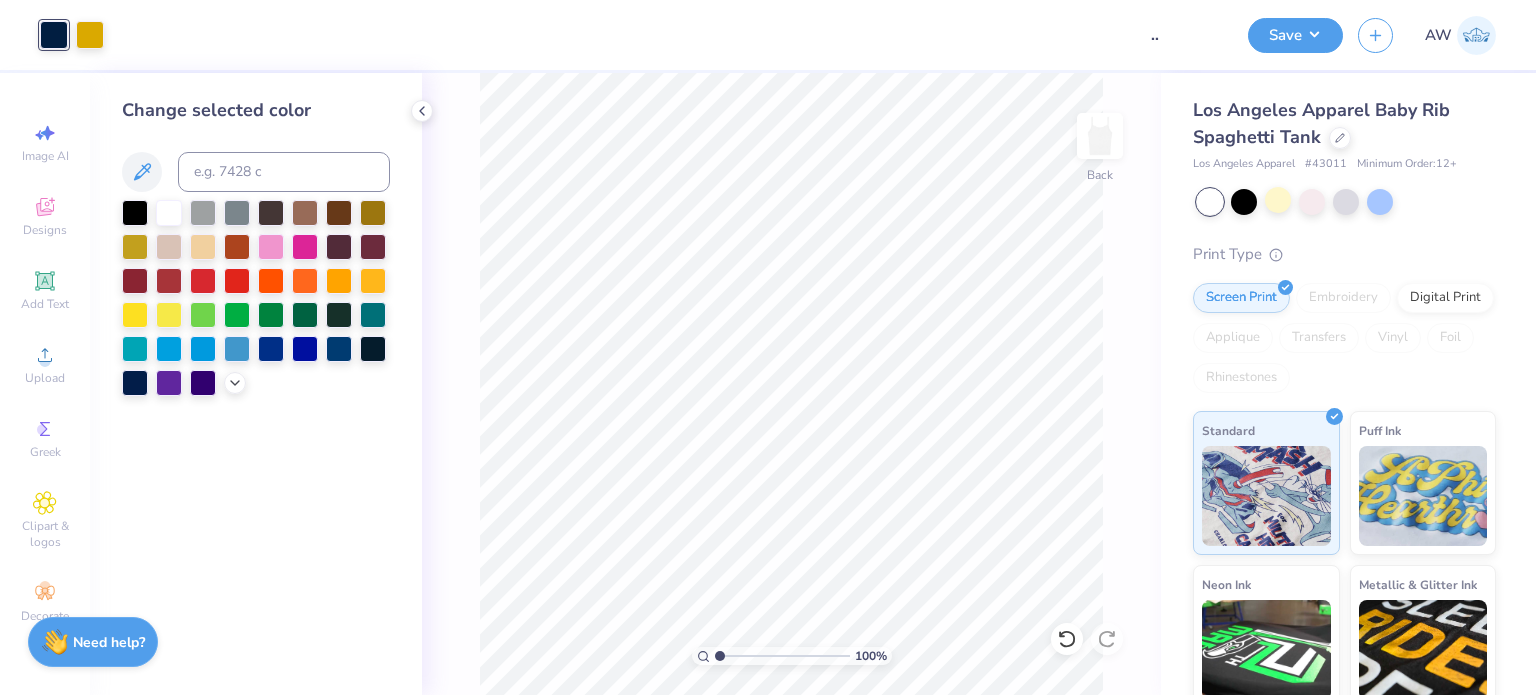 click at bounding box center (619, 35) 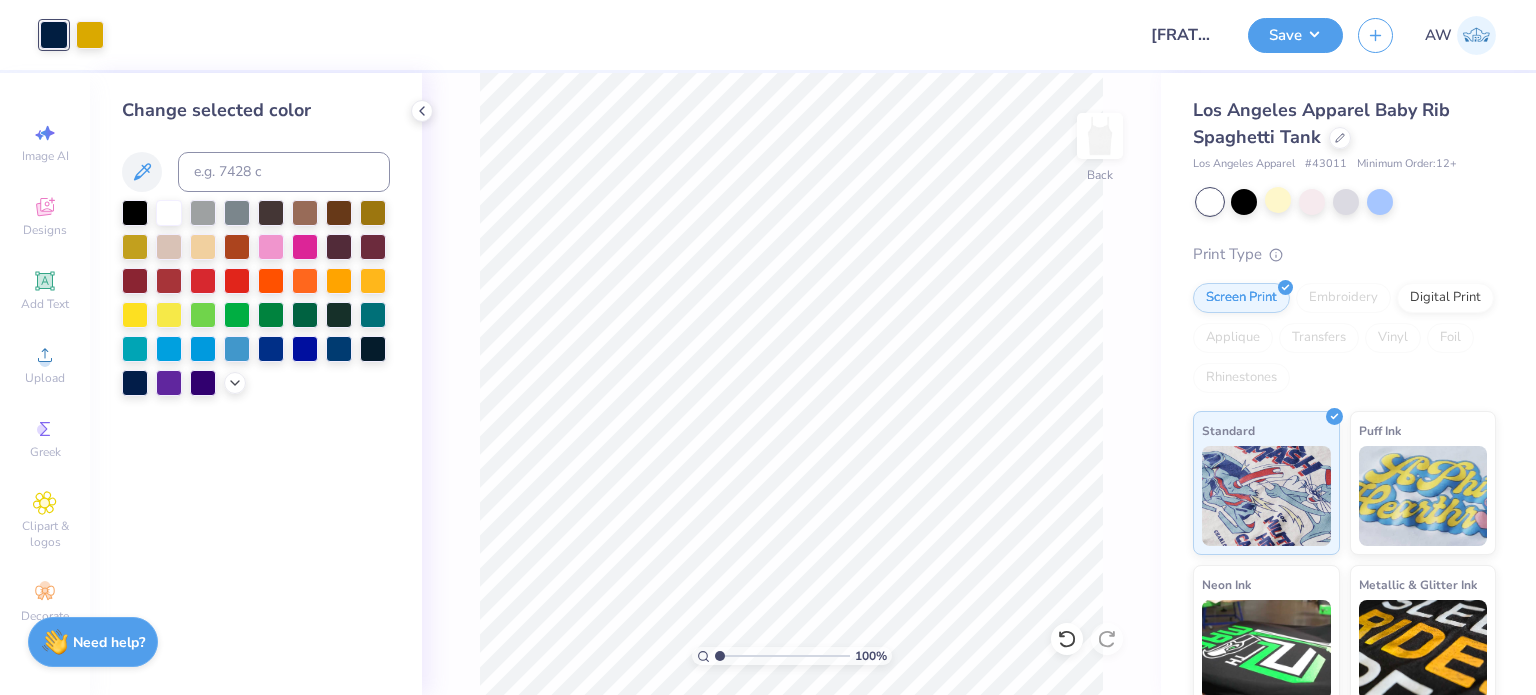 type on "1" 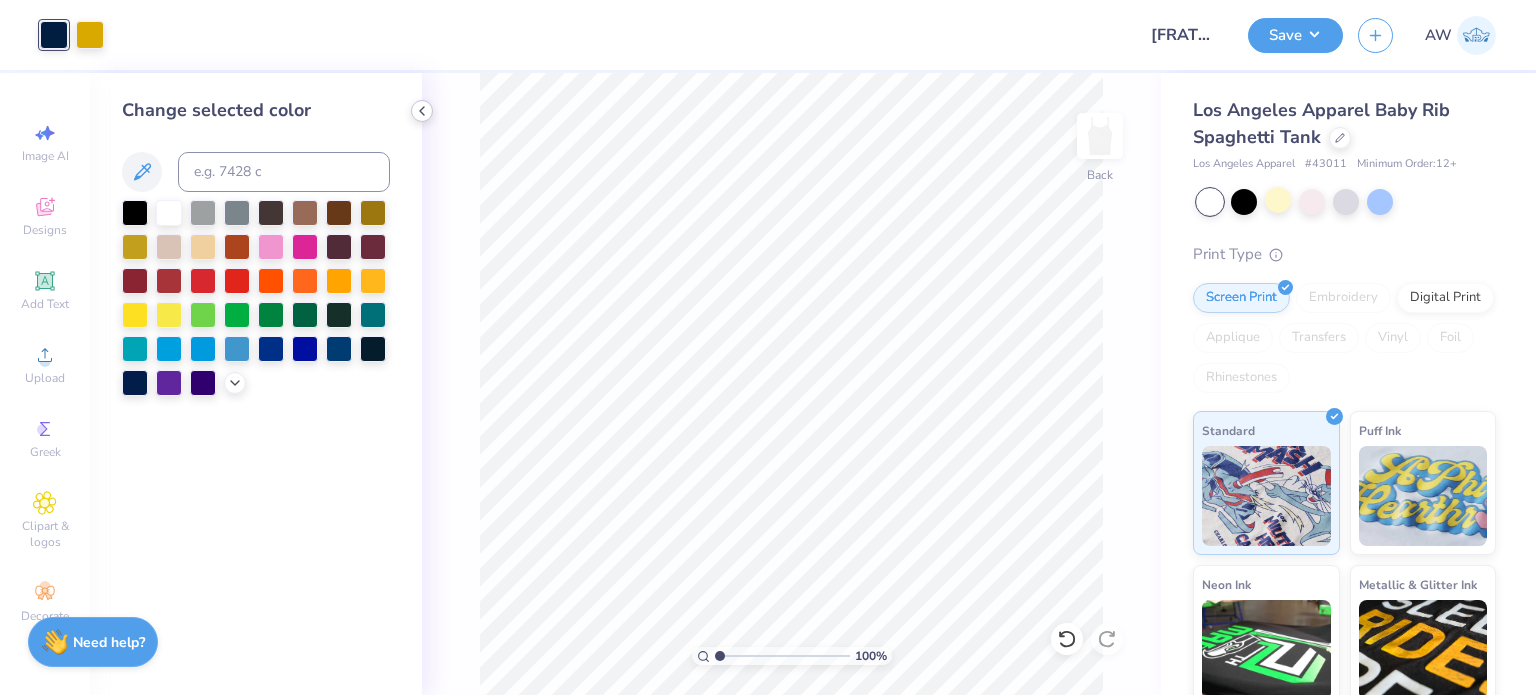 click 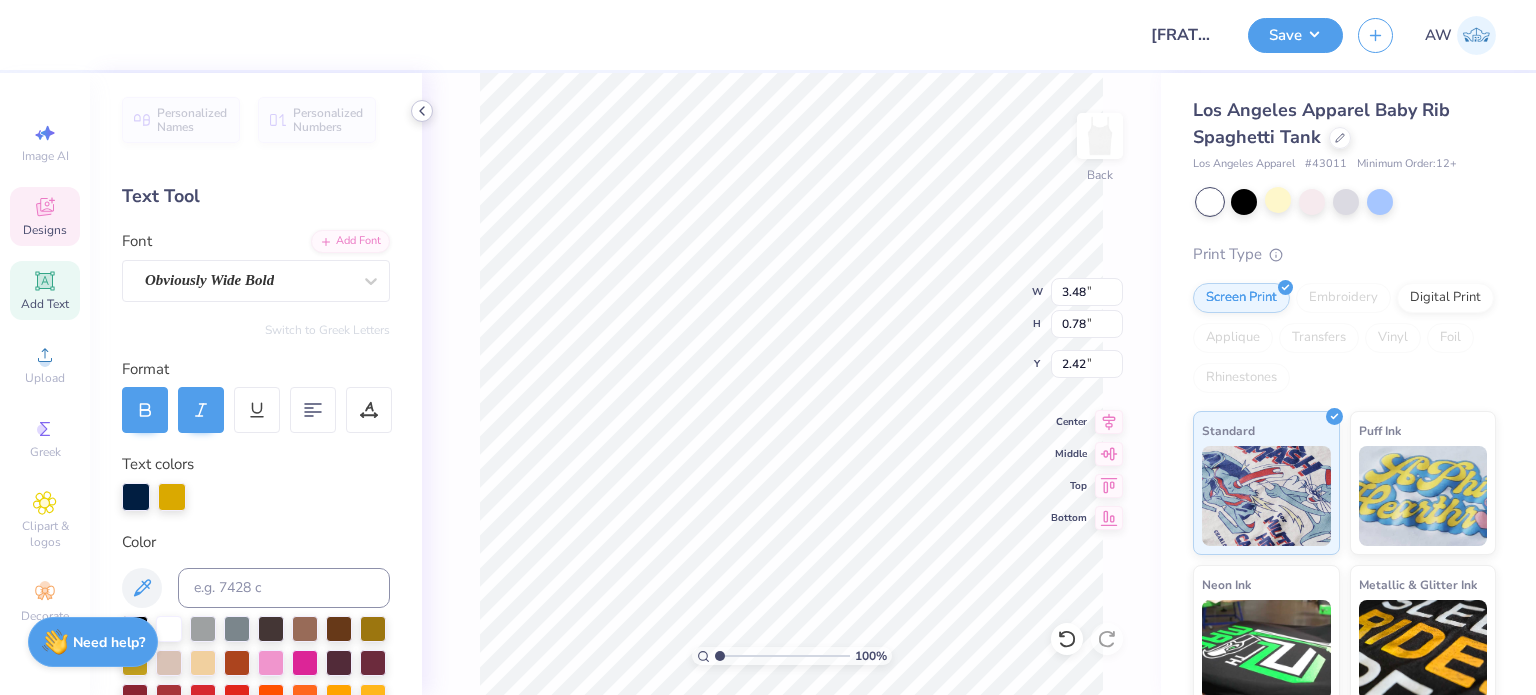 scroll, scrollTop: 16, scrollLeft: 2, axis: both 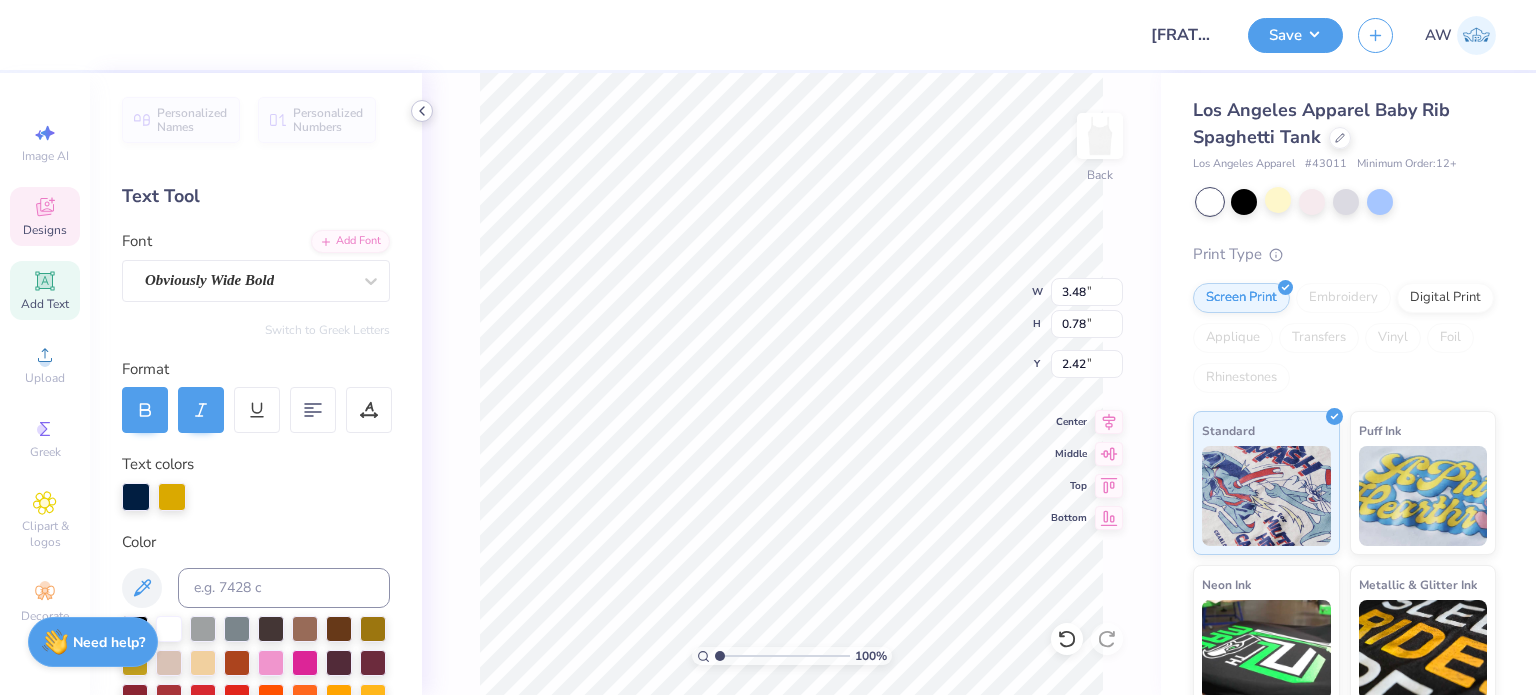 type on "WVU" 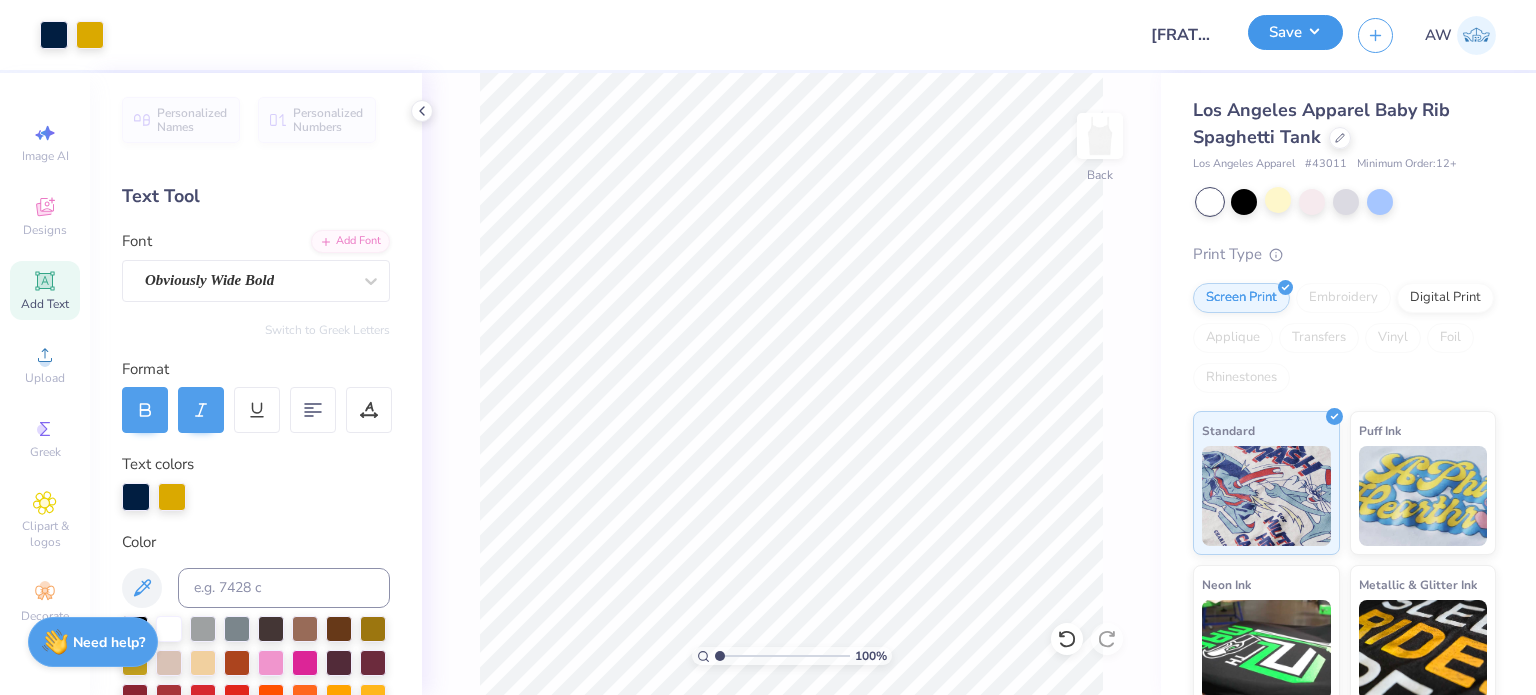 click on "Save" at bounding box center [1295, 32] 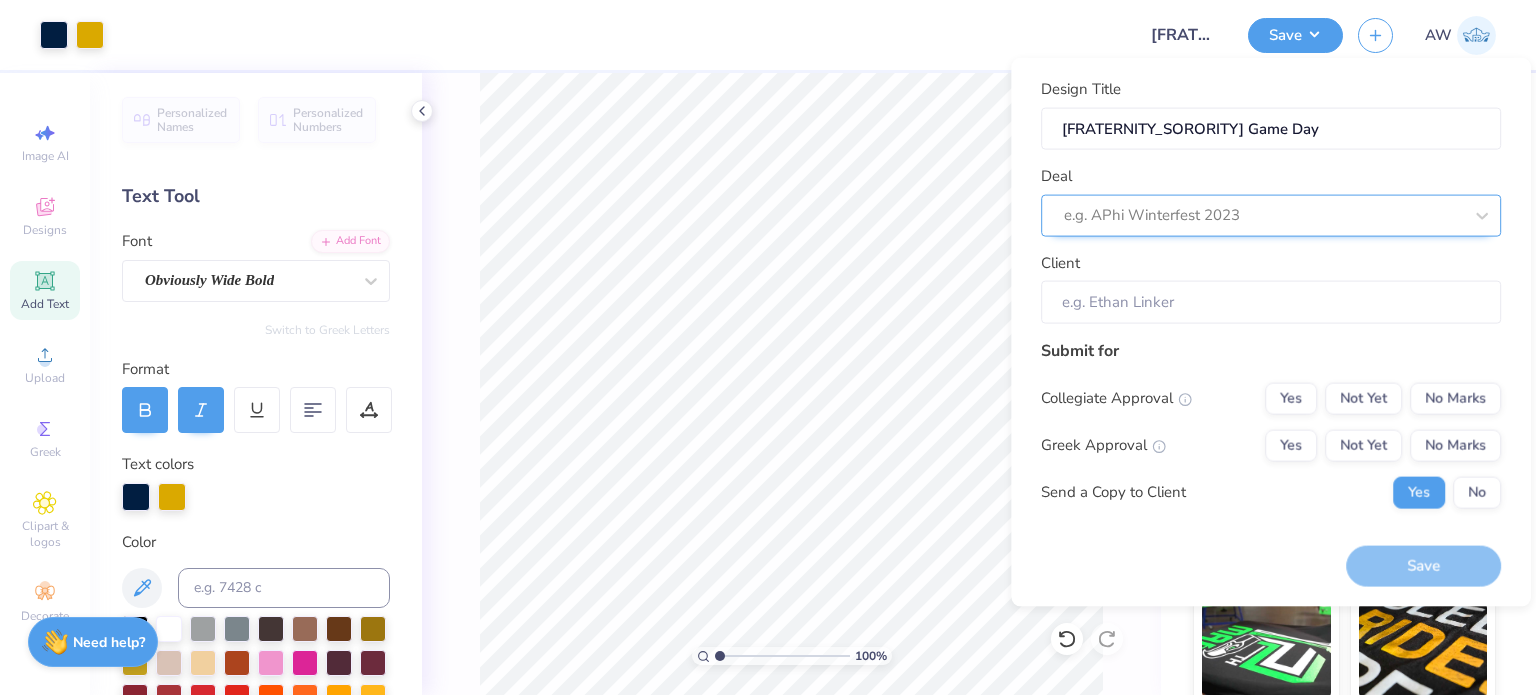 click at bounding box center [1263, 215] 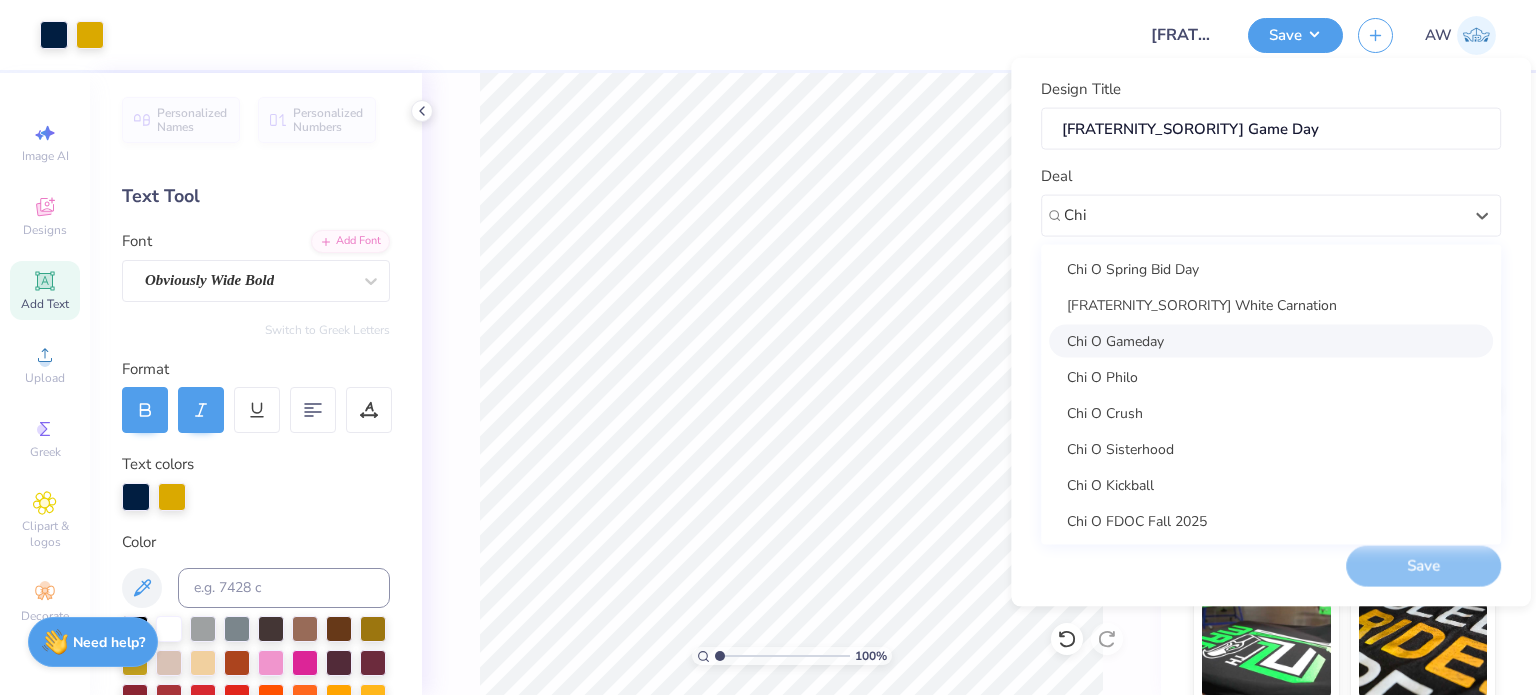 click on "Chi O Gameday" at bounding box center [1271, 340] 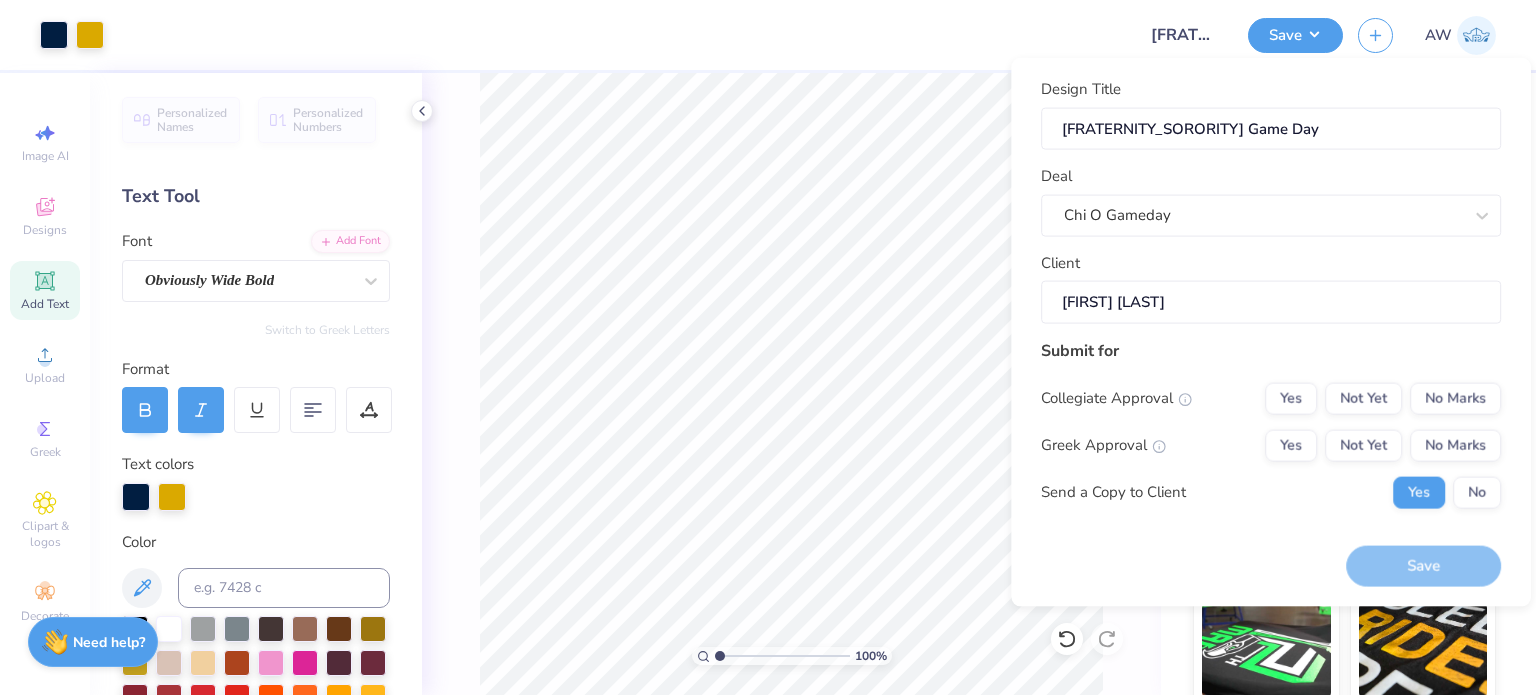 type 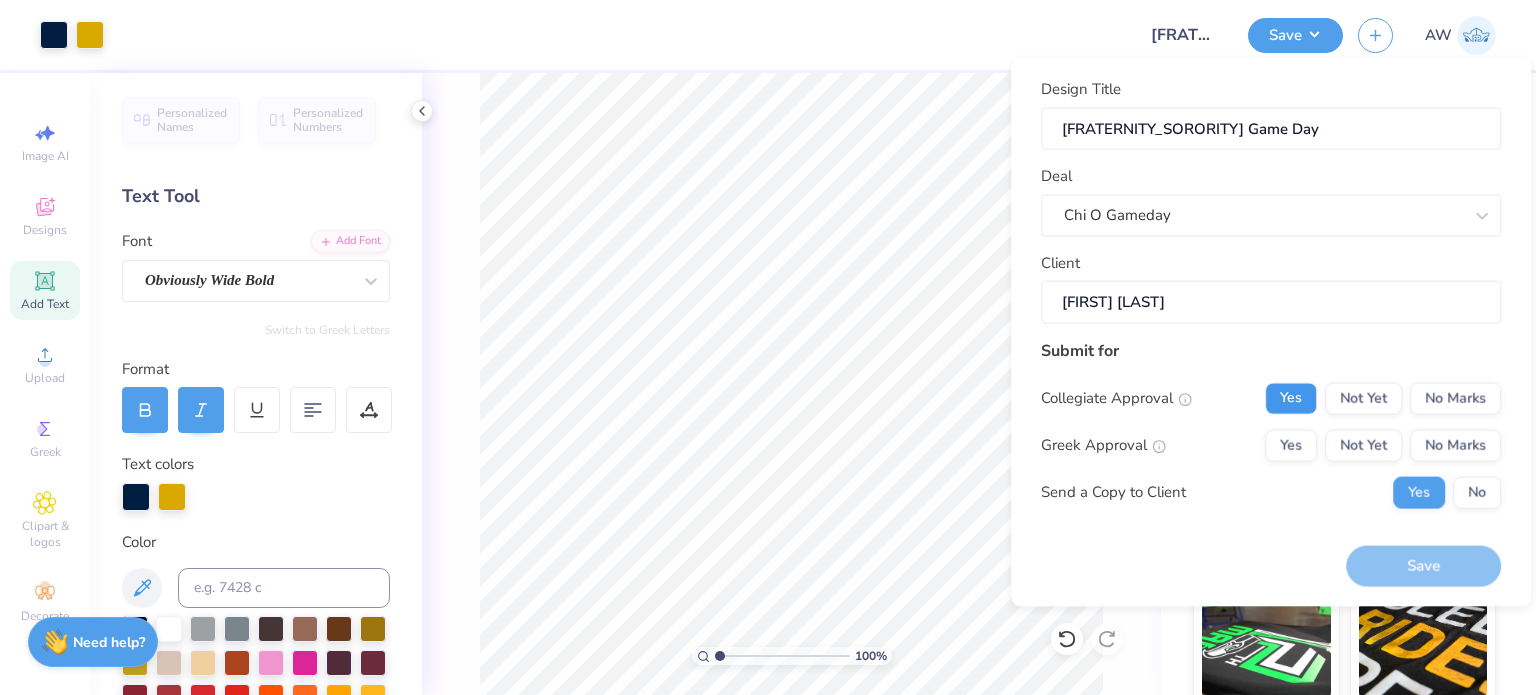 click on "Yes" at bounding box center (1291, 398) 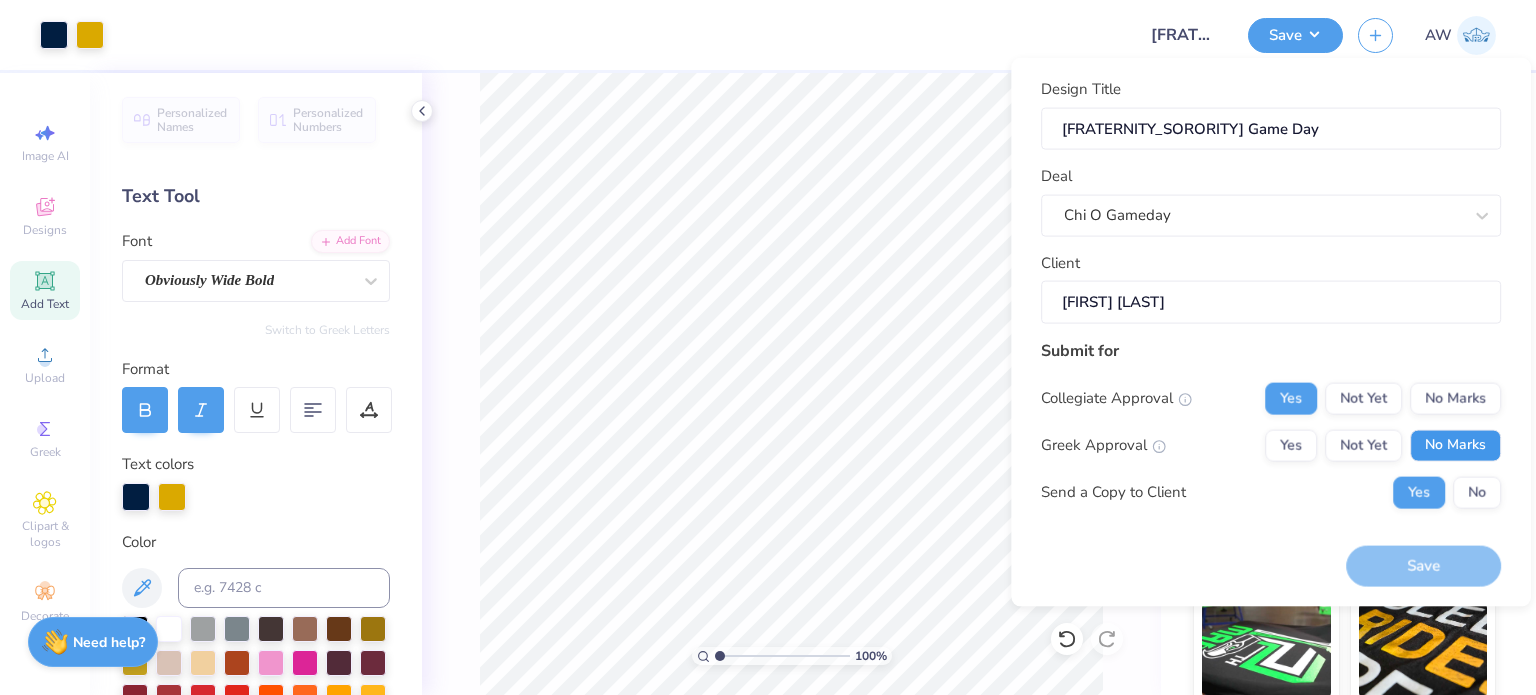 click on "No Marks" at bounding box center [1455, 445] 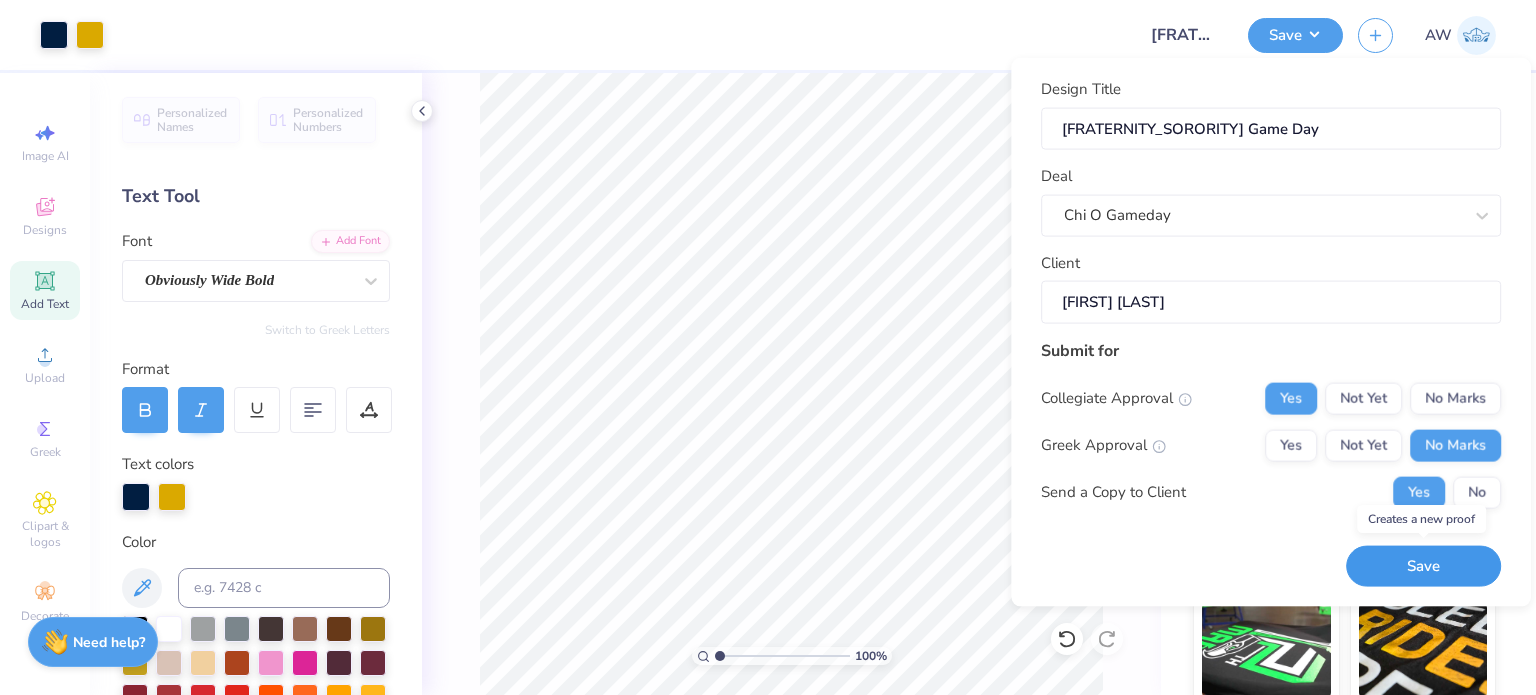 click on "Save" at bounding box center [1423, 566] 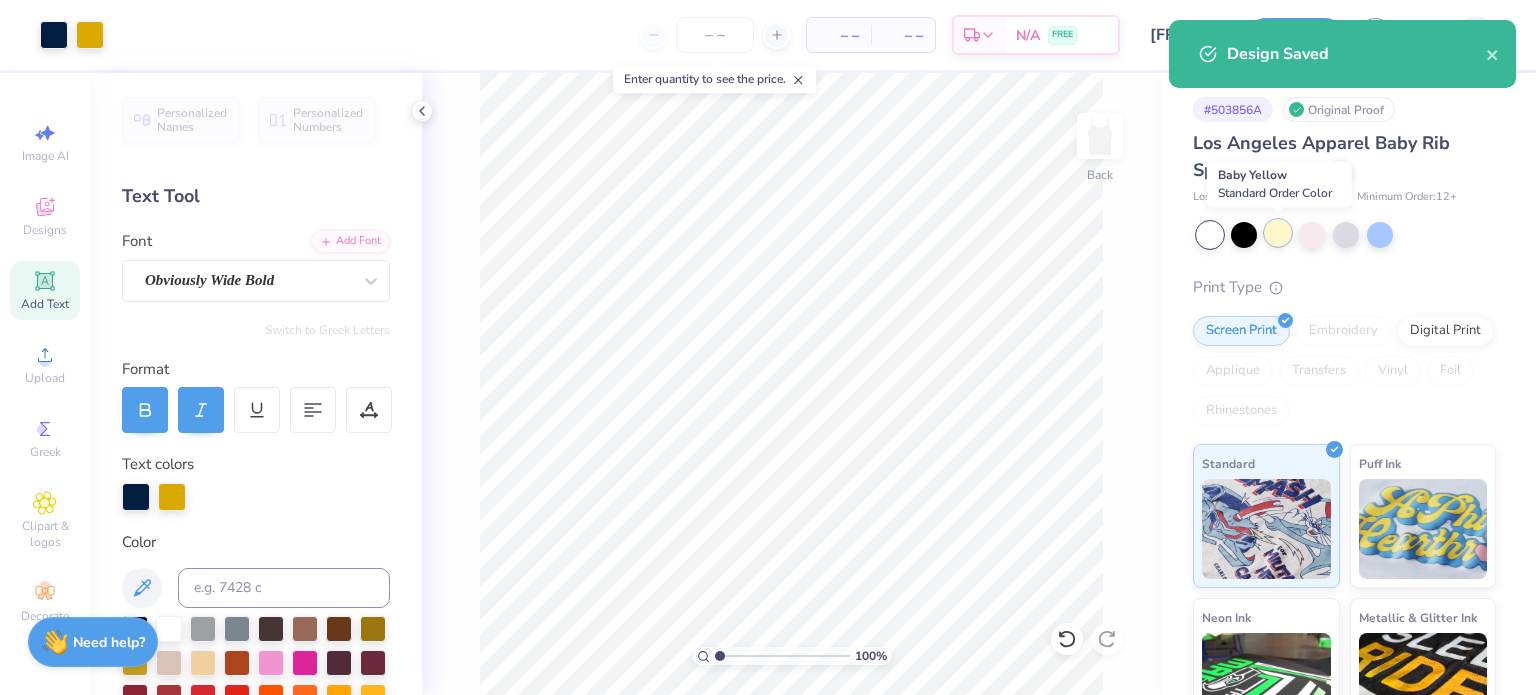 click at bounding box center (1278, 233) 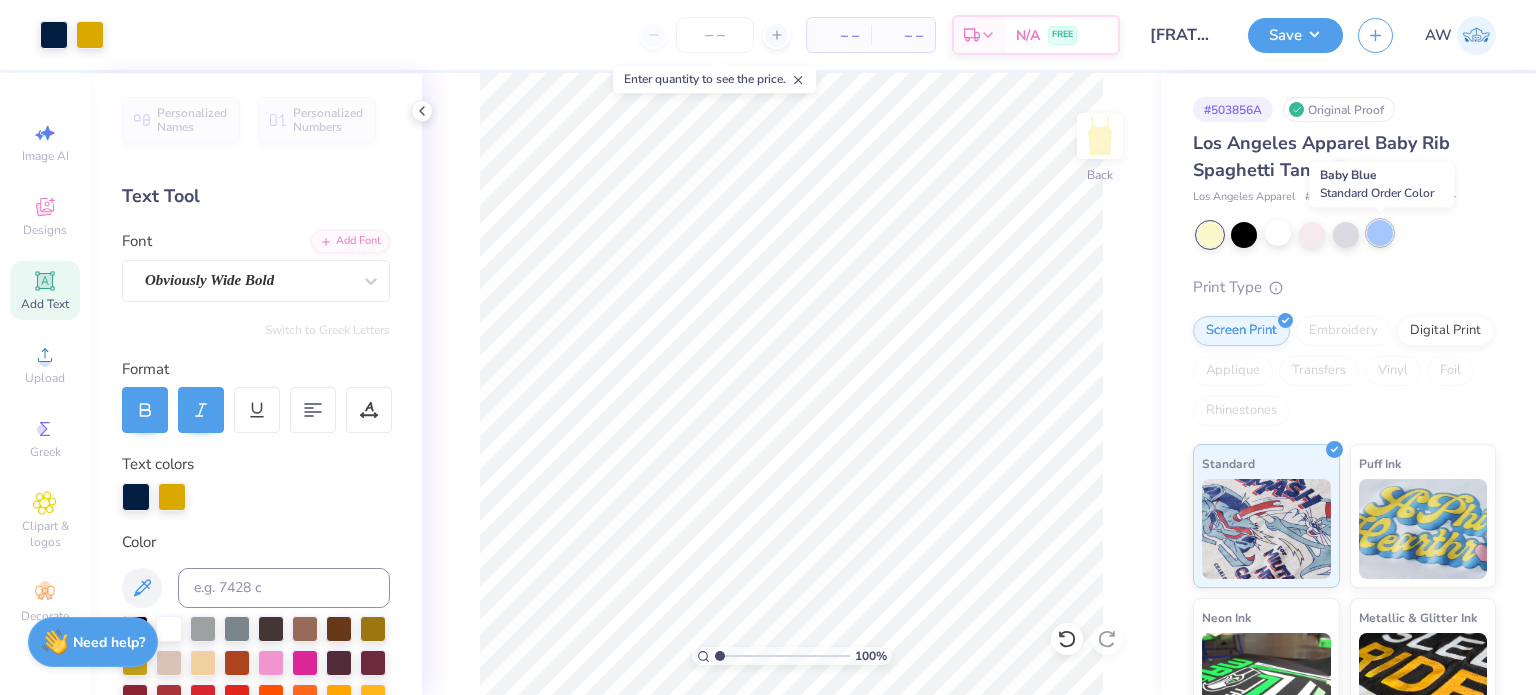 click at bounding box center (1380, 233) 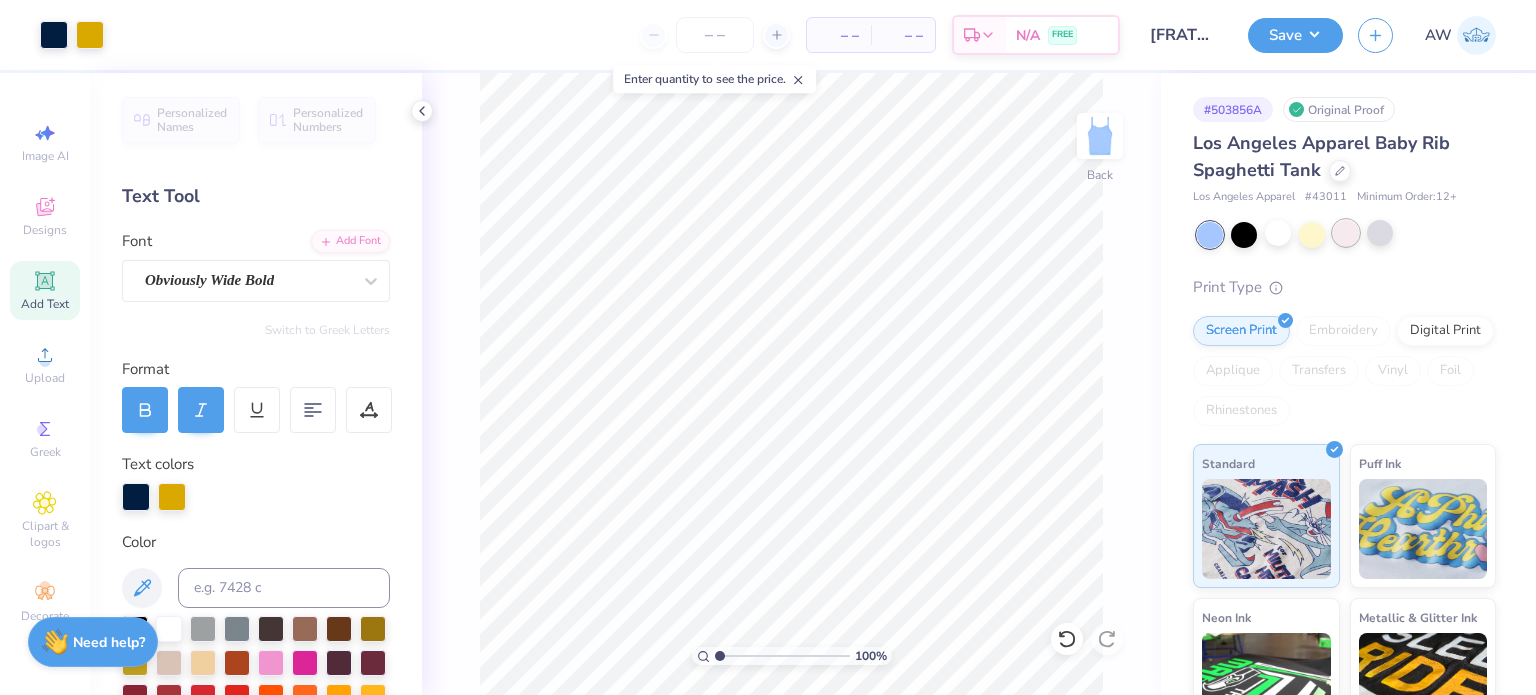 click at bounding box center [1346, 233] 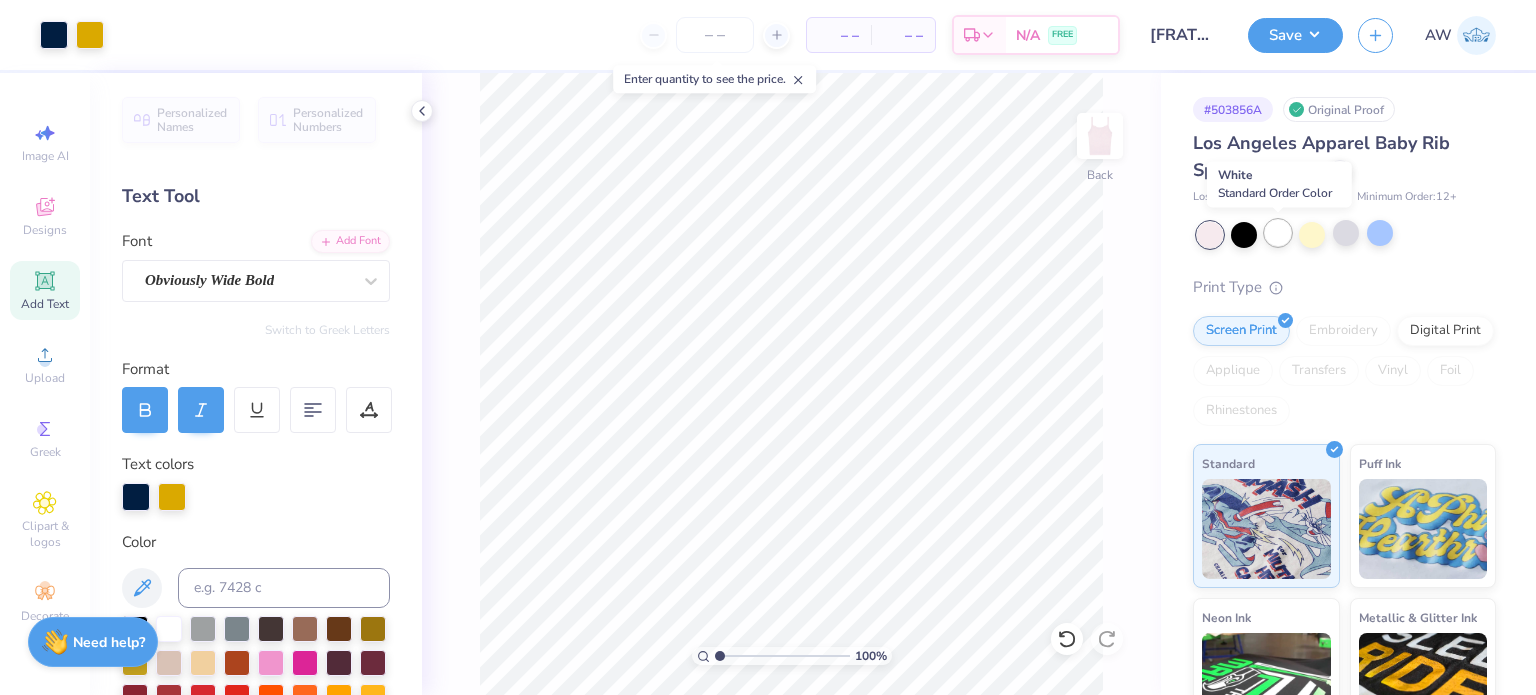 click at bounding box center (1278, 233) 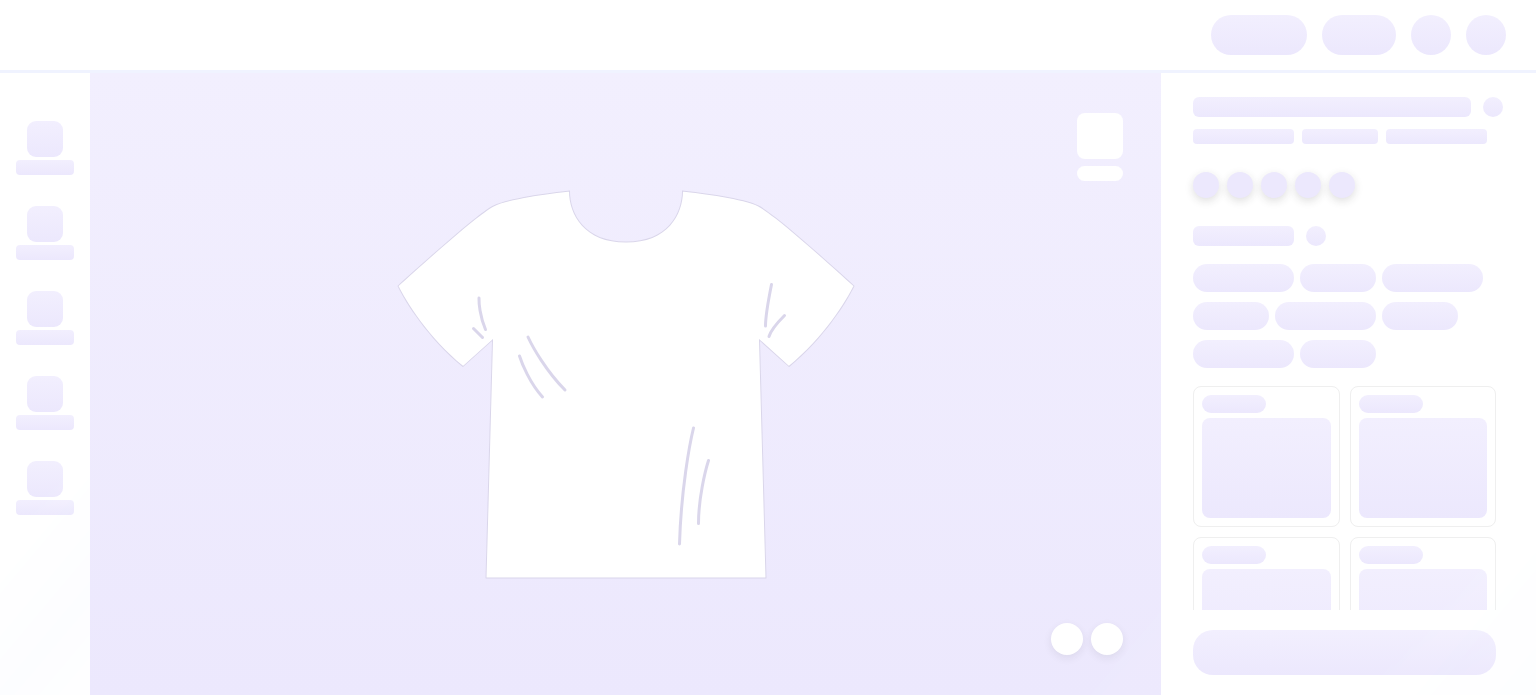 scroll, scrollTop: 0, scrollLeft: 0, axis: both 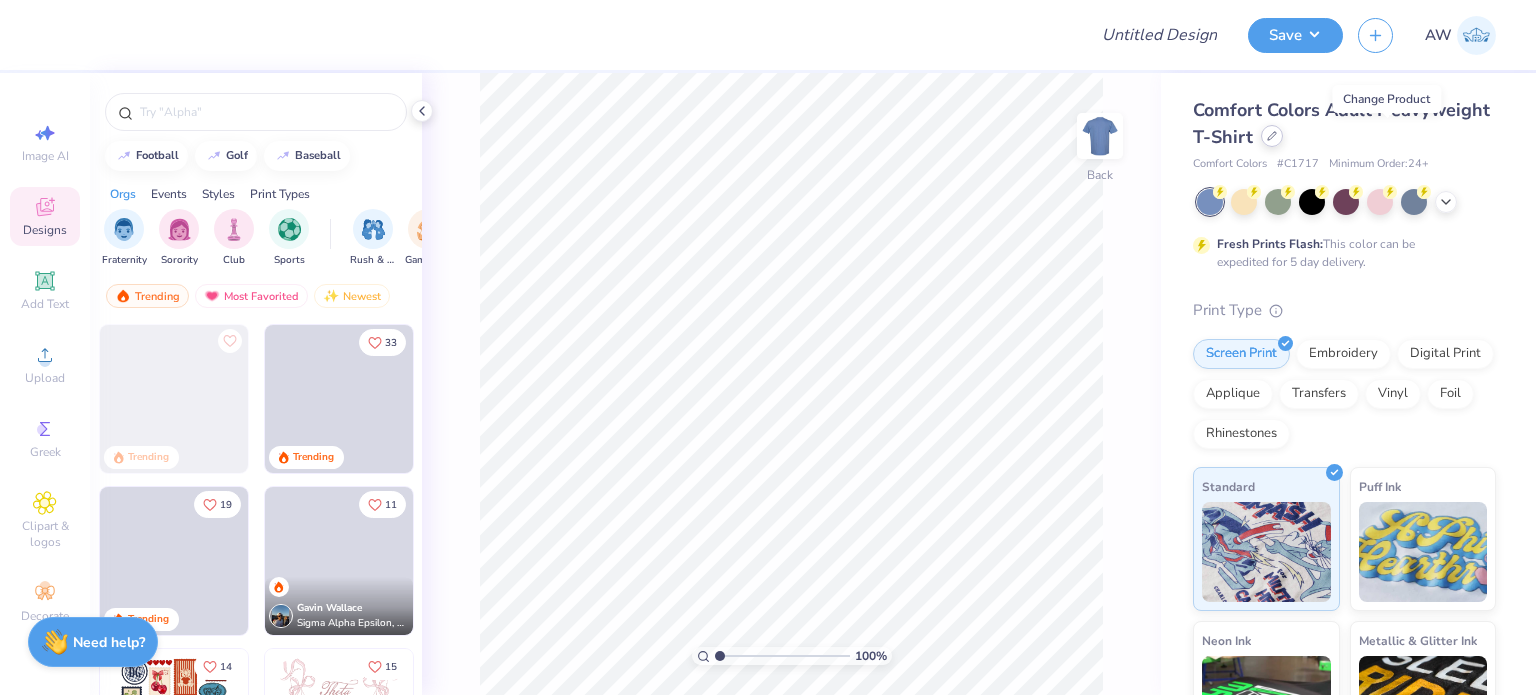 click 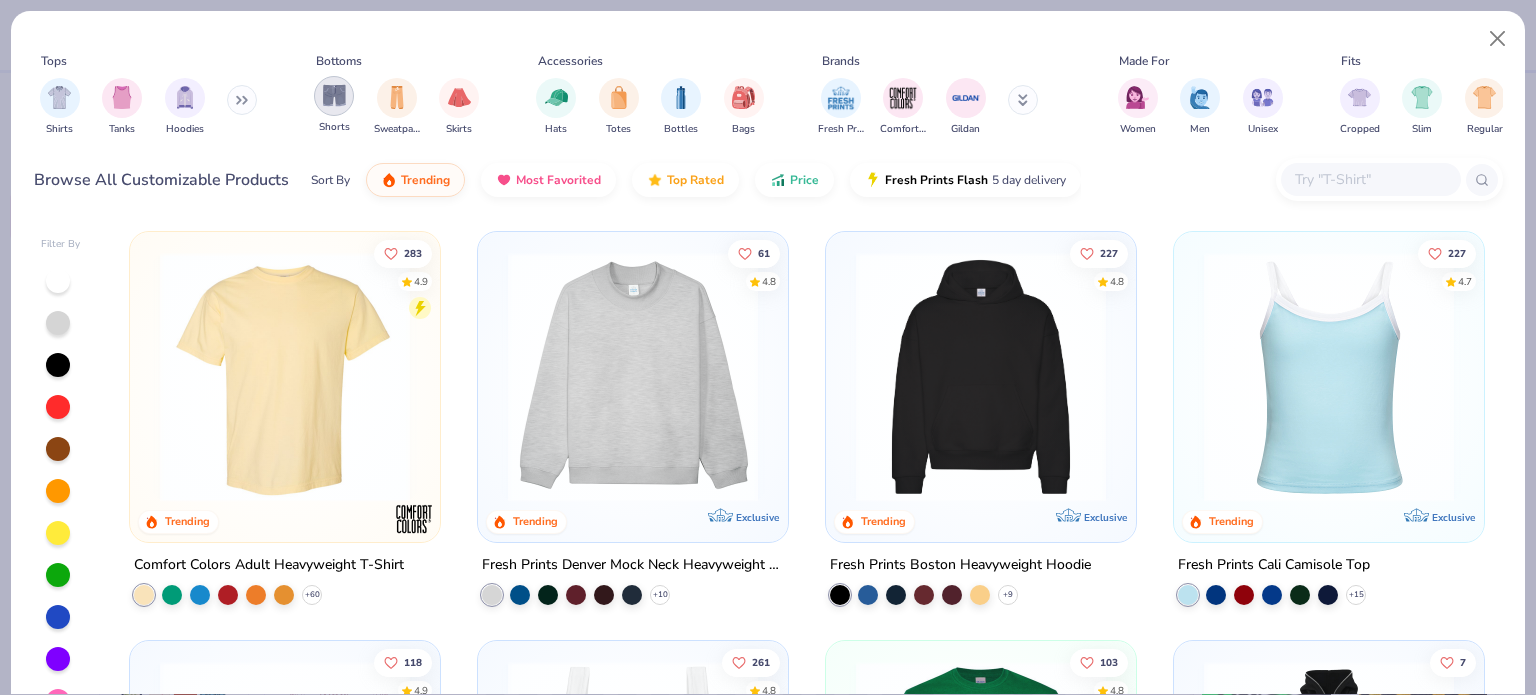click at bounding box center (334, 96) 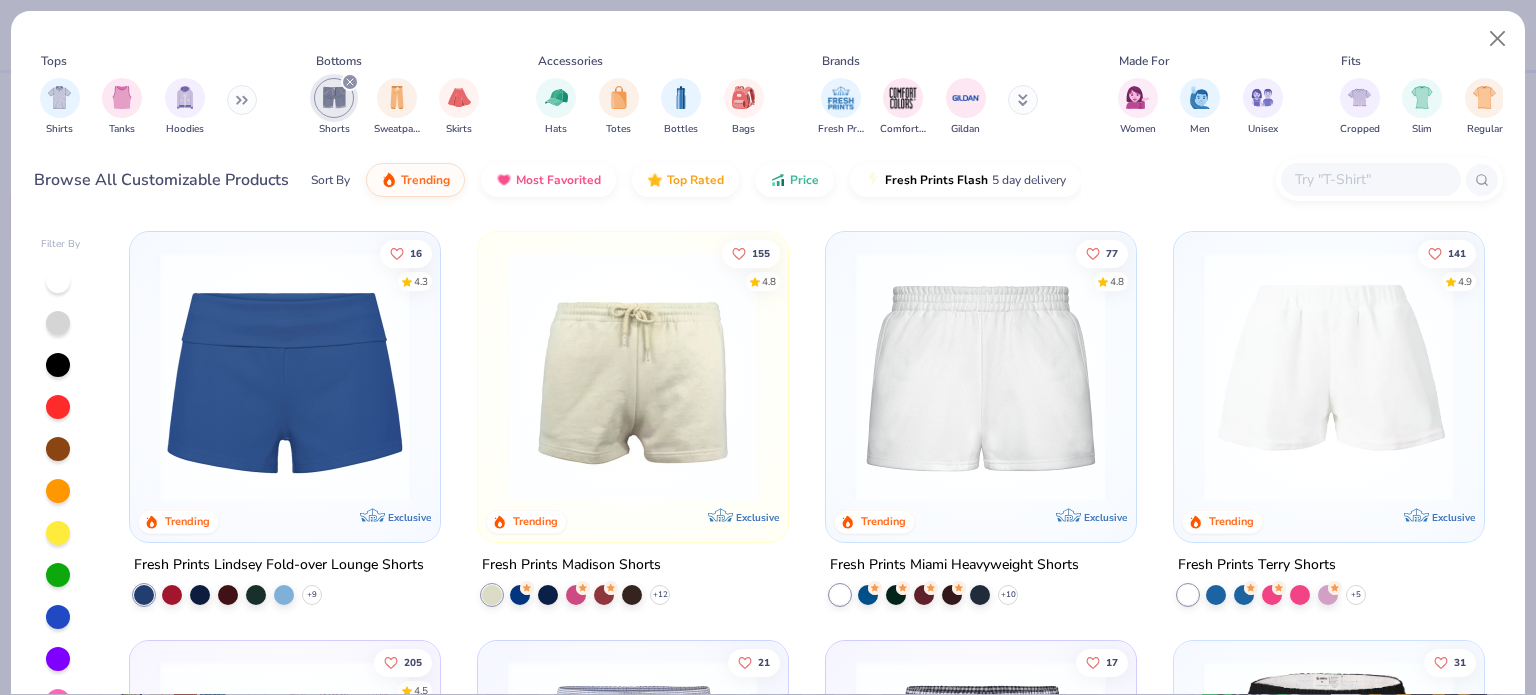 click at bounding box center [285, 377] 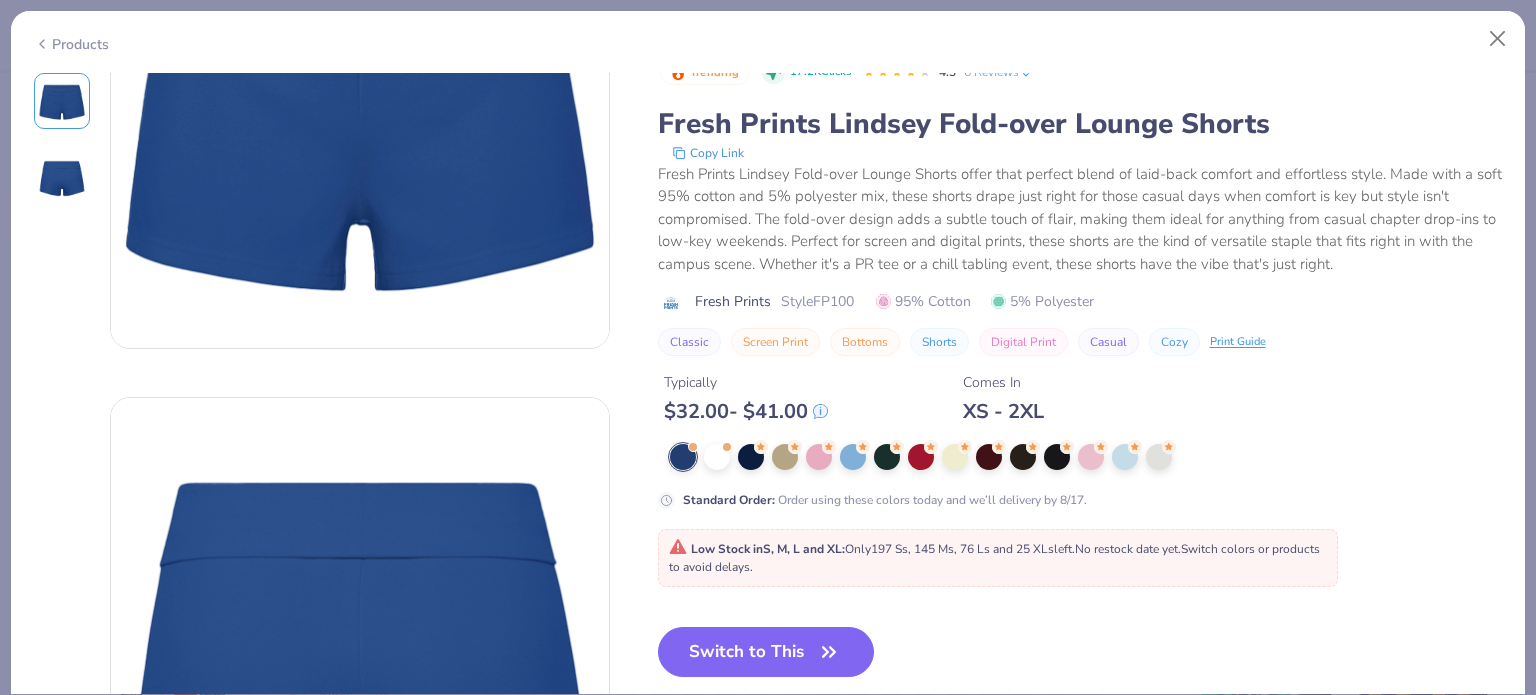 scroll, scrollTop: 0, scrollLeft: 0, axis: both 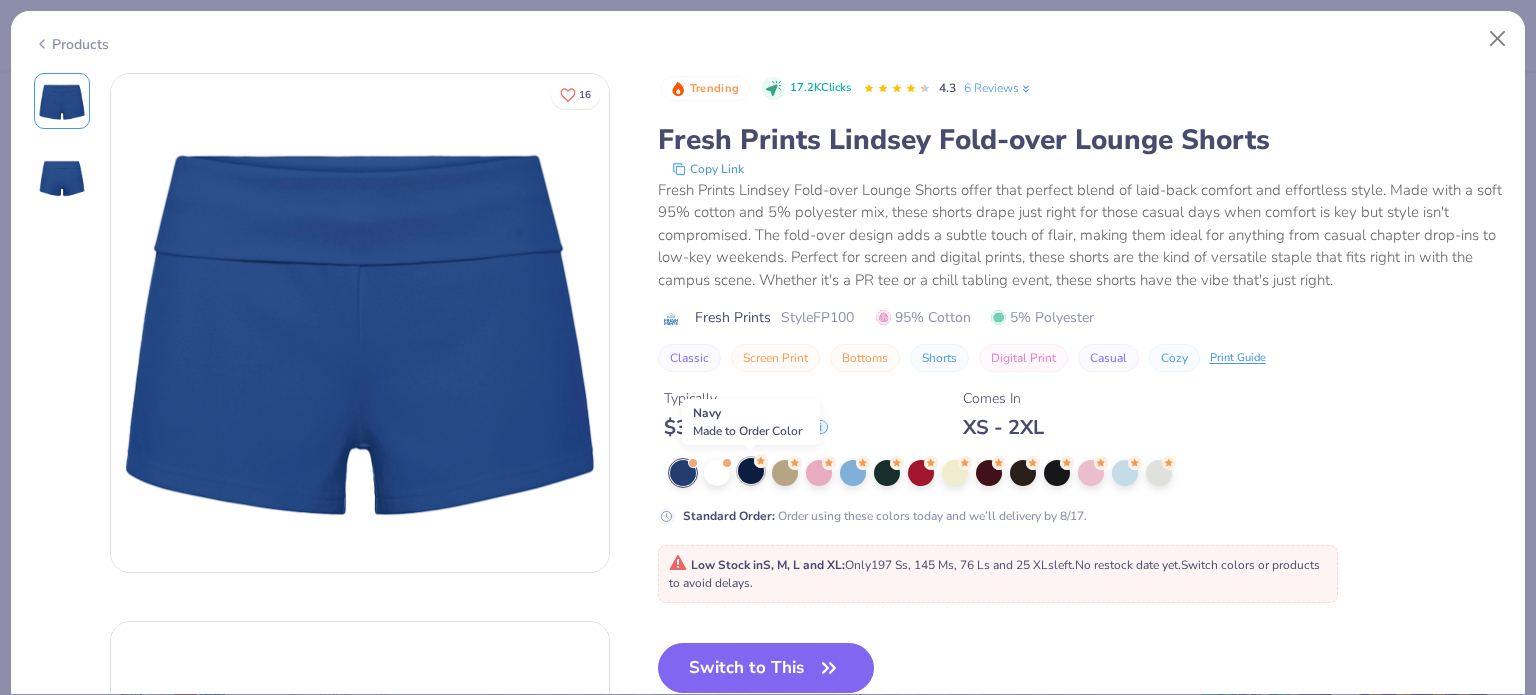 click at bounding box center [751, 471] 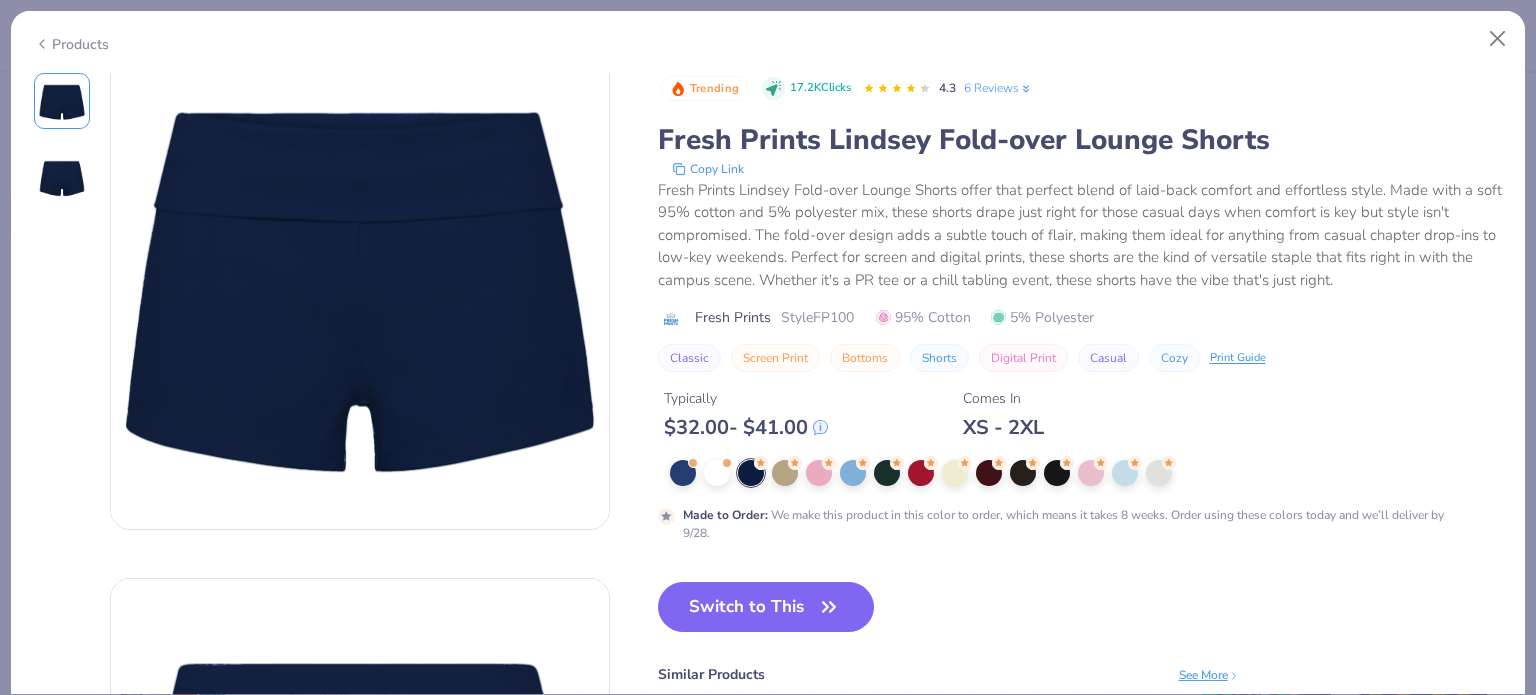 scroll, scrollTop: 42, scrollLeft: 0, axis: vertical 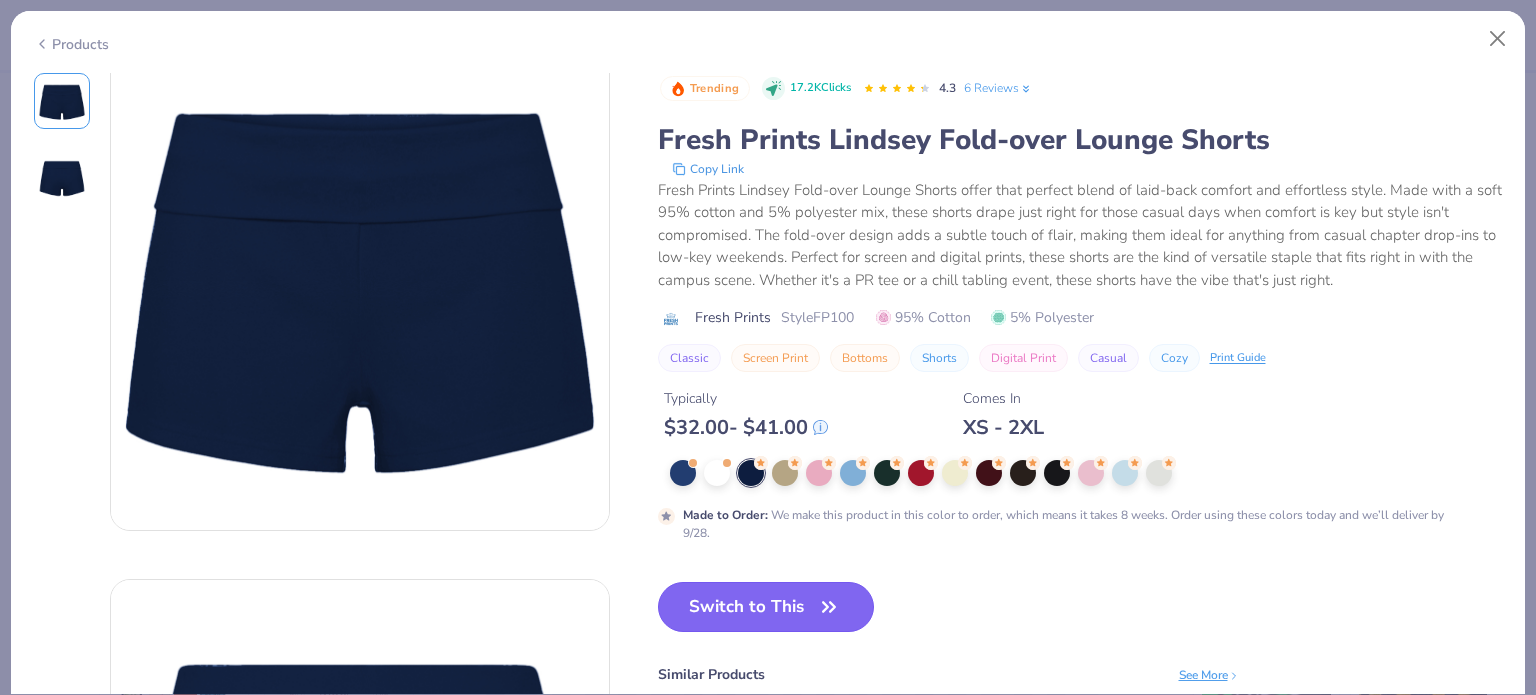 click on "Switch to This" at bounding box center [766, 607] 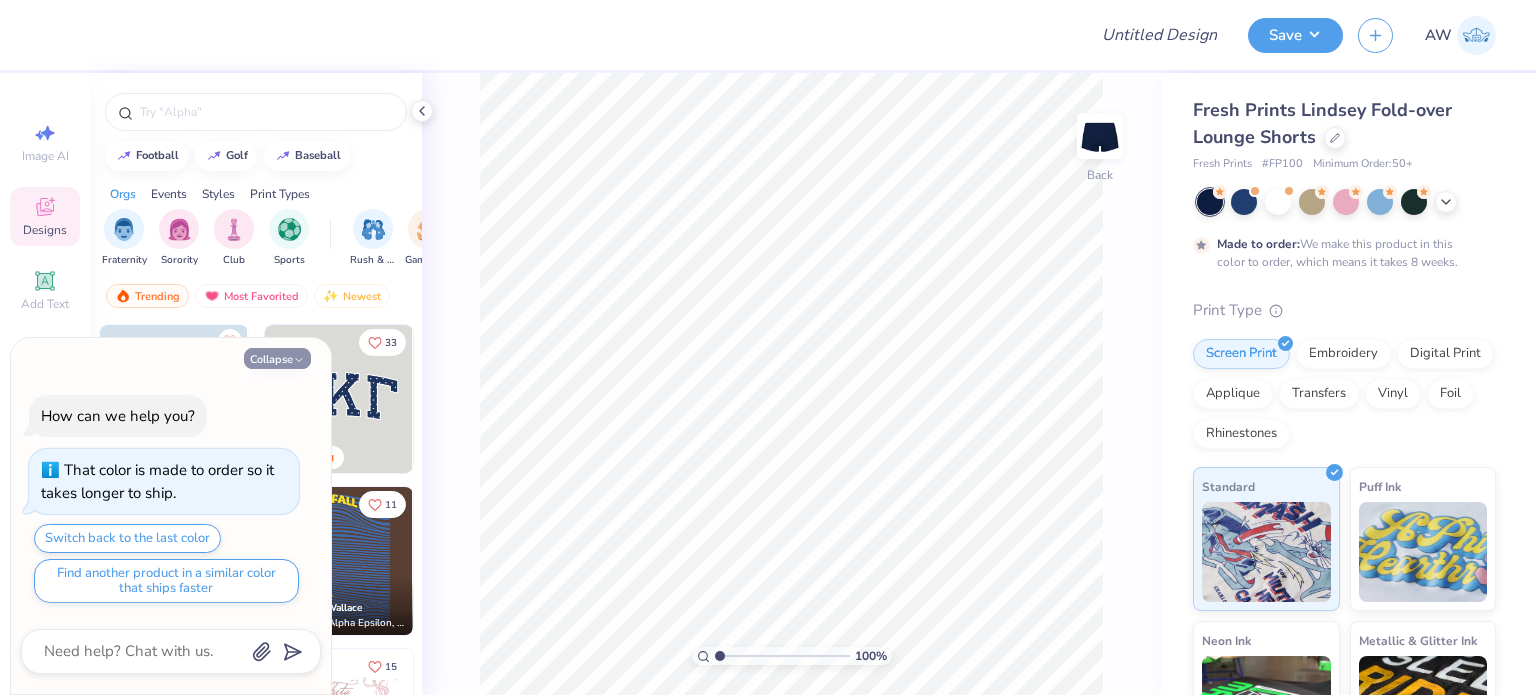click on "Collapse" at bounding box center [277, 358] 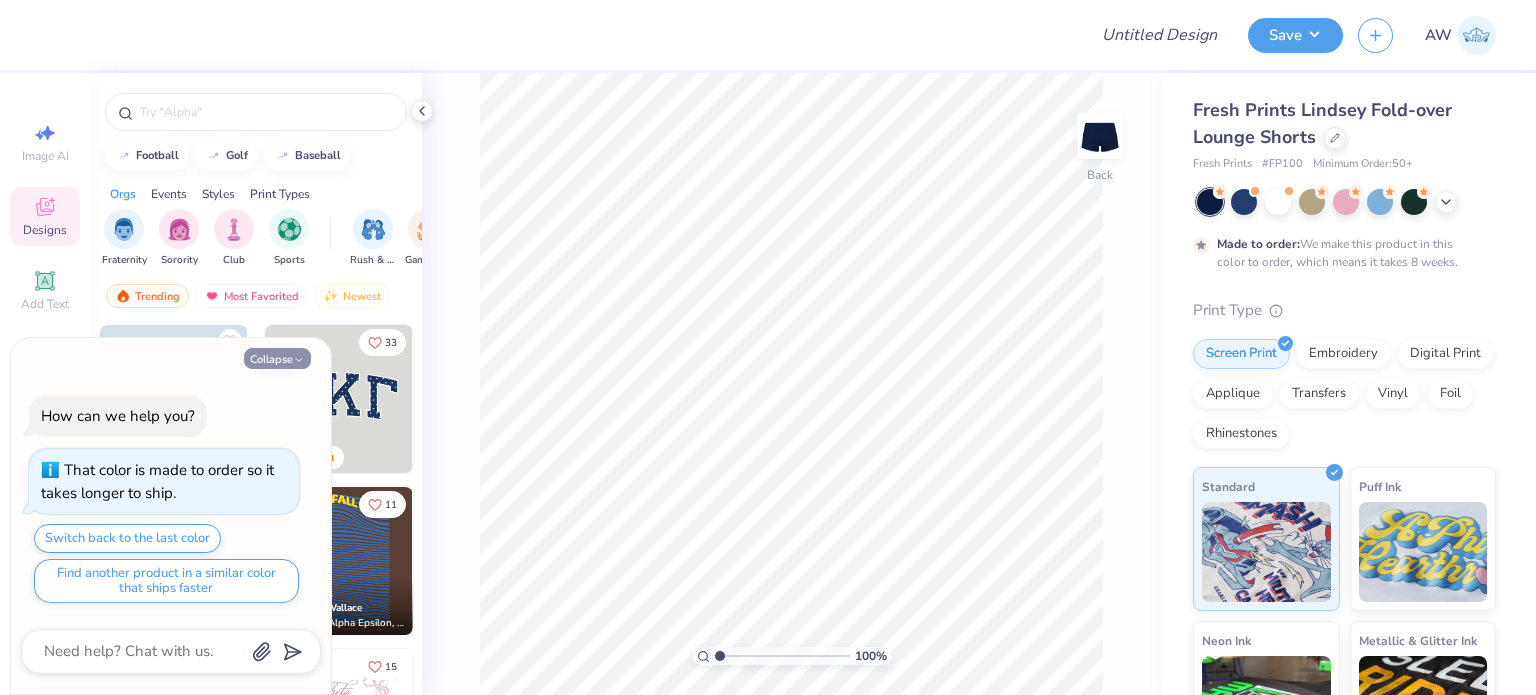 type on "x" 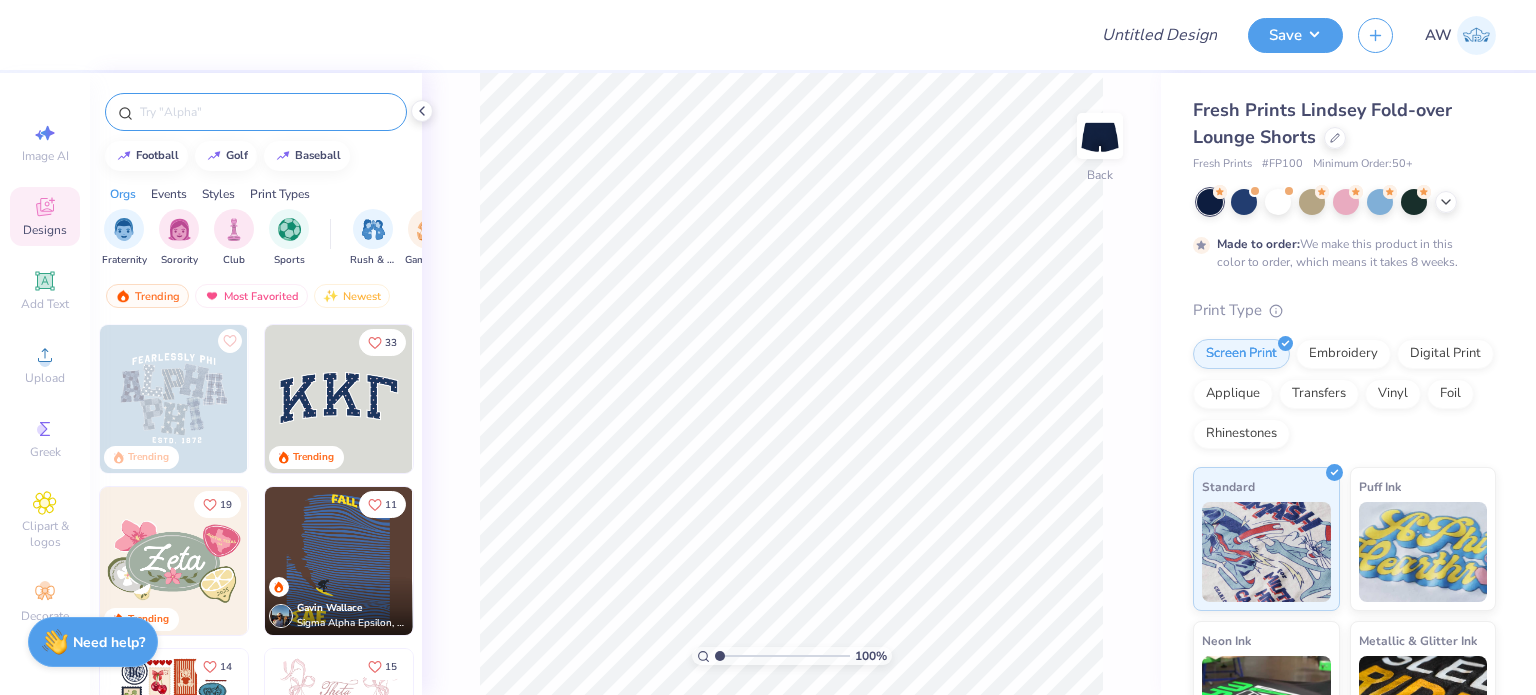 click at bounding box center [266, 112] 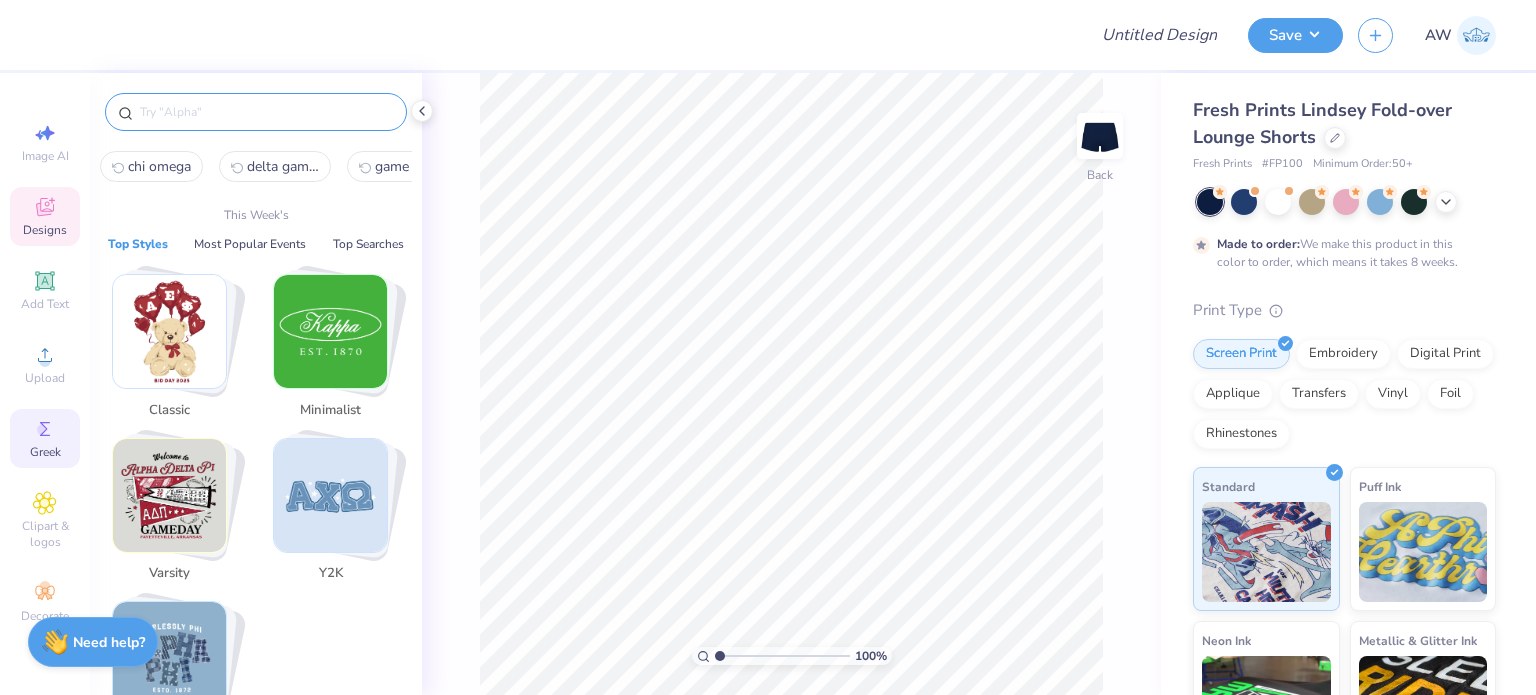 click 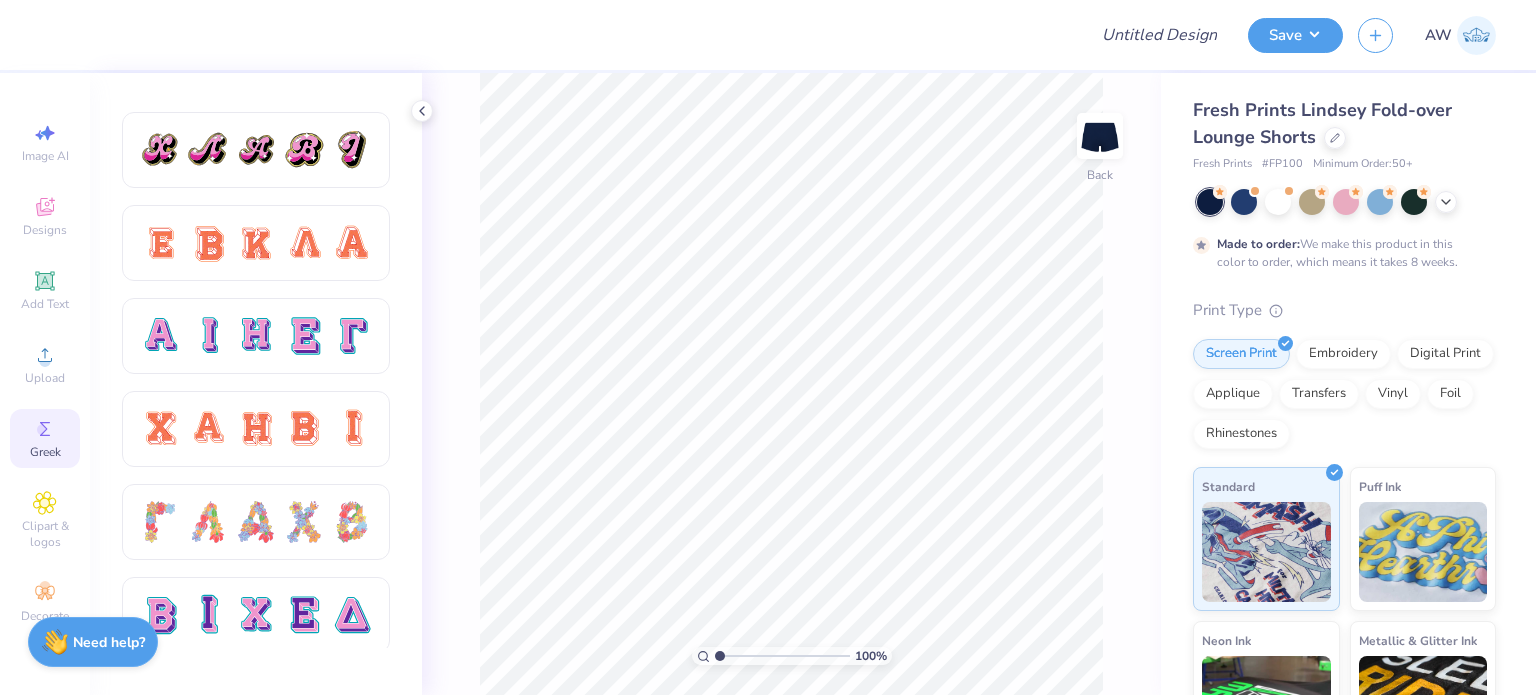 scroll, scrollTop: 1298, scrollLeft: 0, axis: vertical 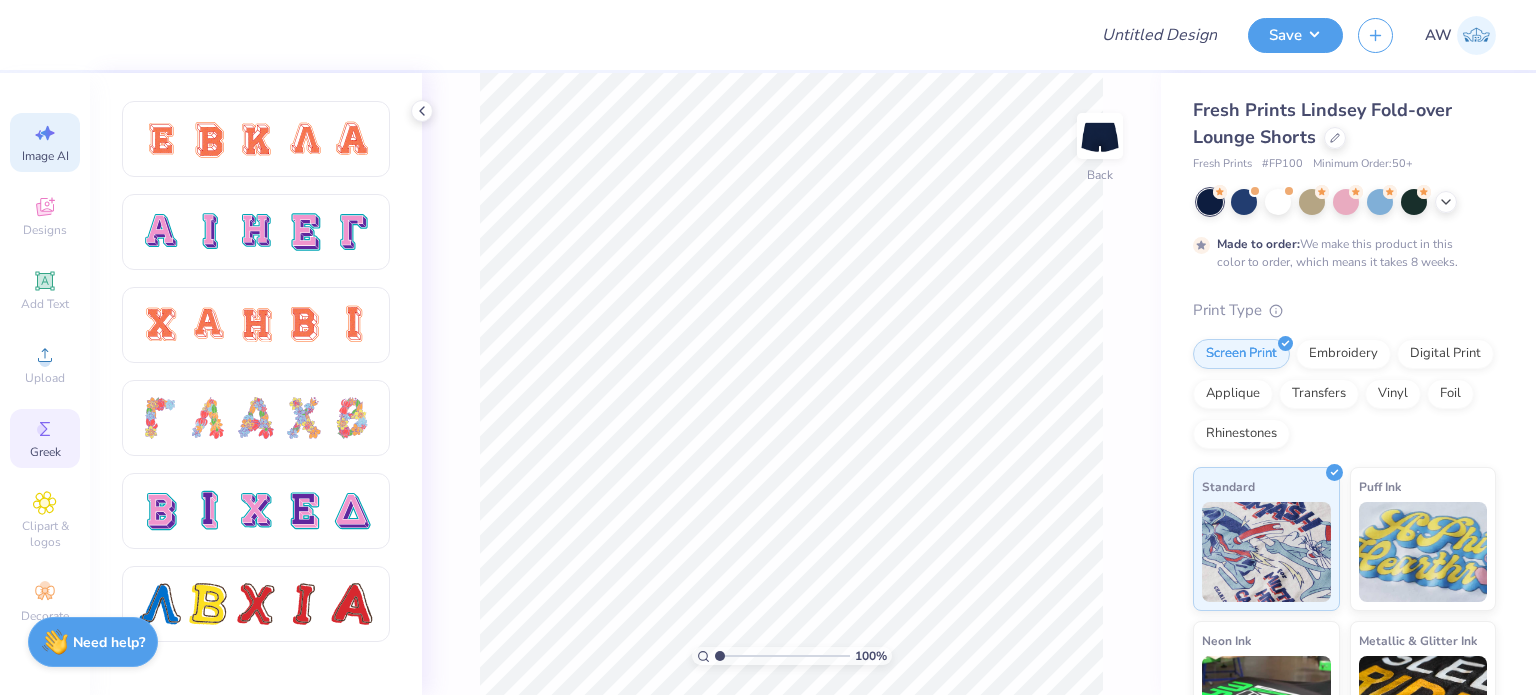 click on "Image AI" at bounding box center (45, 142) 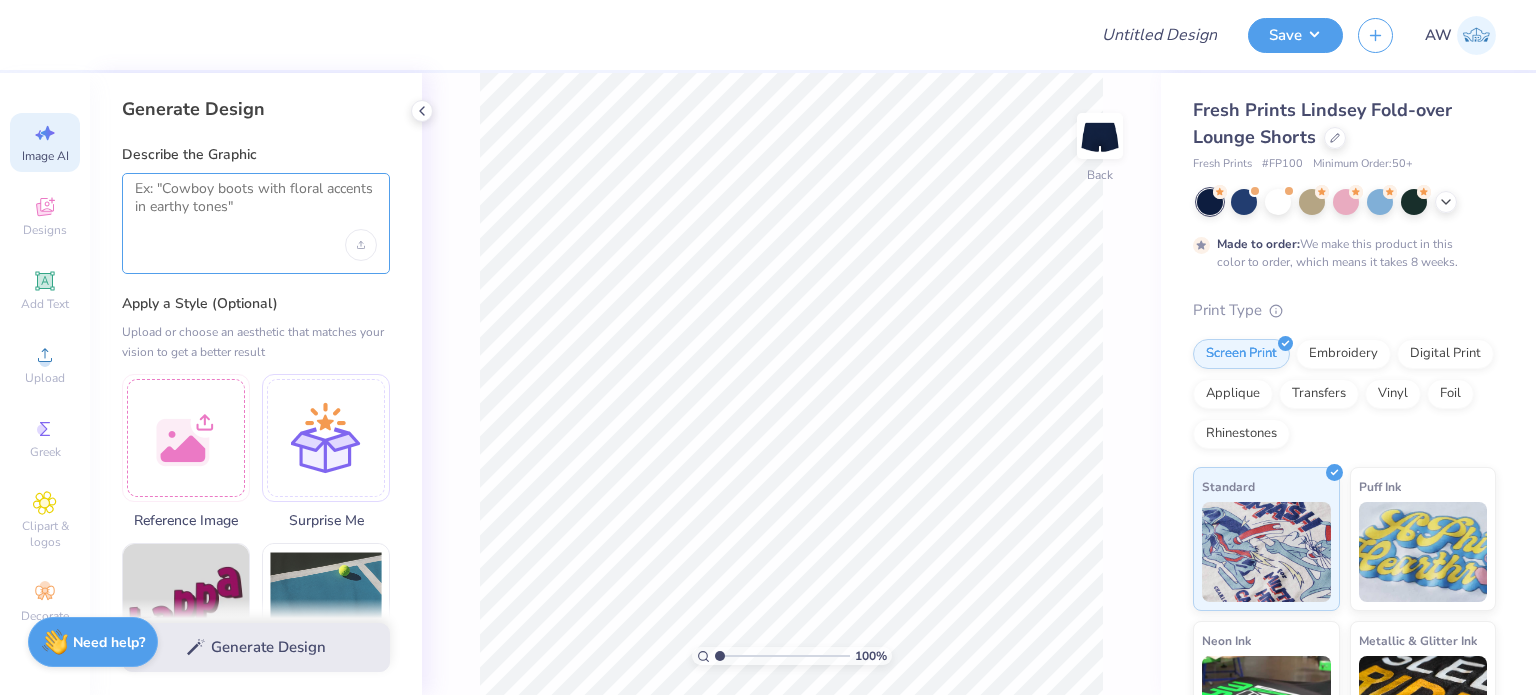 click at bounding box center (256, 205) 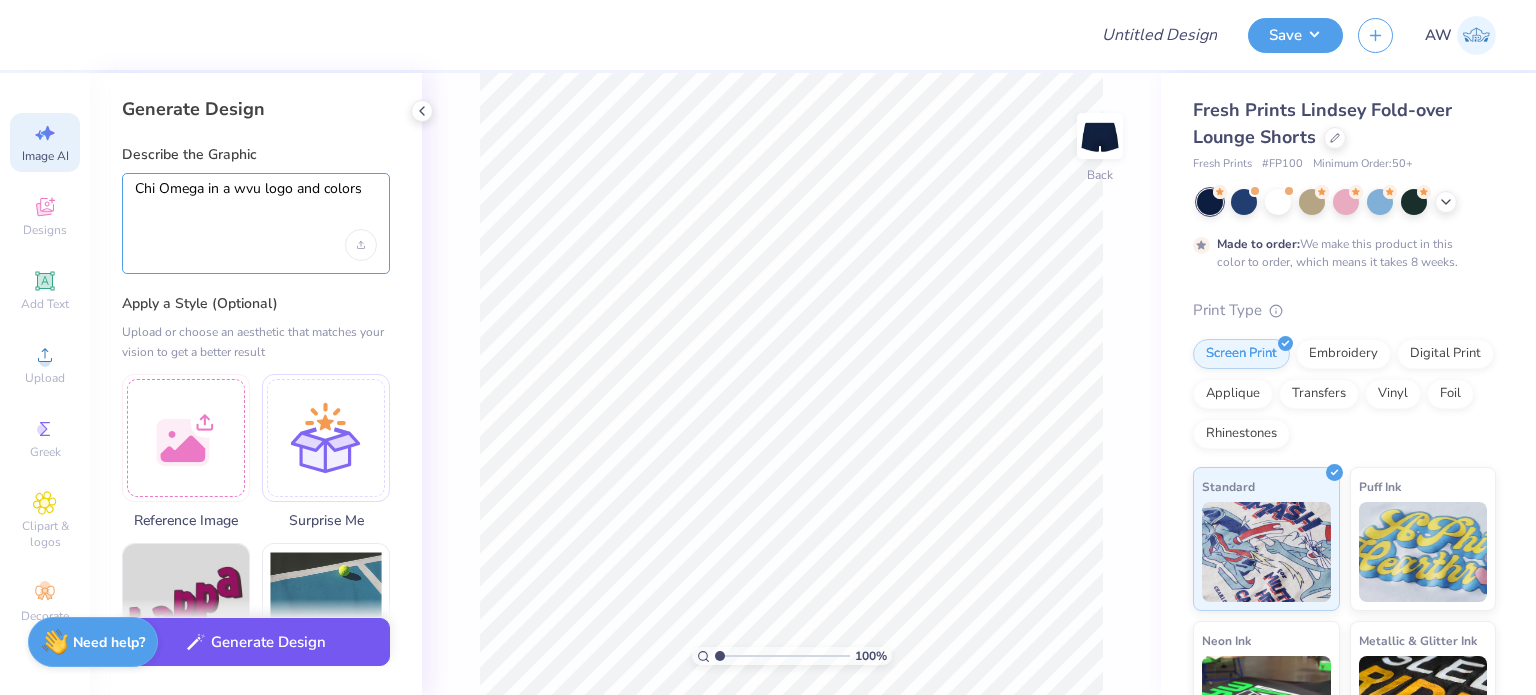 type on "Chi Omega in a wvu logo and colors" 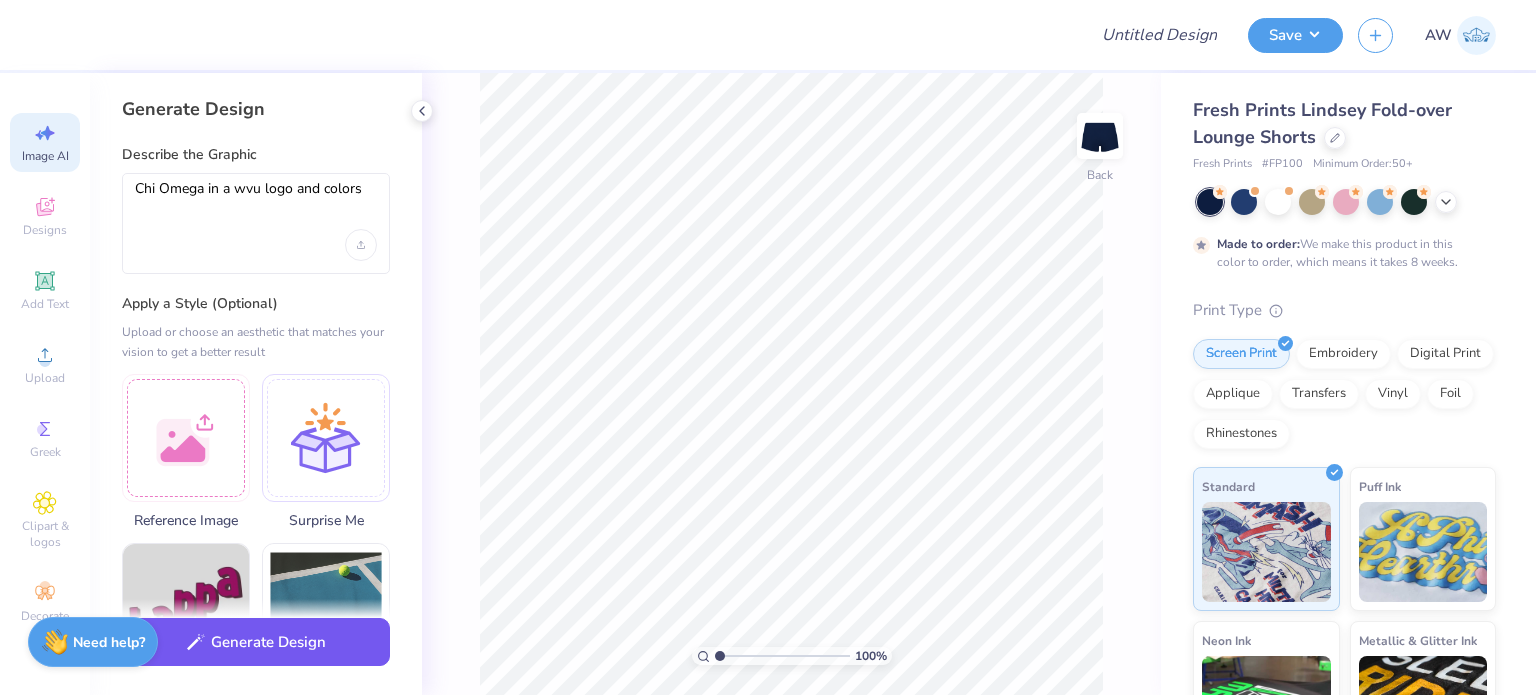 click on "Generate Design" at bounding box center (256, 642) 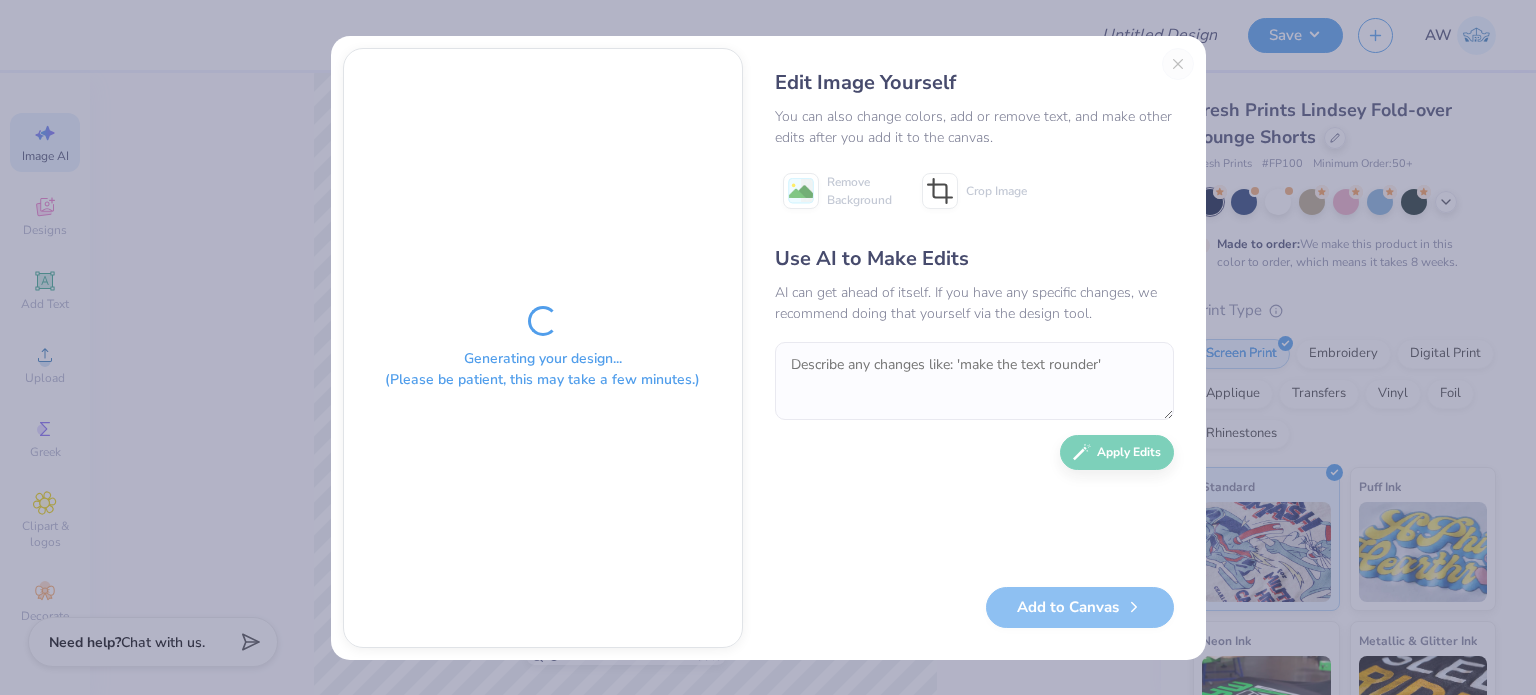 click on "Edit Image Yourself You can also change colors, add or remove text, and make other edits after you add it to the canvas. Remove Background Crop Image Use AI to Make Edits AI can get ahead of itself. If you have any specific changes, we recommend doing that yourself via the design tool. Apply Edits Add to Canvas" at bounding box center [974, 348] 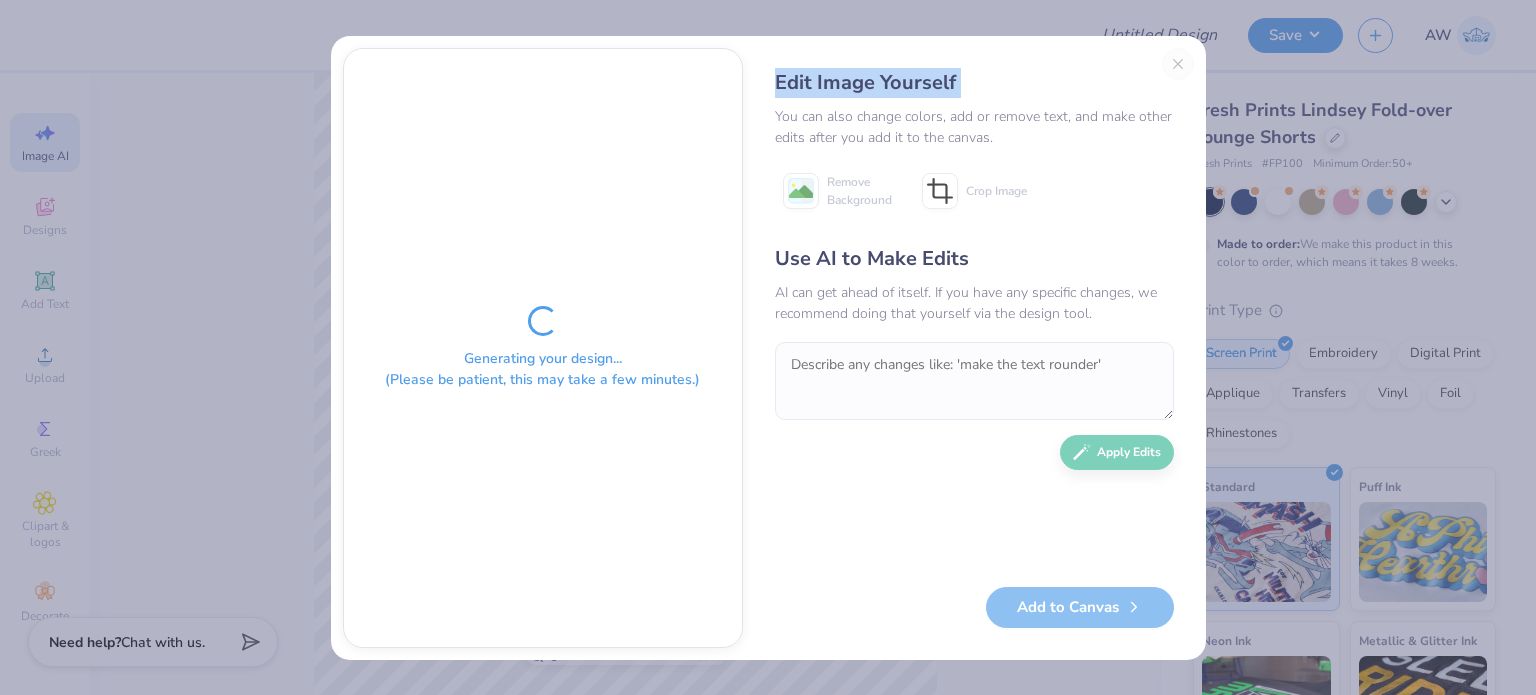 click on "Edit Image Yourself You can also change colors, add or remove text, and make other edits after you add it to the canvas. Remove Background Crop Image Use AI to Make Edits AI can get ahead of itself. If you have any specific changes, we recommend doing that yourself via the design tool. Apply Edits Add to Canvas" at bounding box center (974, 348) 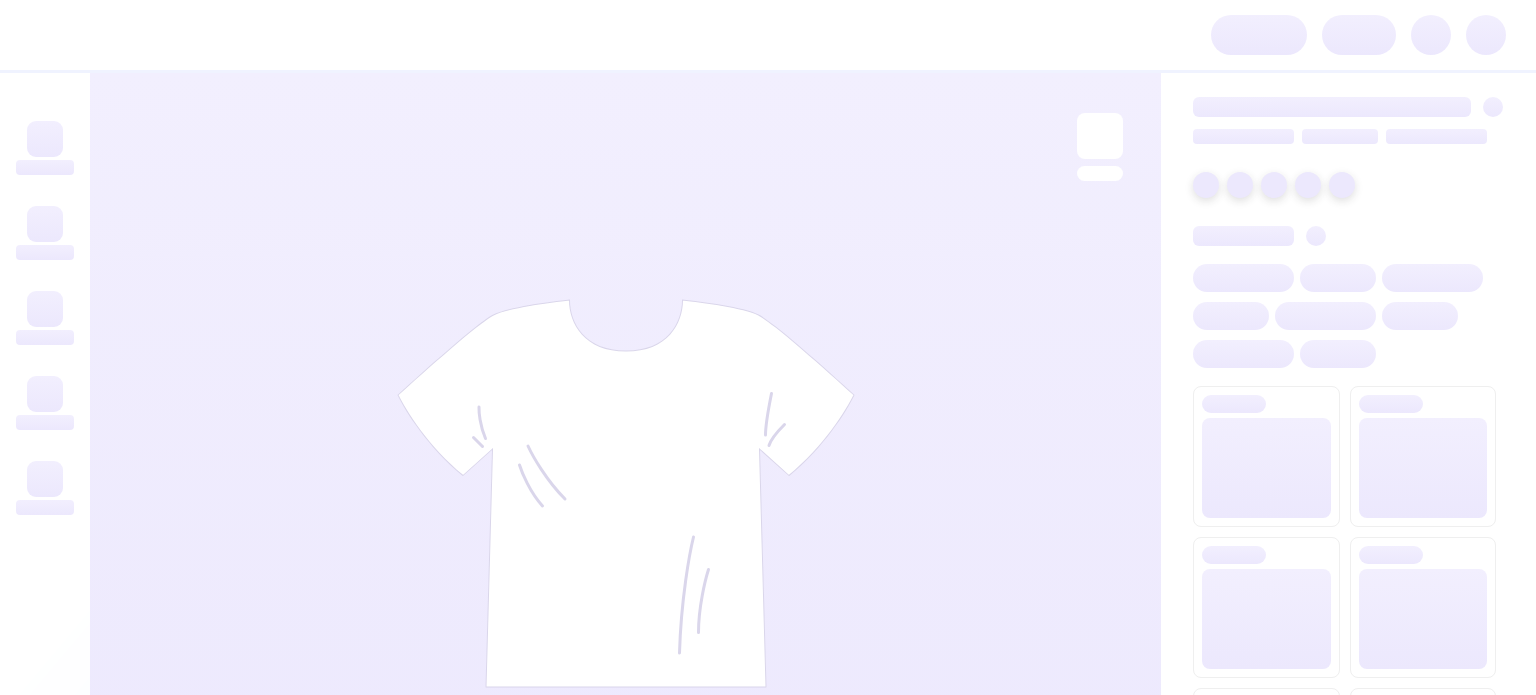 scroll, scrollTop: 0, scrollLeft: 0, axis: both 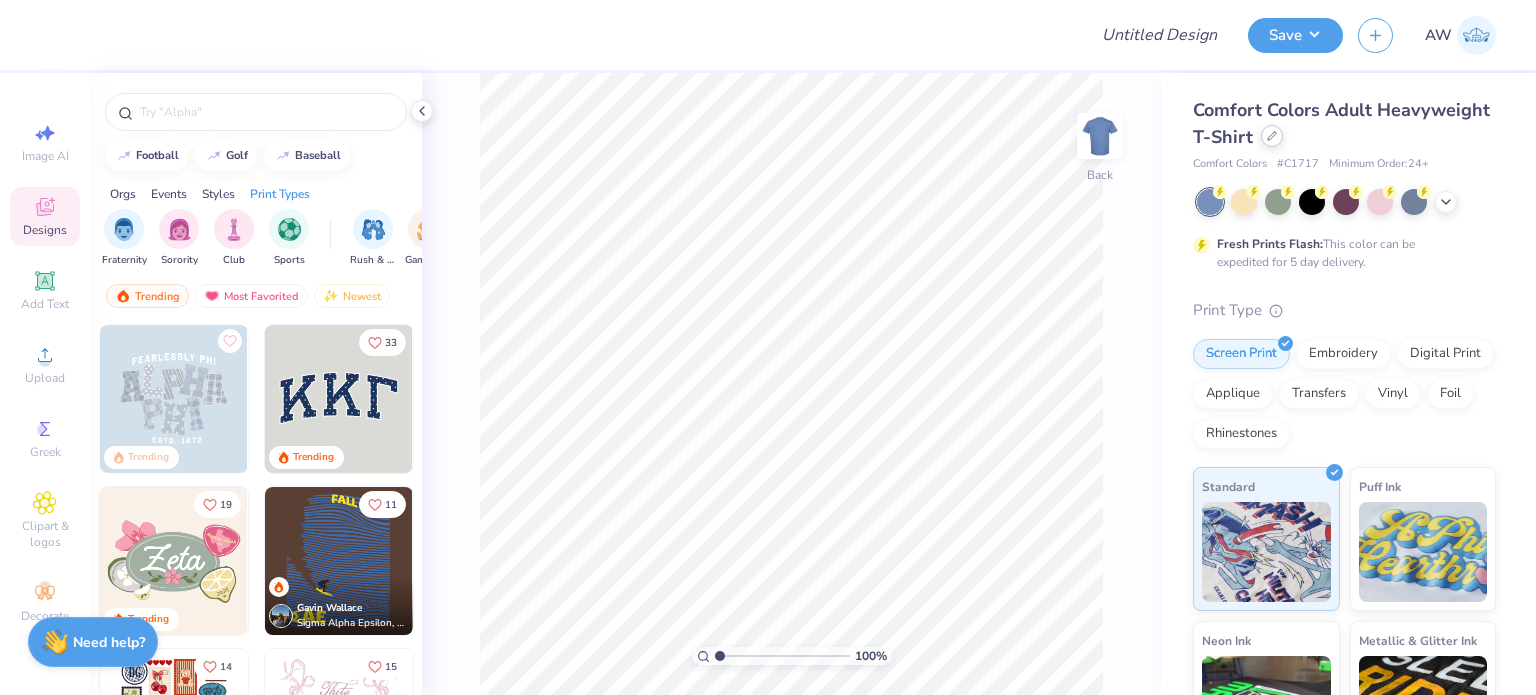 click 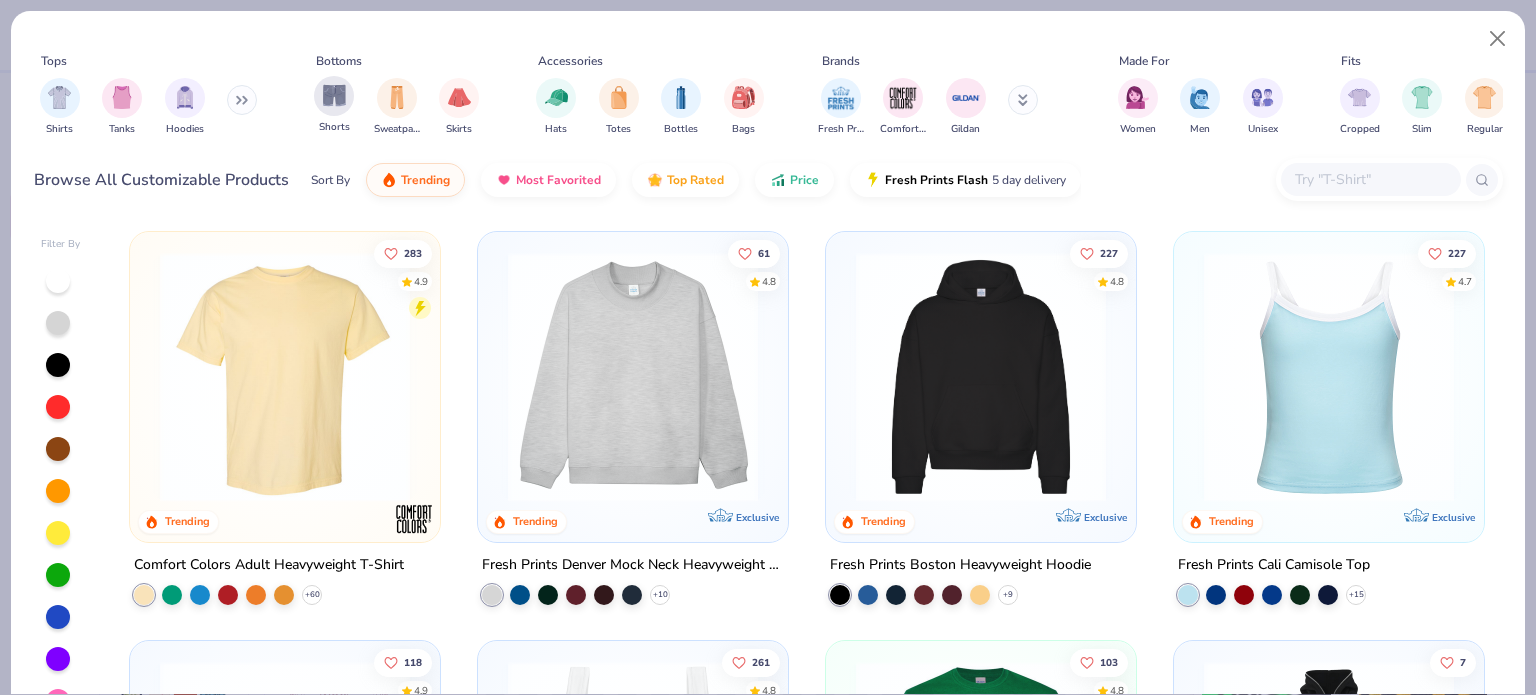 click on "Shorts" at bounding box center (334, 105) 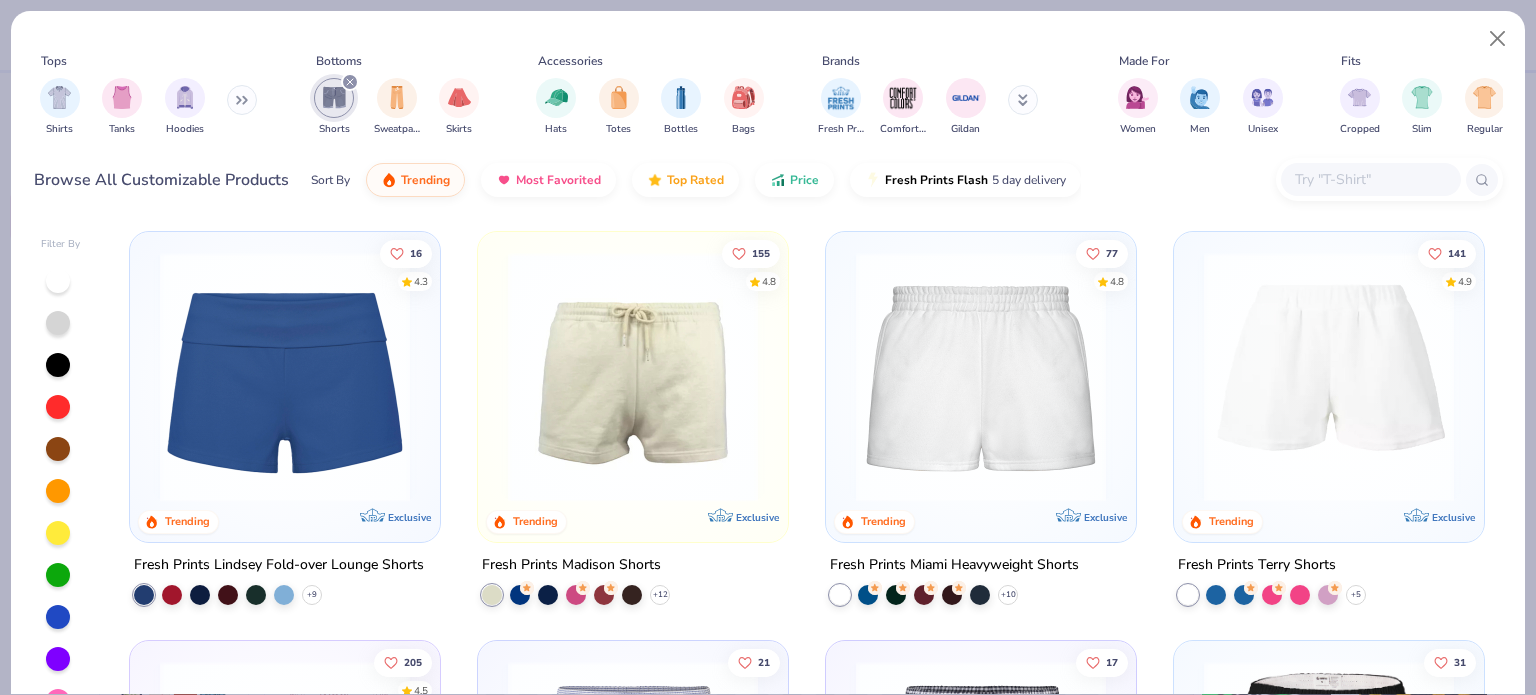 click at bounding box center [285, 377] 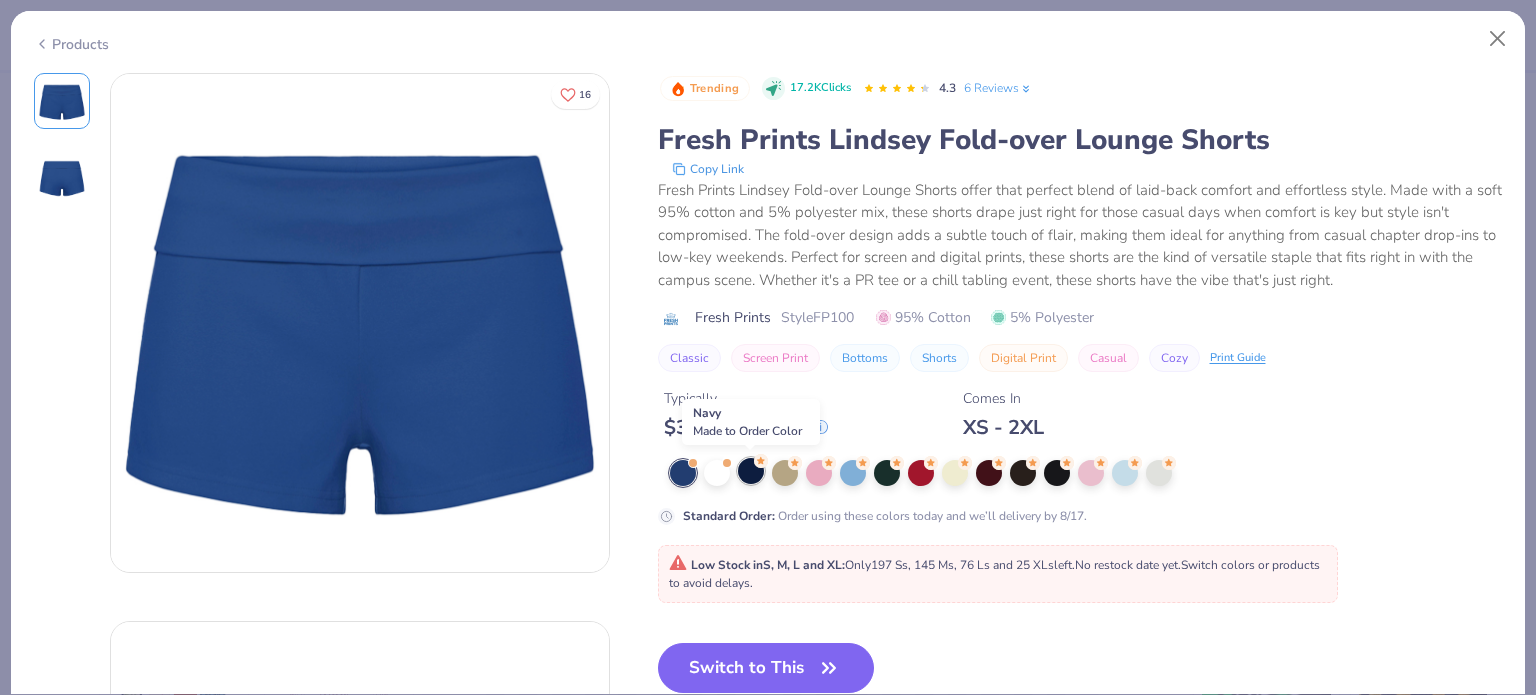 click at bounding box center [751, 471] 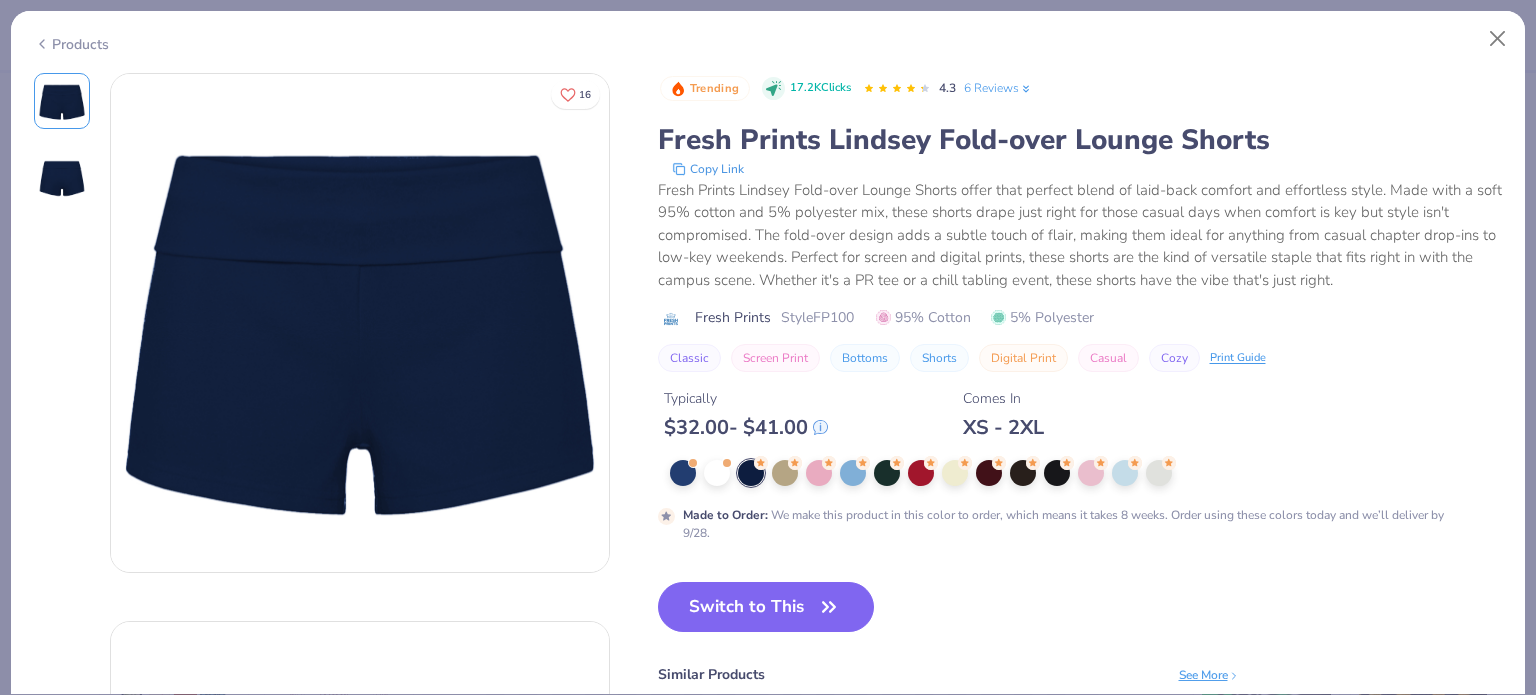 scroll, scrollTop: 168, scrollLeft: 0, axis: vertical 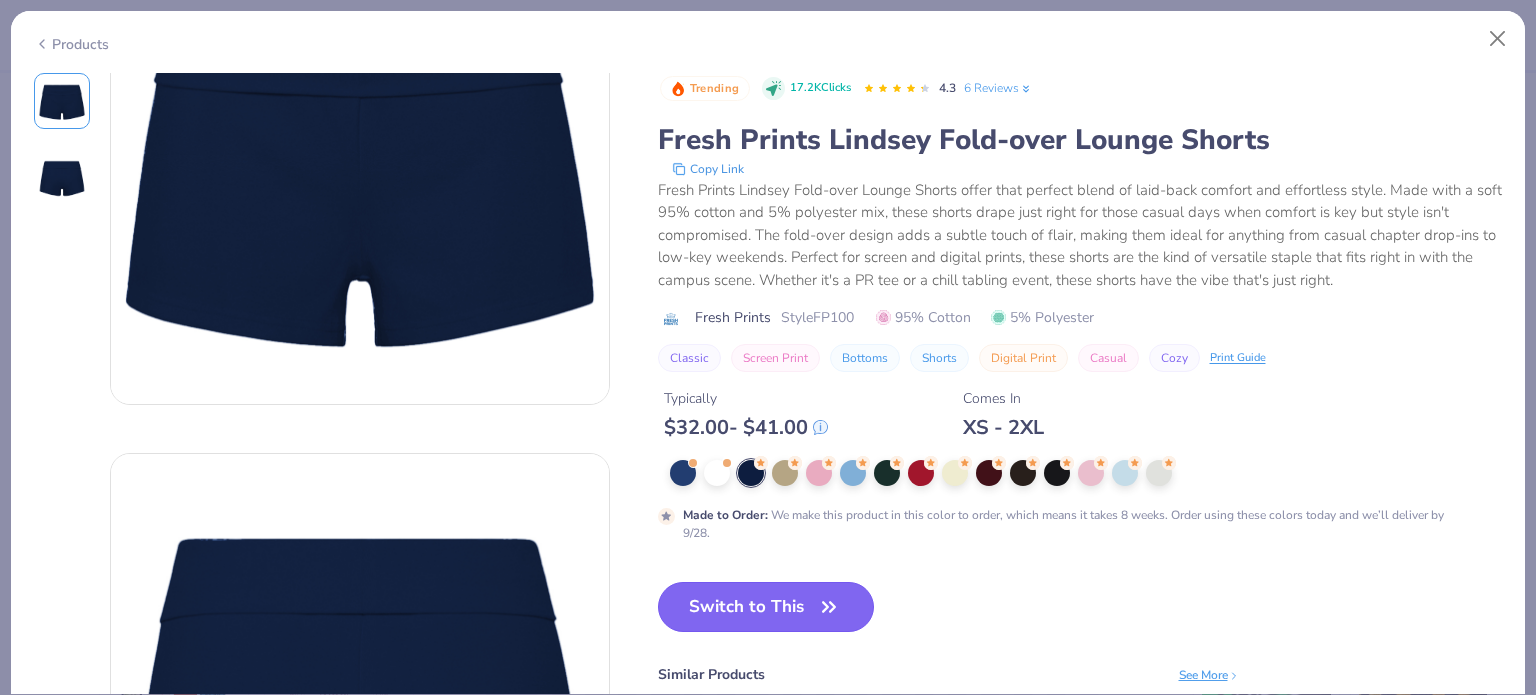 click on "Switch to This" at bounding box center [766, 607] 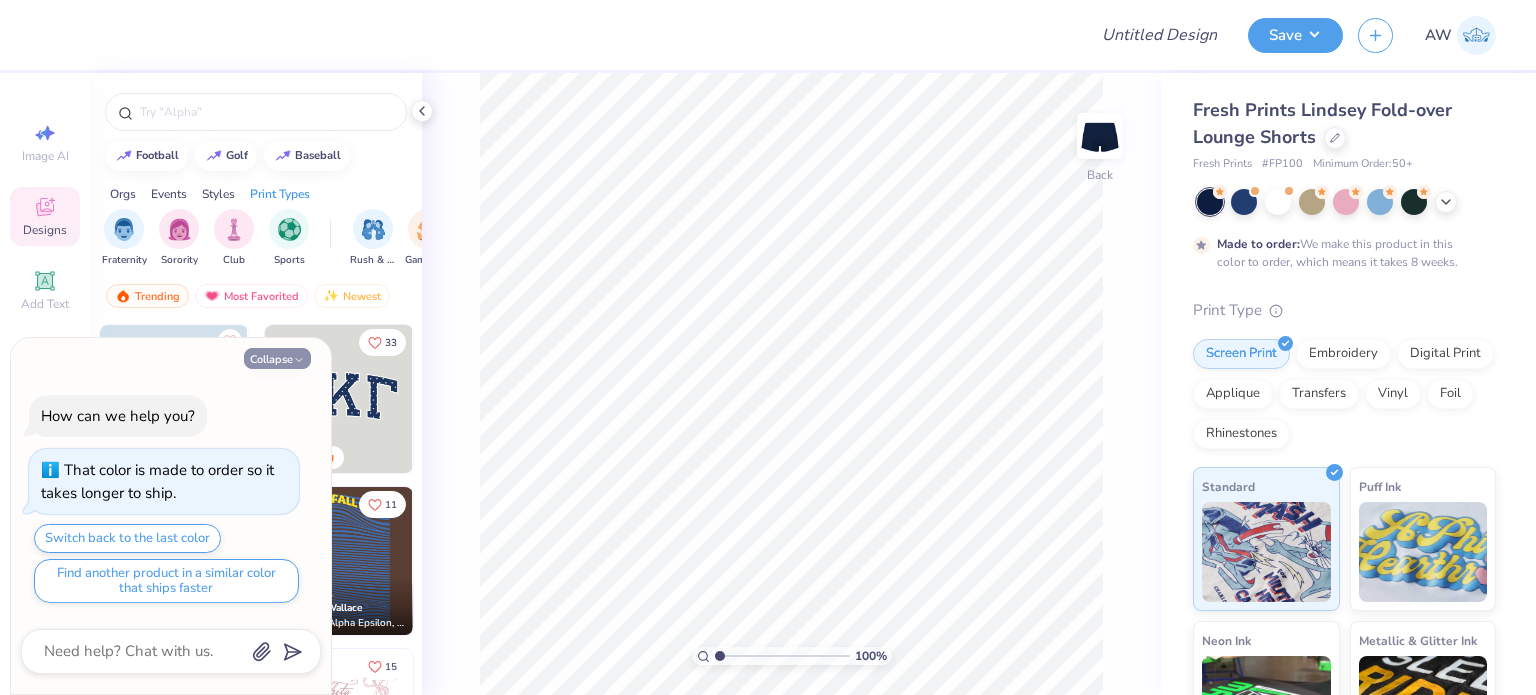 click on "Collapse" at bounding box center (277, 358) 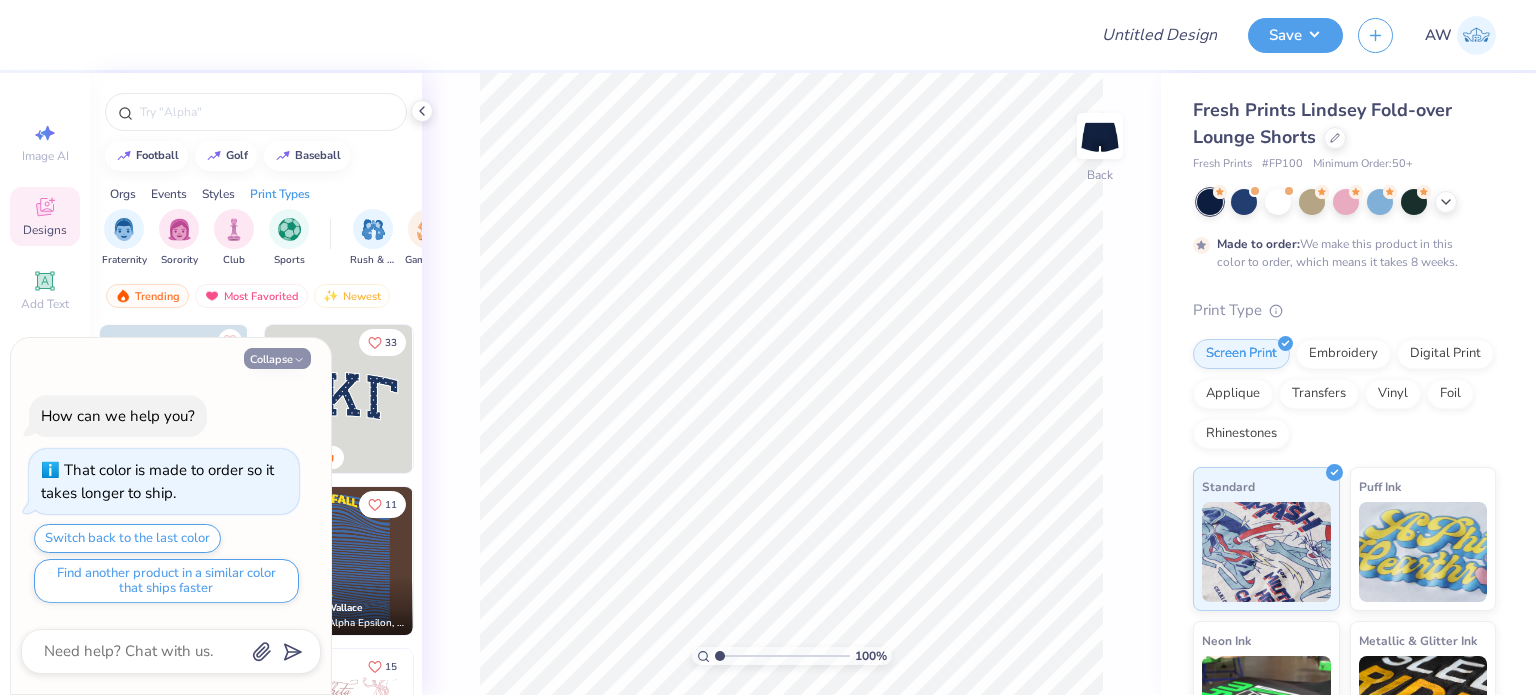 type on "x" 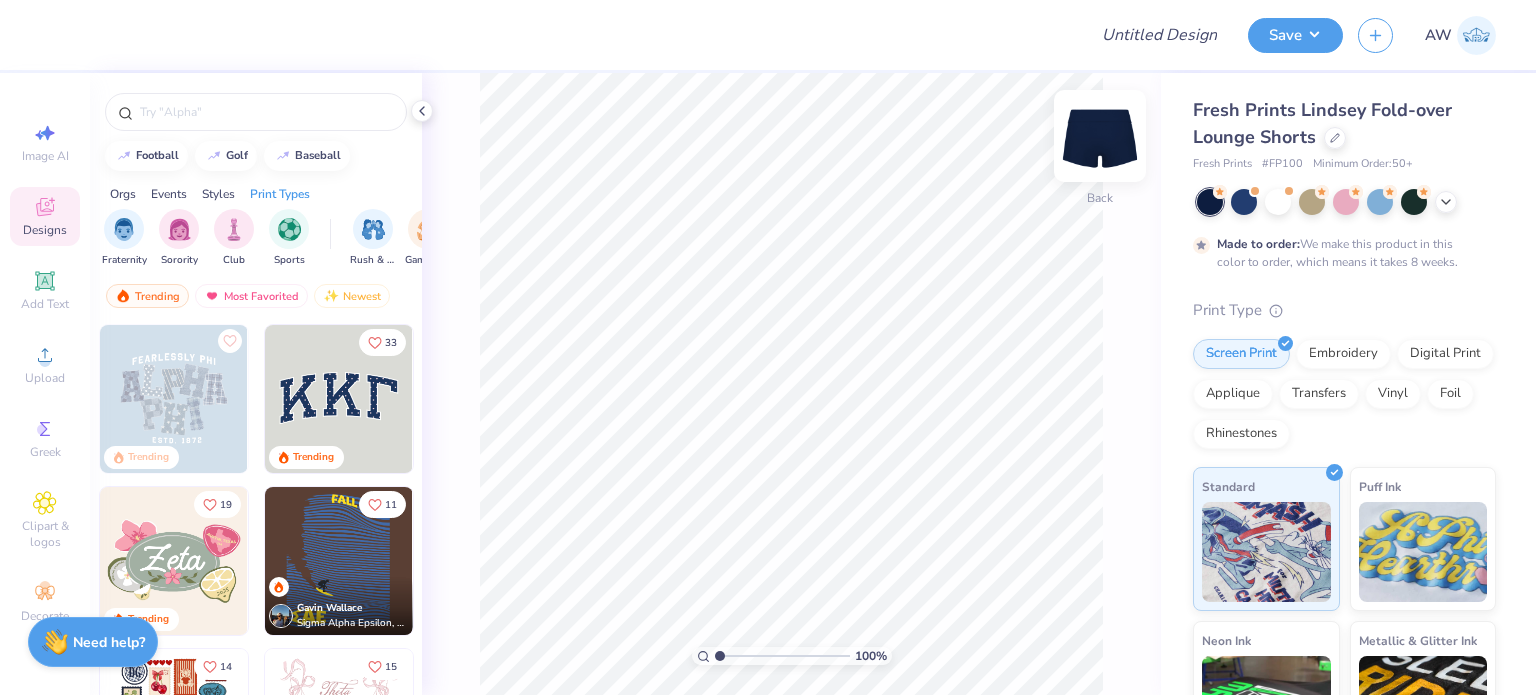 click at bounding box center (1100, 136) 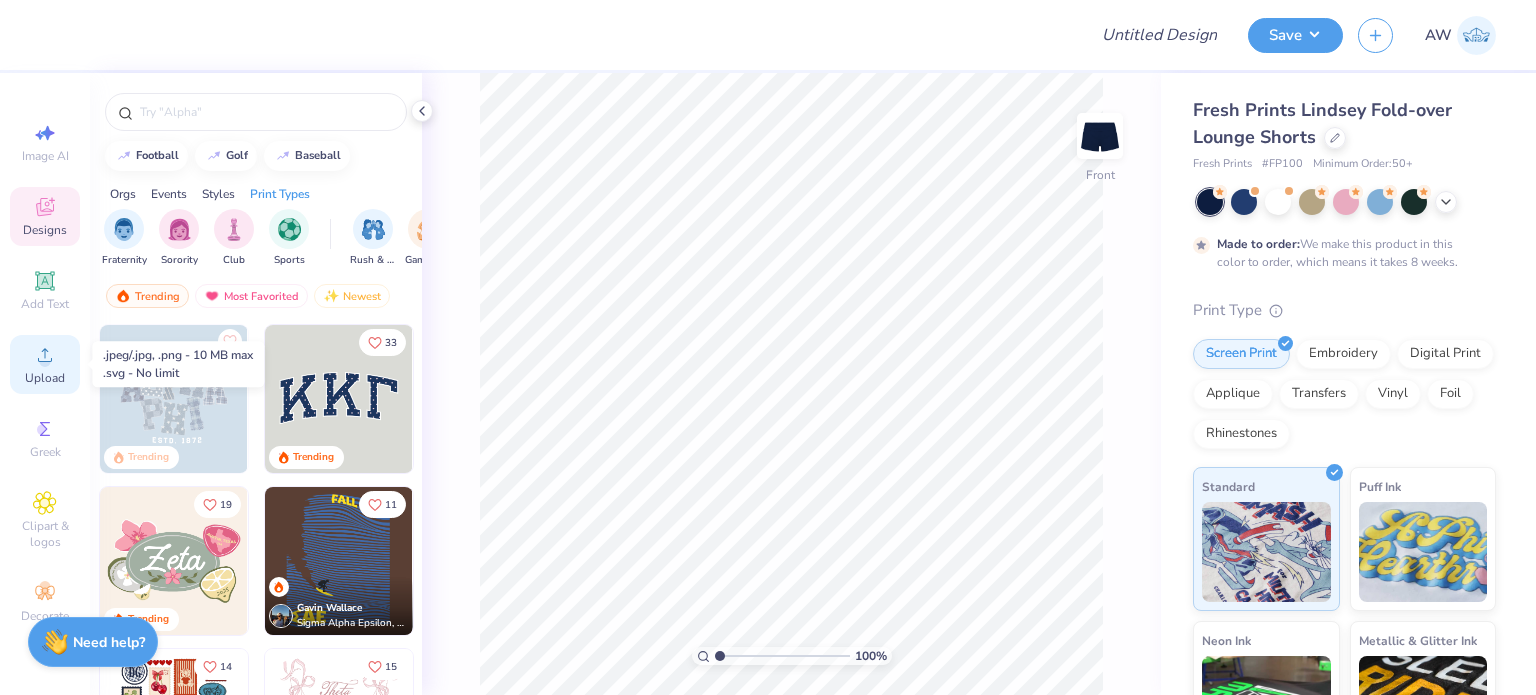 click on "Upload" at bounding box center [45, 378] 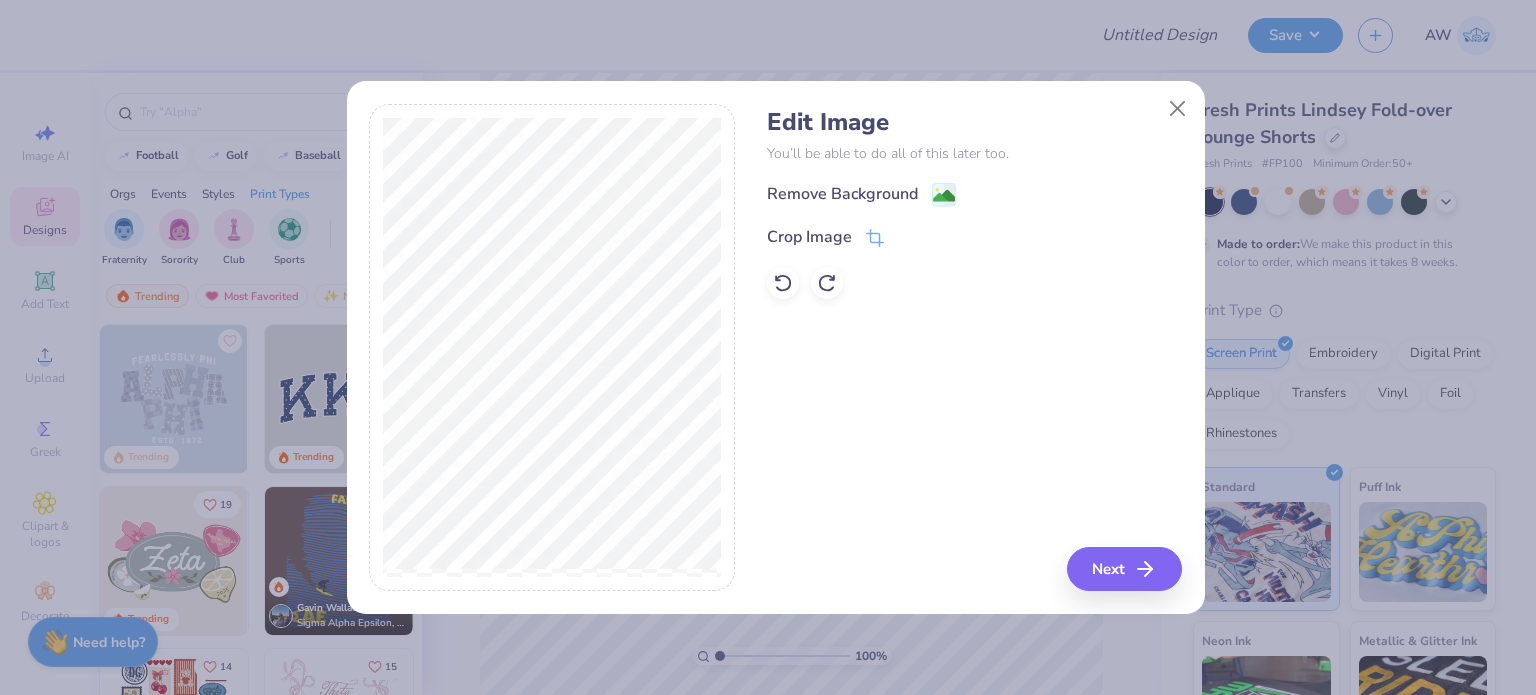 click on "Remove Background" at bounding box center [974, 194] 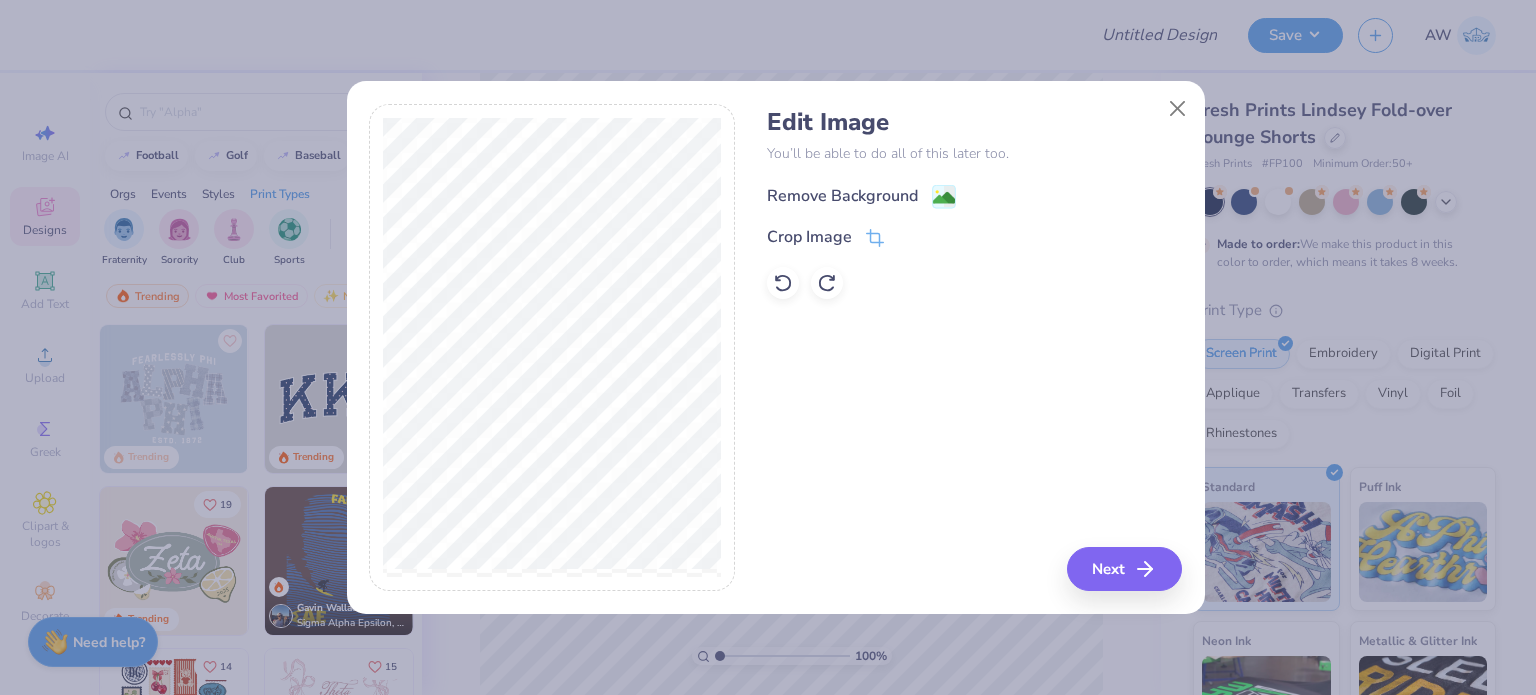 click on "Remove Background" at bounding box center [842, 196] 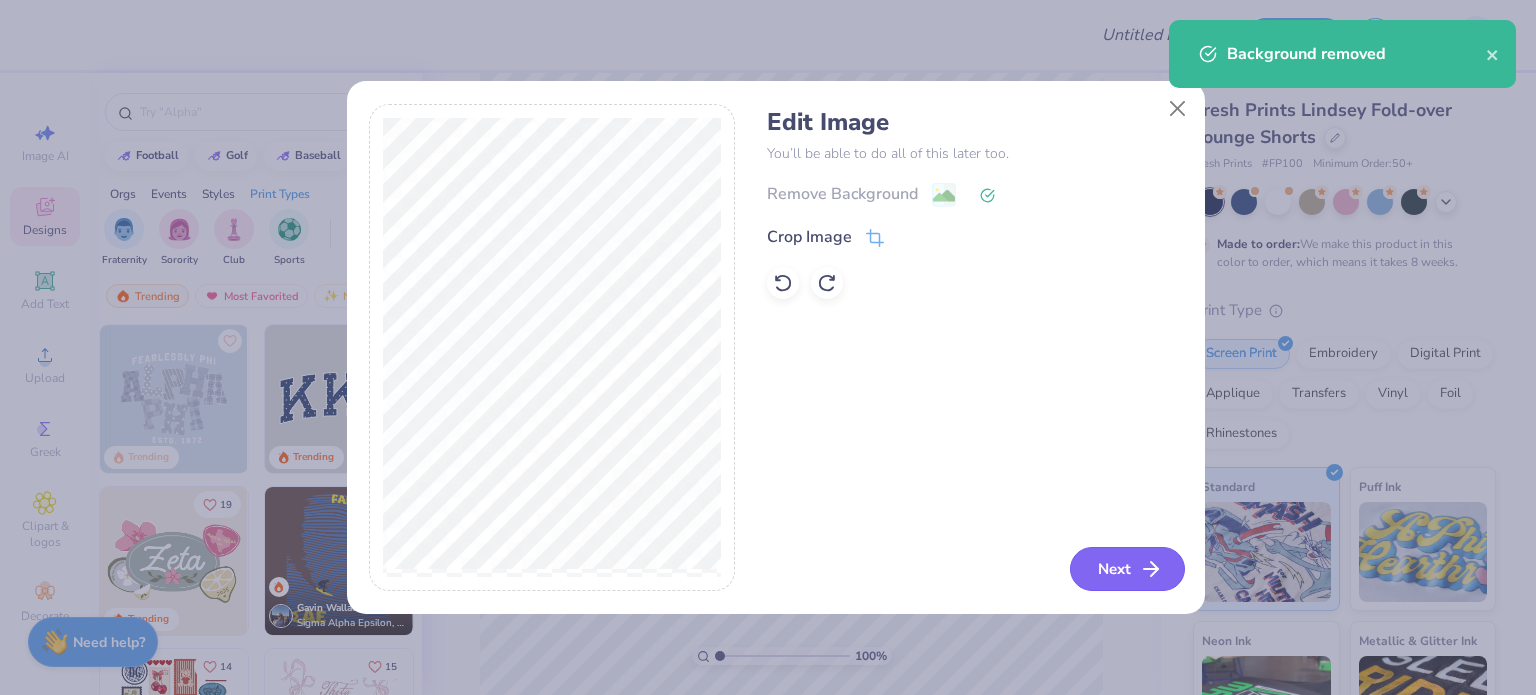 click on "Next" at bounding box center [1127, 569] 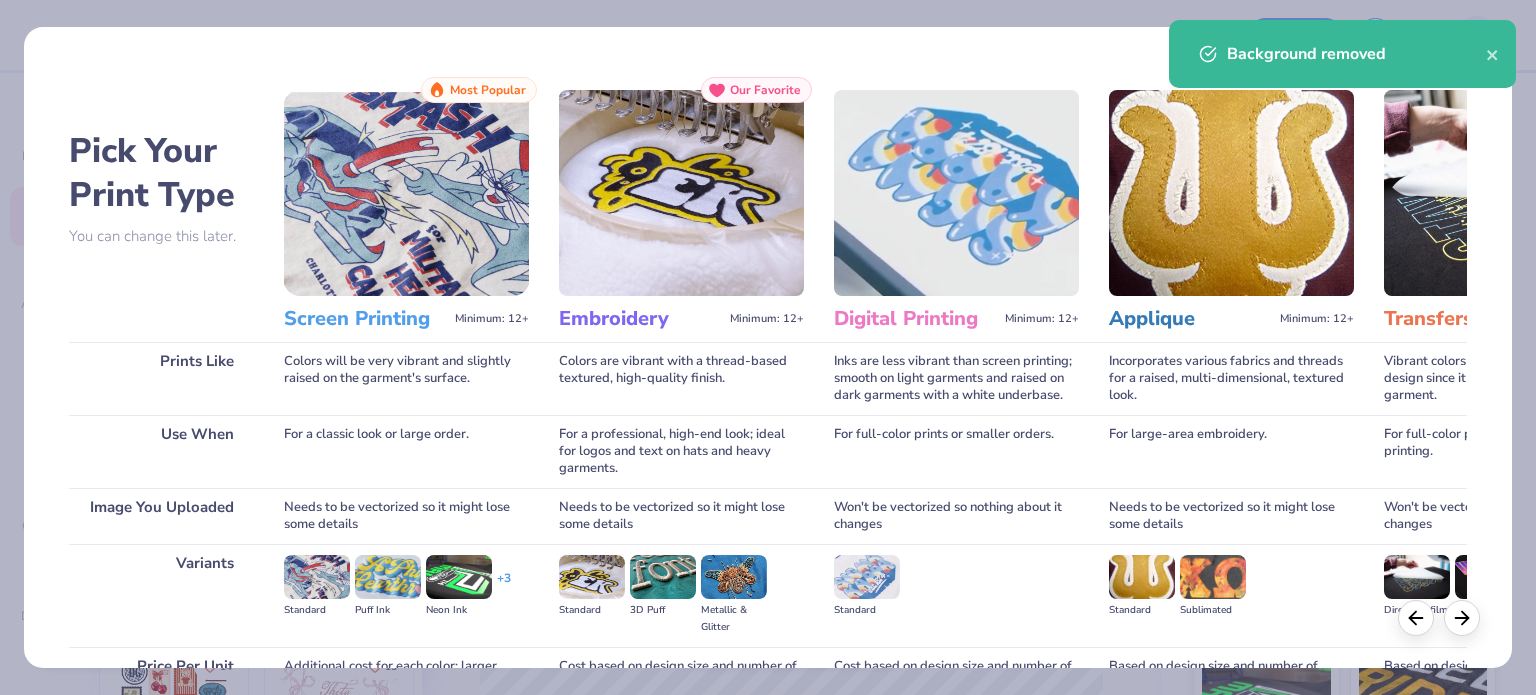 scroll, scrollTop: 201, scrollLeft: 0, axis: vertical 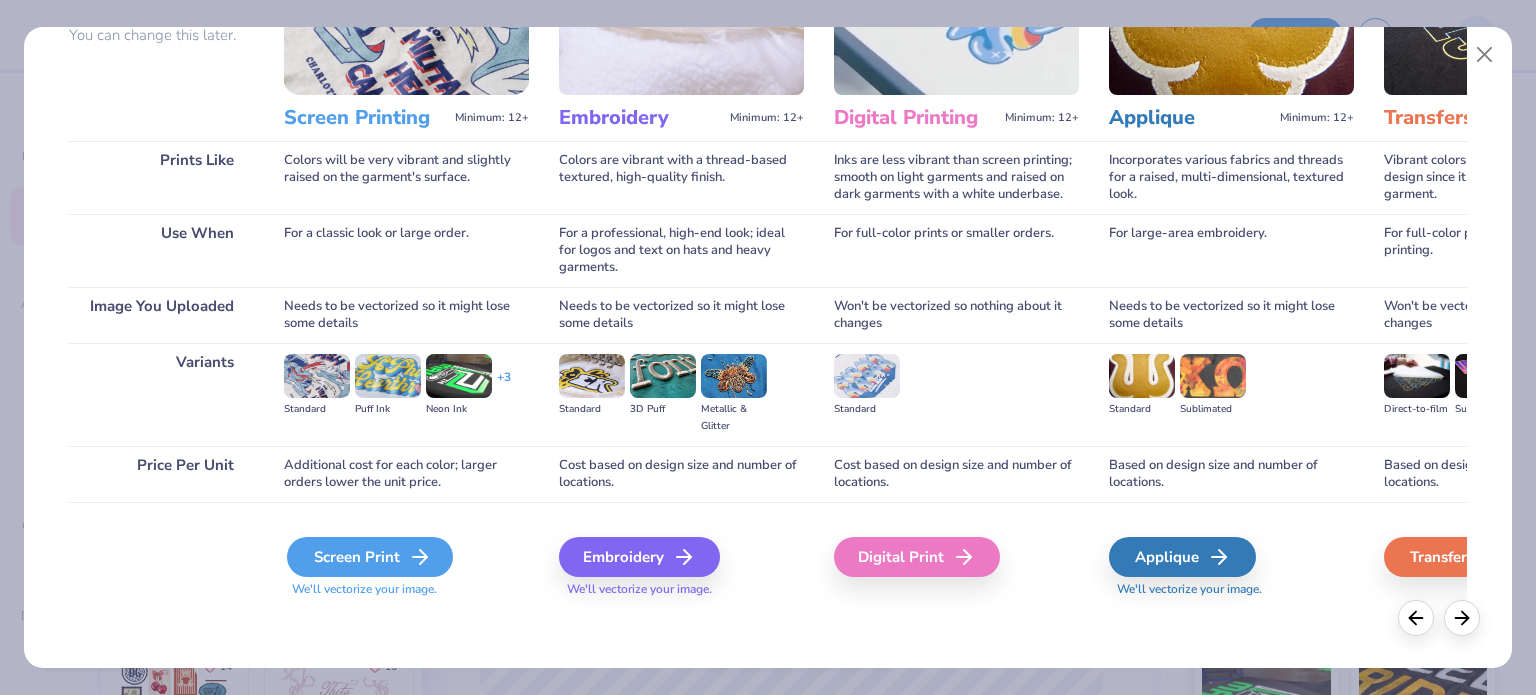 click on "Screen Print" at bounding box center [370, 557] 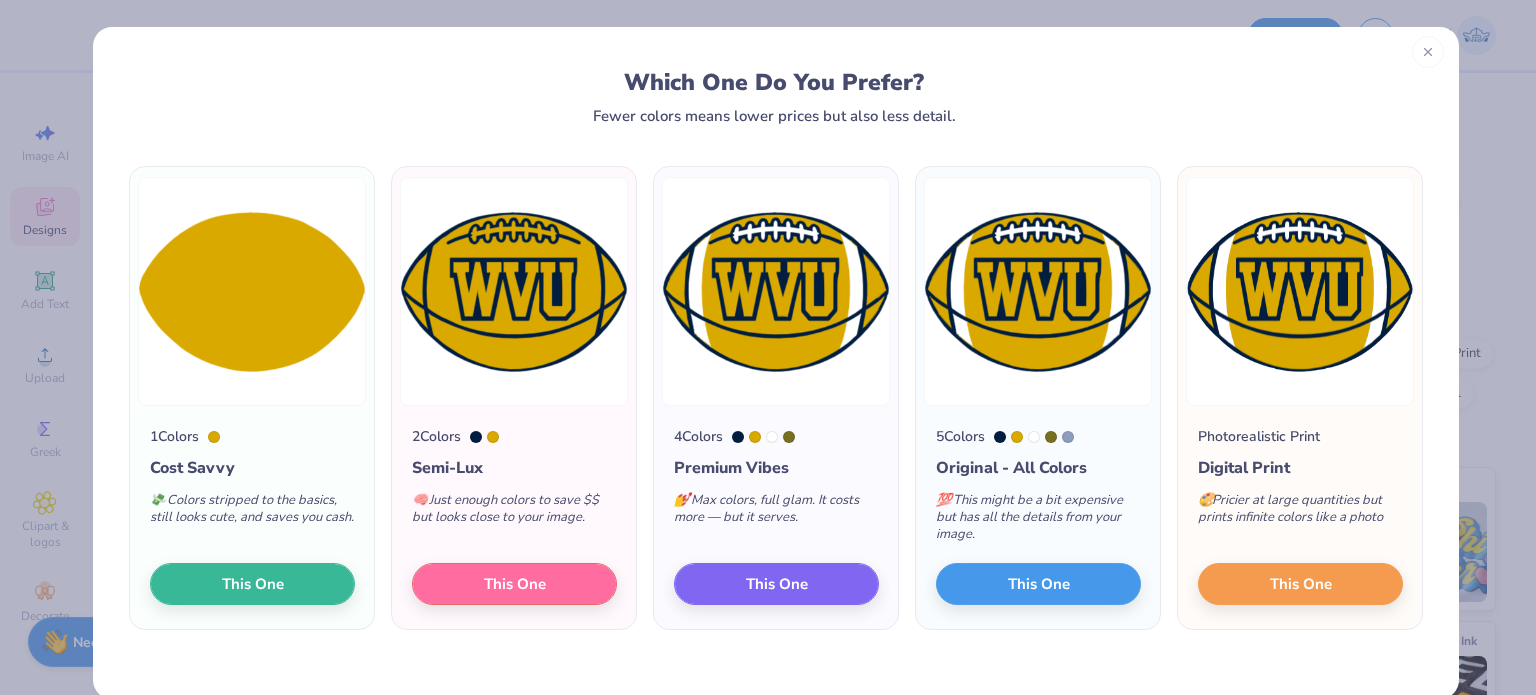 click 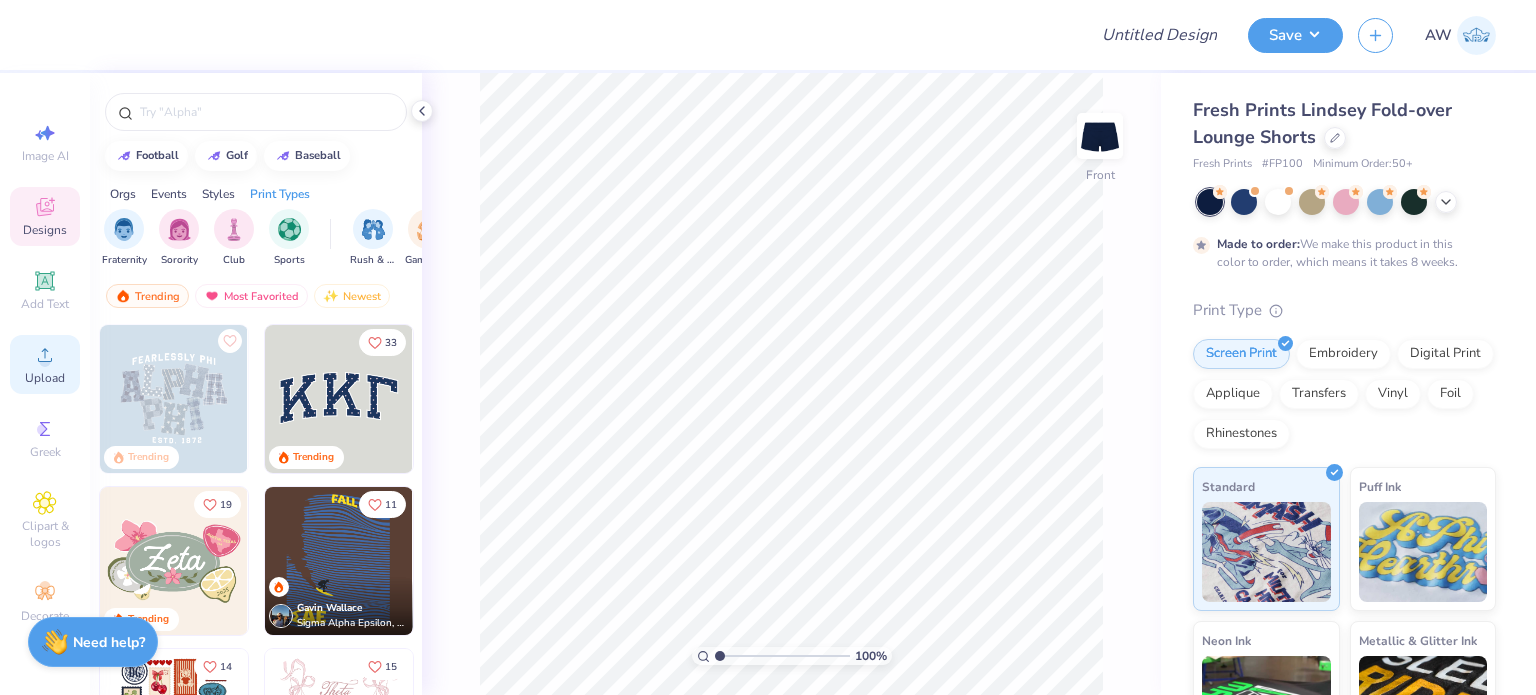 click on "Upload" at bounding box center (45, 378) 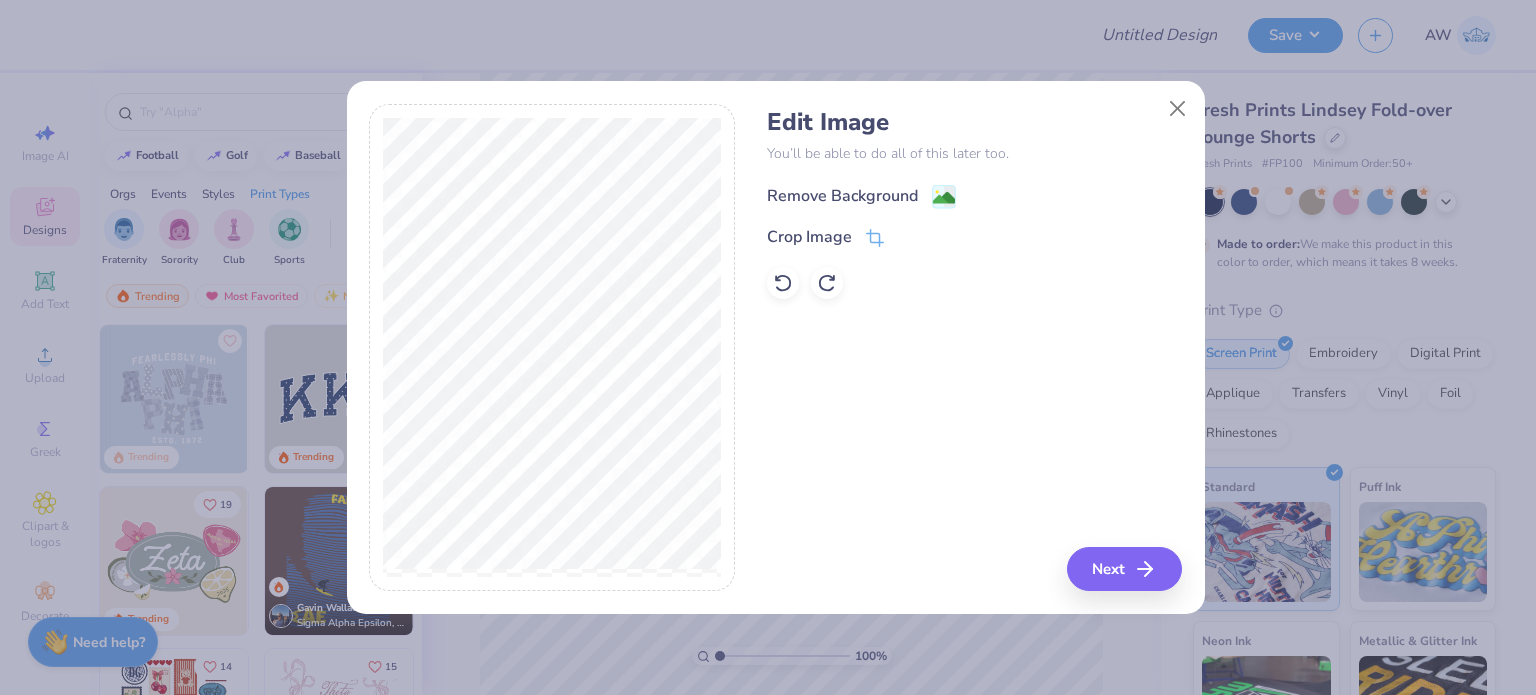 click on "Remove Background" at bounding box center [842, 196] 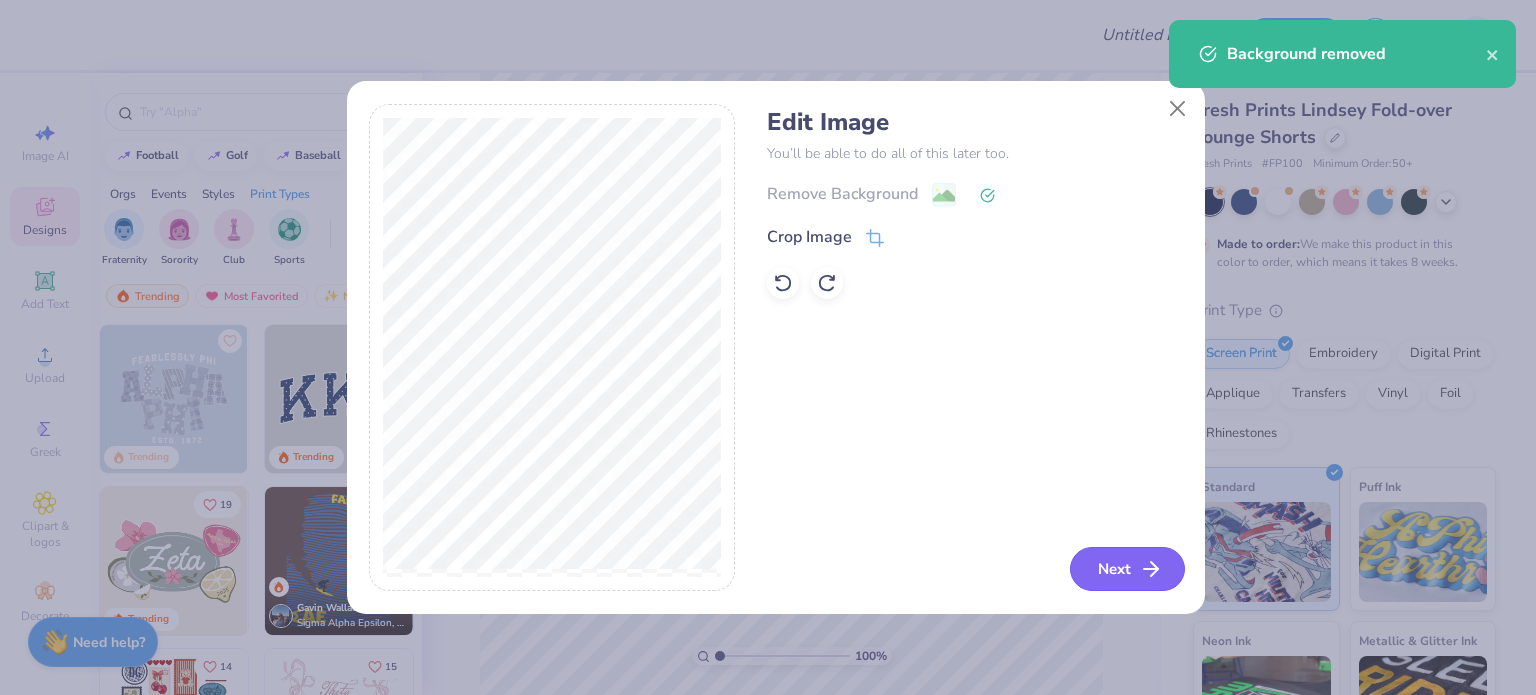 click 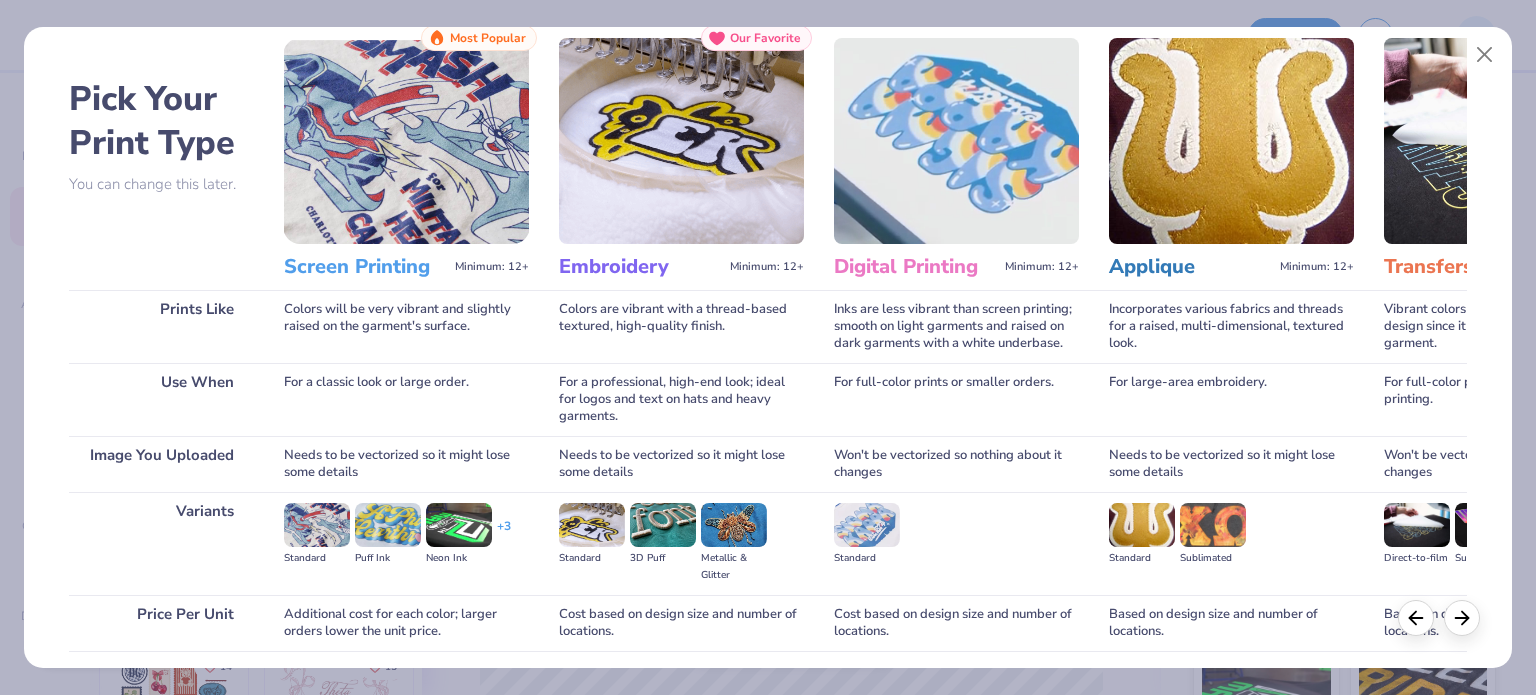scroll, scrollTop: 201, scrollLeft: 0, axis: vertical 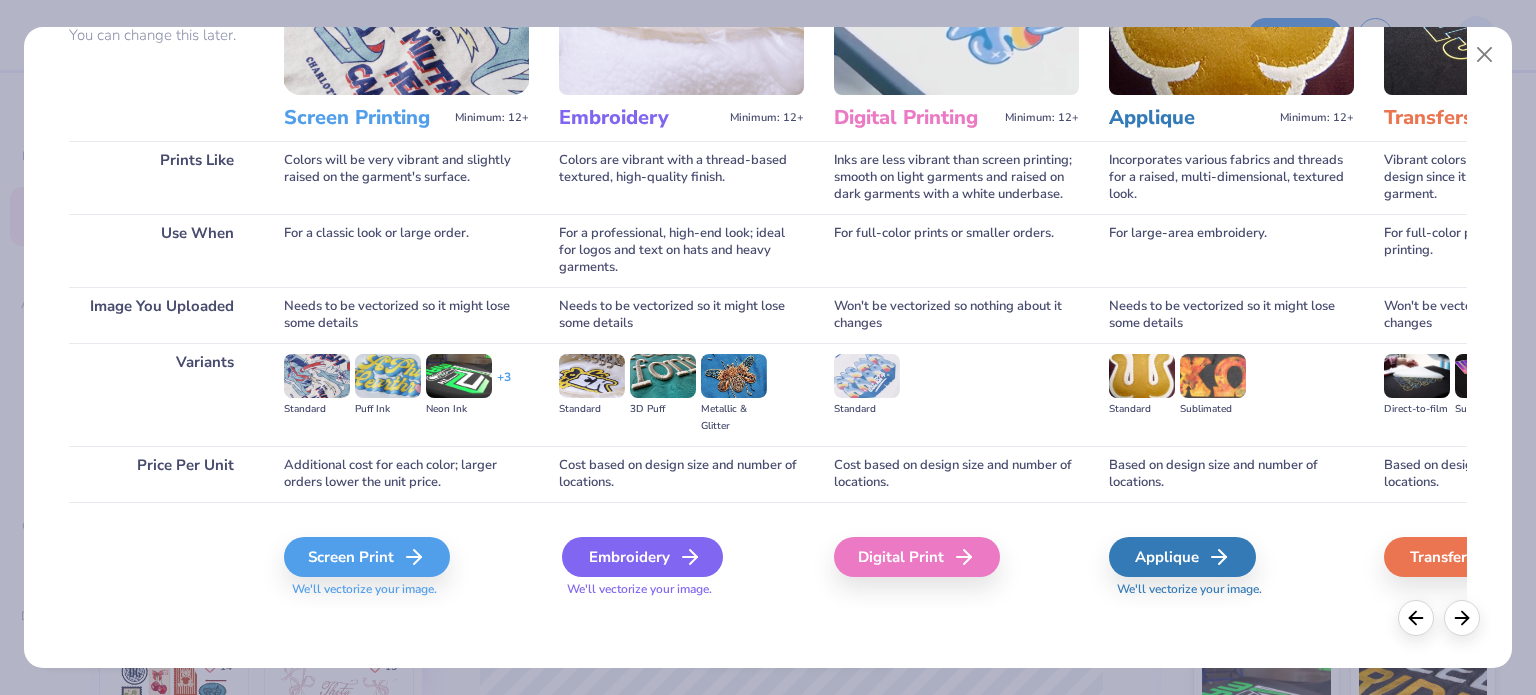 click on "Embroidery" at bounding box center (642, 557) 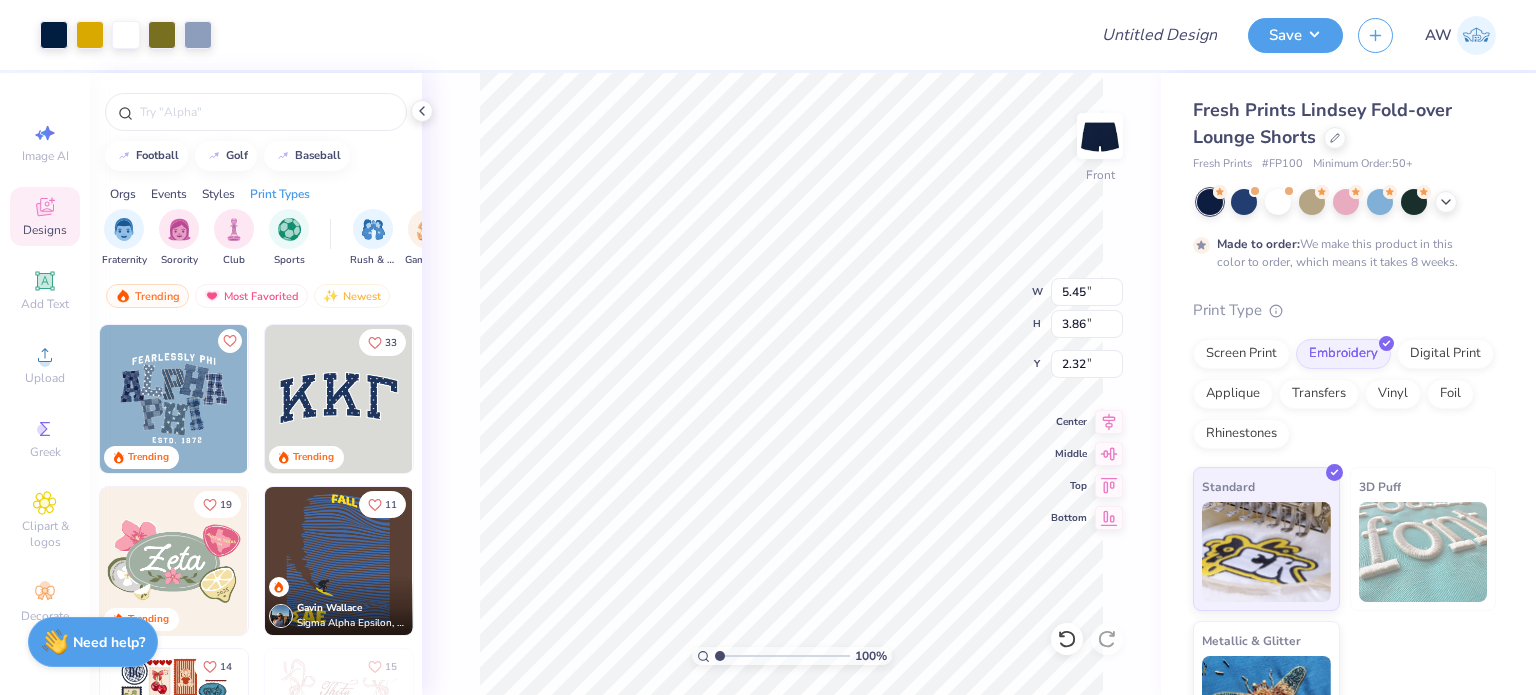 type on "0.85" 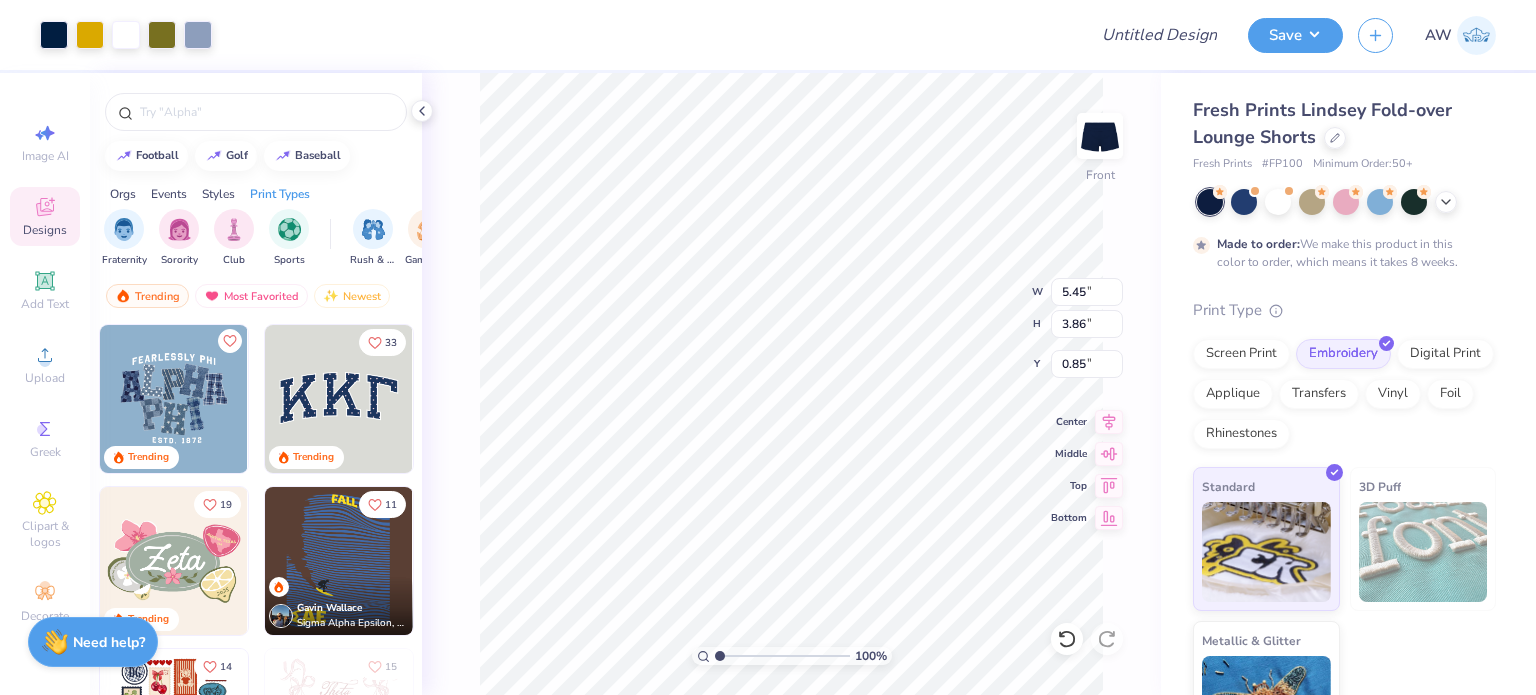 type on "1.56" 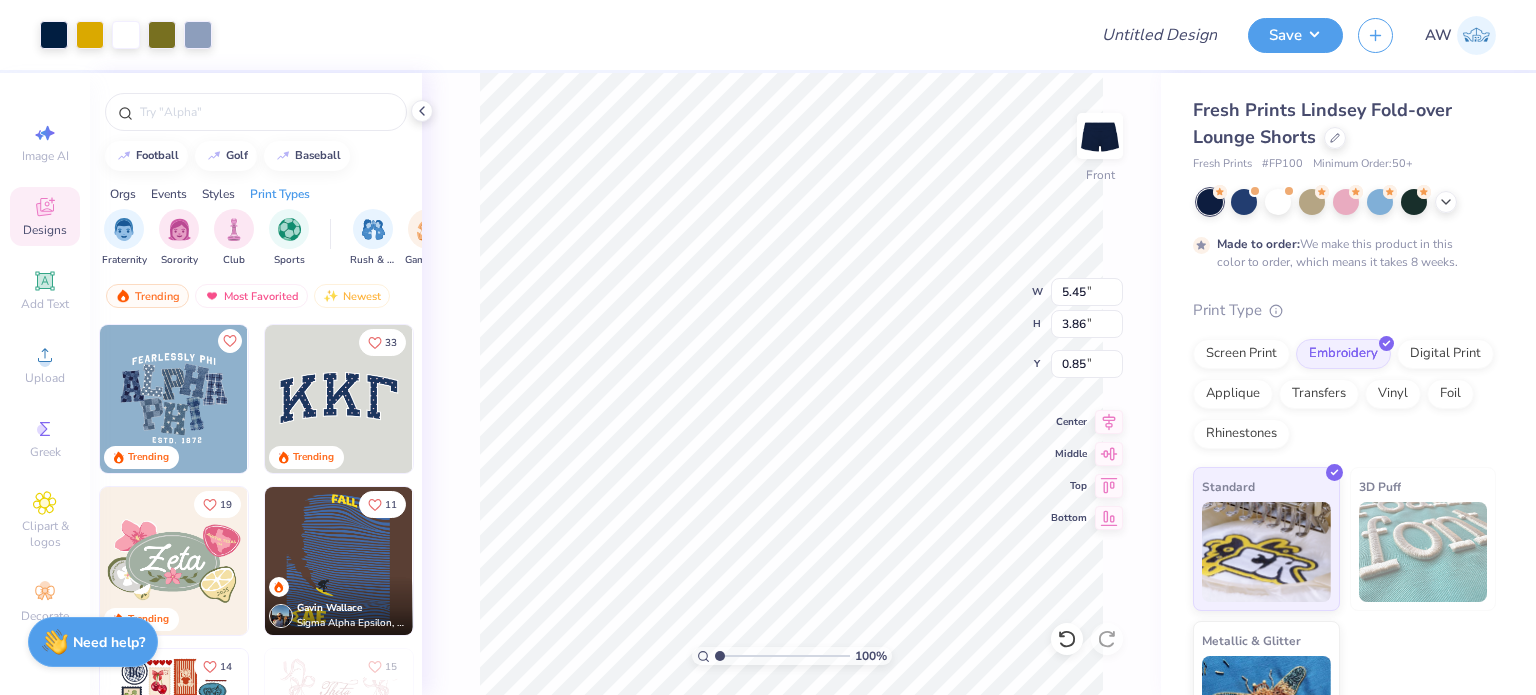 type on "1.10" 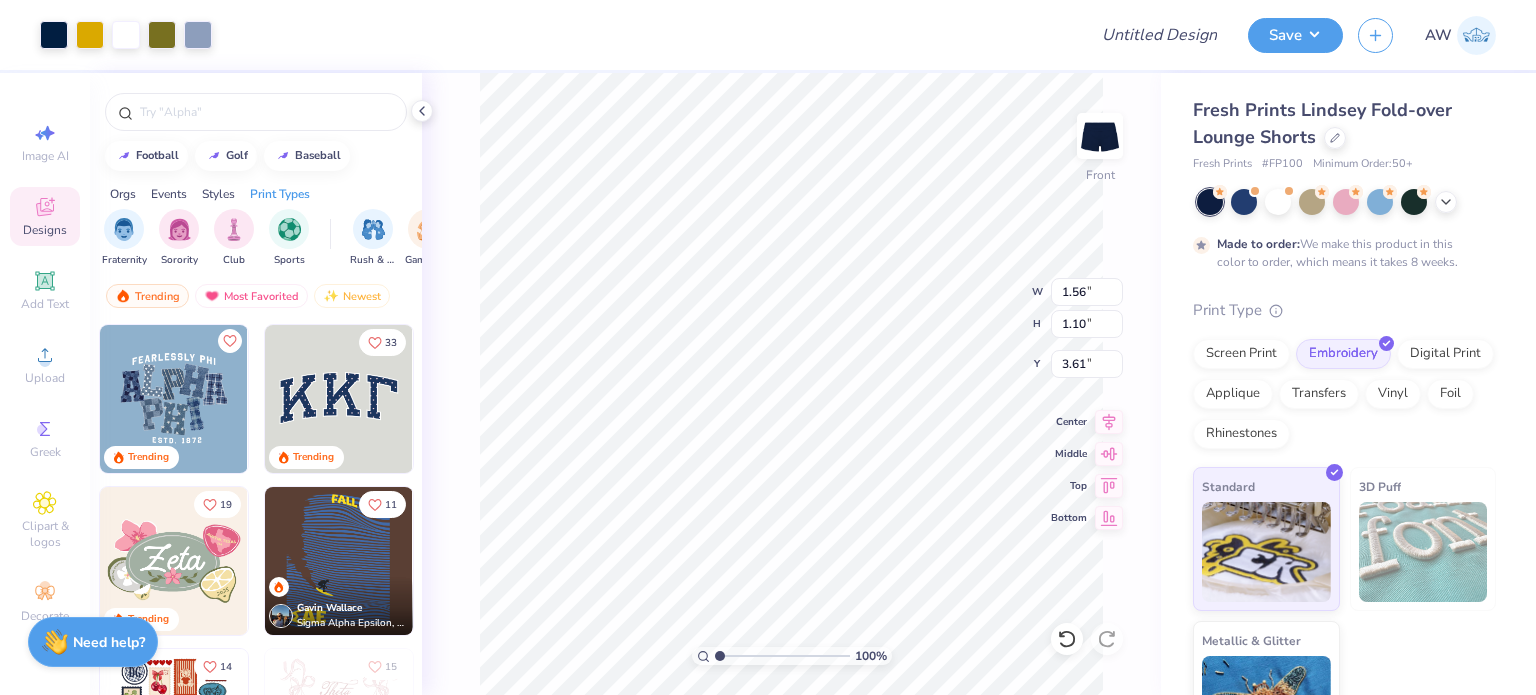 type on "0.89" 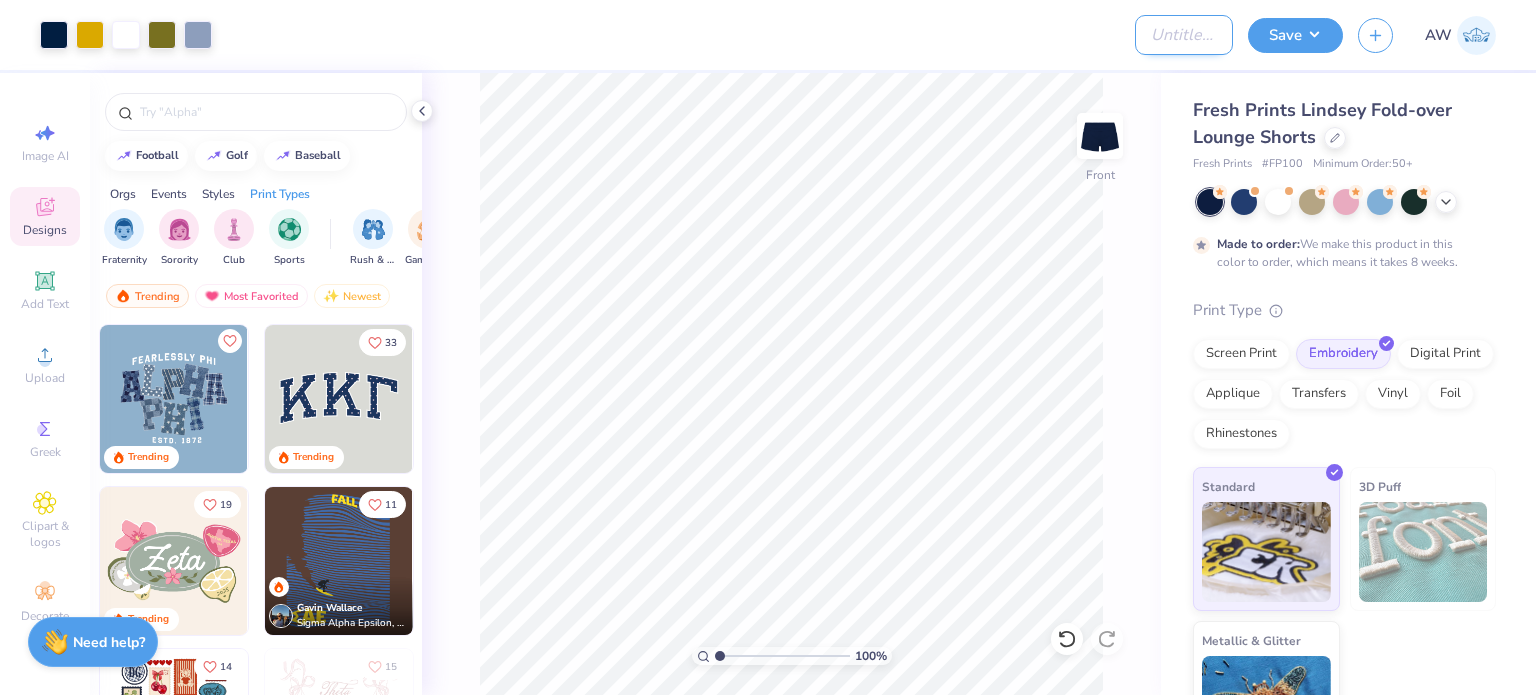 click on "Design Title" at bounding box center [1184, 35] 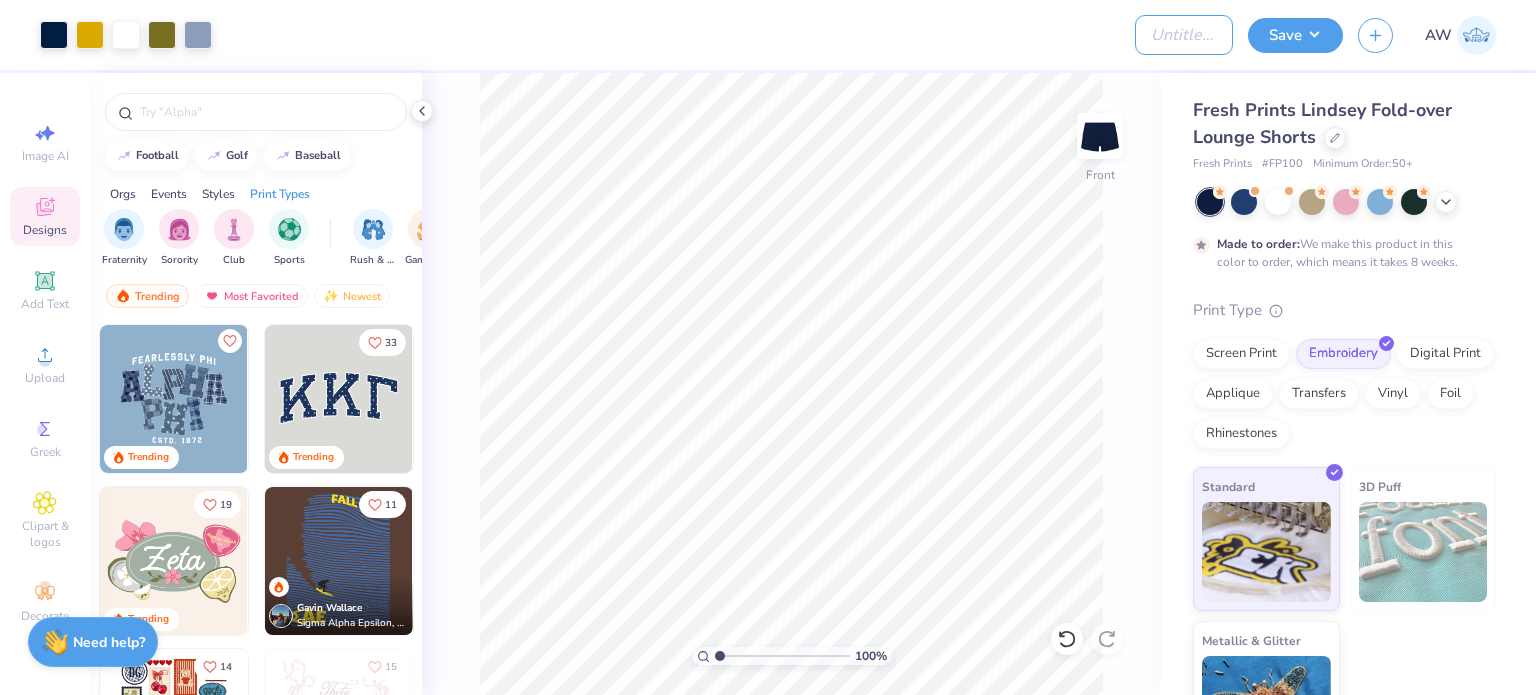 type on "ChiO Game Day" 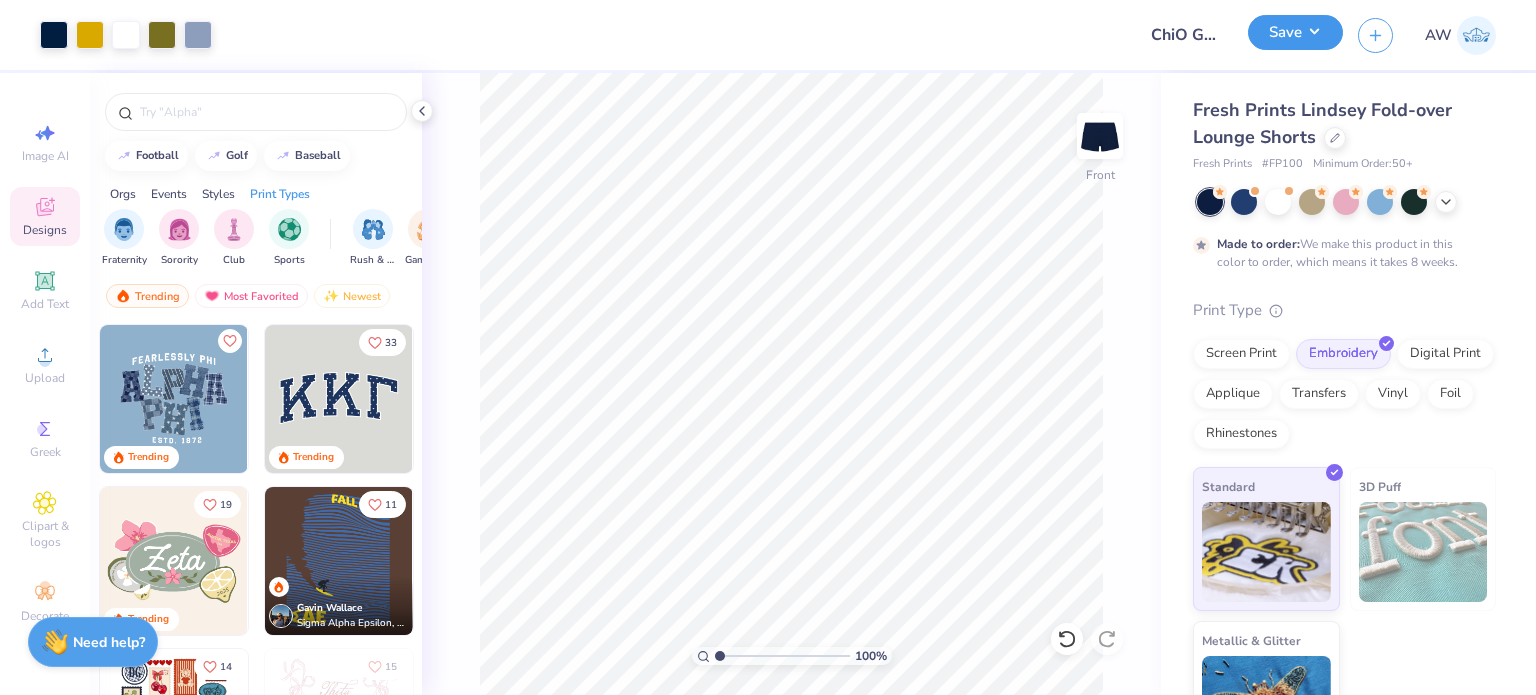 click on "Save" at bounding box center (1295, 32) 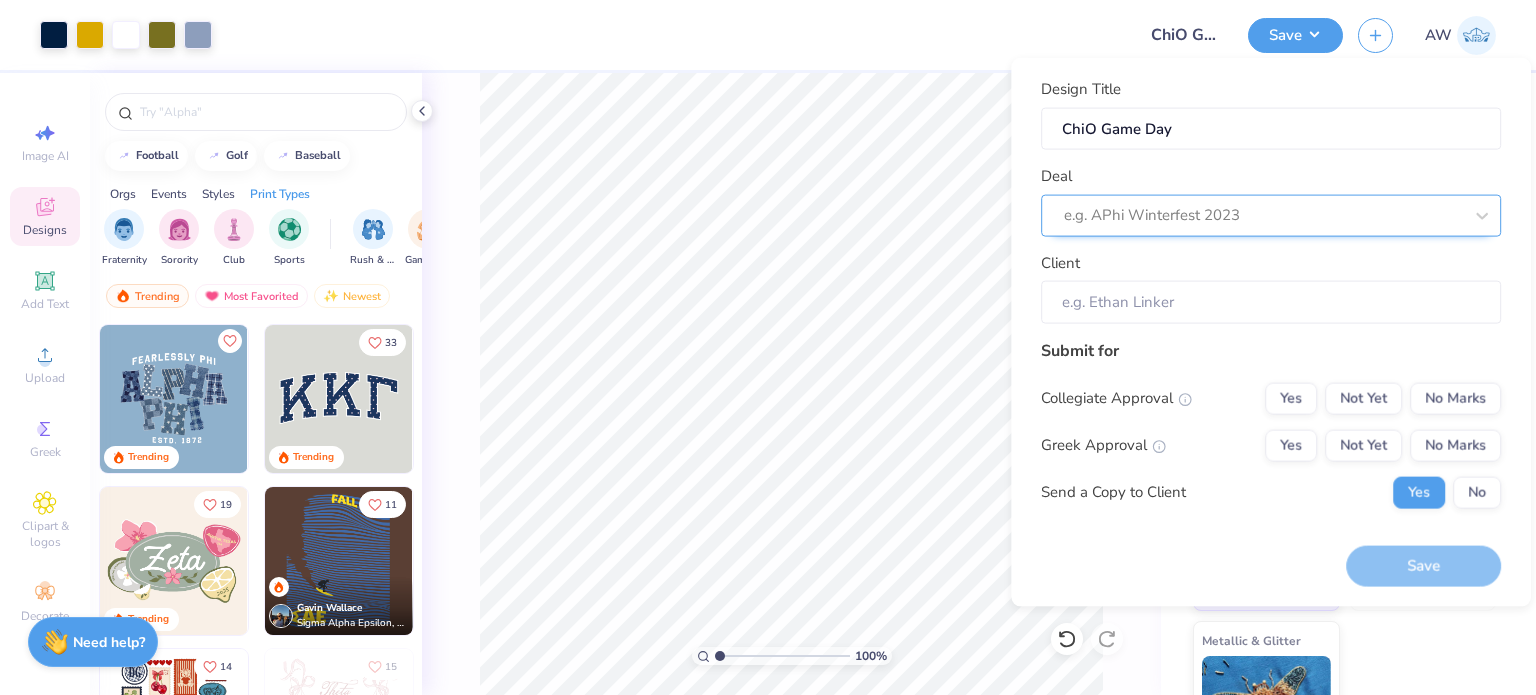 click at bounding box center [1263, 215] 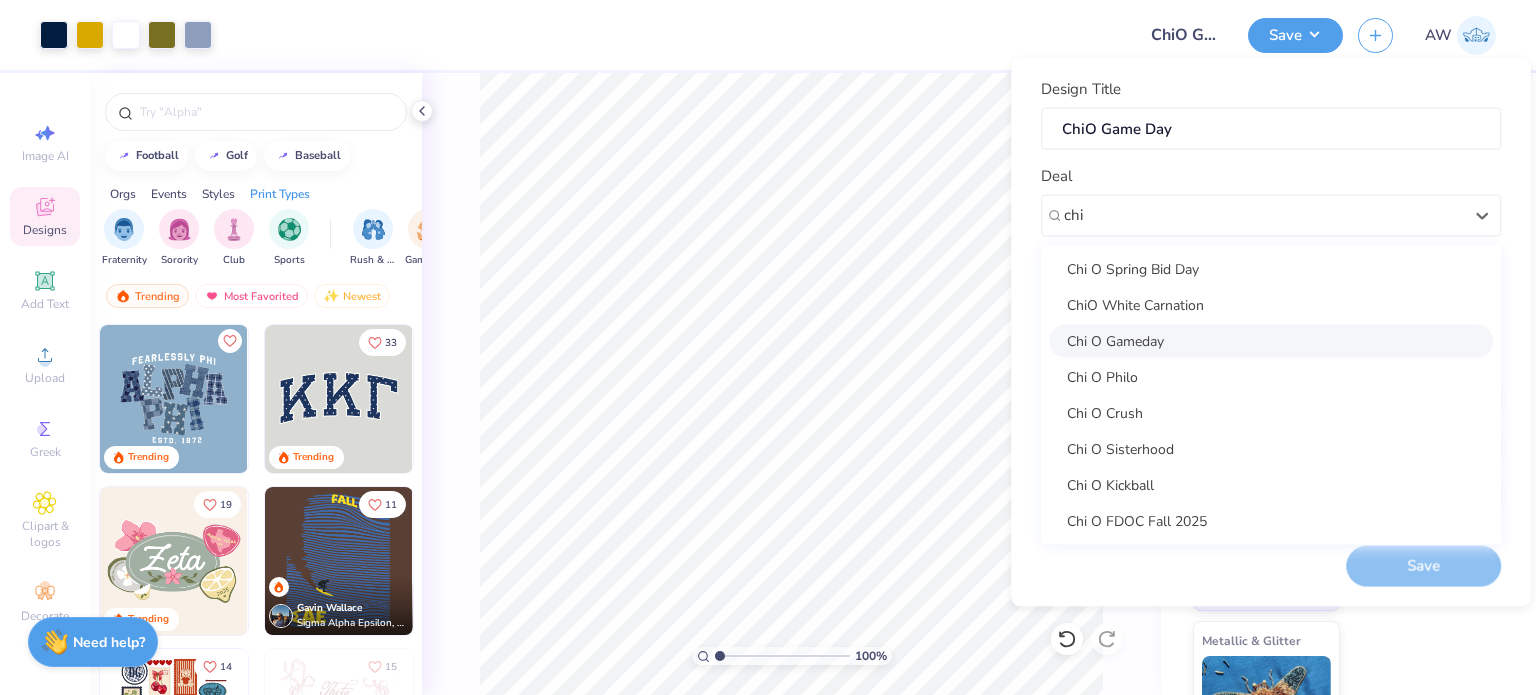 click on "Chi O Gameday" at bounding box center [1271, 340] 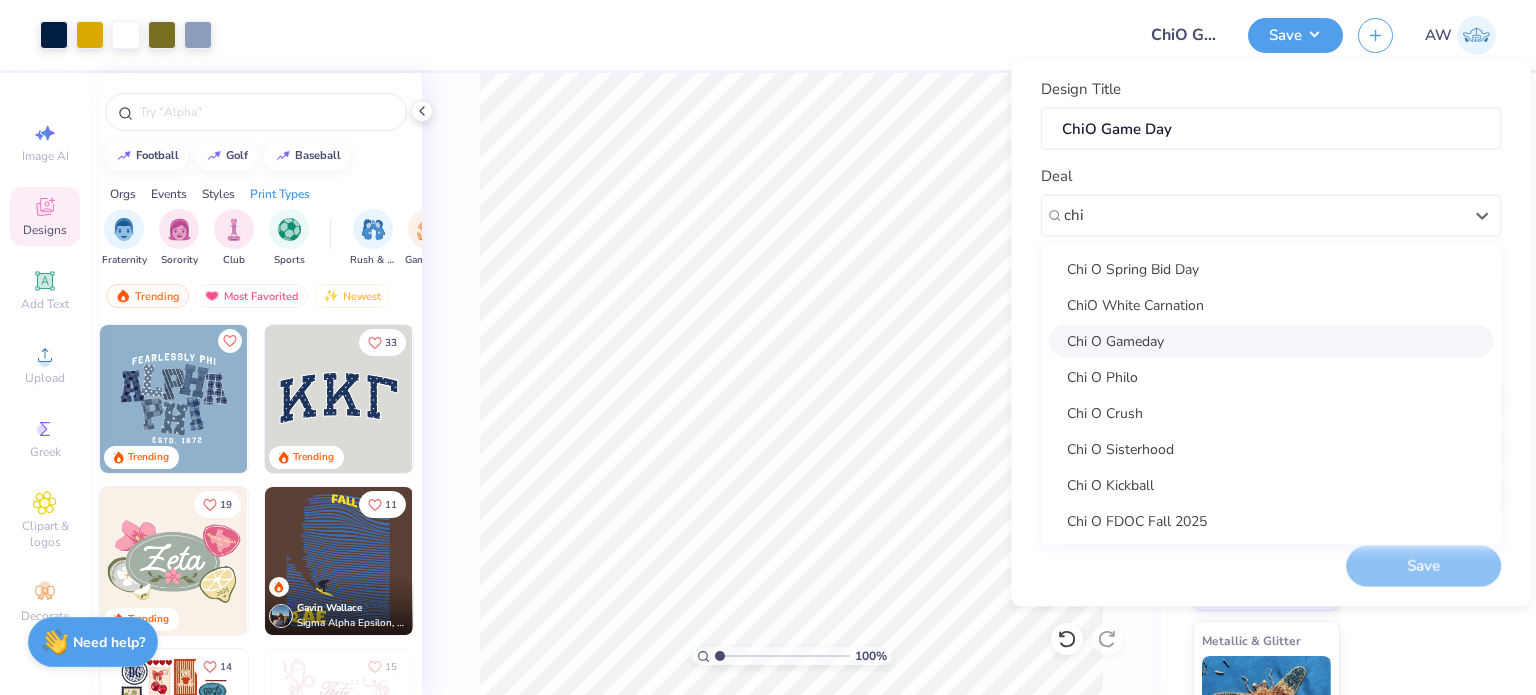 type on "chi" 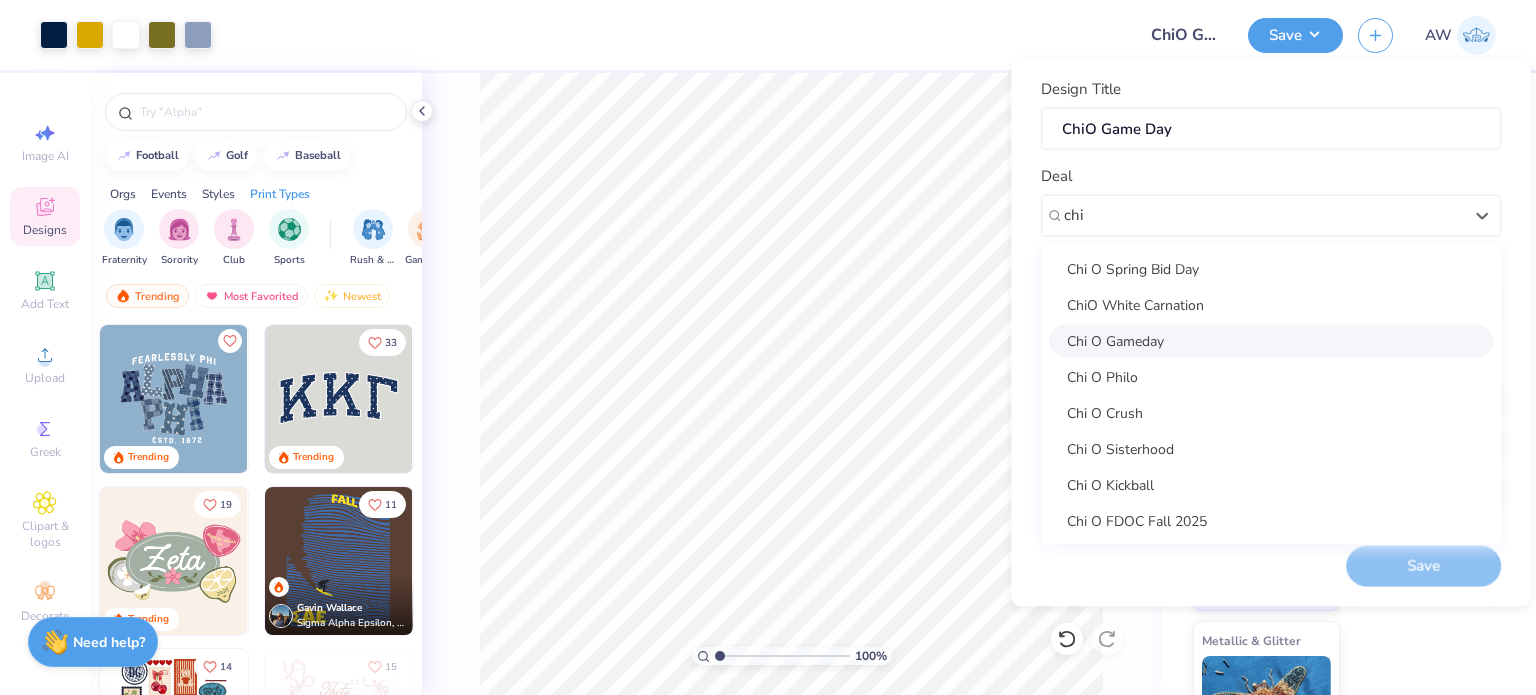 type 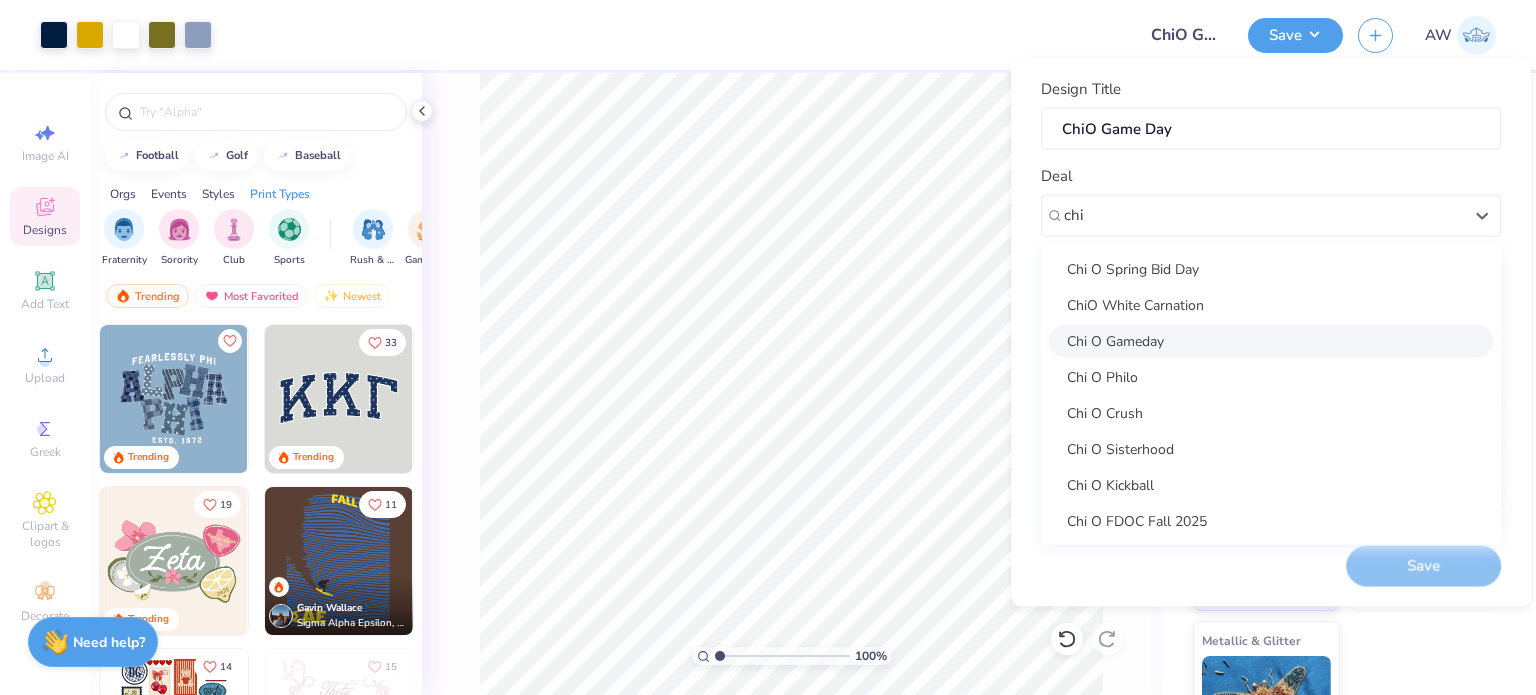 type on "Bella Kiani" 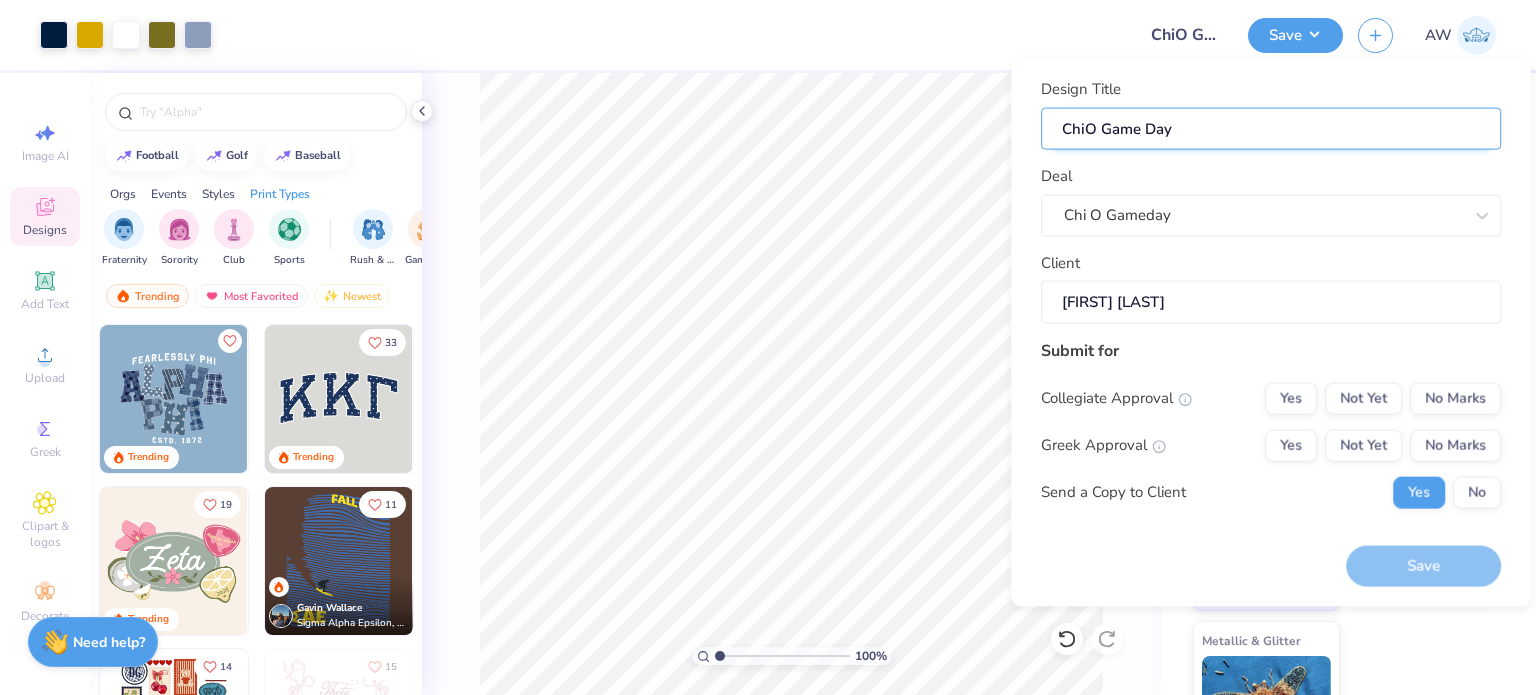 click on "ChiO Game Day" at bounding box center [1271, 128] 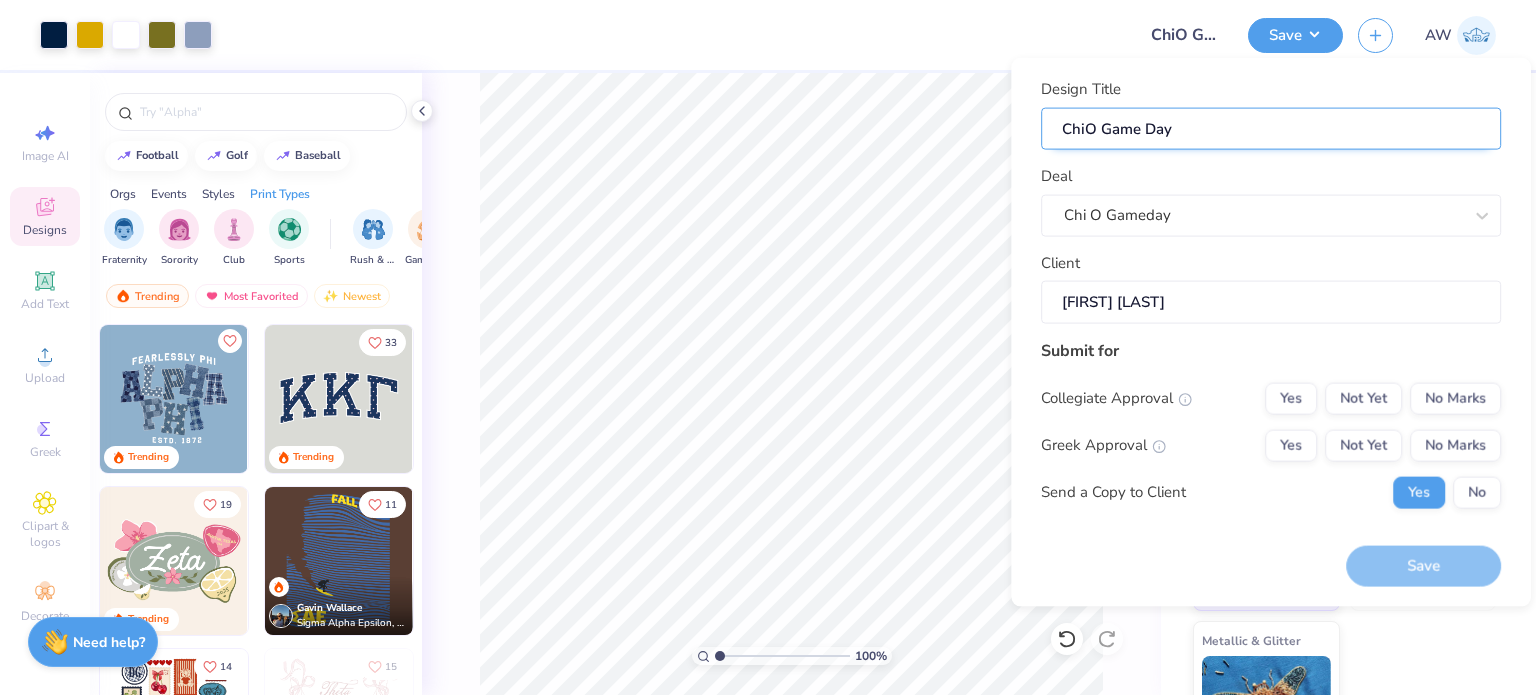 type on "ChiO Game Day" 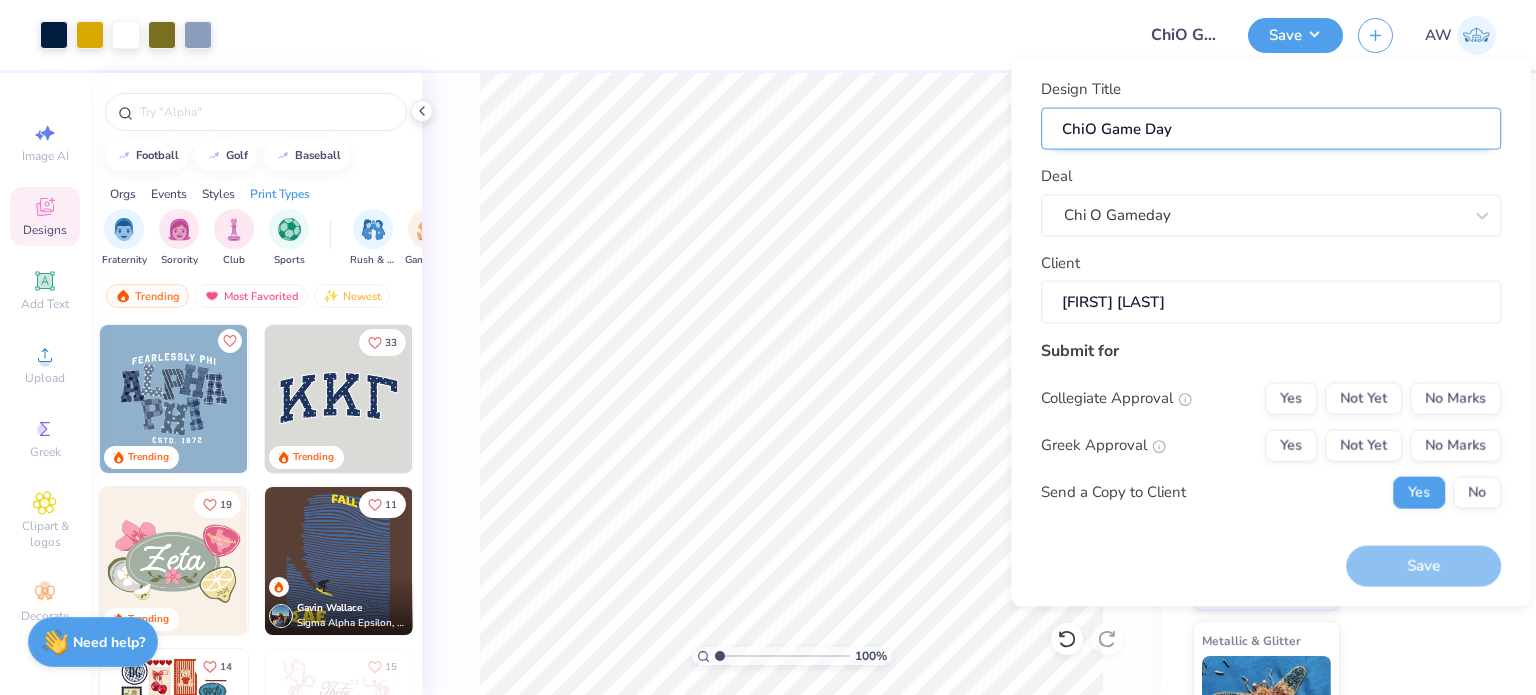 type on "ChiO Game Day" 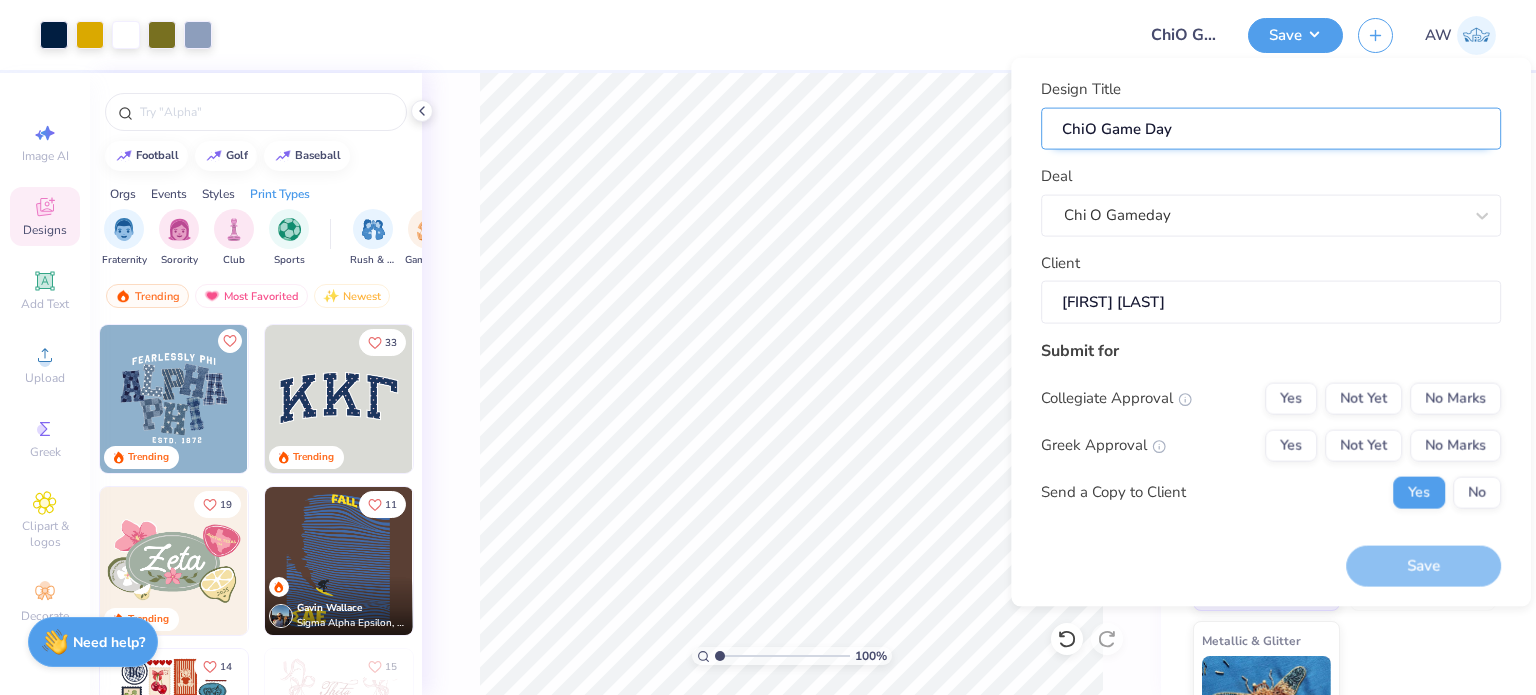 type on "ChiO Game Day s" 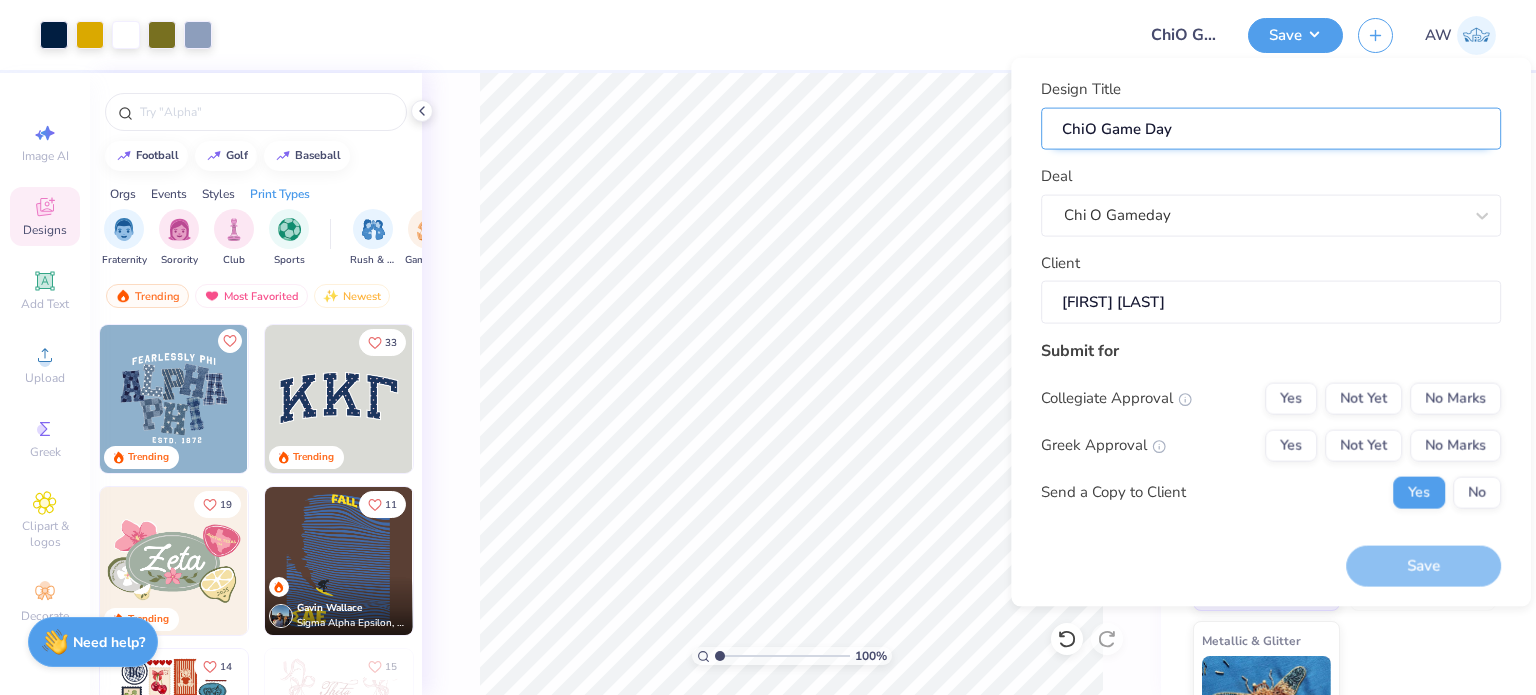 type on "ChiO Game Day s" 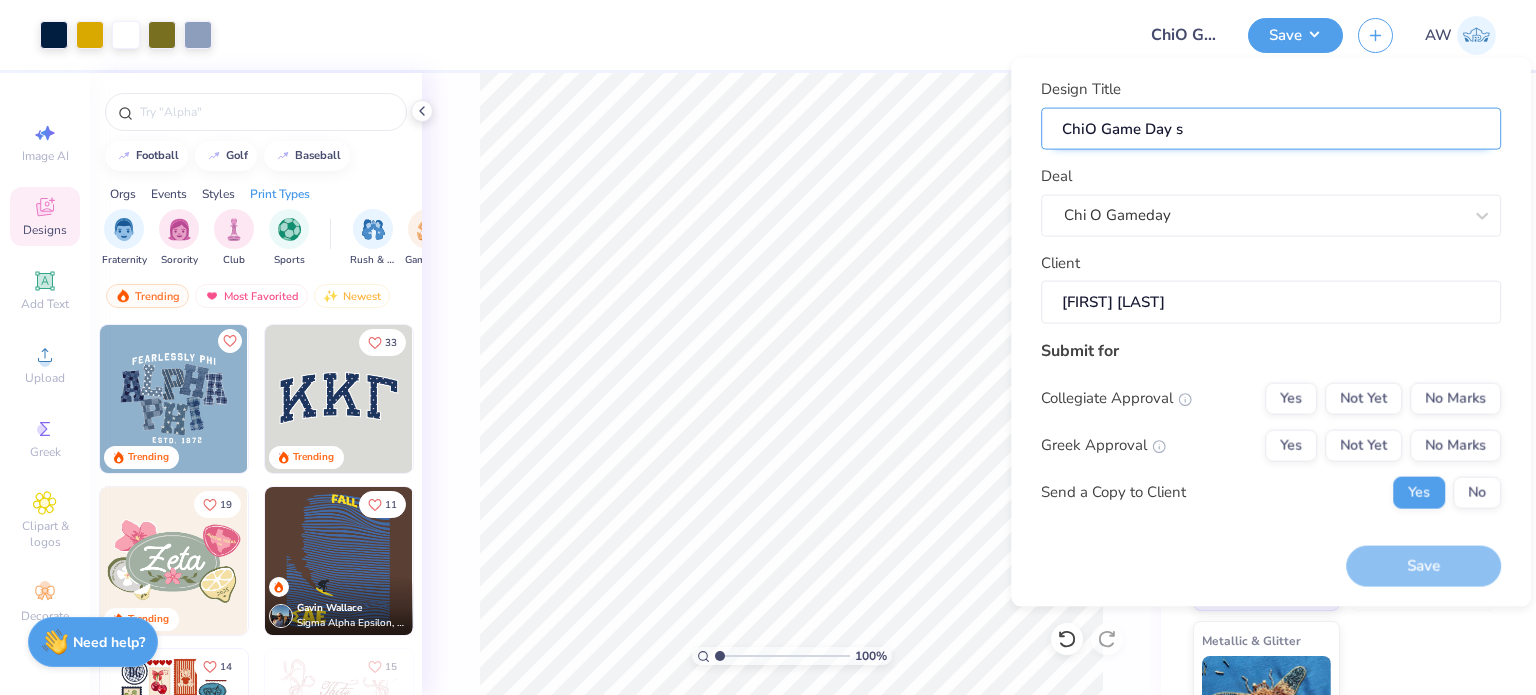 type on "ChiO Game Day sh" 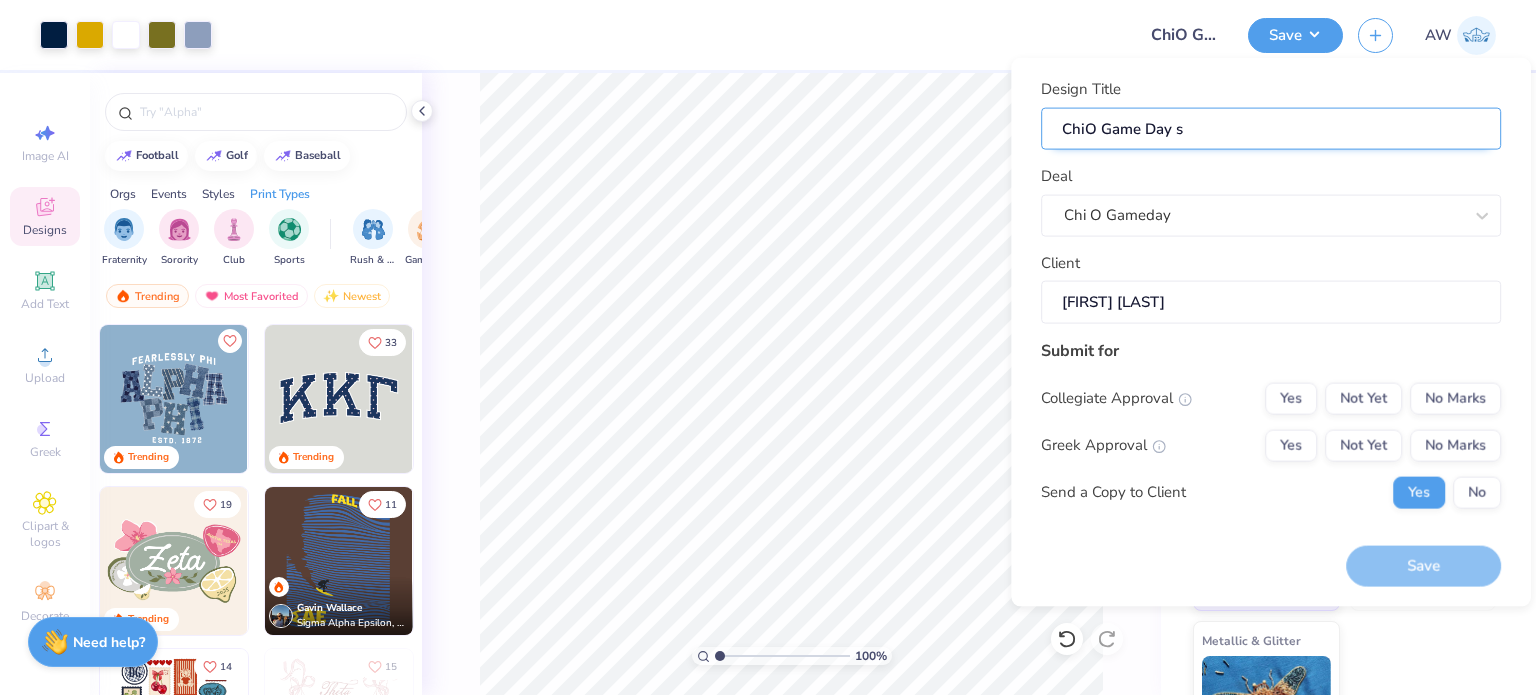 type on "ChiO Game Day sh" 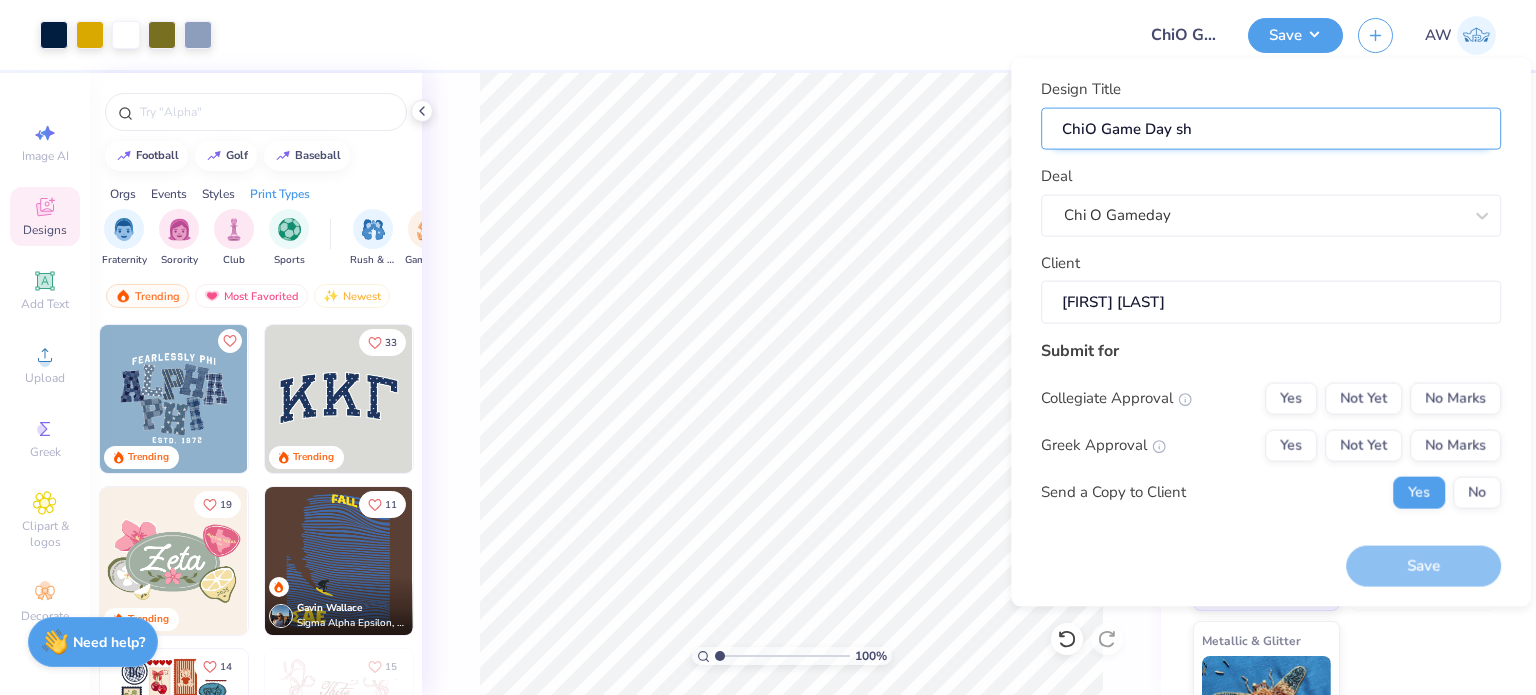 type on "ChiO Game Day sho" 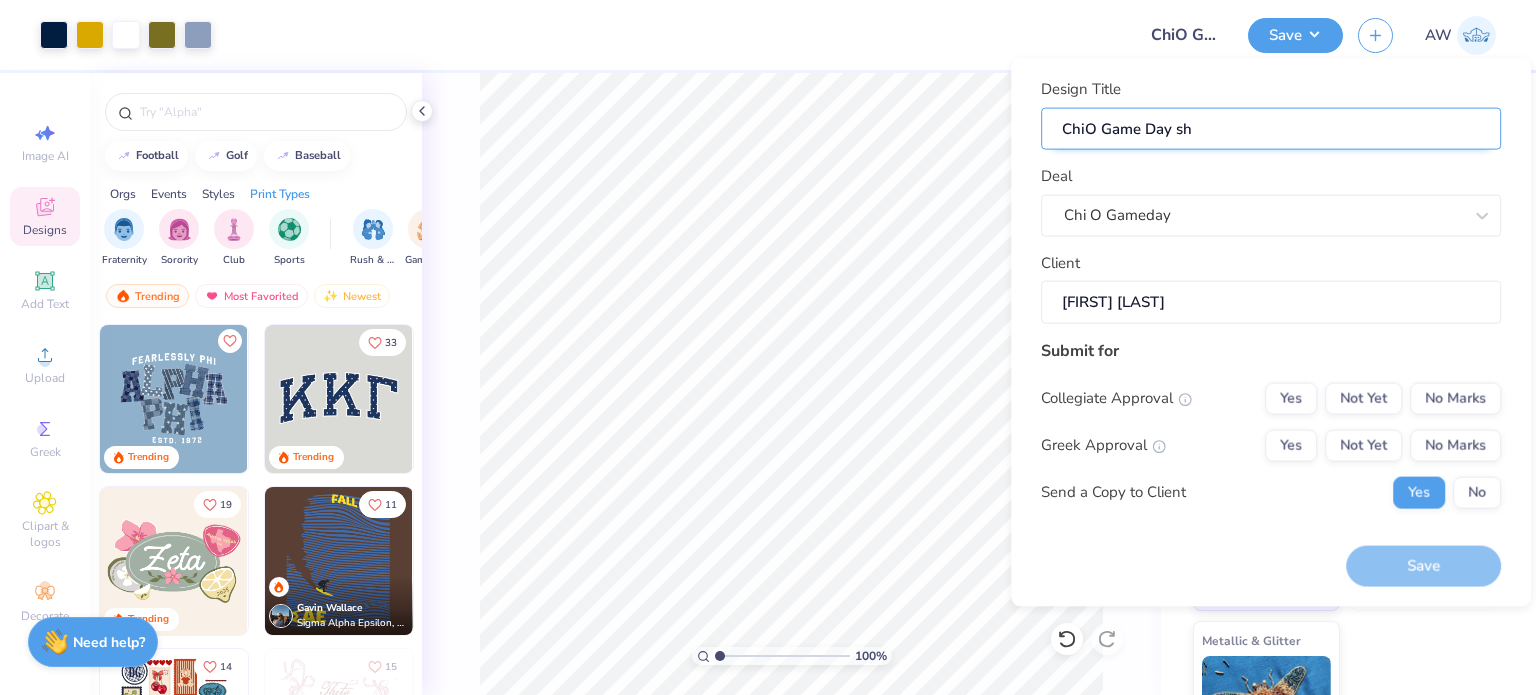 type on "ChiO Game Day sho" 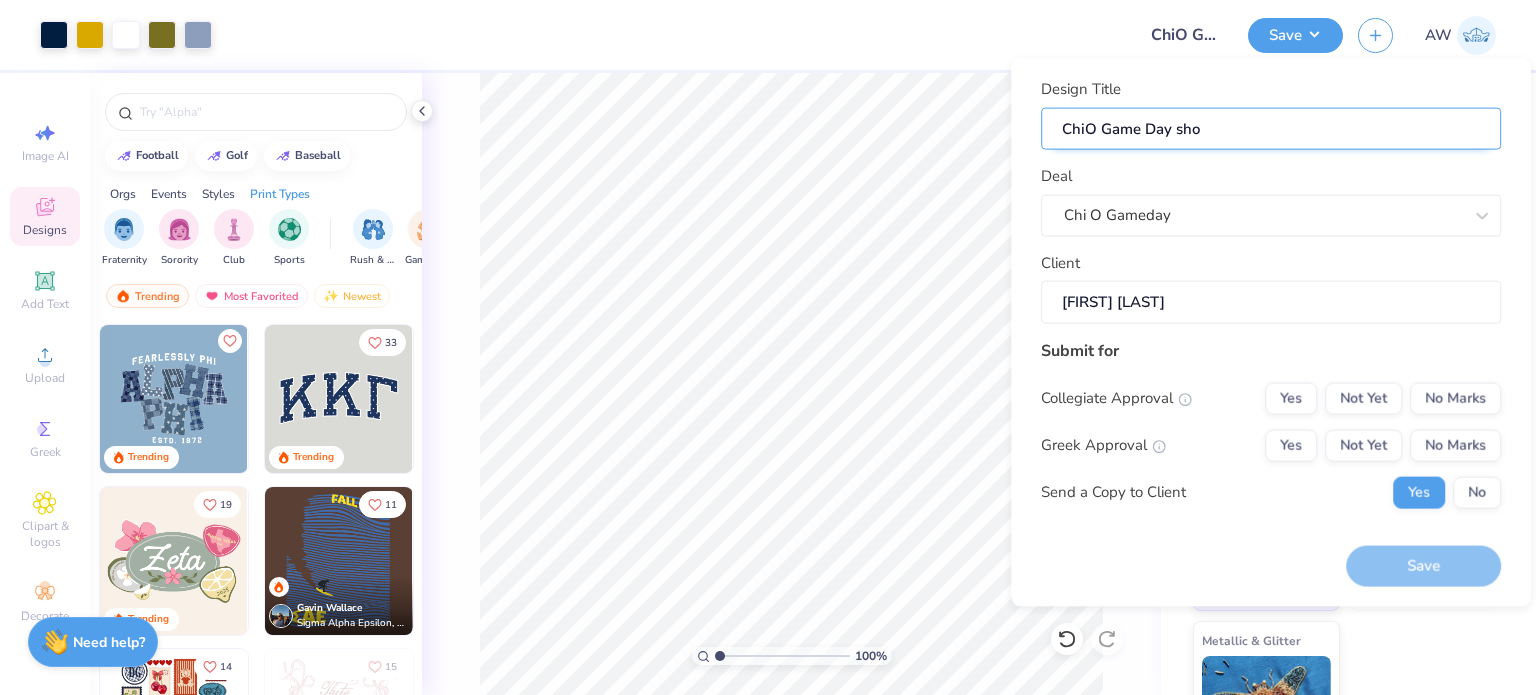 type on "ChiO Game Day shor" 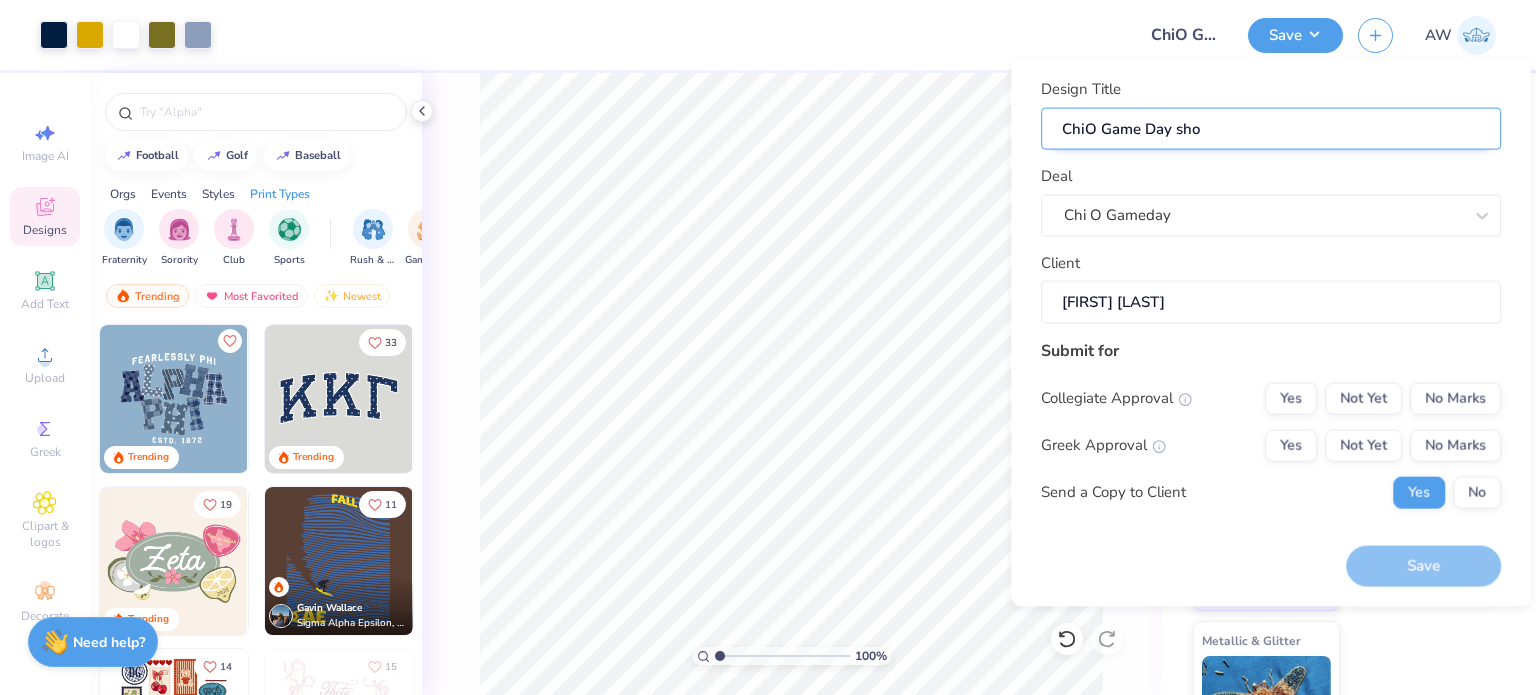 type on "ChiO Game Day shor" 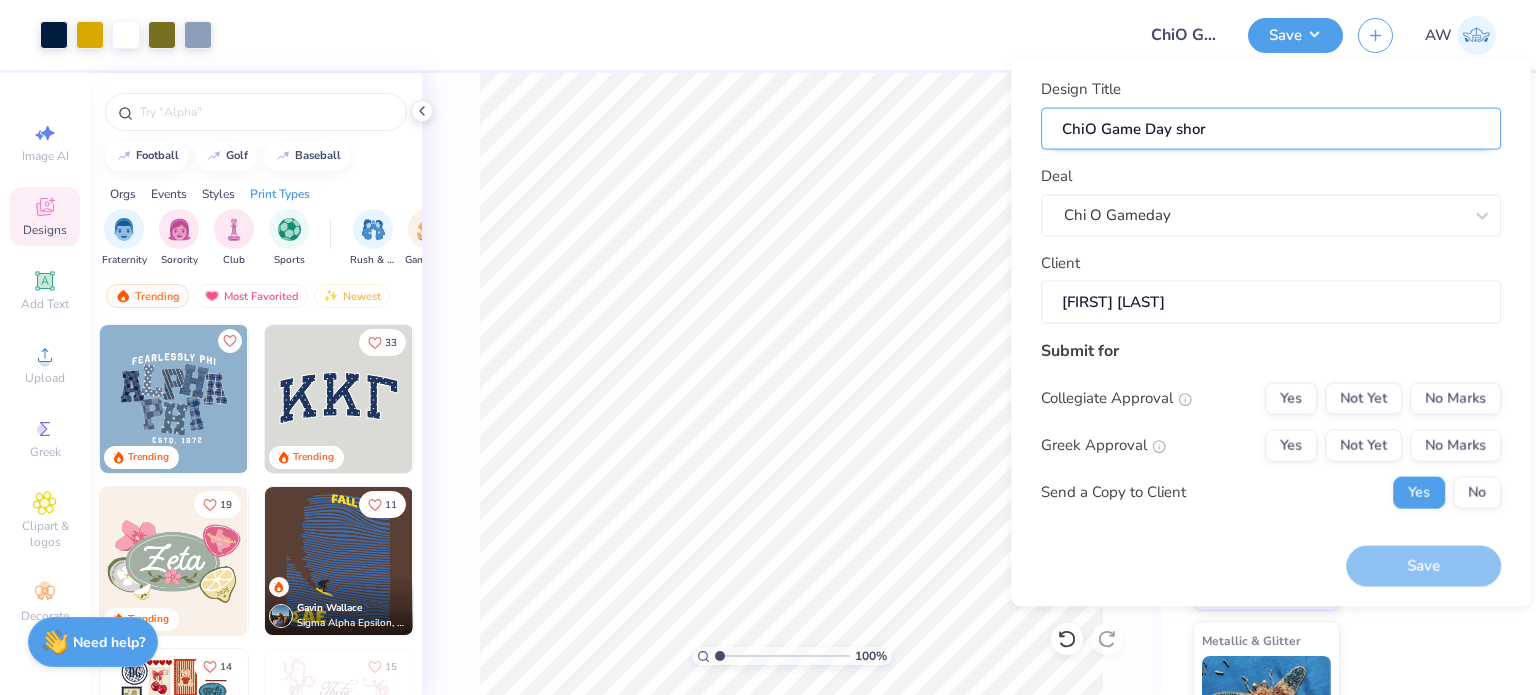 type on "ChiO Game Day short" 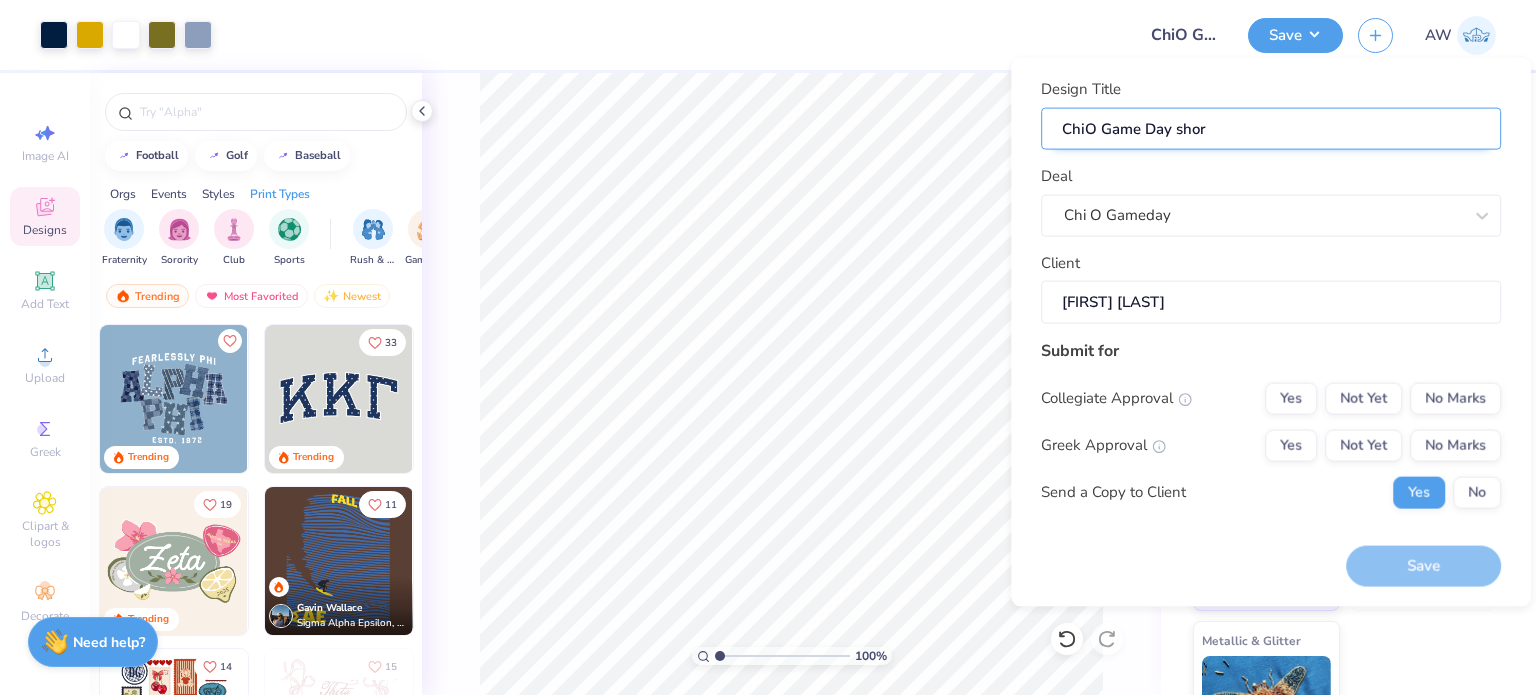 type on "ChiO Game Day short" 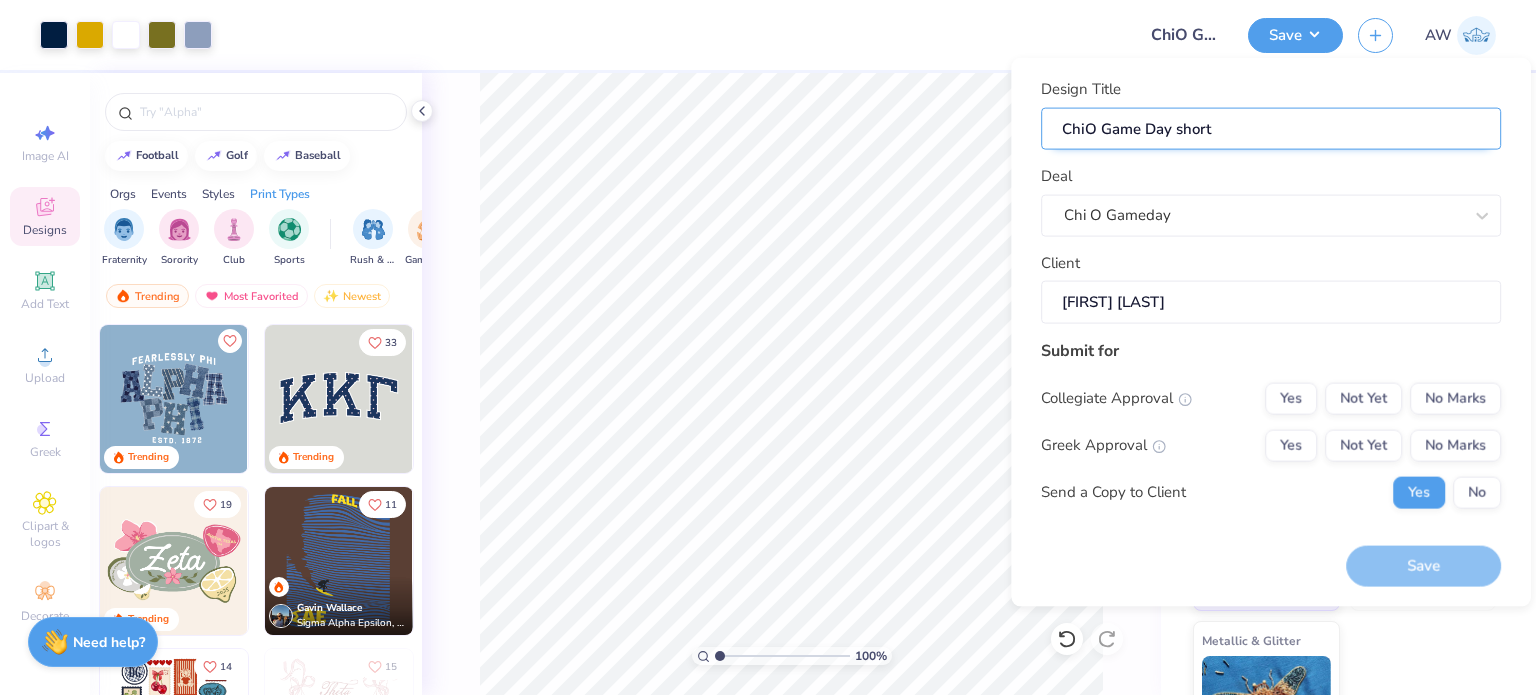 type on "ChiO Game Day shorts" 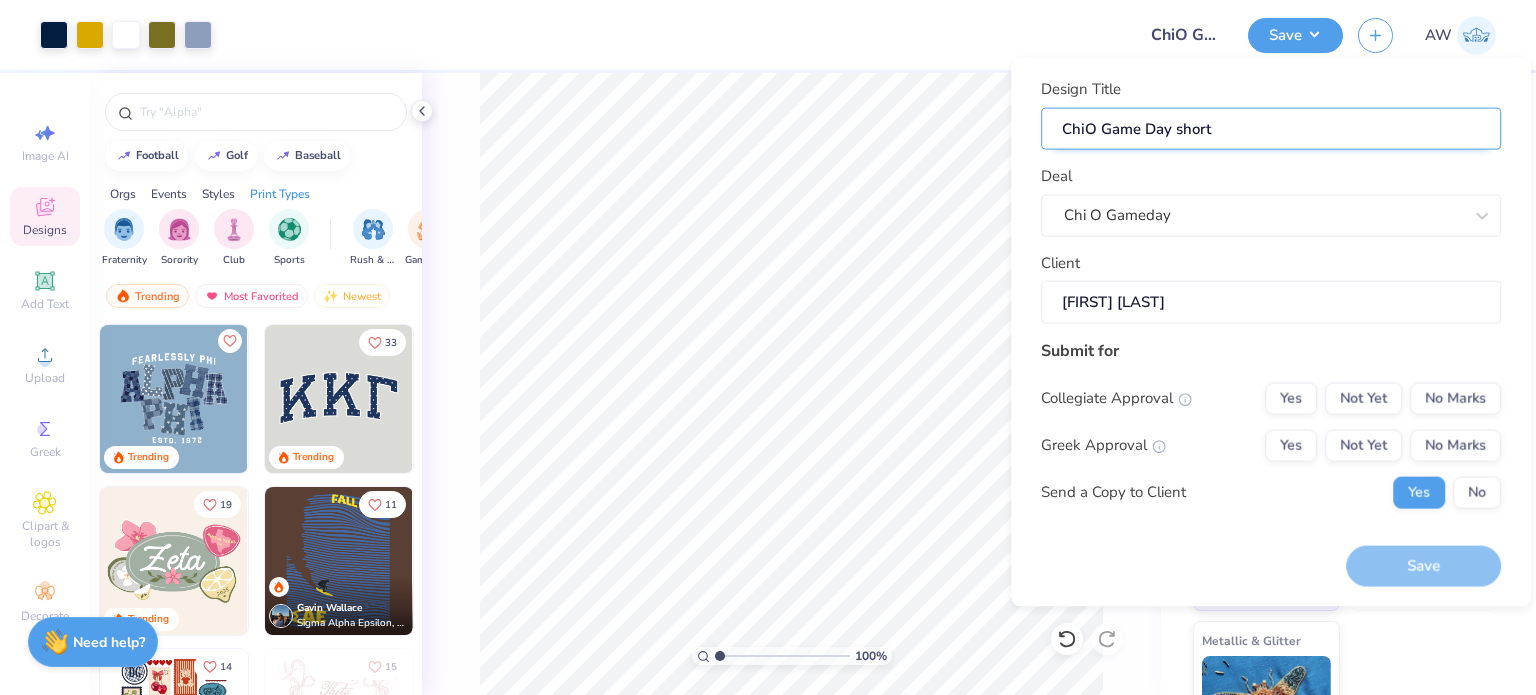 type on "ChiO Game Day shorts" 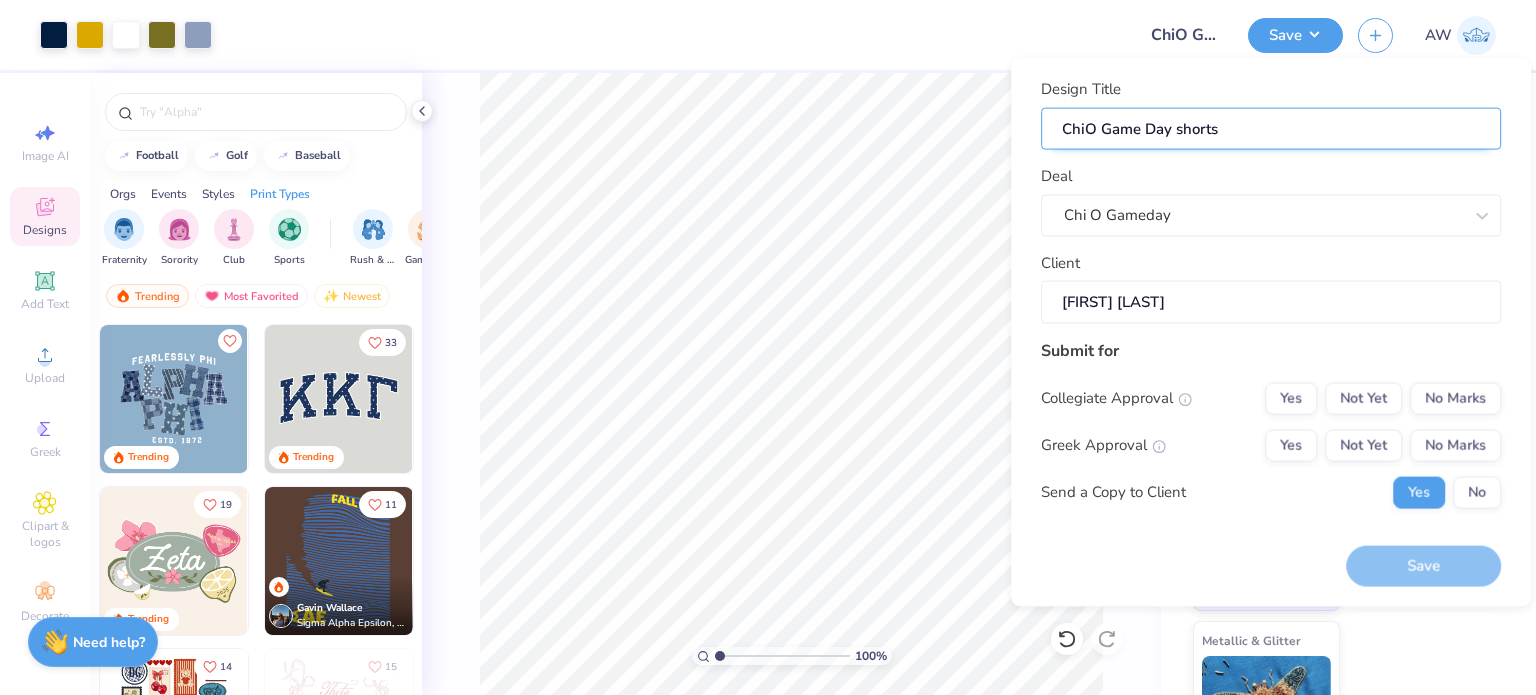 type on "ChiO Game Day shorts" 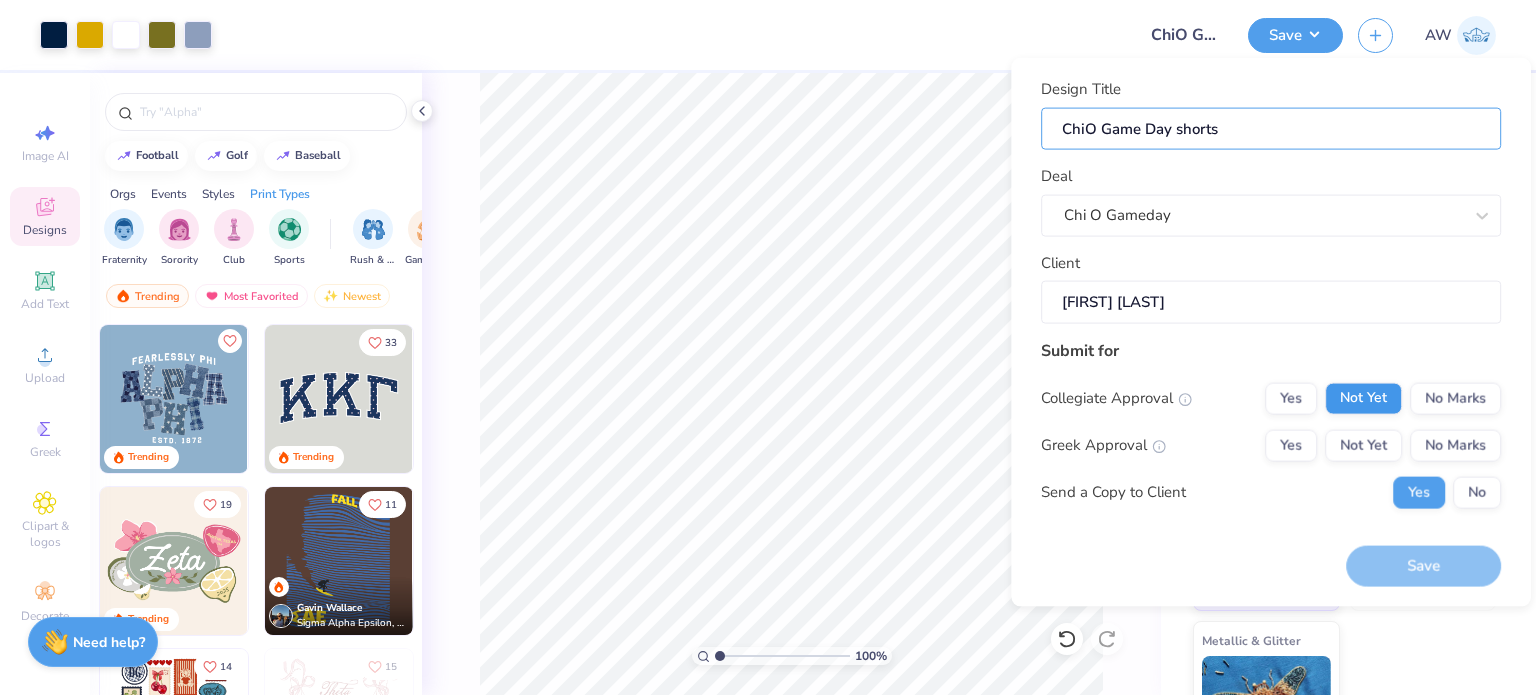 type on "ChiO Game Day shorts" 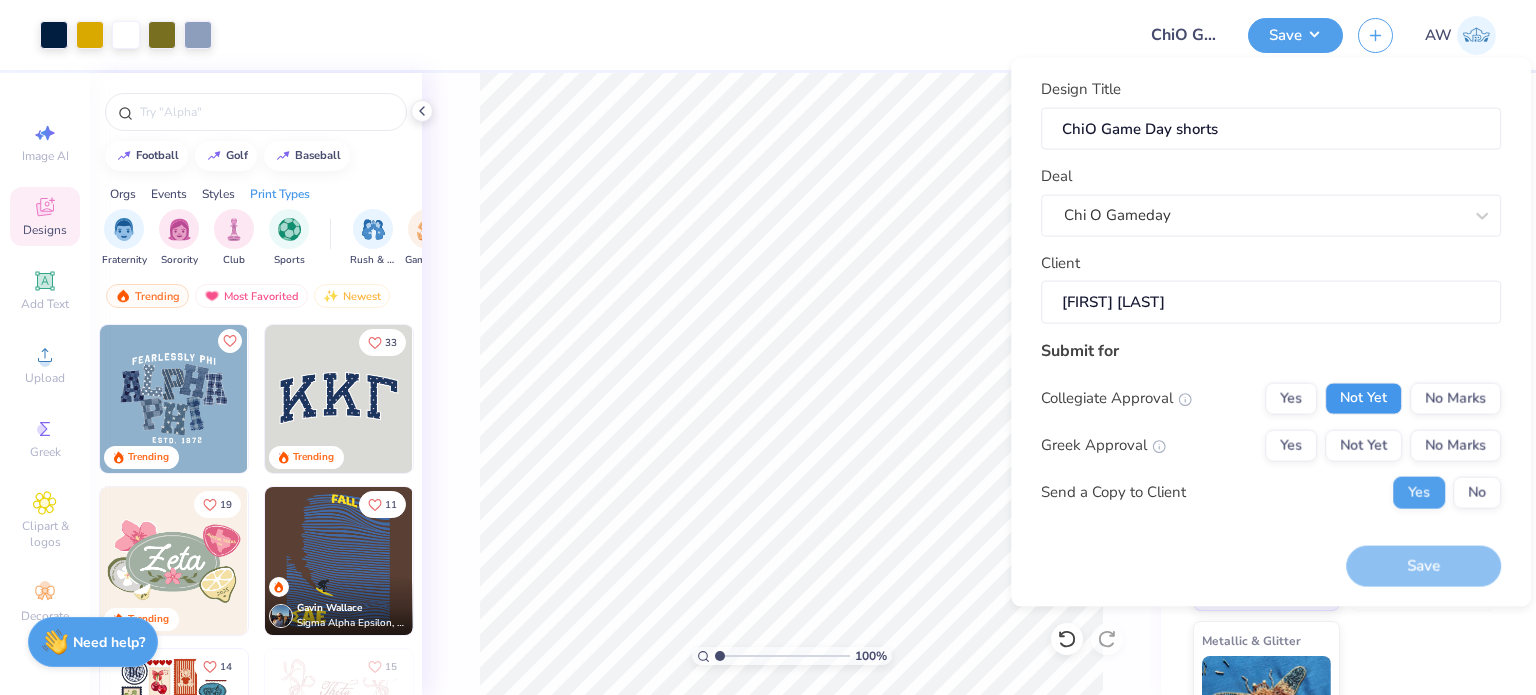 click on "Not Yet" at bounding box center [1363, 398] 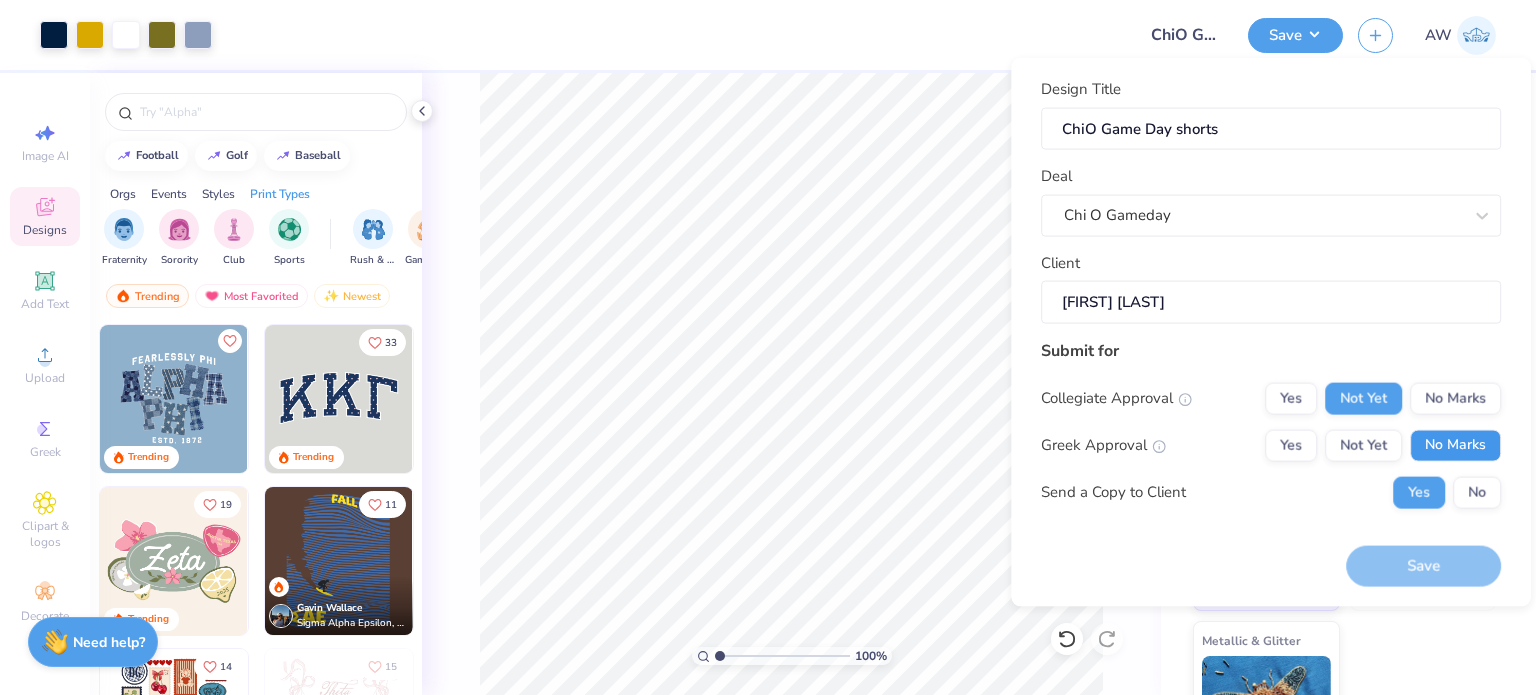click on "No Marks" at bounding box center [1455, 445] 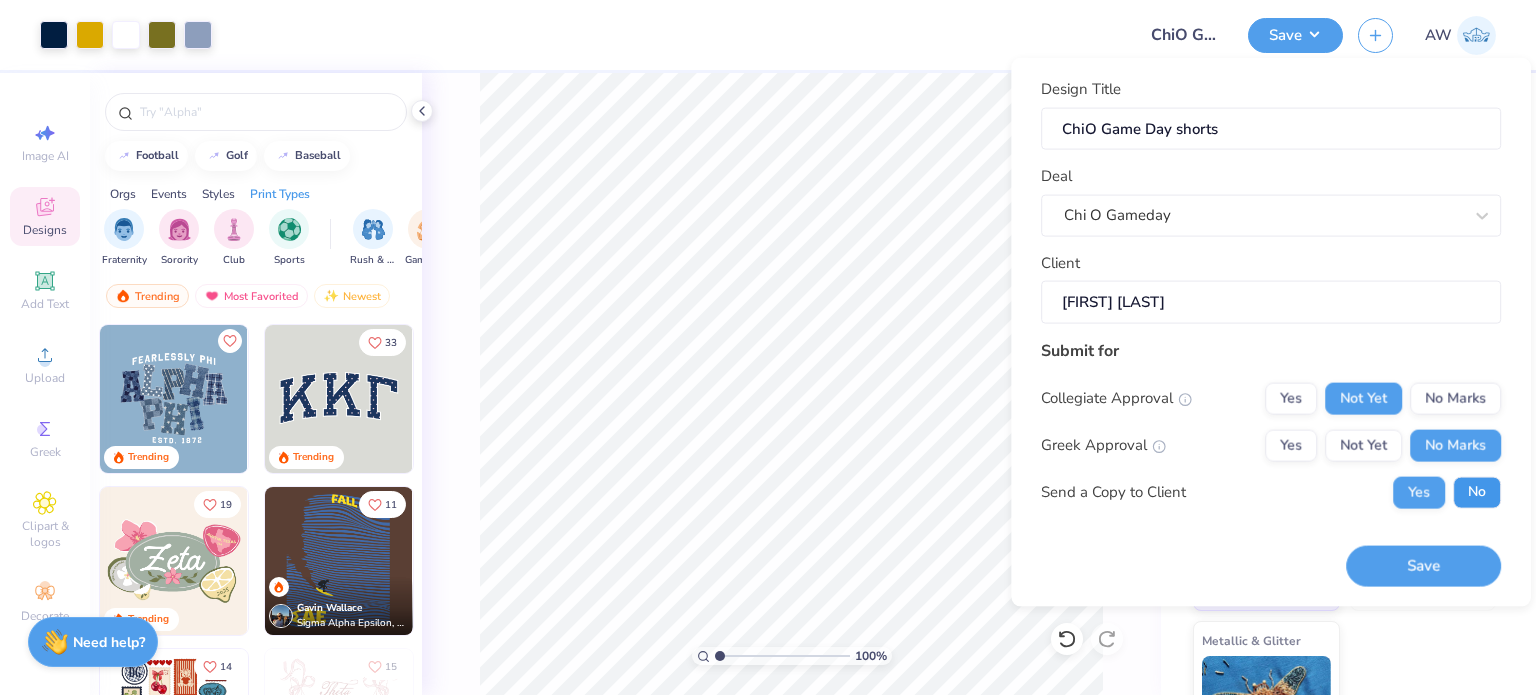 click on "No" at bounding box center [1477, 492] 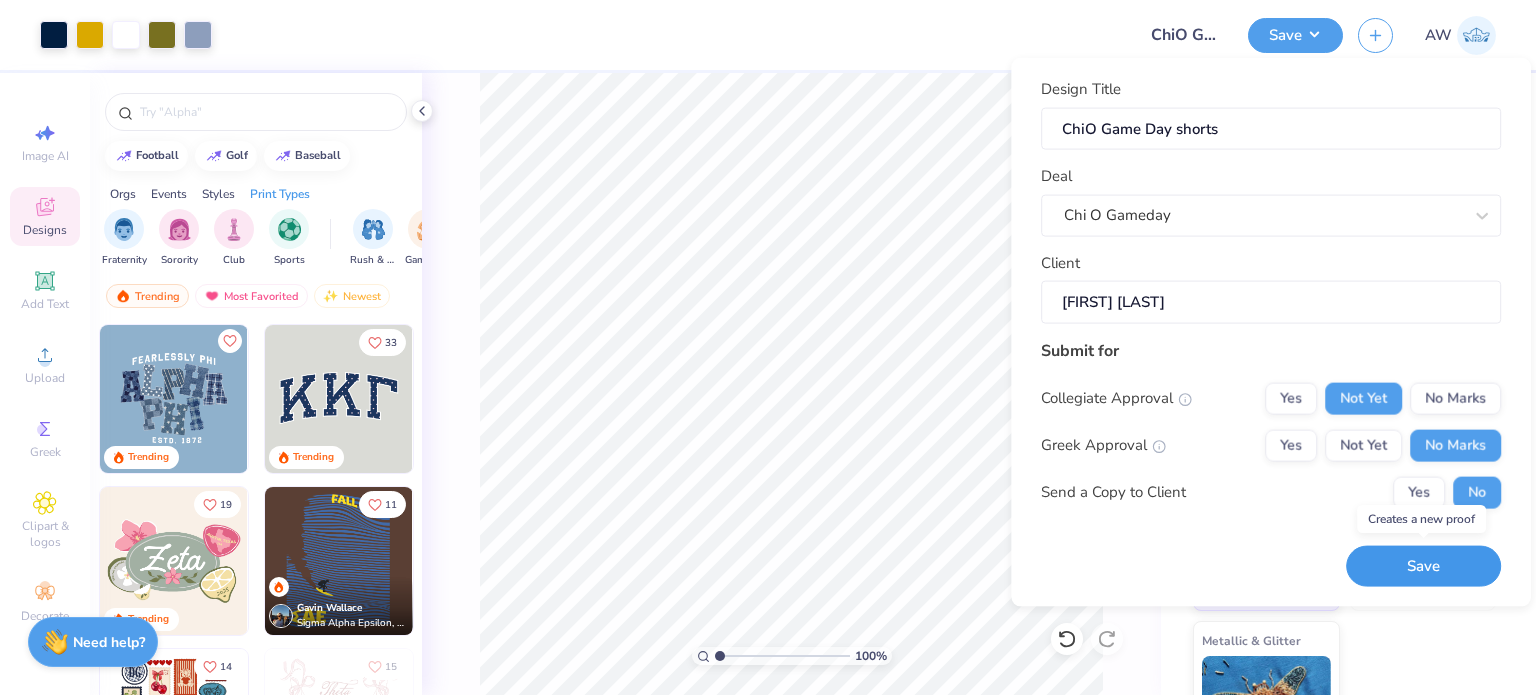 click on "Save" at bounding box center (1423, 566) 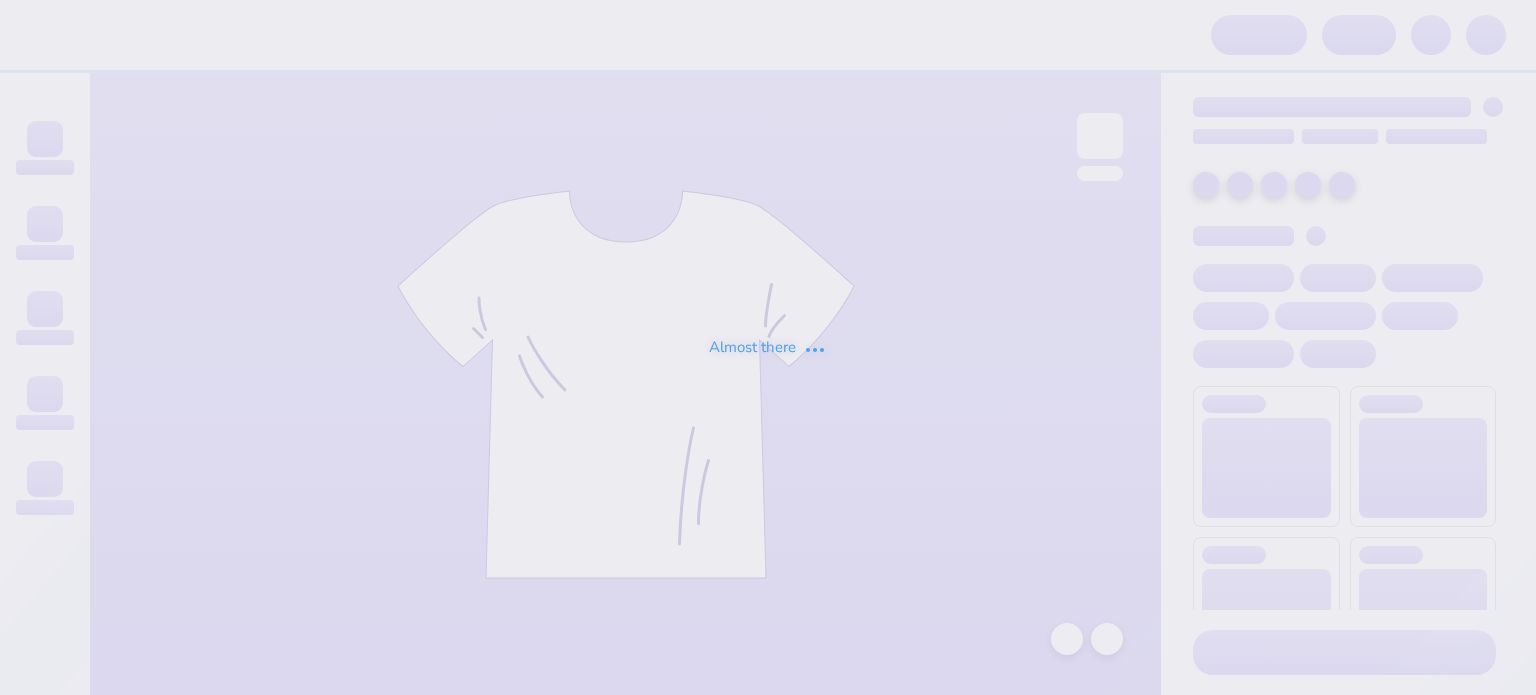 scroll, scrollTop: 0, scrollLeft: 0, axis: both 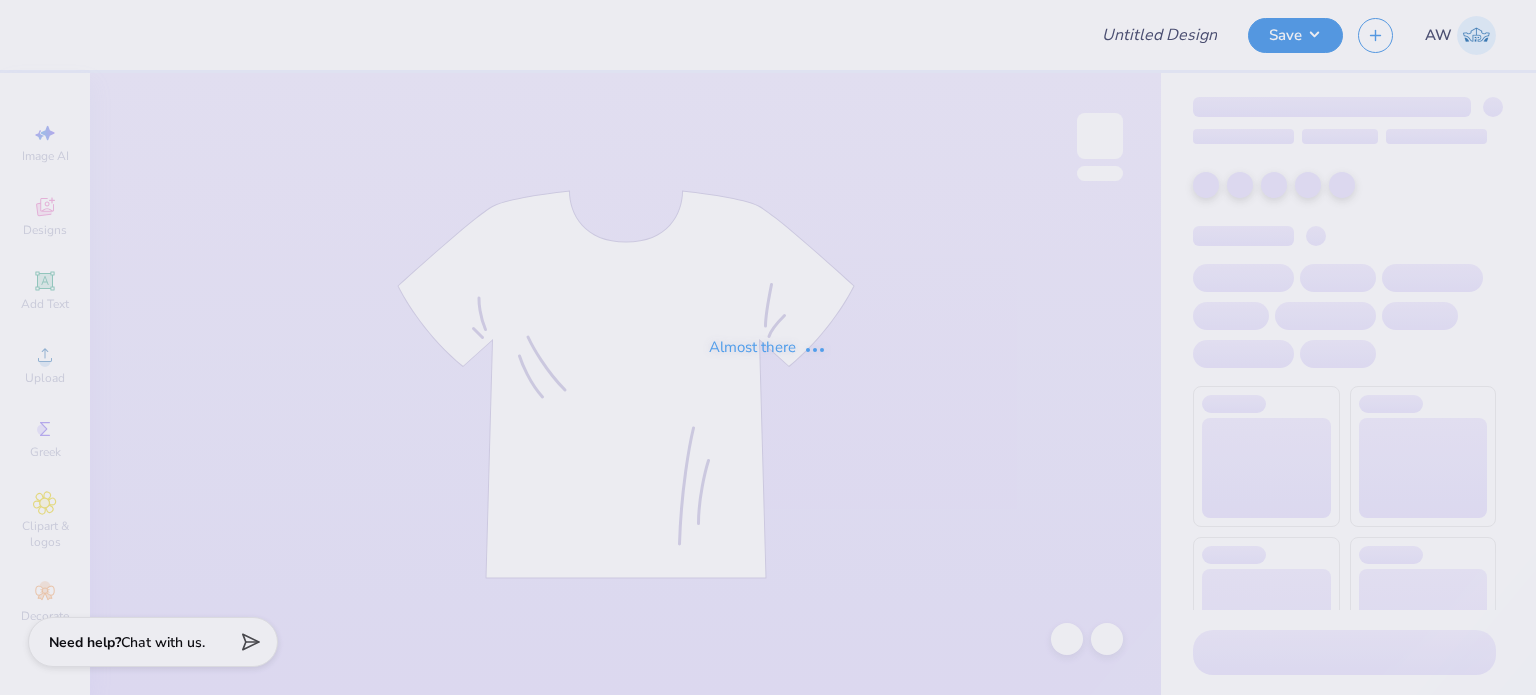 type on "Kappa In House Shirts 2025" 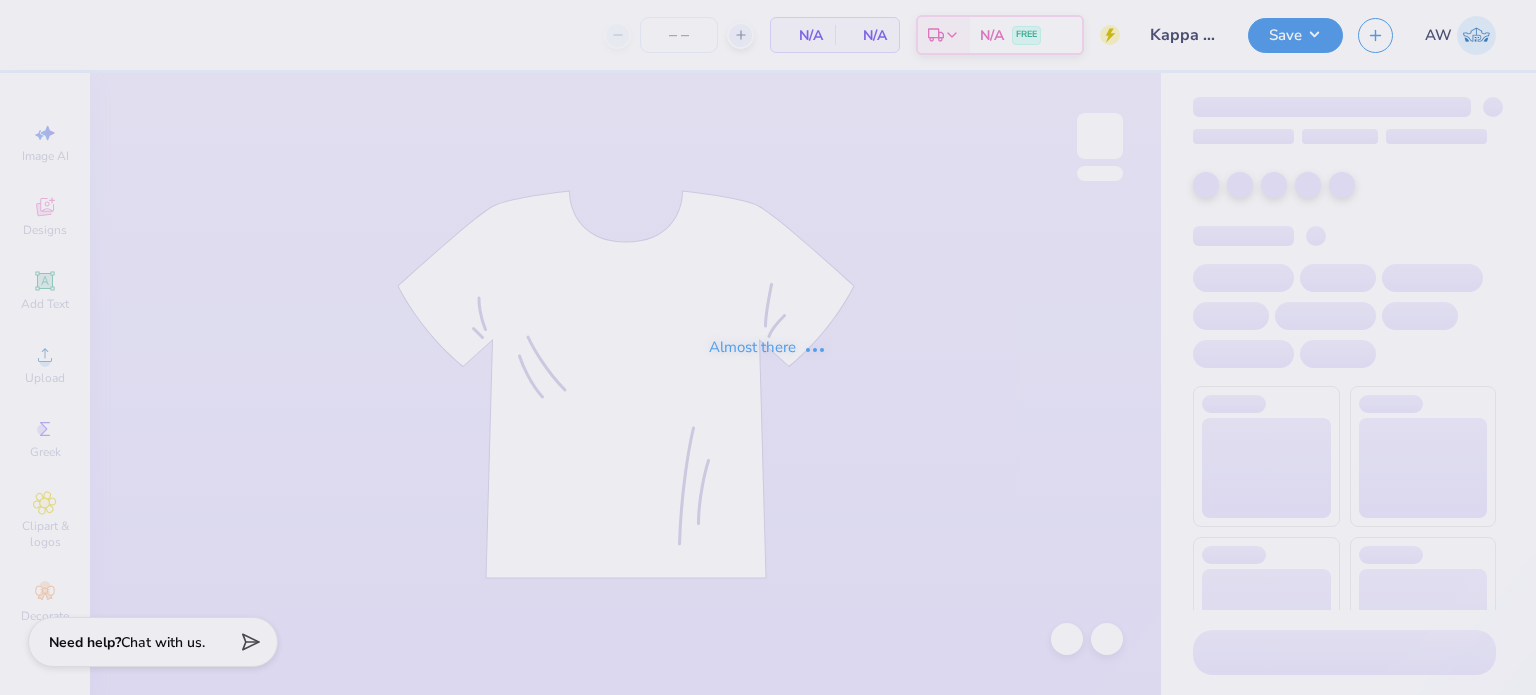 type on "24" 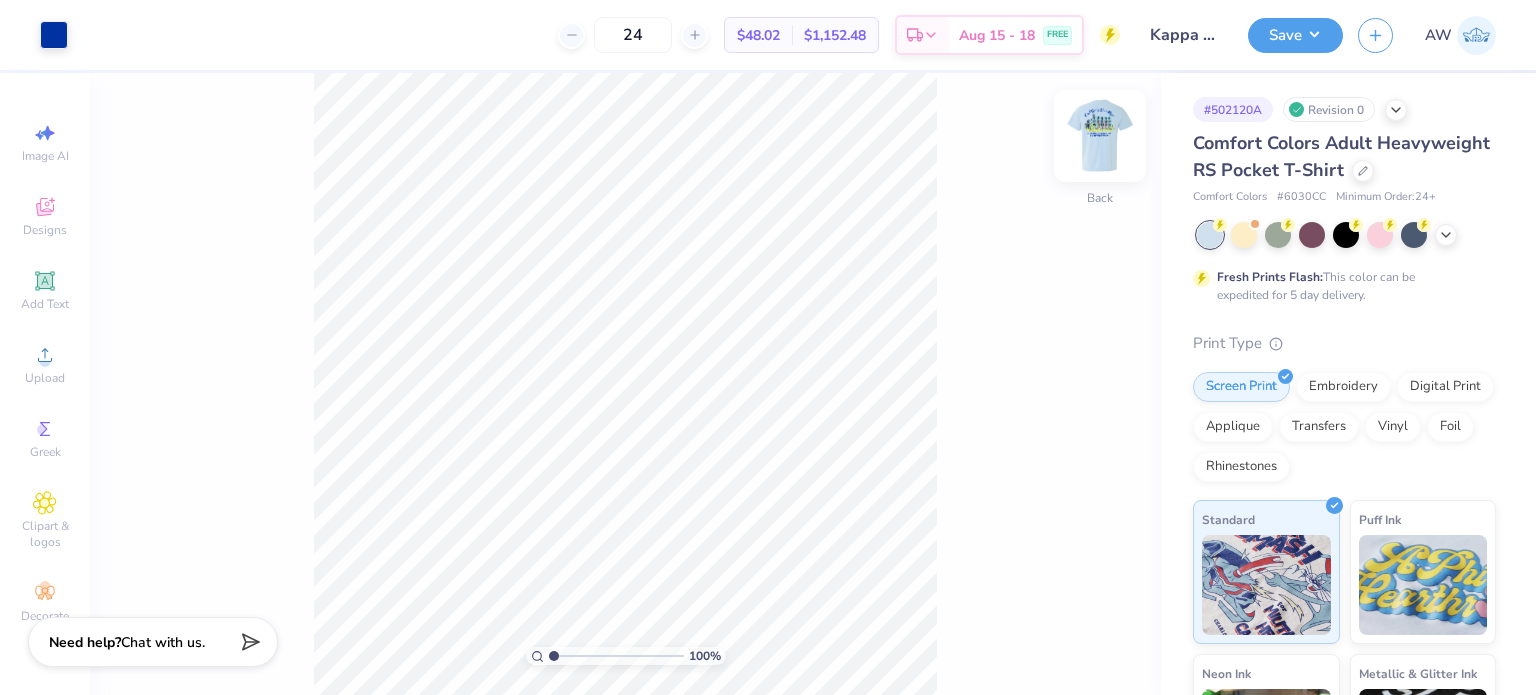 click at bounding box center (1100, 136) 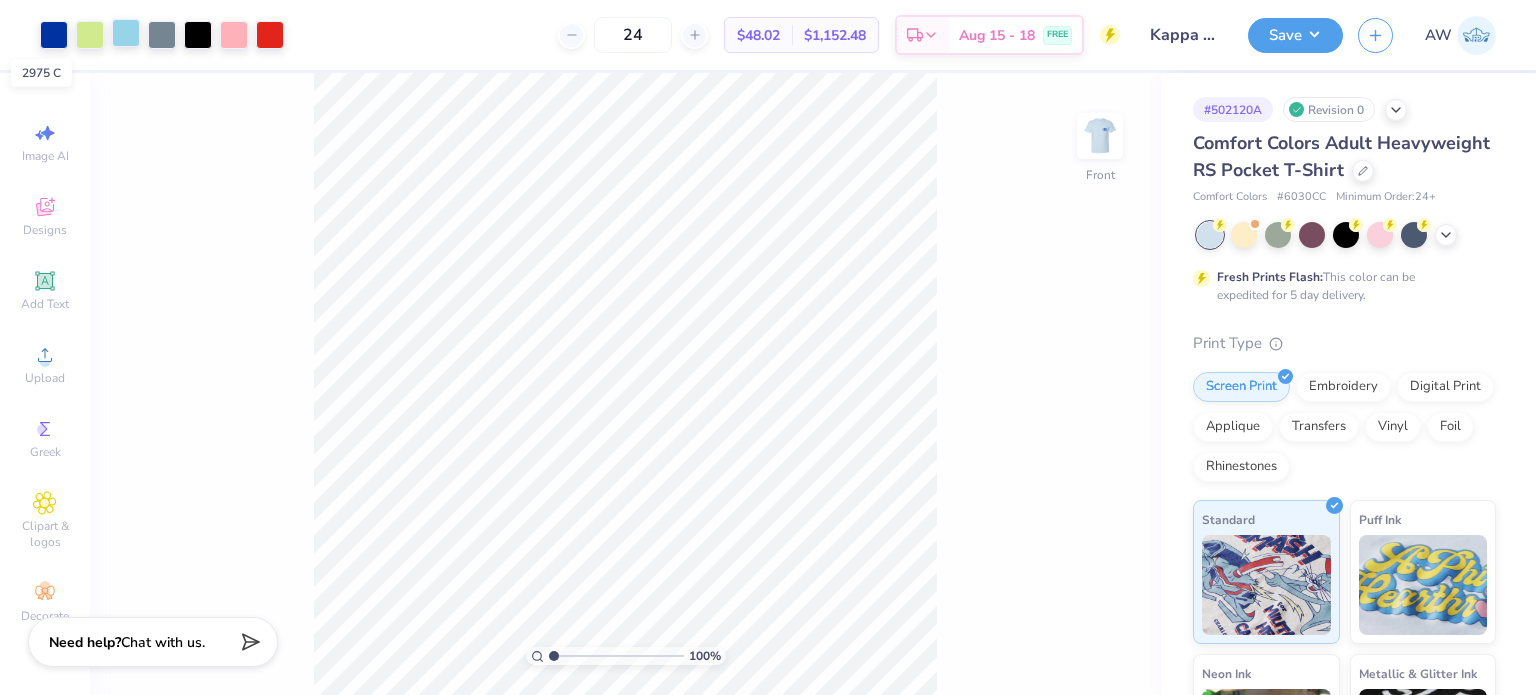 click at bounding box center (126, 33) 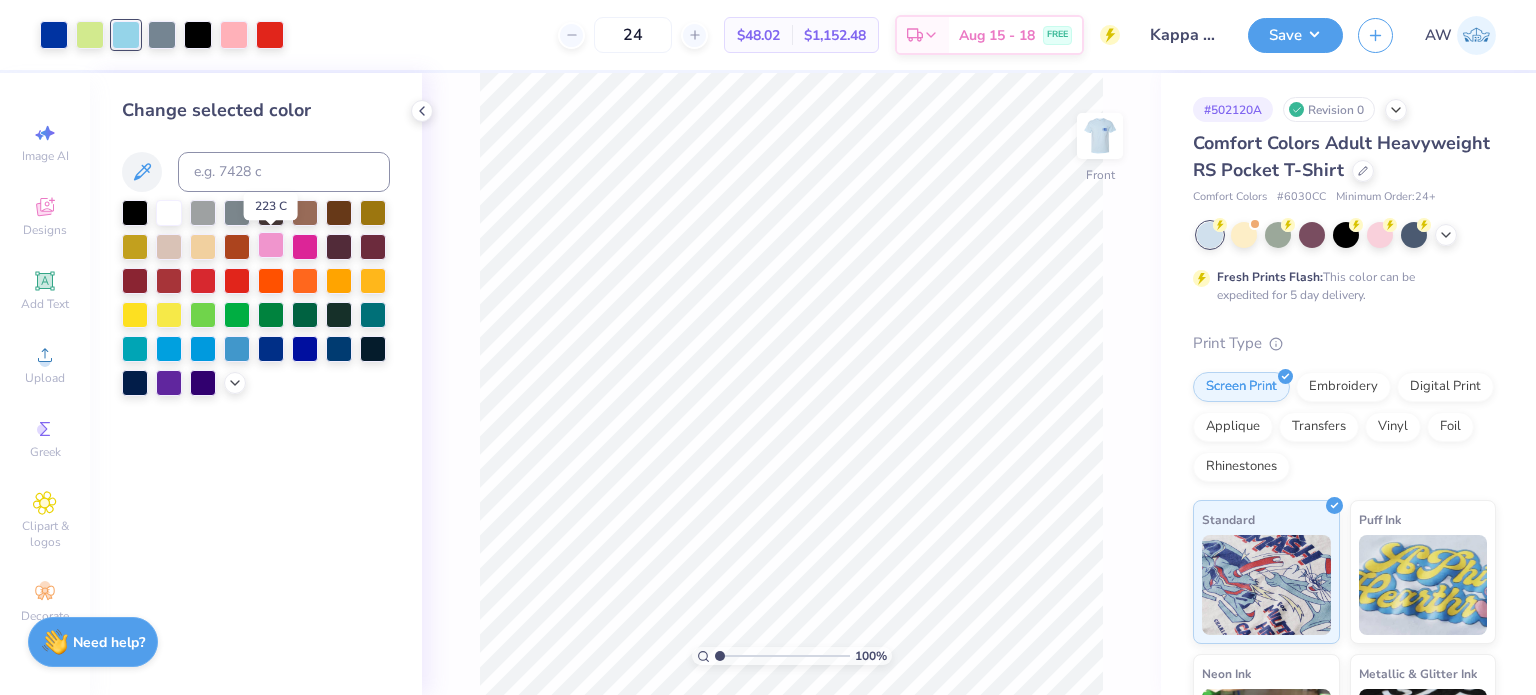 click at bounding box center [271, 245] 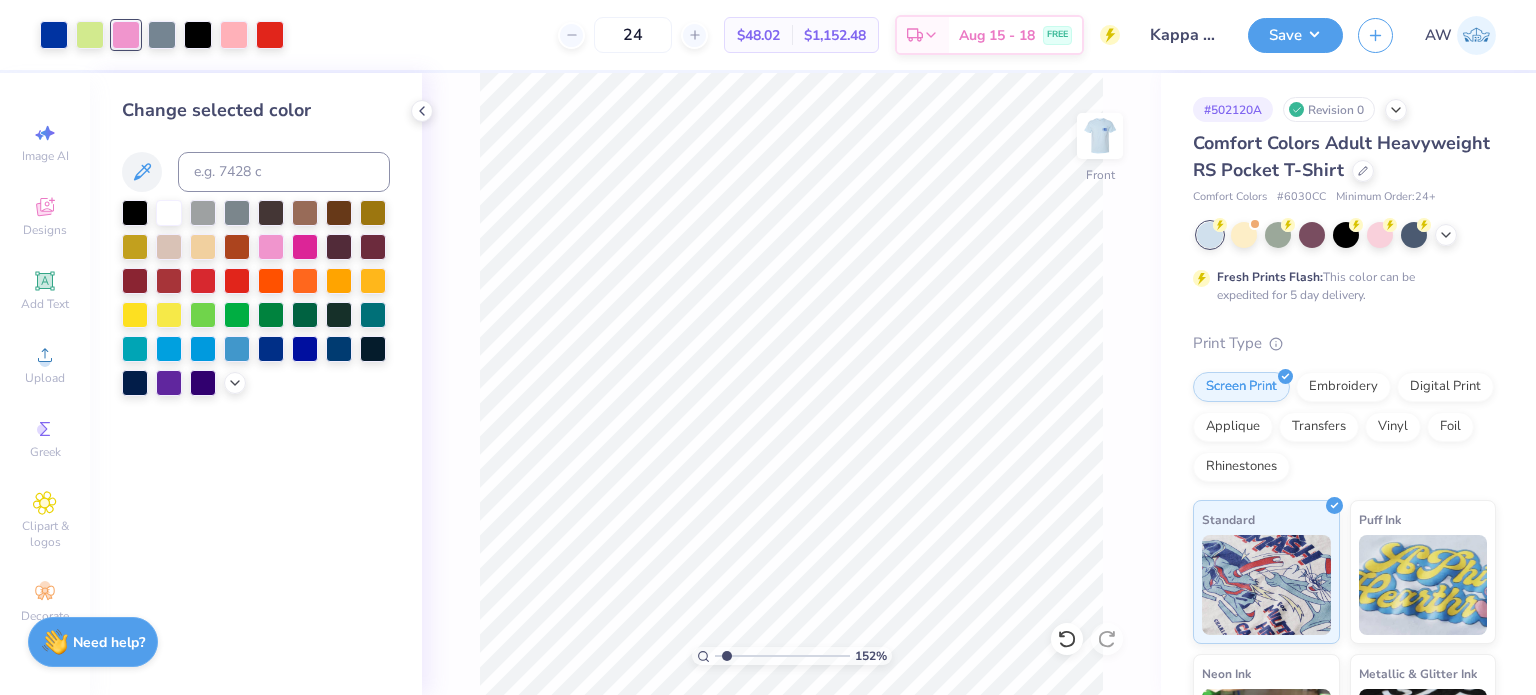 type on "1.51782652813977" 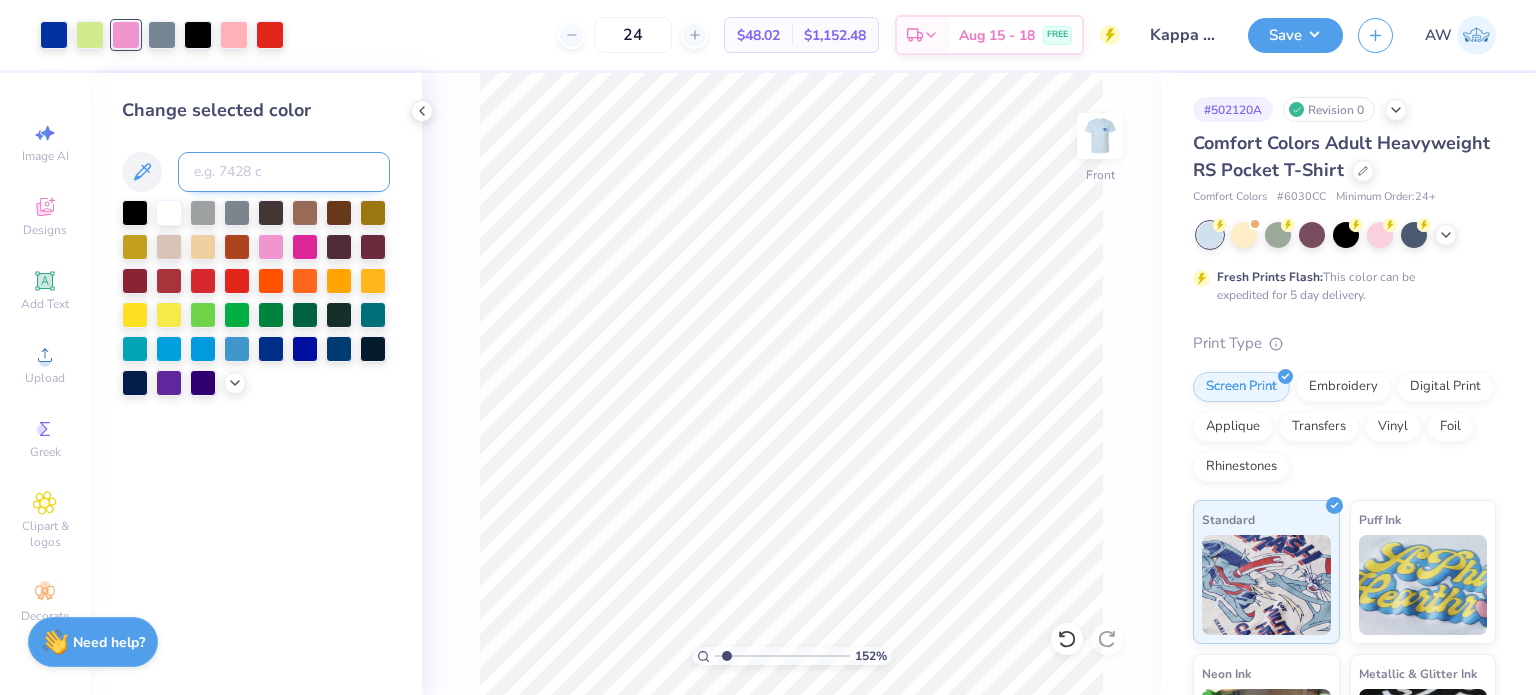 click at bounding box center (284, 172) 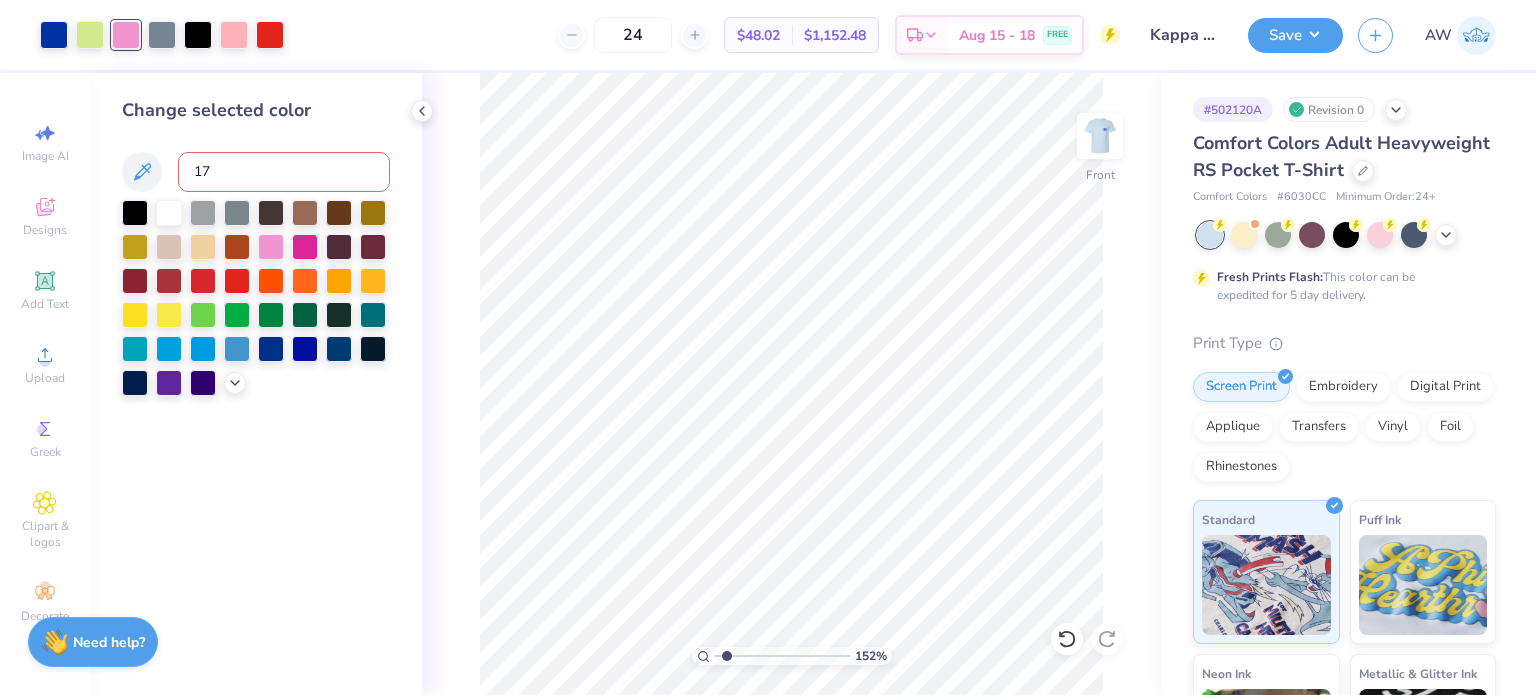 type on "176" 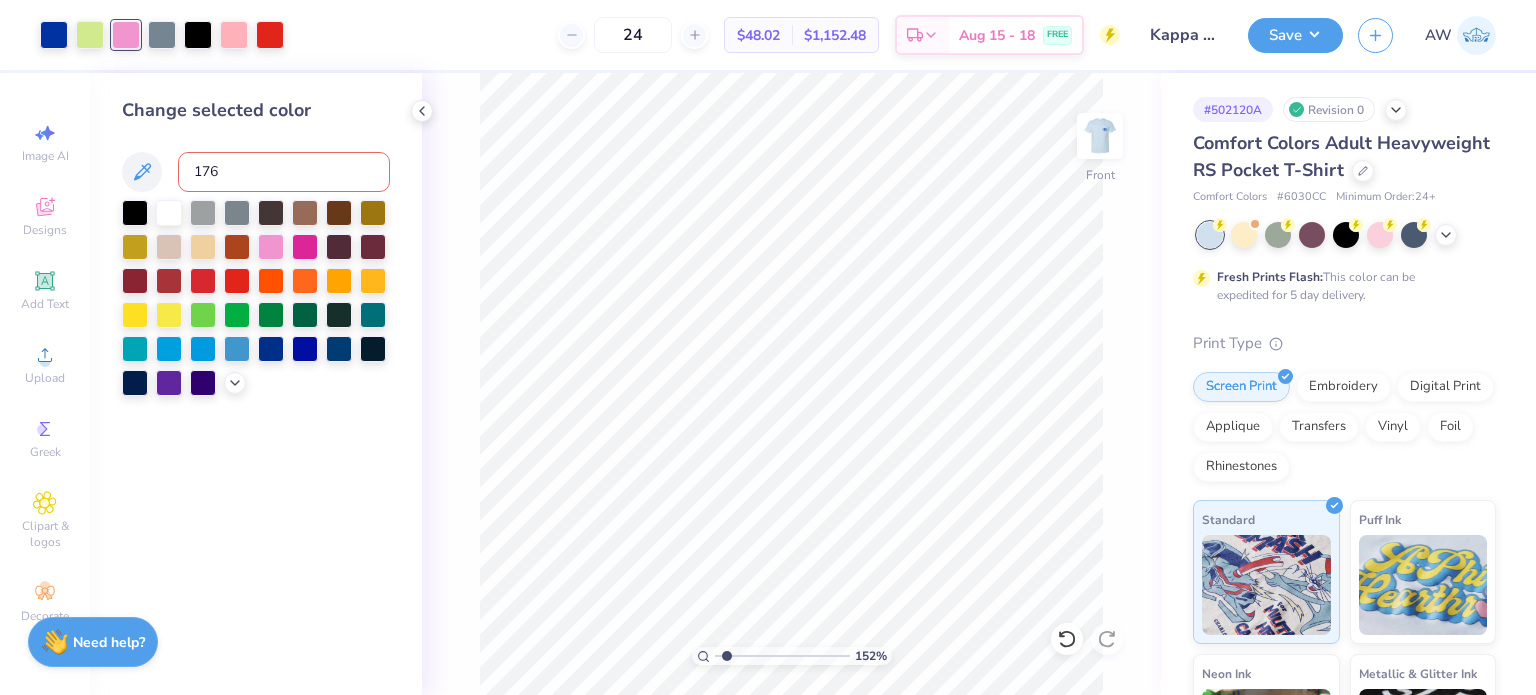 type 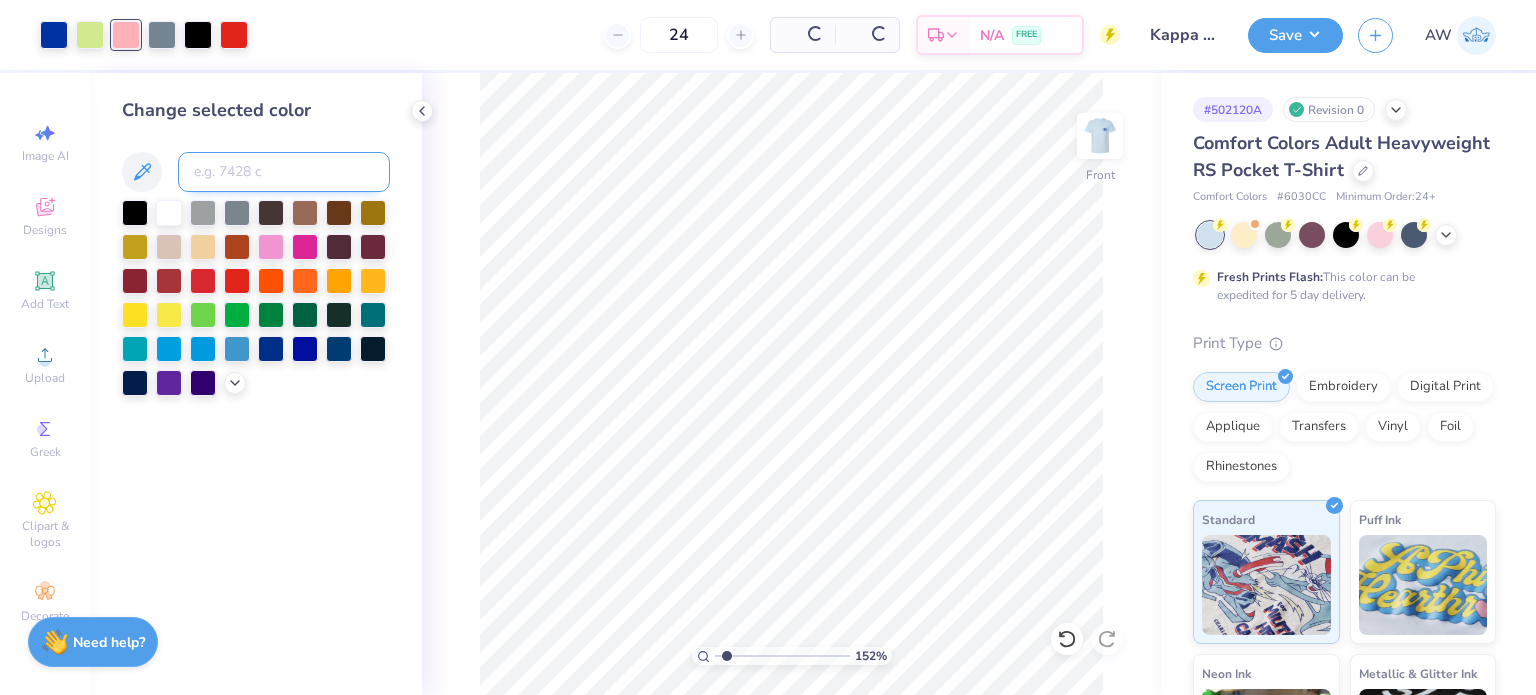type on "1.51782652813977" 